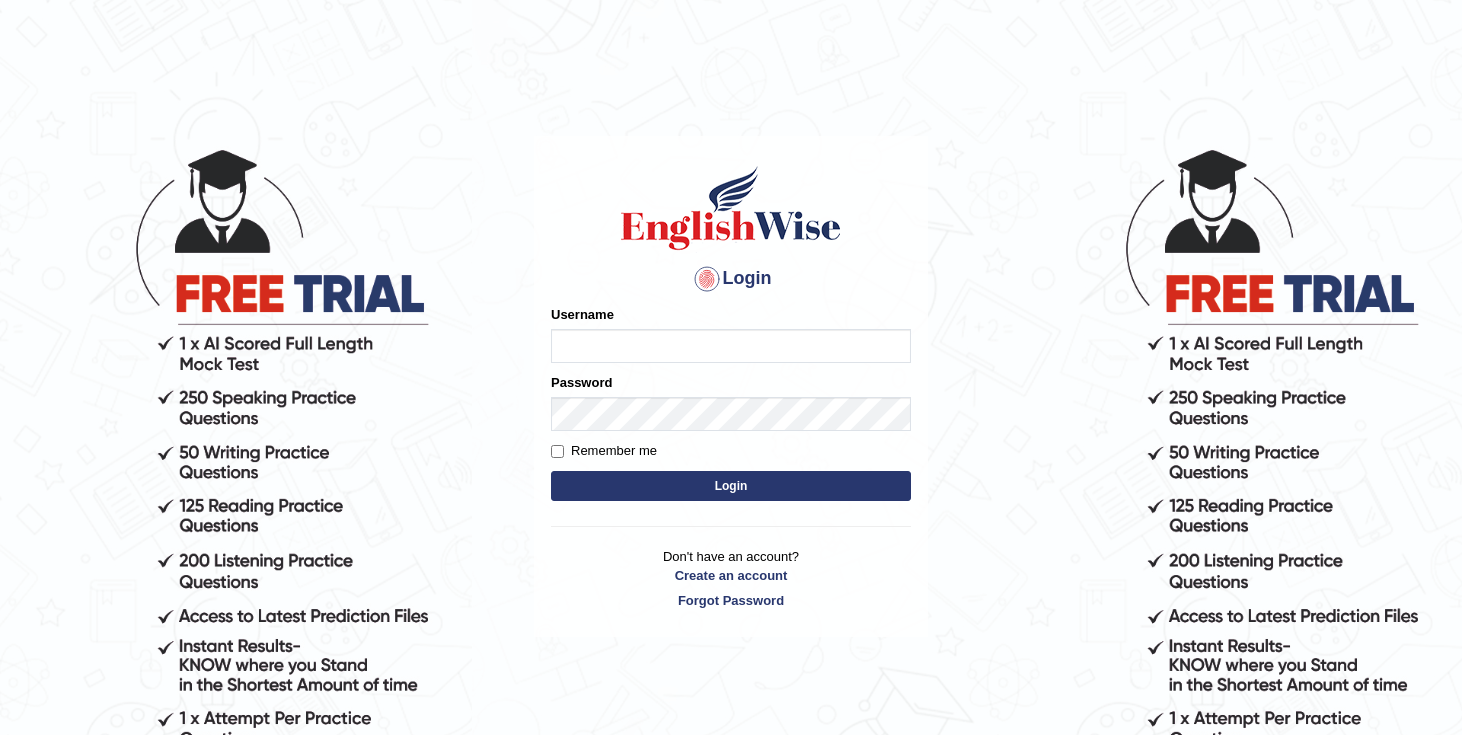 scroll, scrollTop: 0, scrollLeft: 0, axis: both 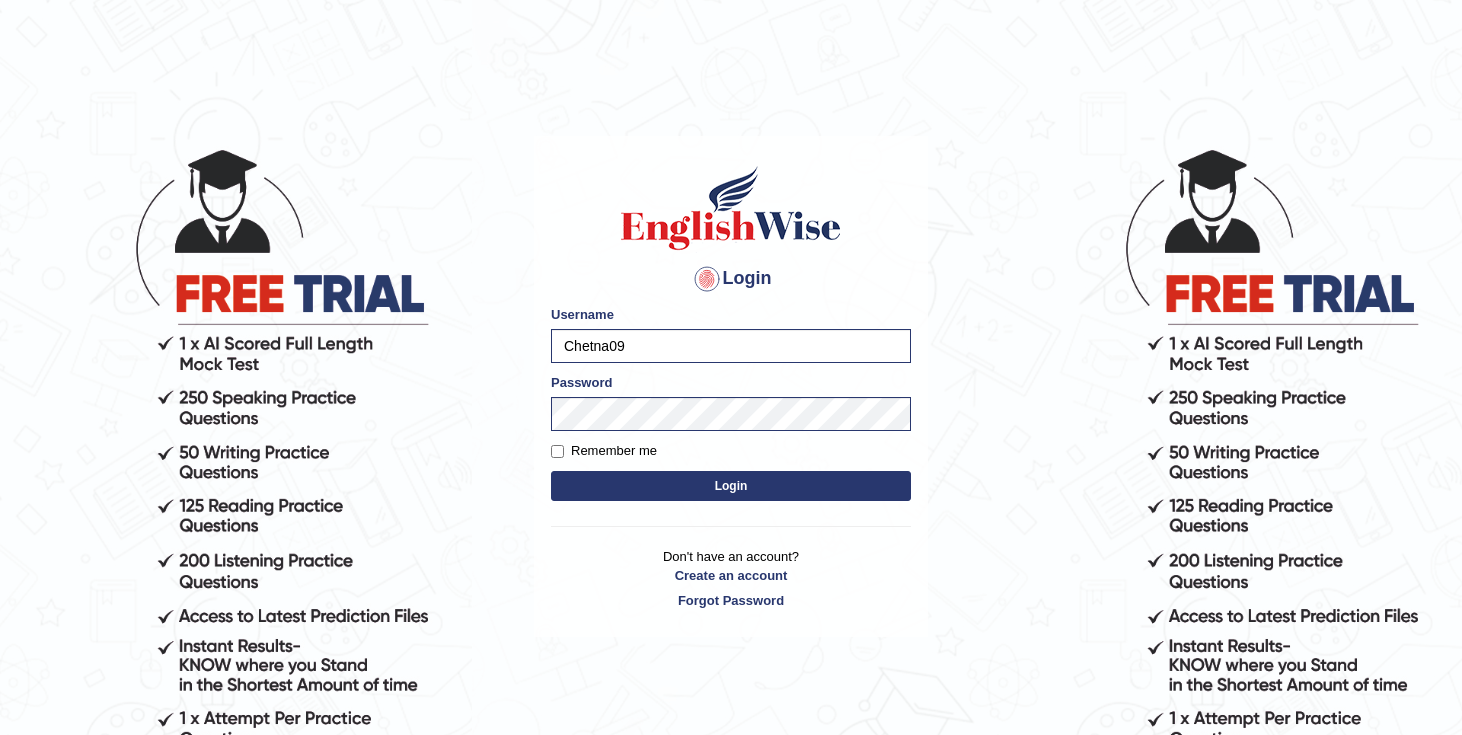click on "Login
Please fix the following errors:
Username
Chetna09
Password
Remember me
Login
Don't have an account?
Create an account
Forgot Password
2025 ©  English Wise.  All Rights Reserved  Back to English Wise" at bounding box center (731, 440) 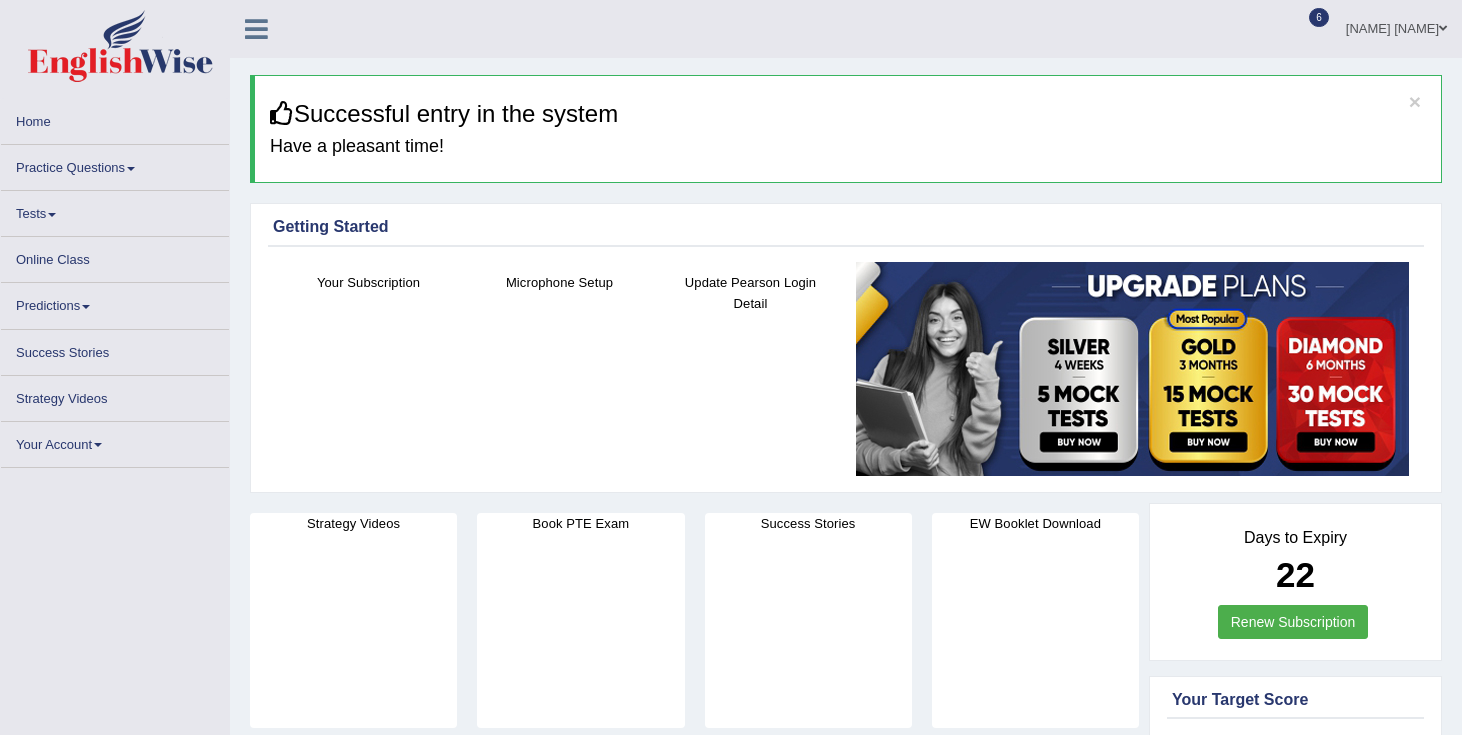 scroll, scrollTop: 0, scrollLeft: 0, axis: both 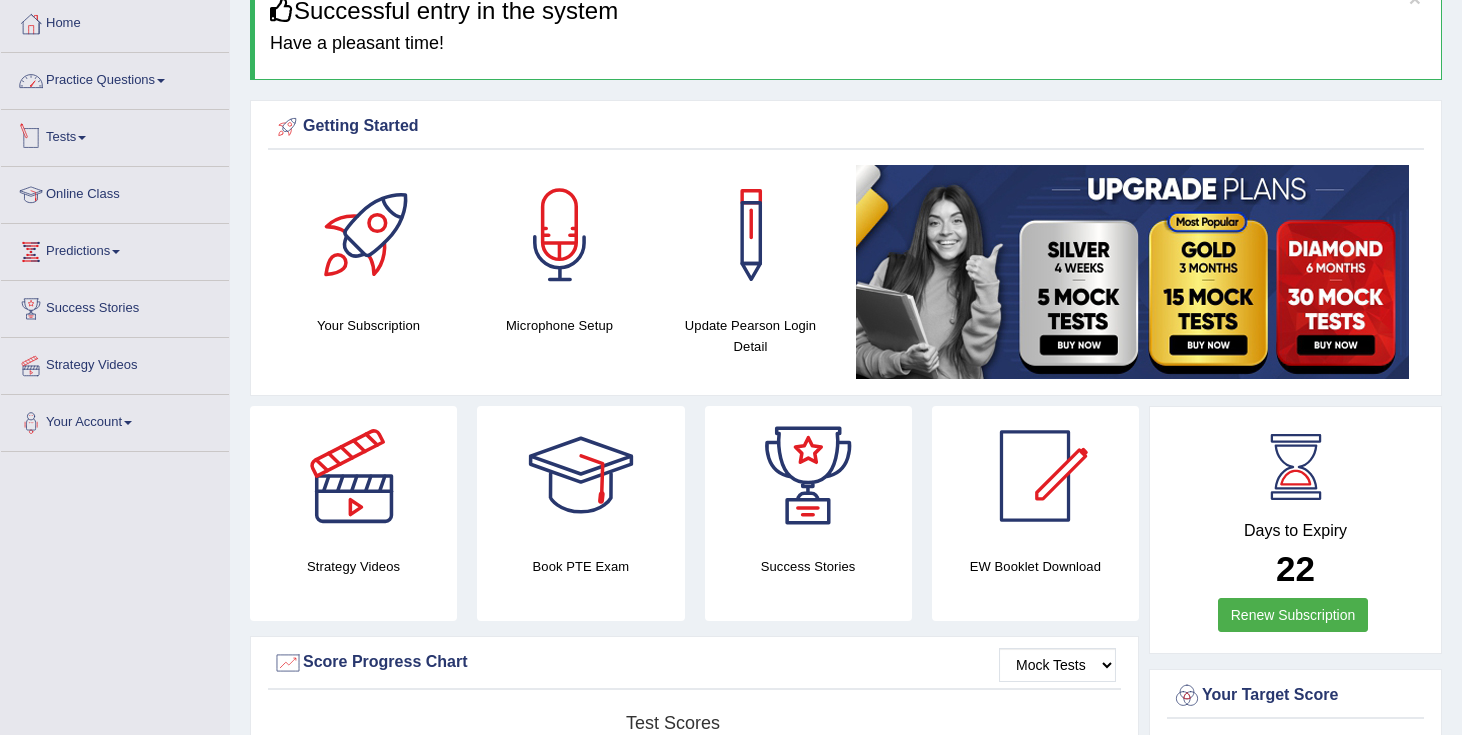 click on "Practice Questions" at bounding box center (115, 78) 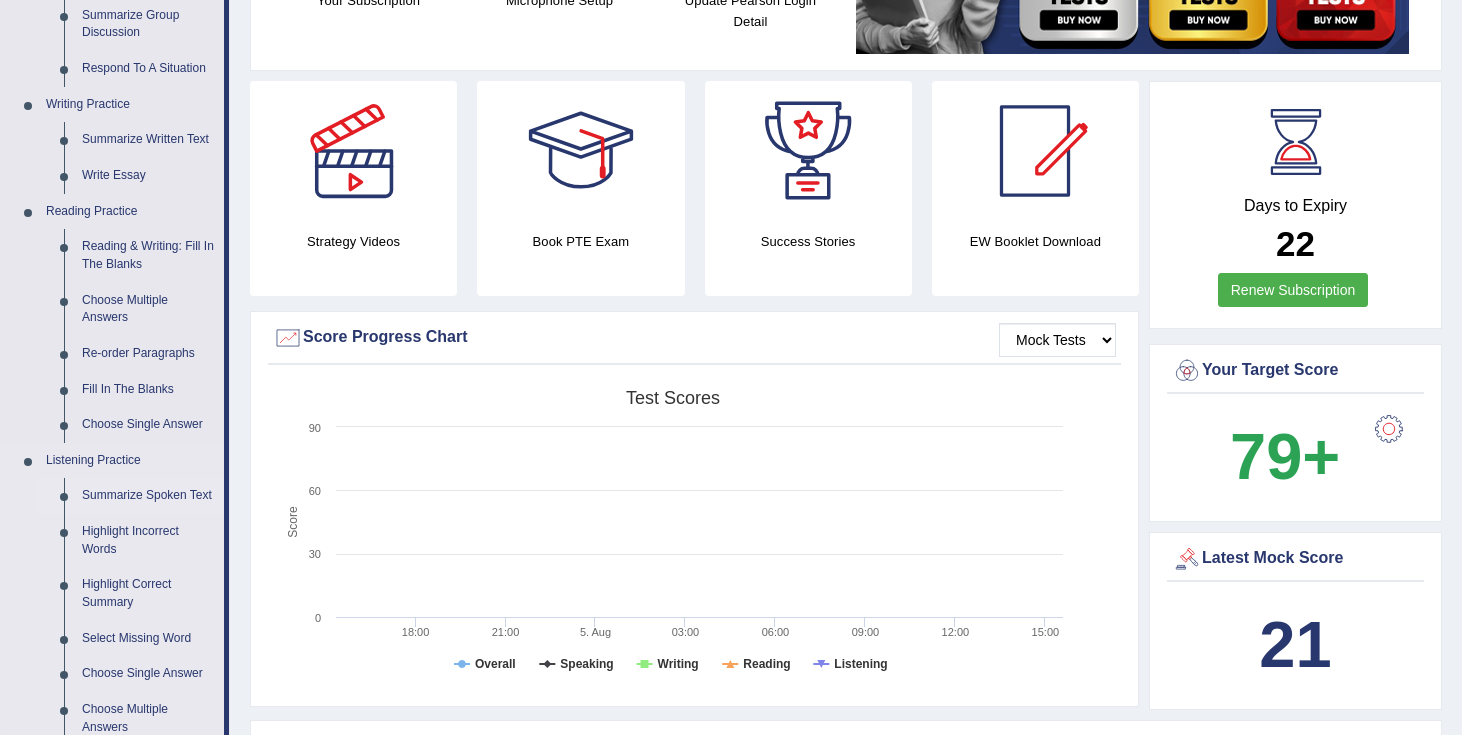 scroll, scrollTop: 420, scrollLeft: 0, axis: vertical 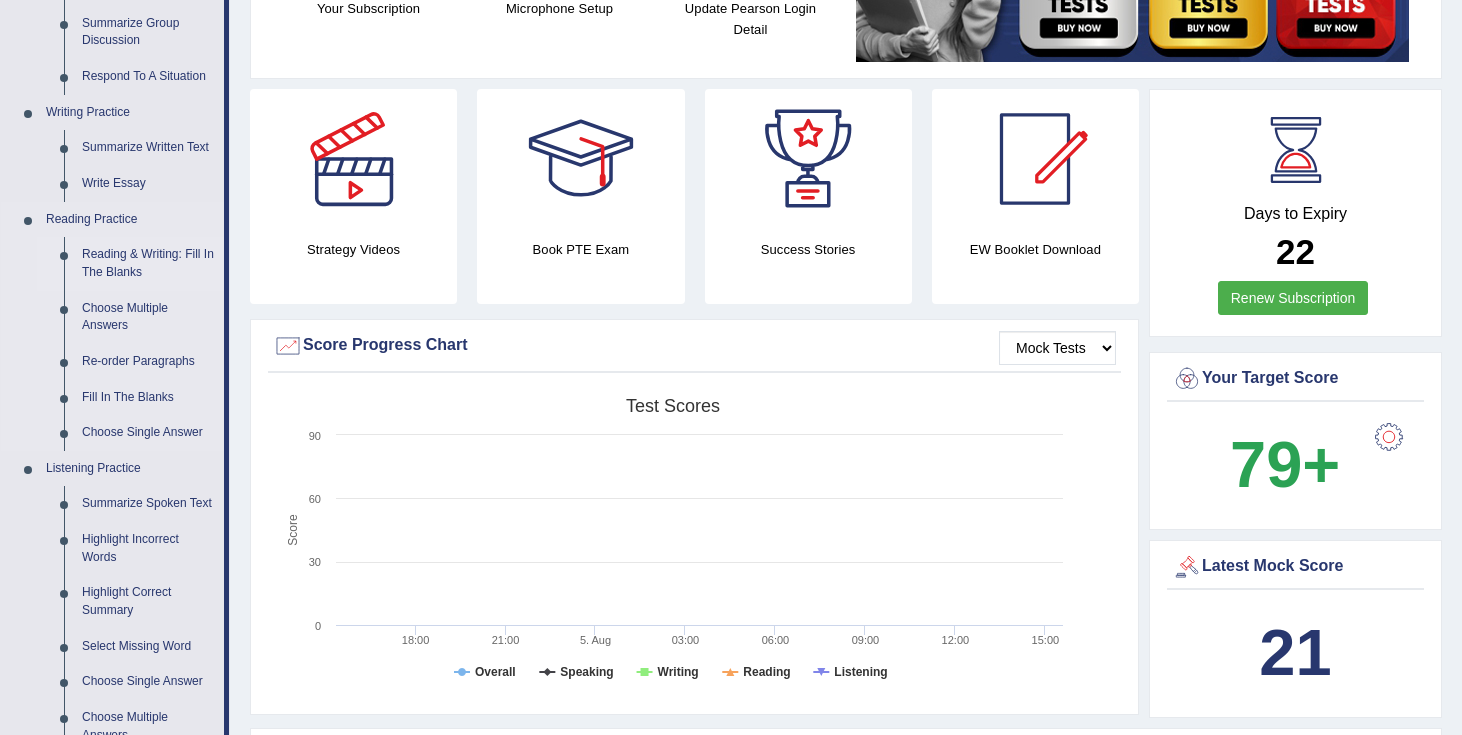 click on "Reading & Writing: Fill In The Blanks" at bounding box center [148, 263] 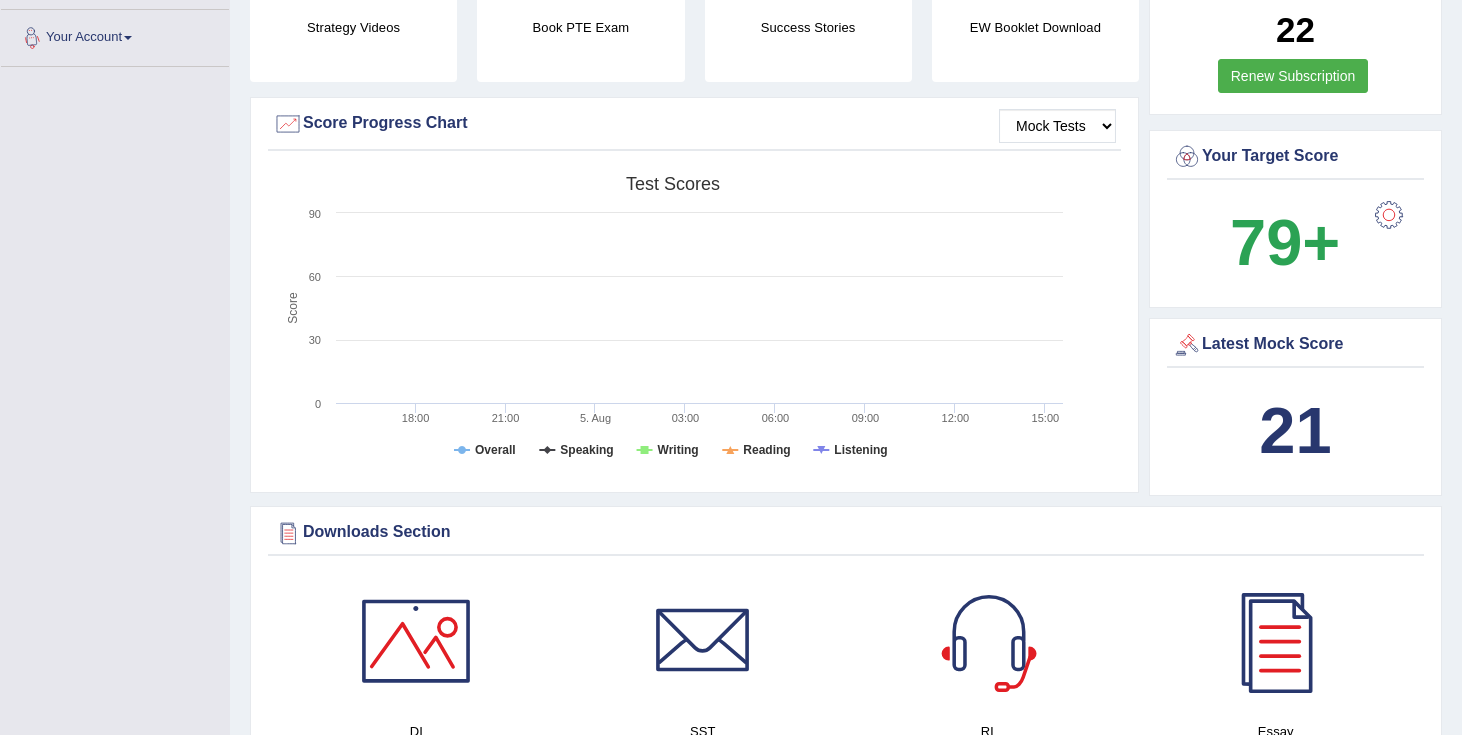 scroll, scrollTop: 759, scrollLeft: 0, axis: vertical 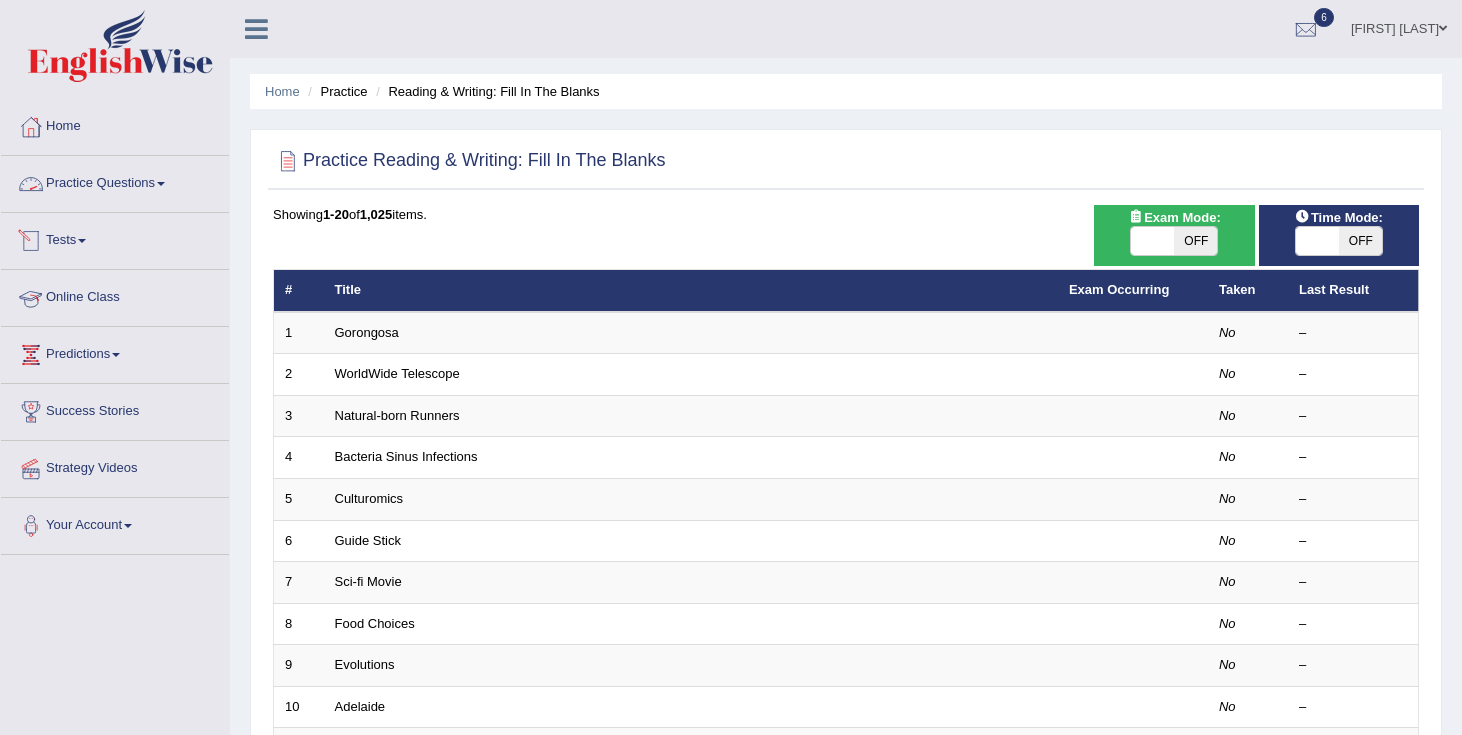 click on "Practice Questions" at bounding box center [115, 181] 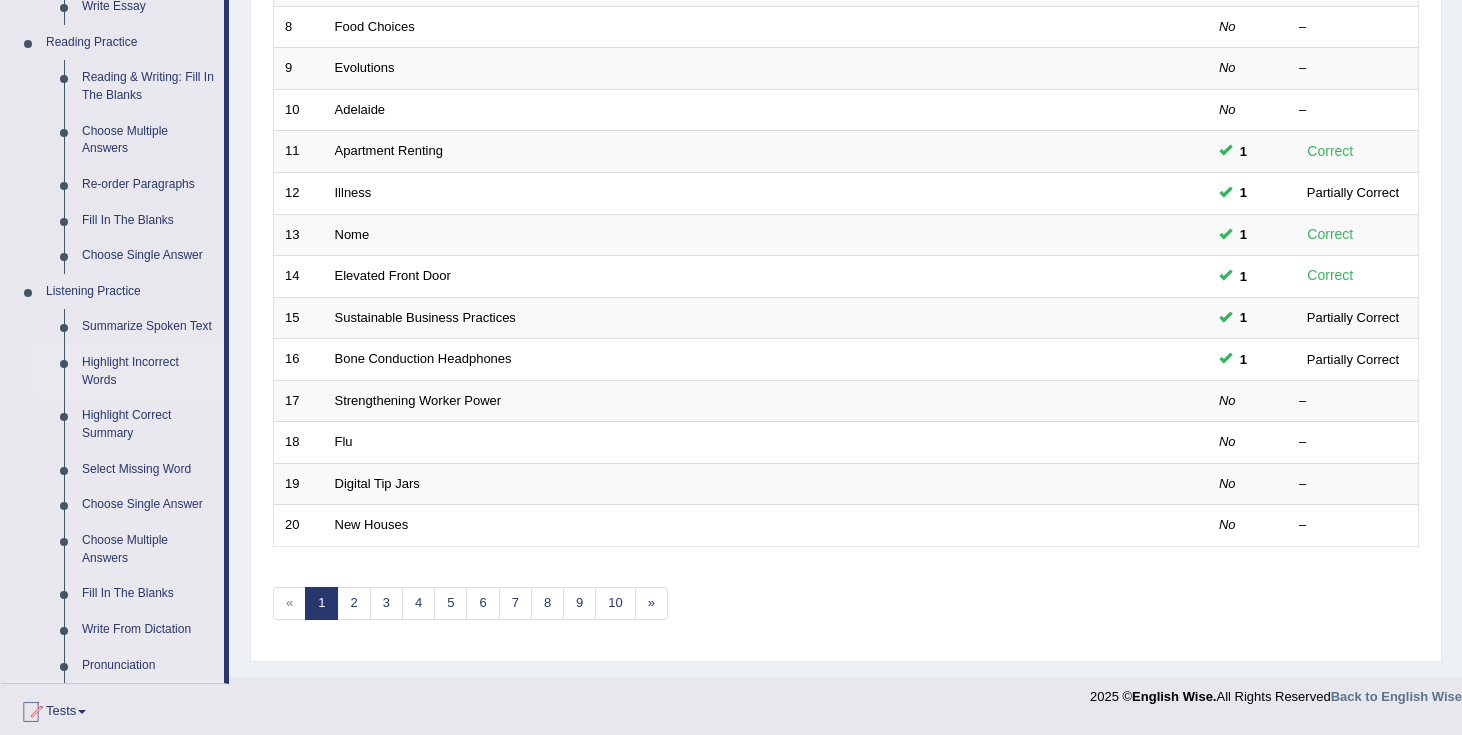 scroll, scrollTop: 595, scrollLeft: 0, axis: vertical 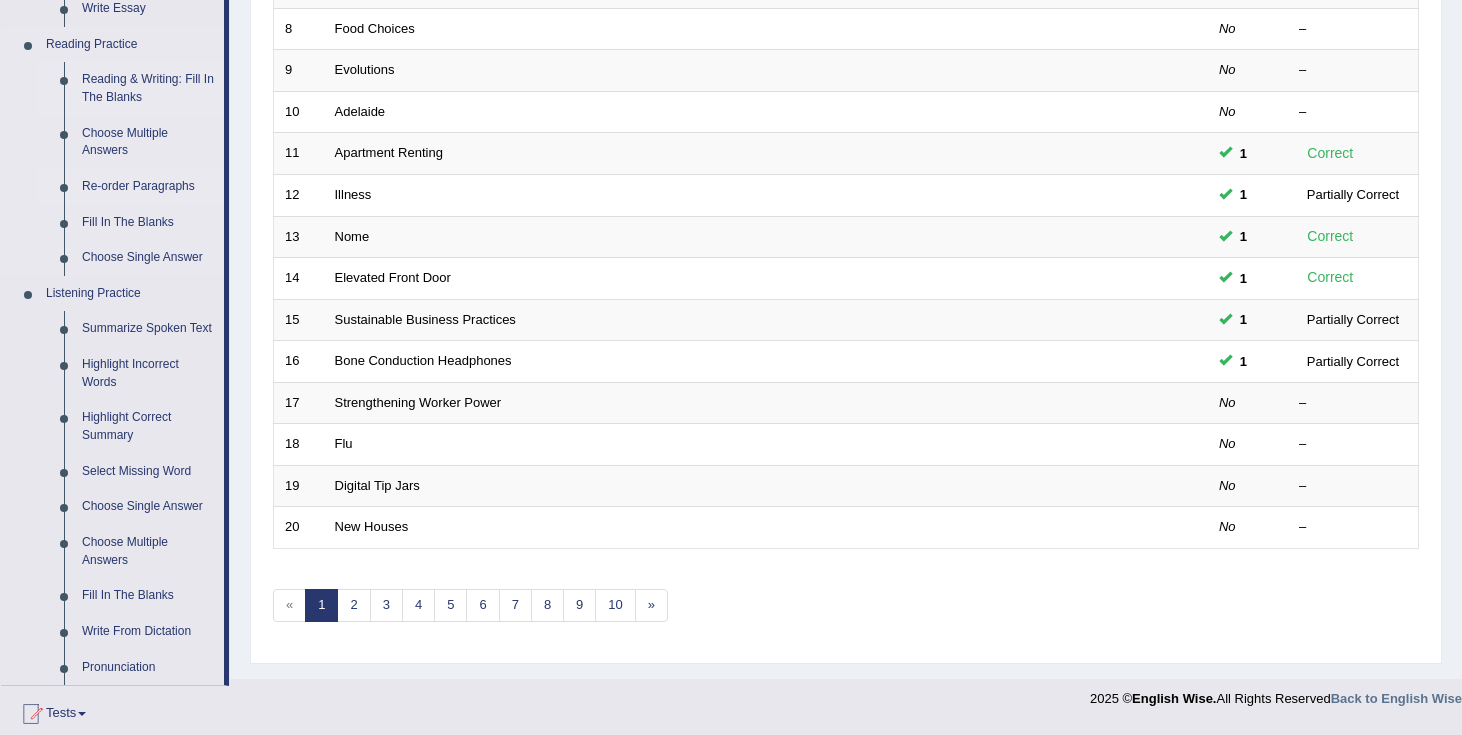click on "Re-order Paragraphs" at bounding box center (148, 187) 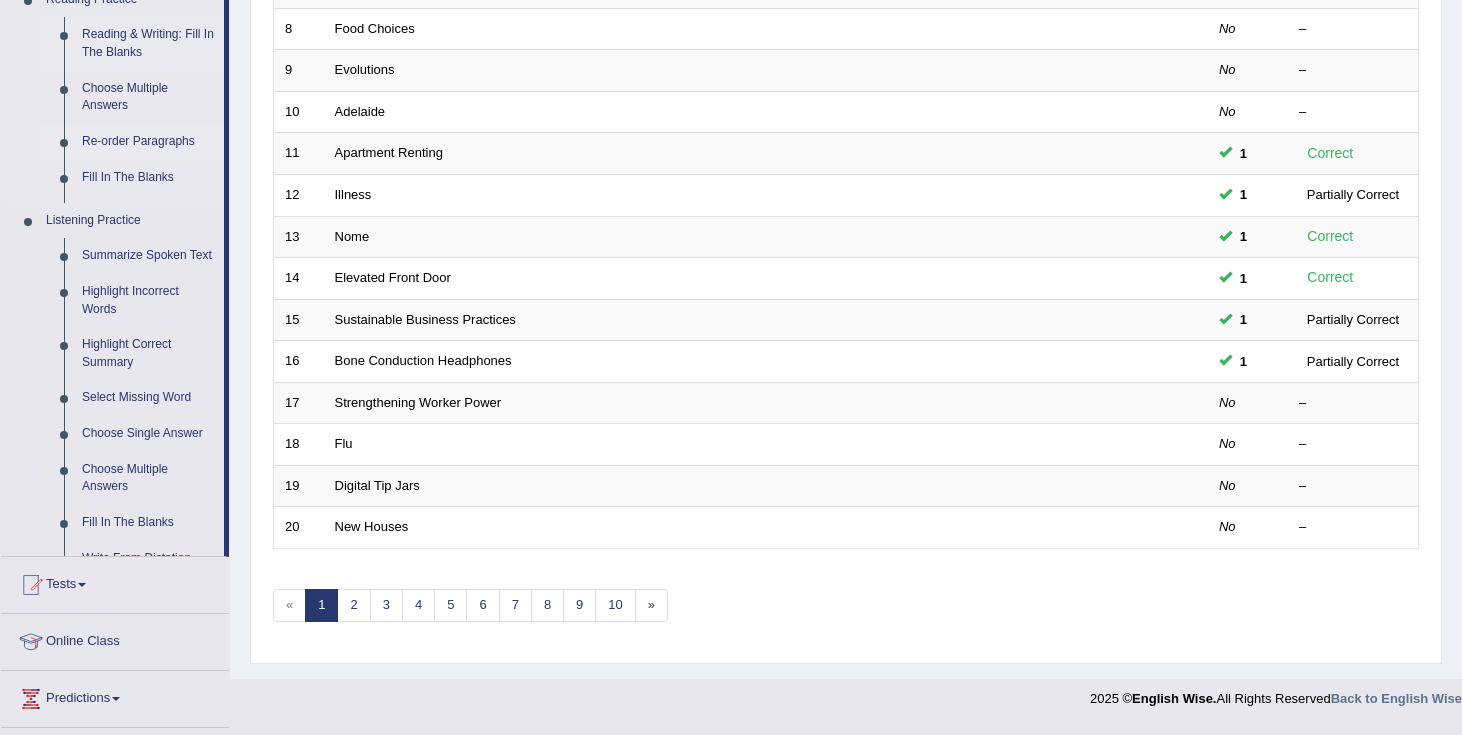 scroll, scrollTop: 527, scrollLeft: 0, axis: vertical 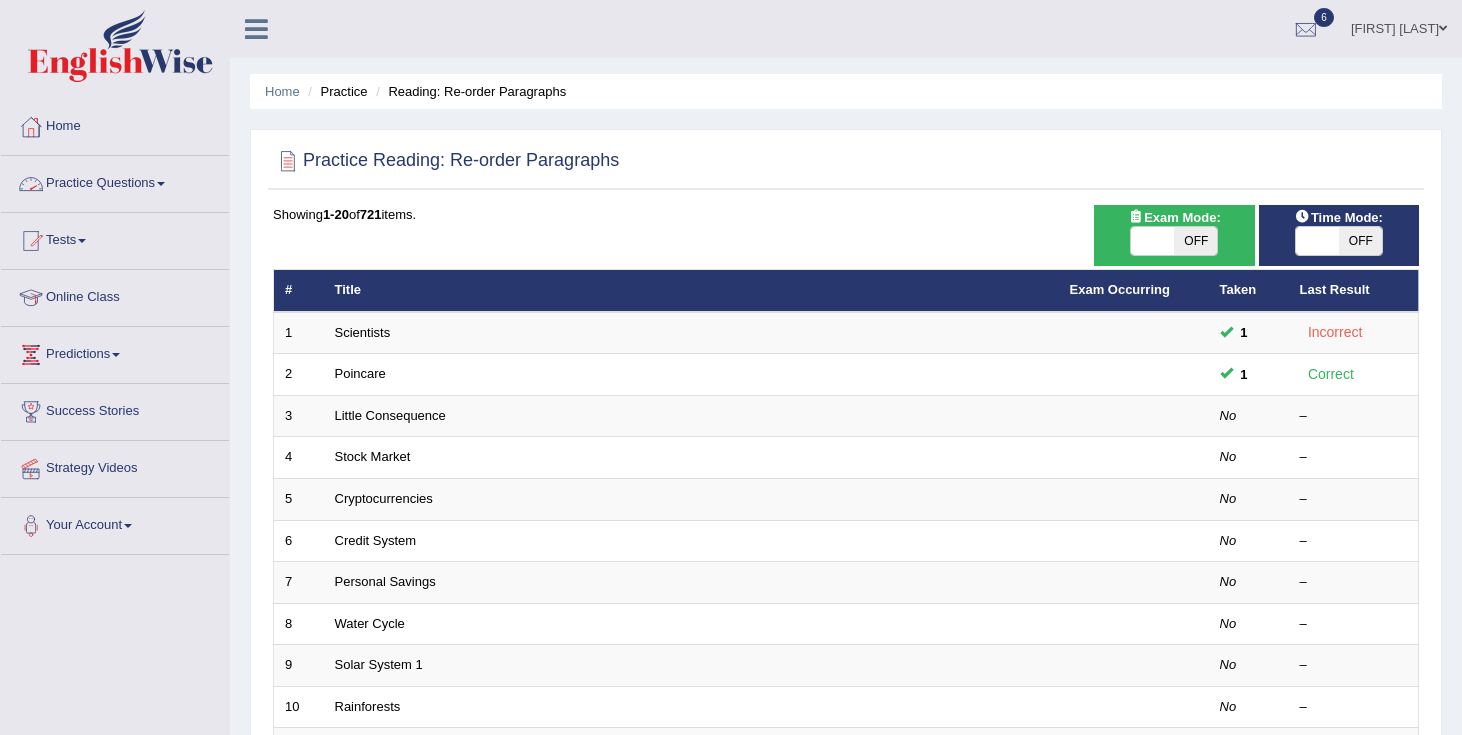 click on "OFF" at bounding box center (1195, 241) 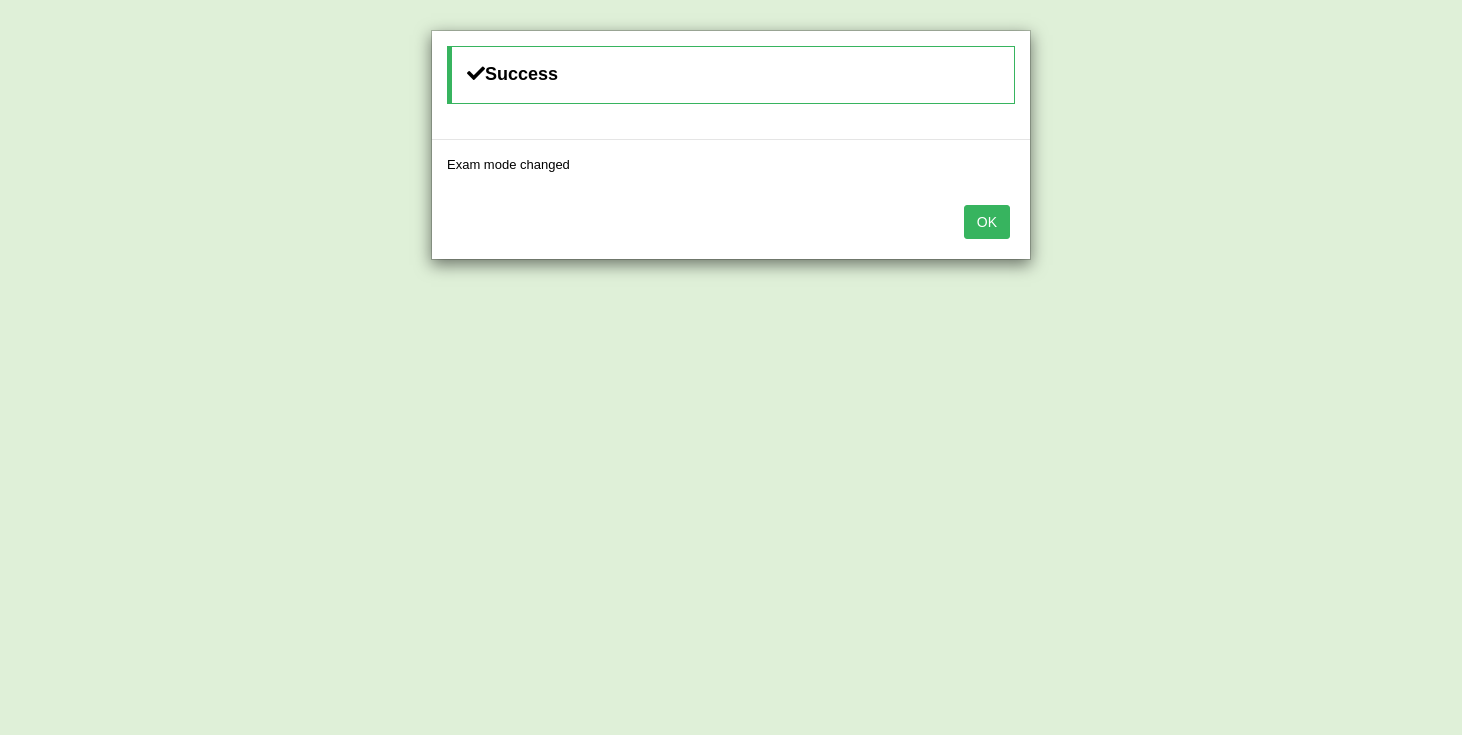 click on "OK" at bounding box center (987, 222) 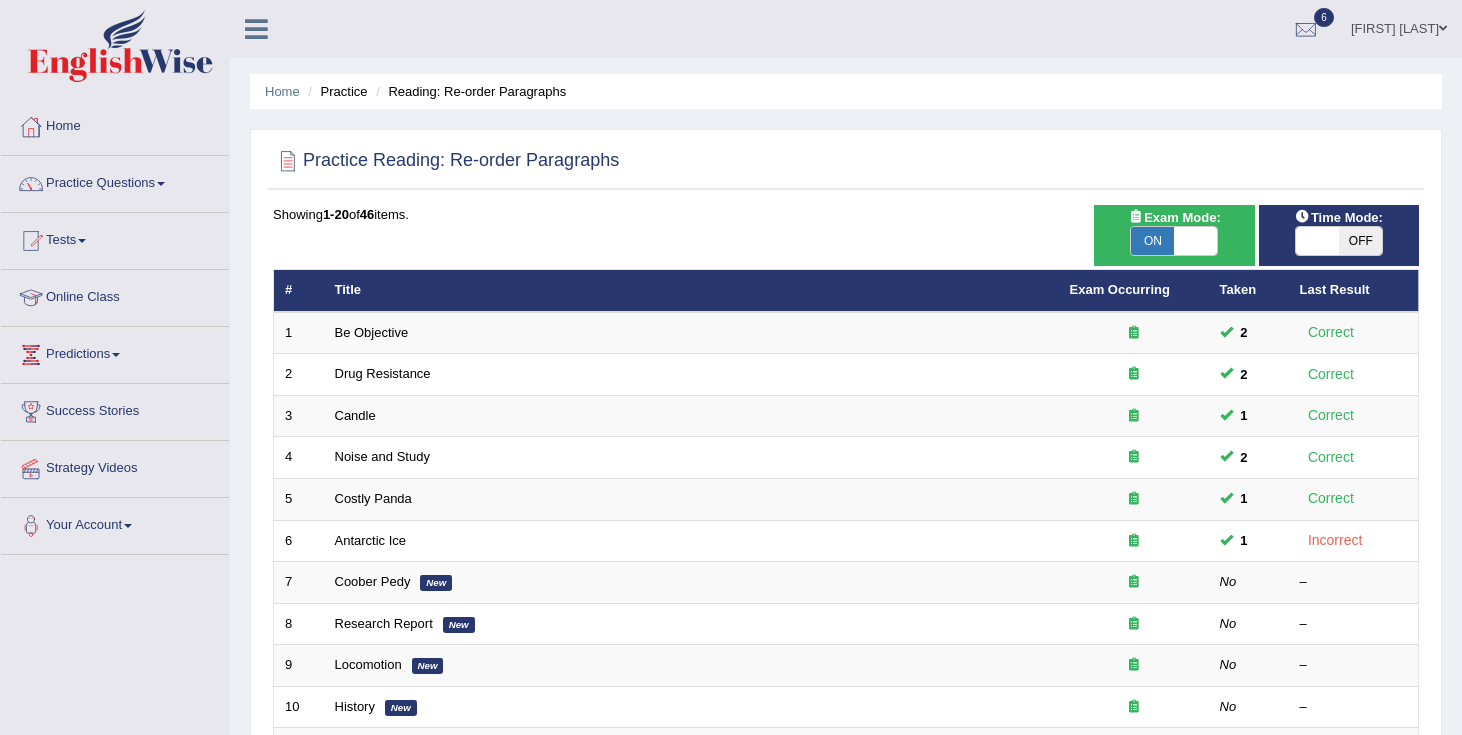 scroll, scrollTop: 0, scrollLeft: 0, axis: both 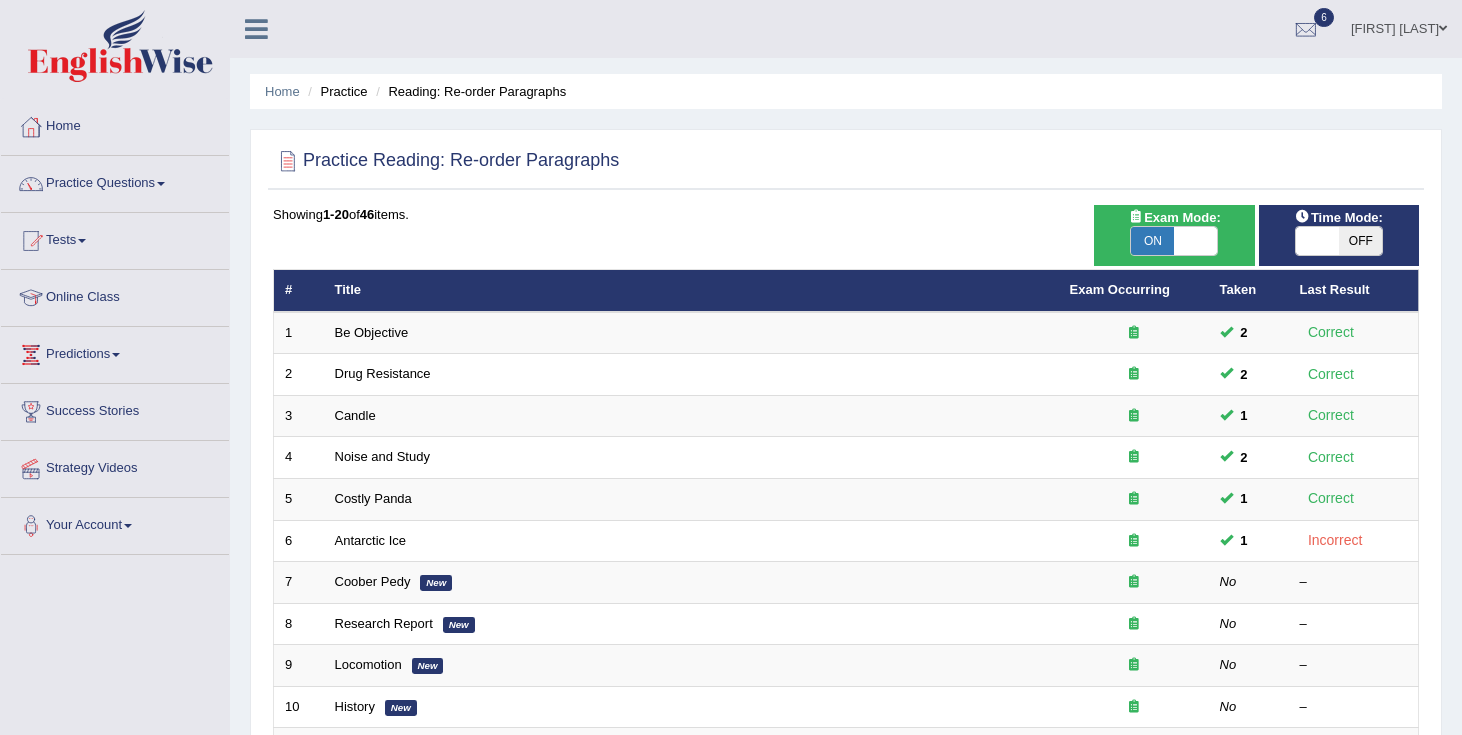 click on "OFF" at bounding box center [1360, 241] 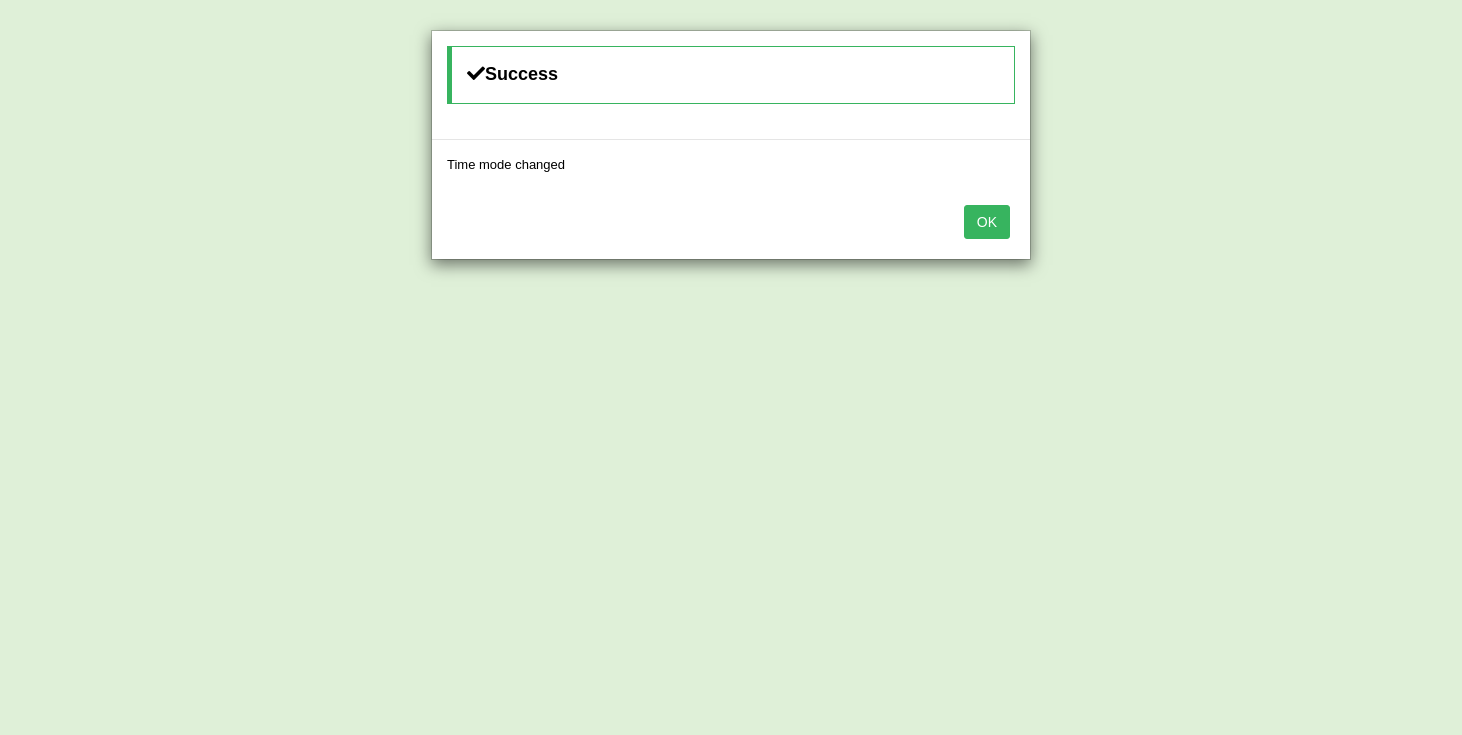 click on "OK" at bounding box center [987, 222] 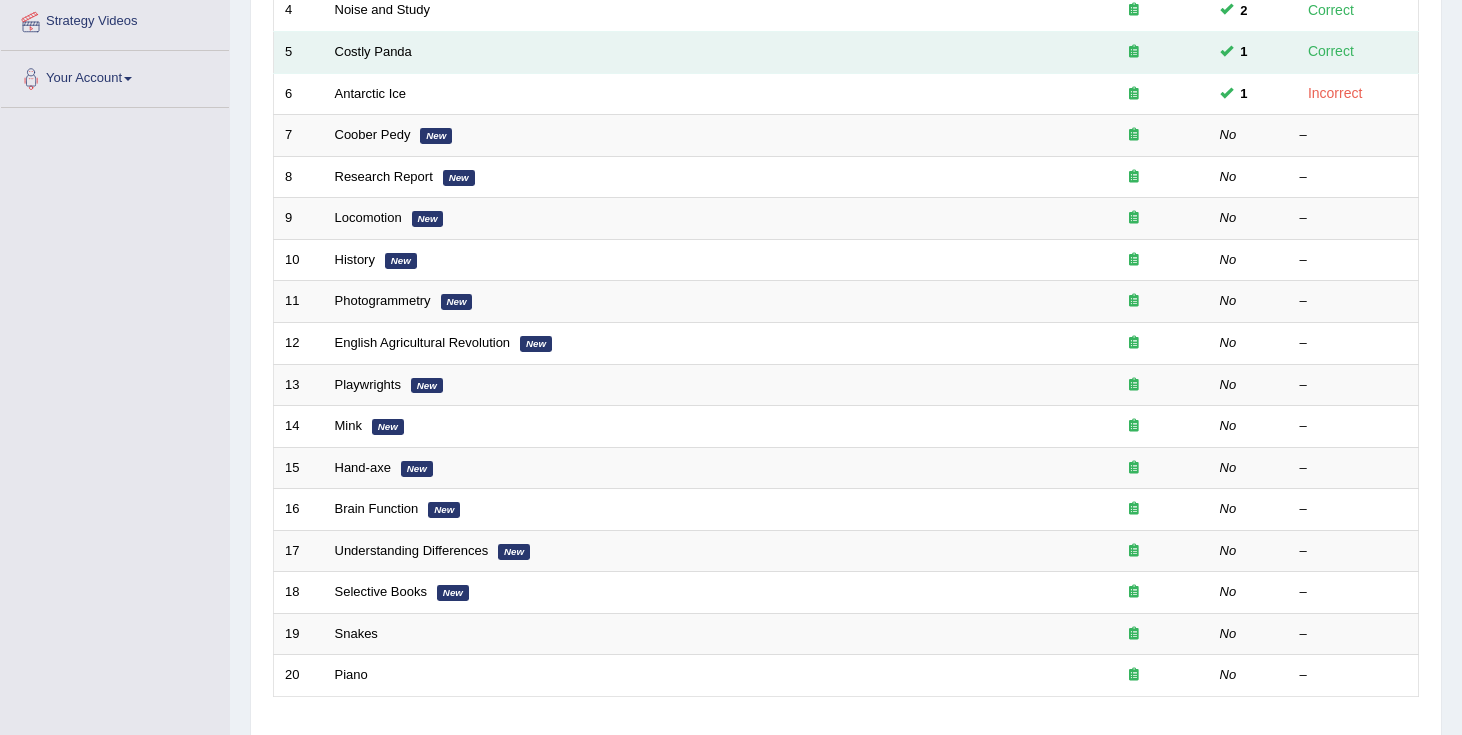 scroll, scrollTop: 589, scrollLeft: 0, axis: vertical 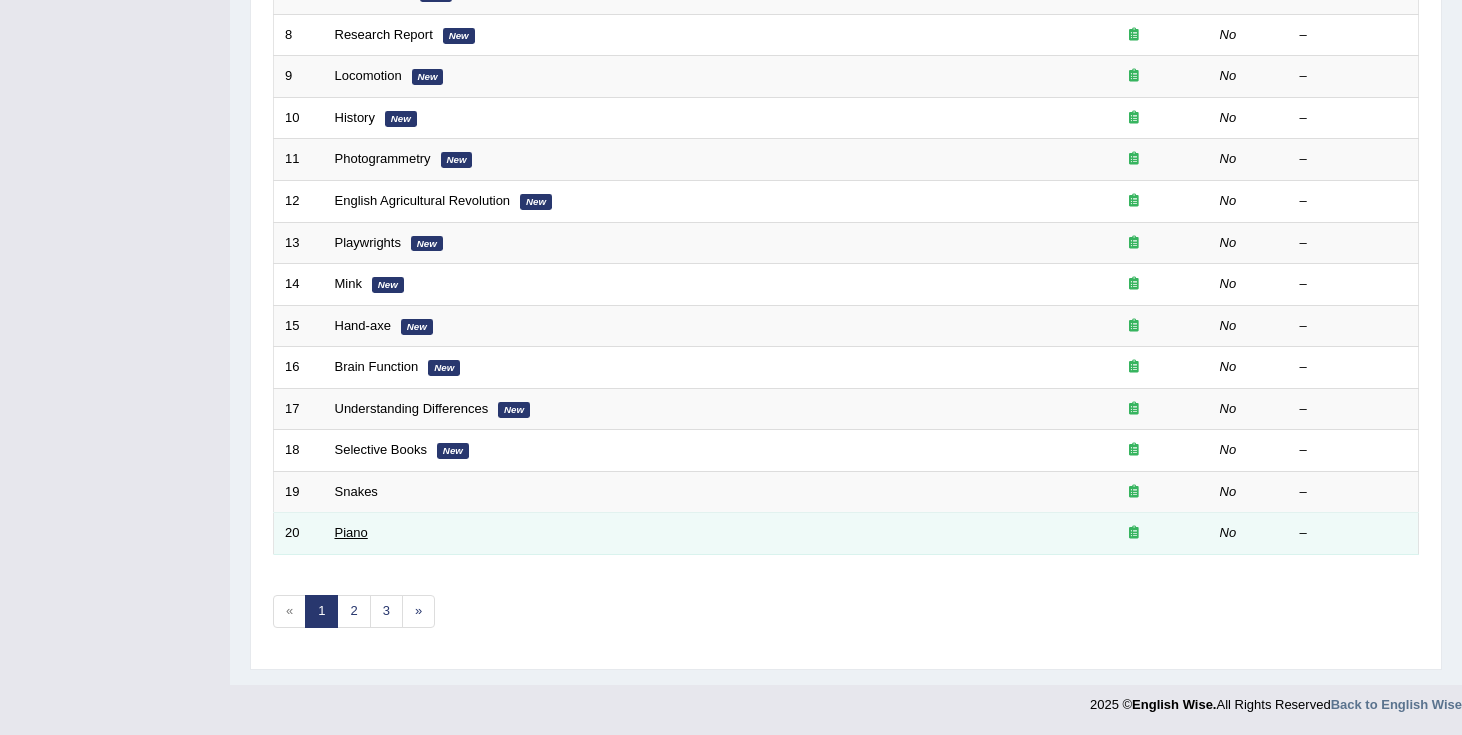 click on "Piano" at bounding box center (351, 532) 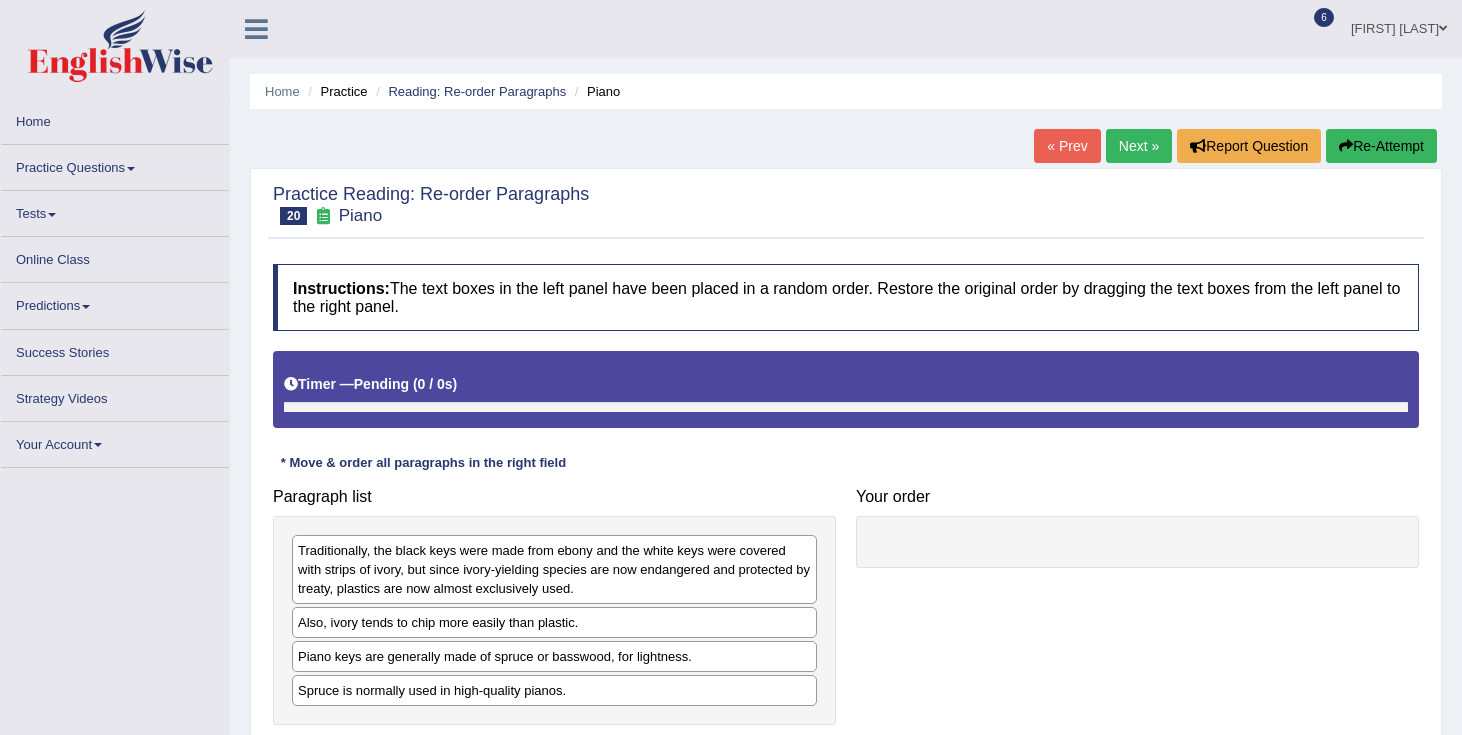scroll, scrollTop: 0, scrollLeft: 0, axis: both 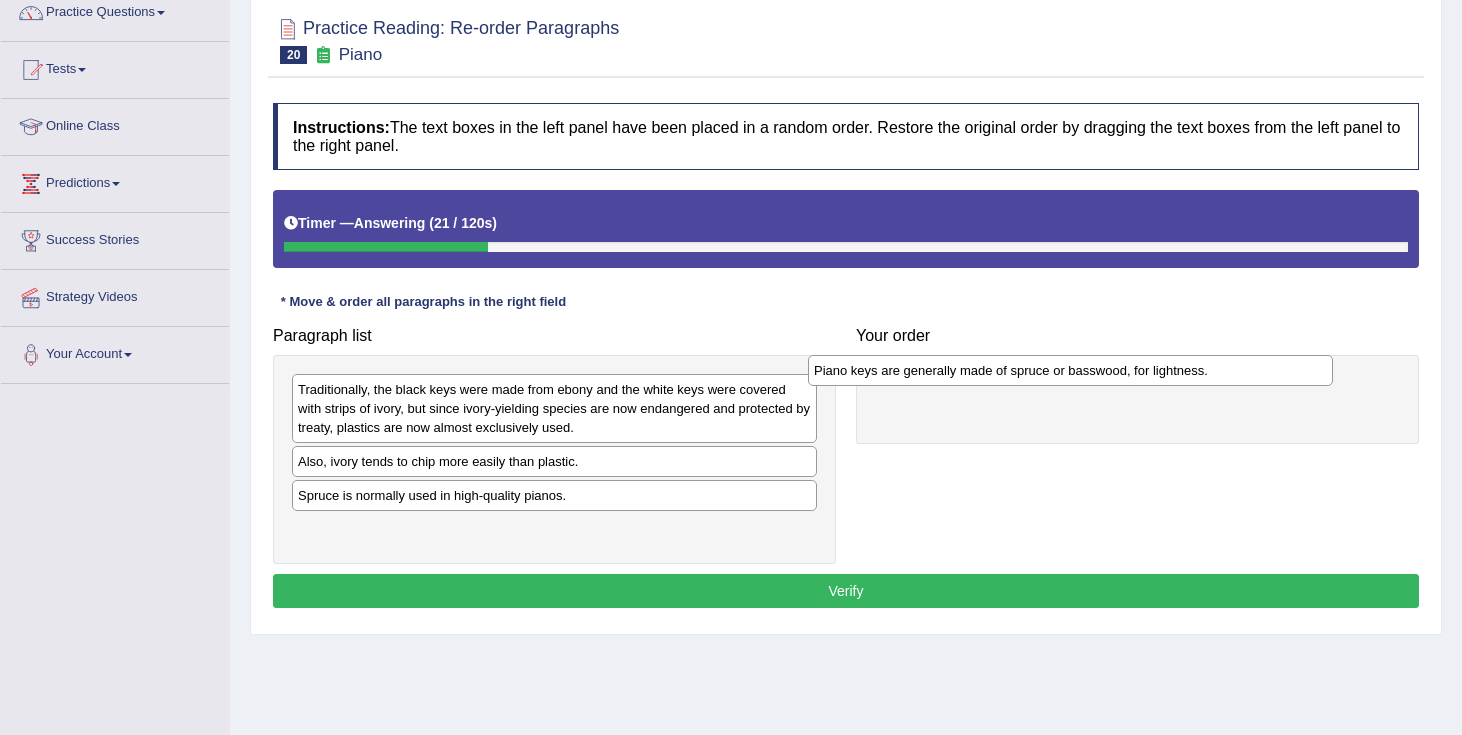 drag, startPoint x: 626, startPoint y: 498, endPoint x: 1145, endPoint y: 363, distance: 536.27045 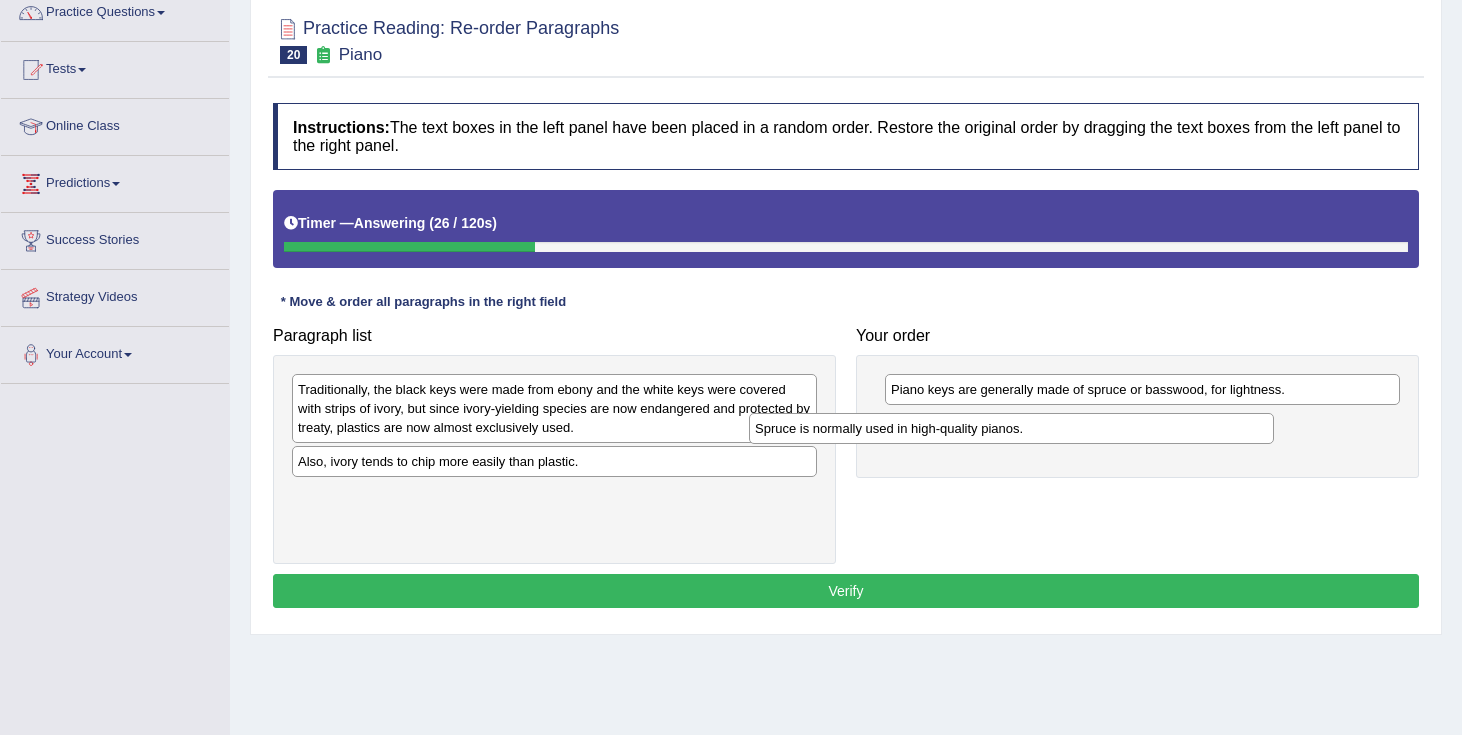 drag, startPoint x: 578, startPoint y: 496, endPoint x: 1035, endPoint y: 427, distance: 462.17963 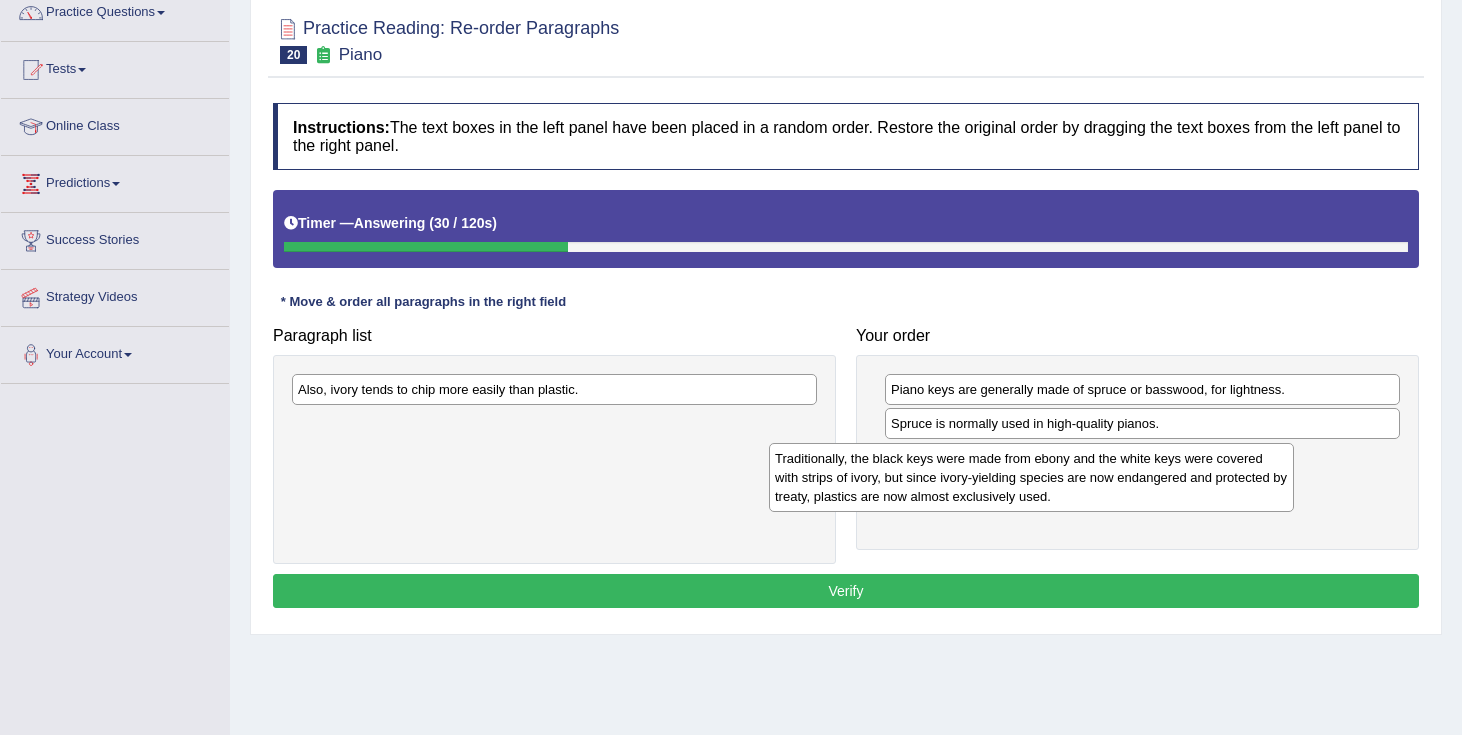 drag, startPoint x: 630, startPoint y: 406, endPoint x: 1108, endPoint y: 475, distance: 482.95444 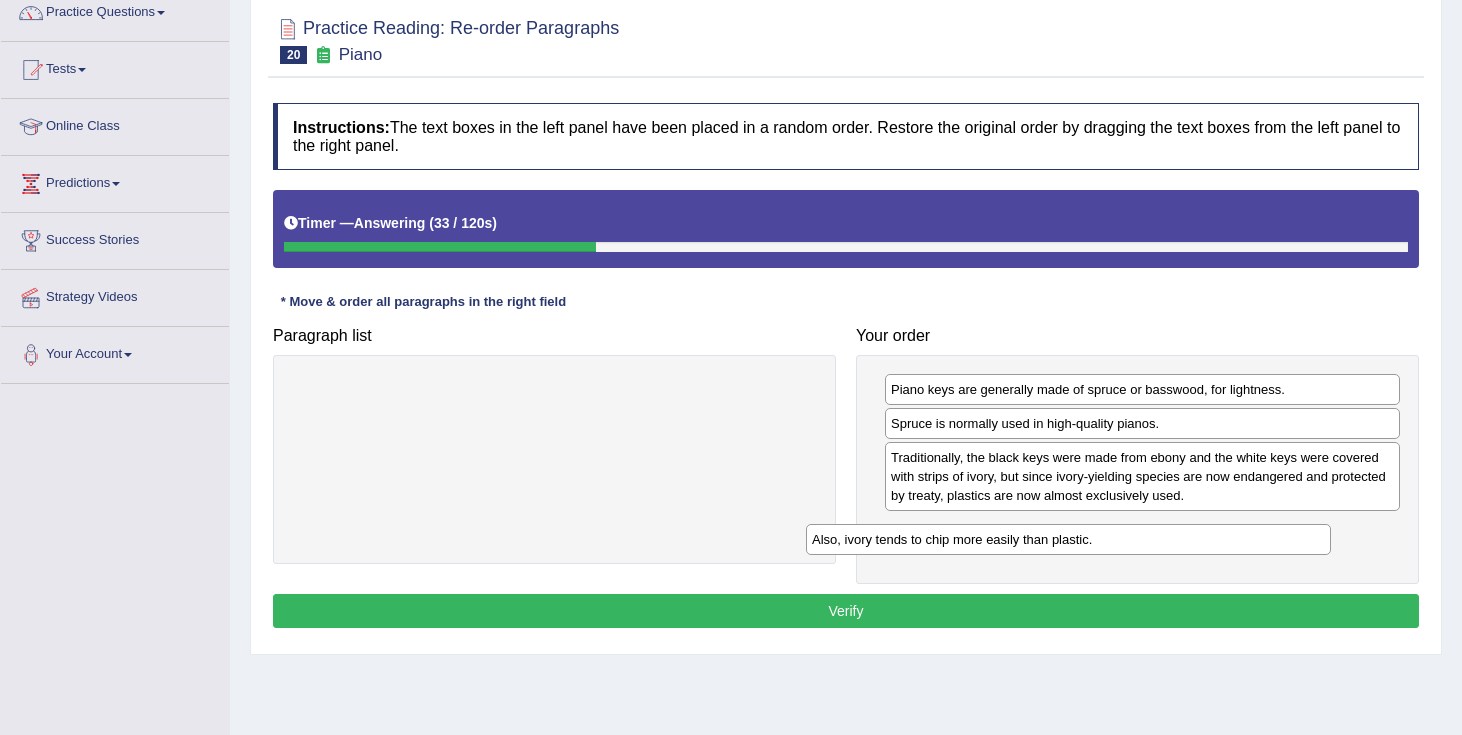 drag, startPoint x: 638, startPoint y: 382, endPoint x: 1152, endPoint y: 531, distance: 535.1607 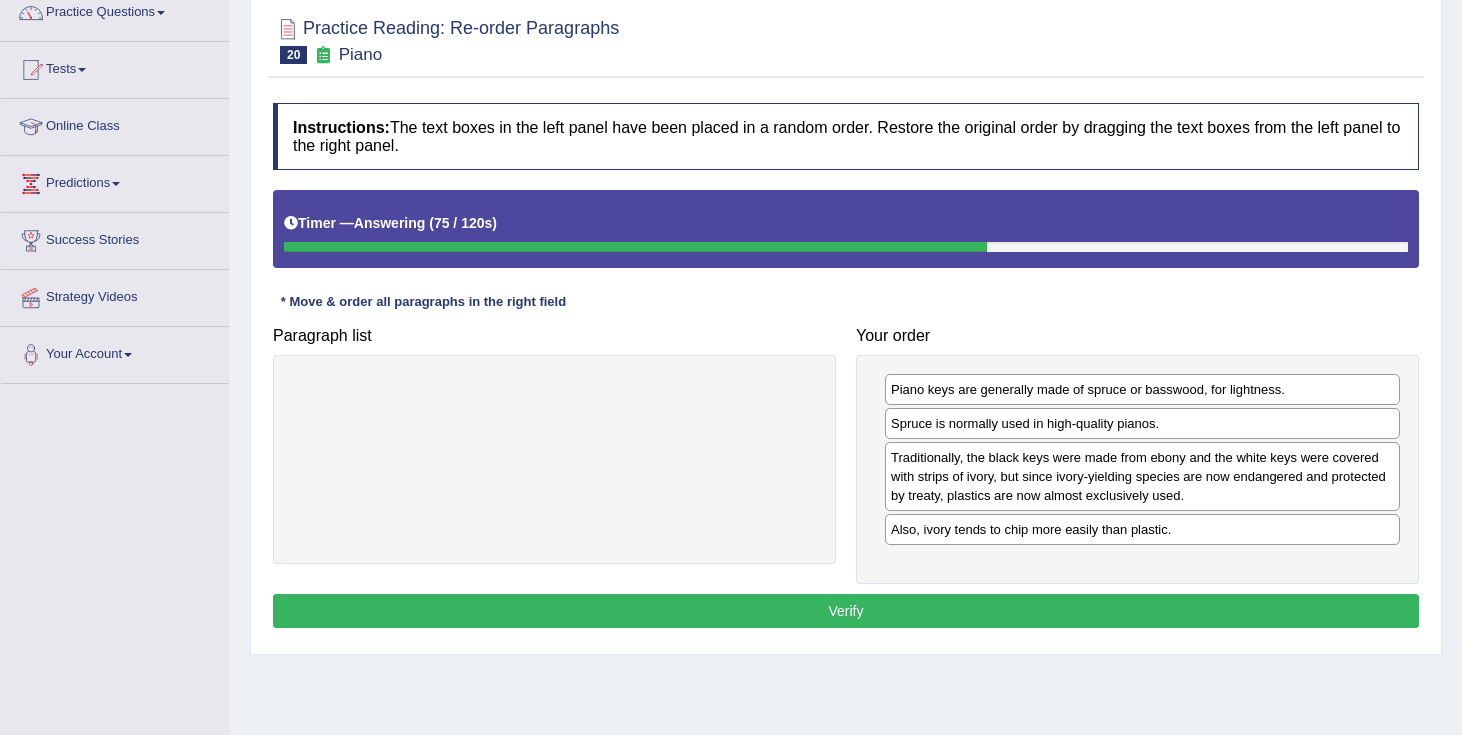 click on "Verify" at bounding box center [846, 611] 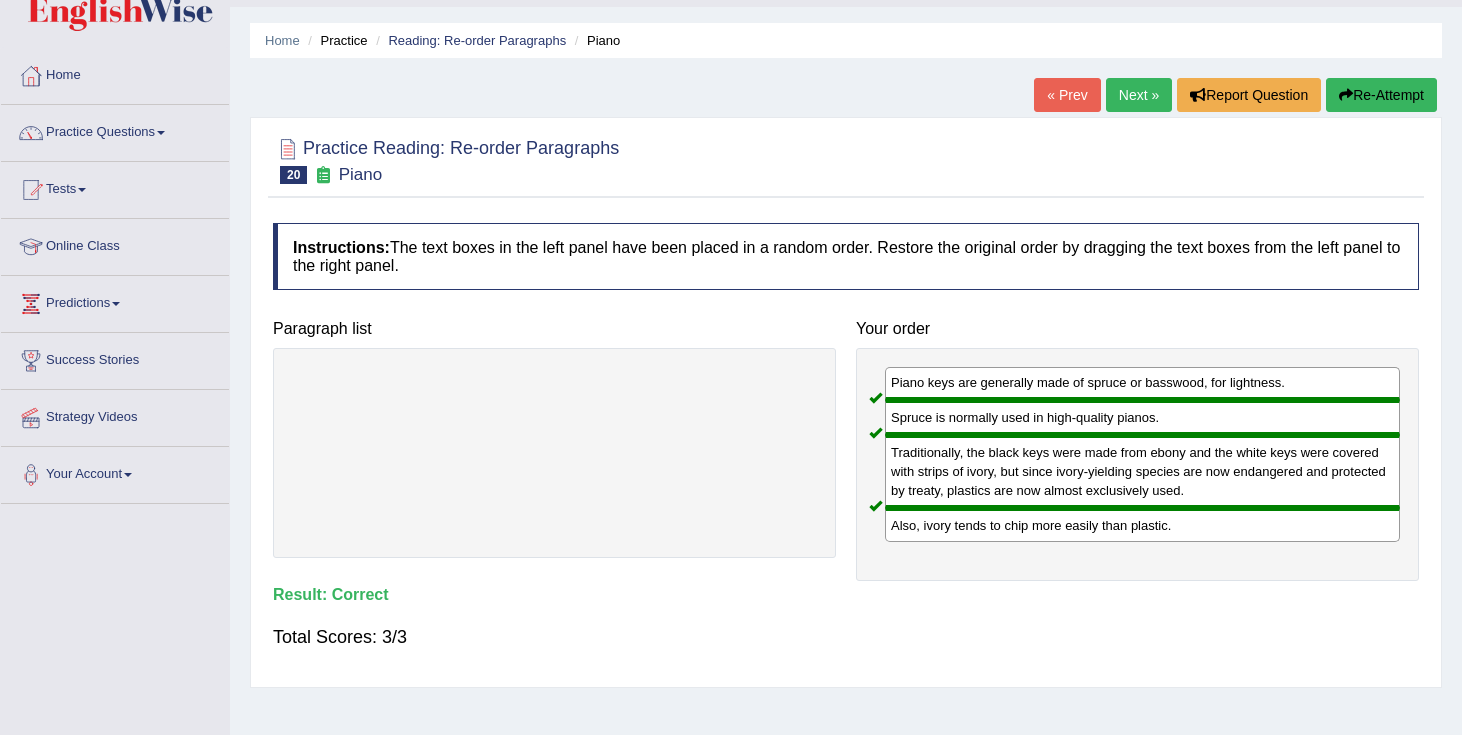 scroll, scrollTop: 0, scrollLeft: 0, axis: both 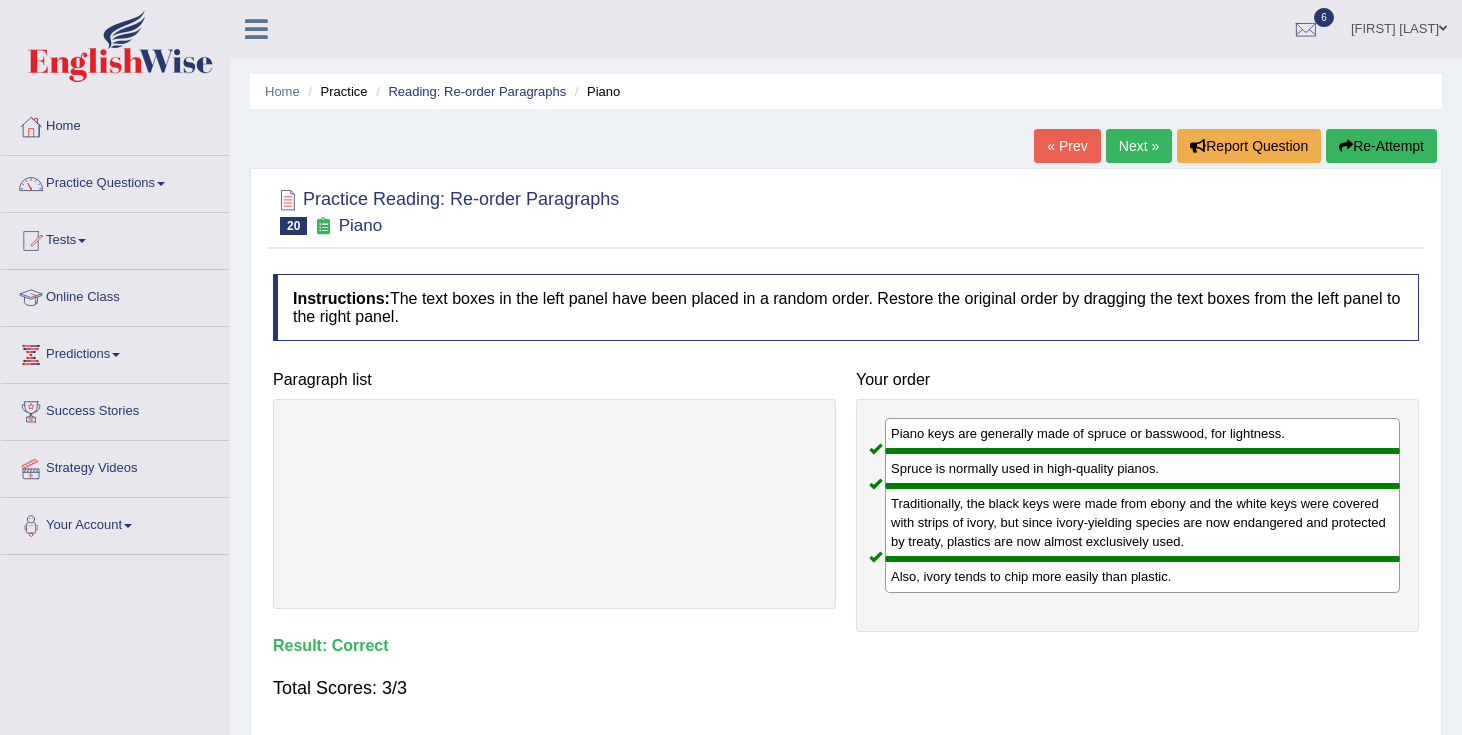 click on "Next »" at bounding box center [1139, 146] 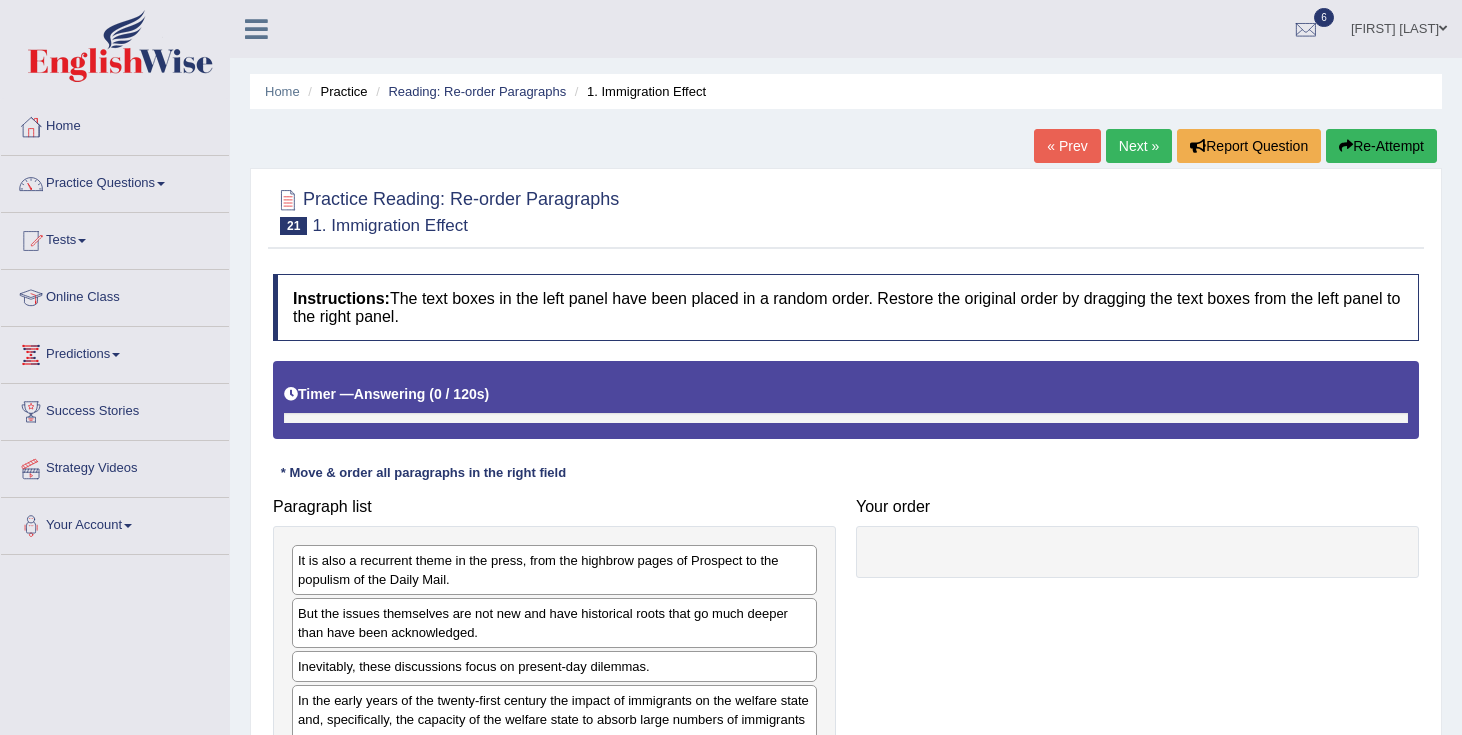 scroll, scrollTop: 0, scrollLeft: 0, axis: both 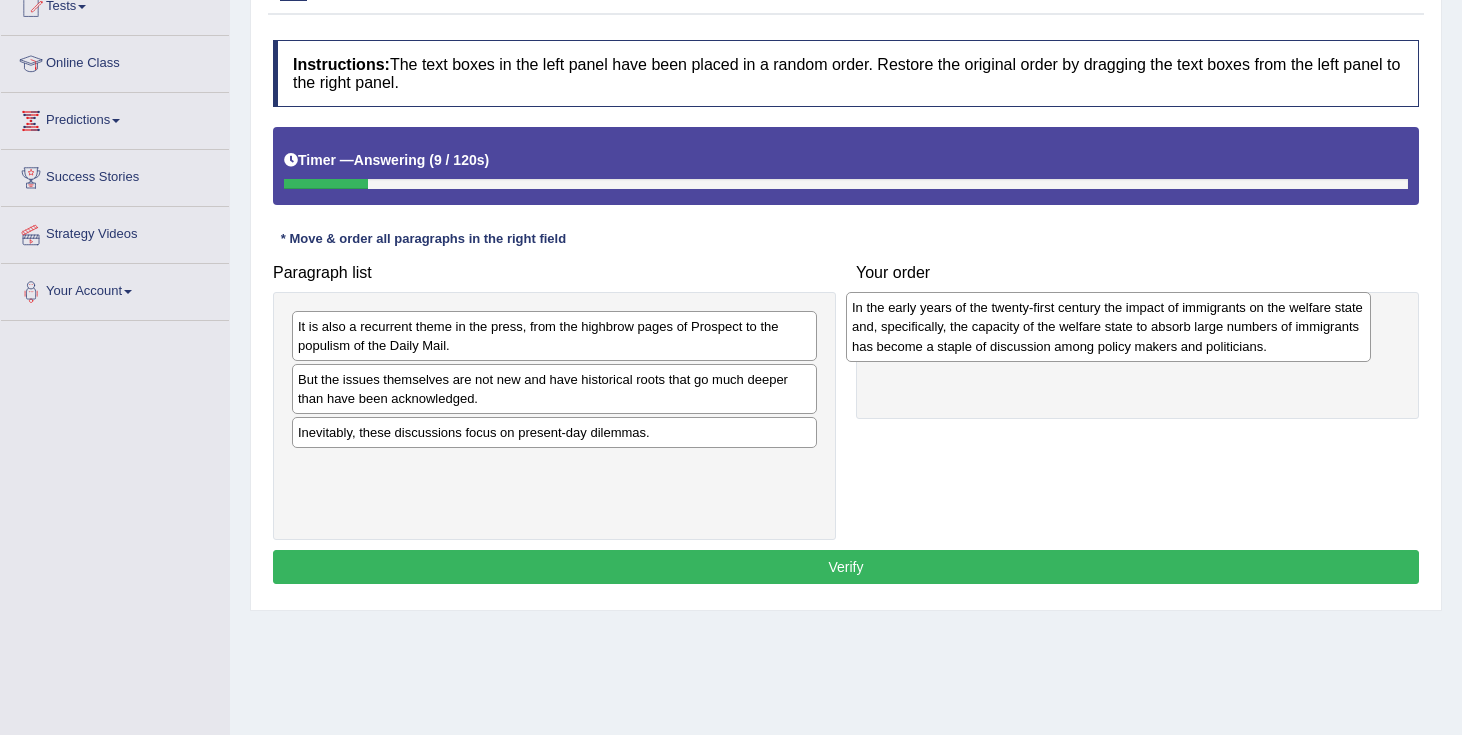 drag, startPoint x: 603, startPoint y: 506, endPoint x: 1157, endPoint y: 347, distance: 576.36536 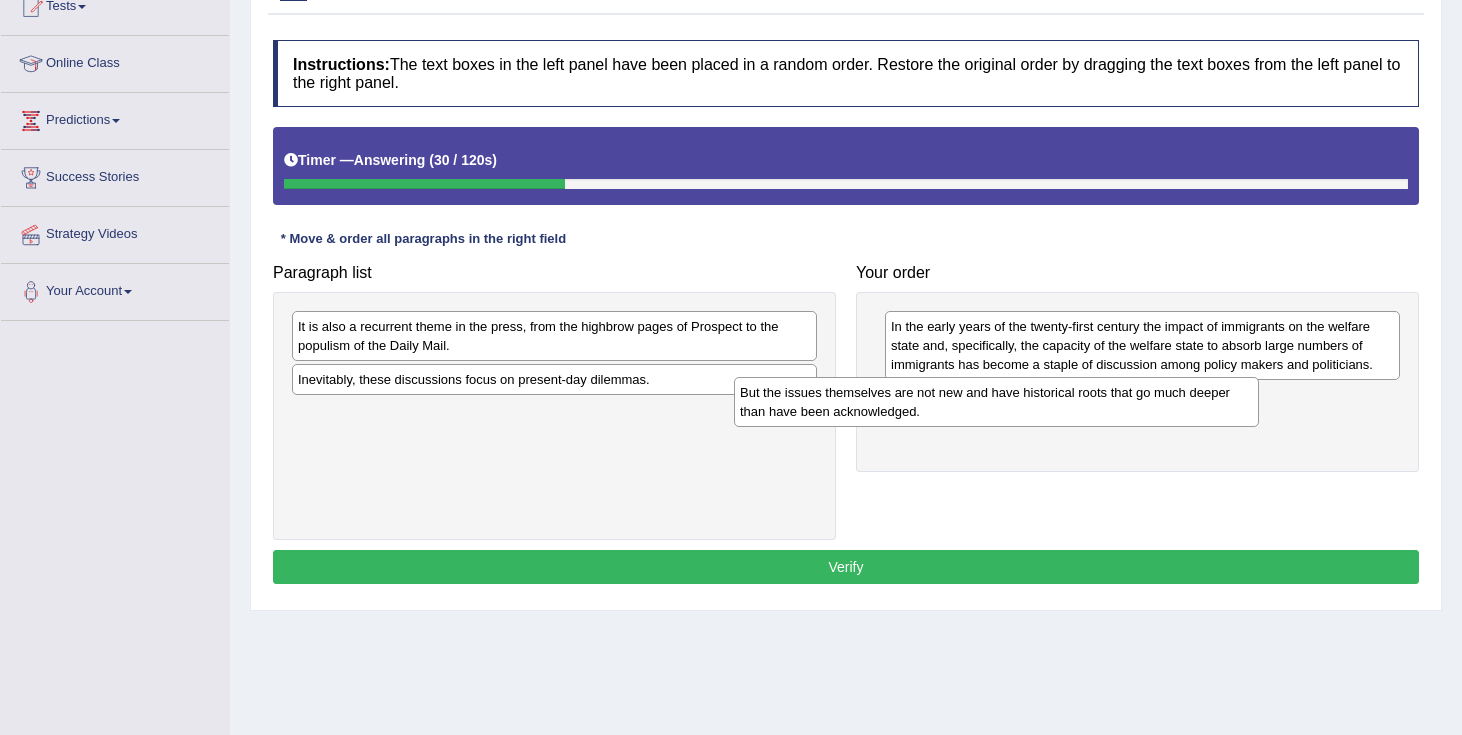 drag, startPoint x: 672, startPoint y: 383, endPoint x: 1114, endPoint y: 396, distance: 442.19113 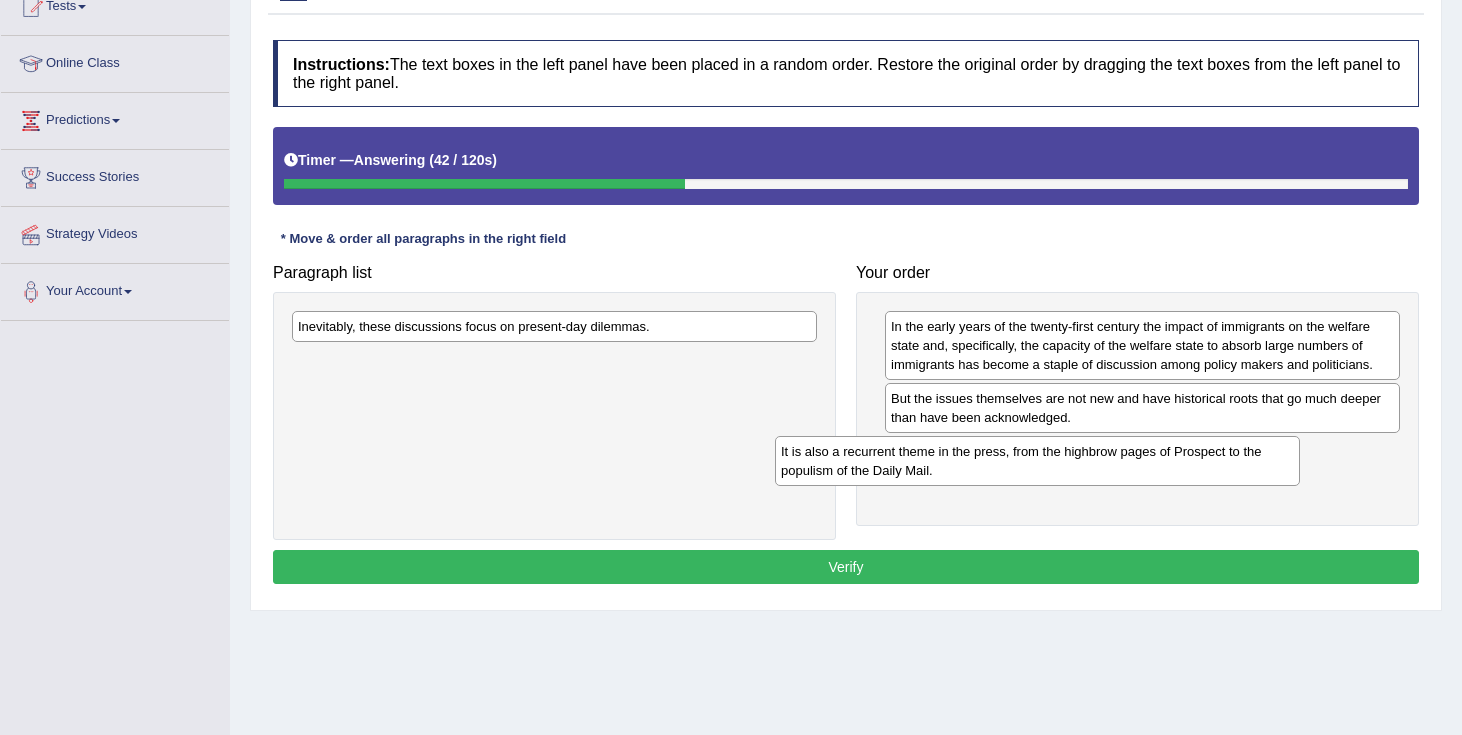 drag, startPoint x: 665, startPoint y: 352, endPoint x: 1148, endPoint y: 476, distance: 498.6632 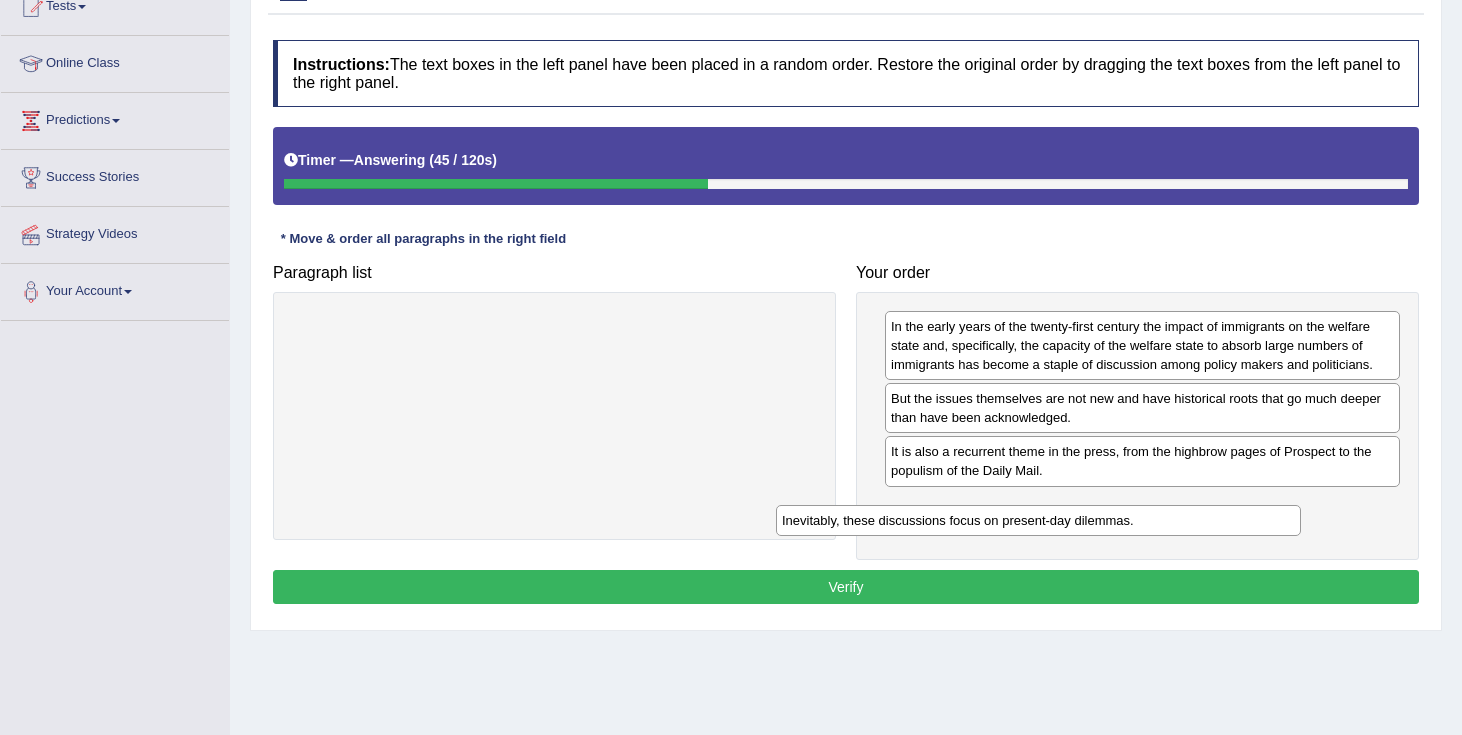 drag, startPoint x: 692, startPoint y: 340, endPoint x: 1196, endPoint y: 534, distance: 540.04816 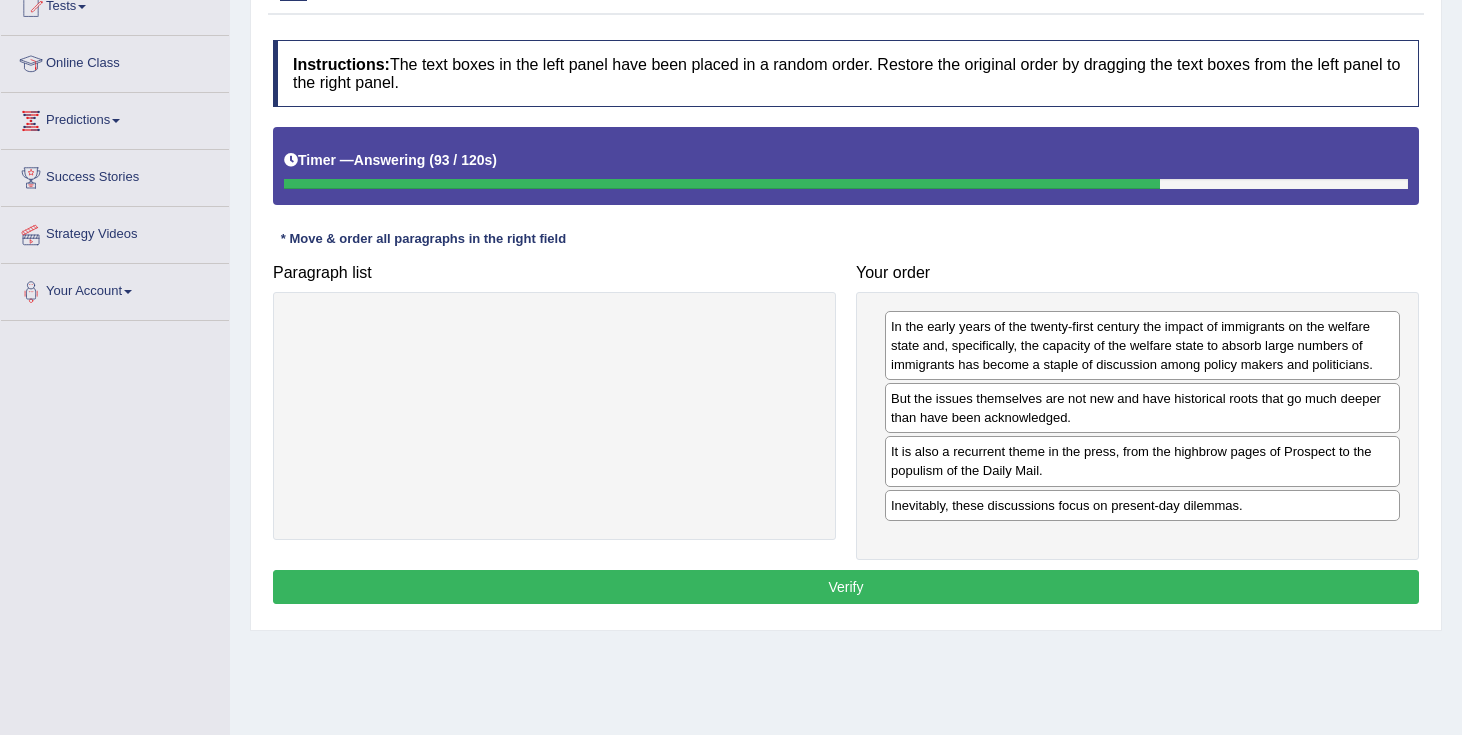 click on "Verify" at bounding box center [846, 587] 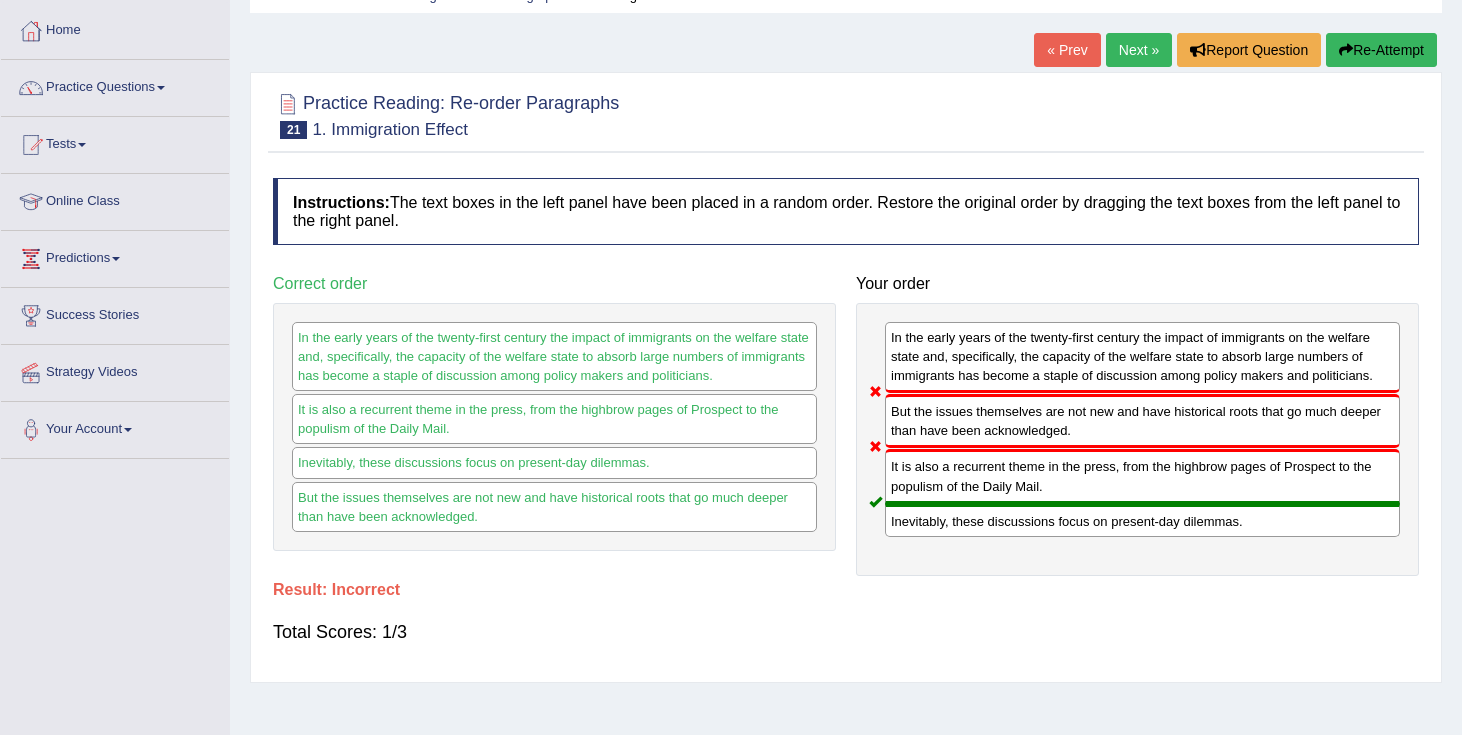 scroll, scrollTop: 95, scrollLeft: 0, axis: vertical 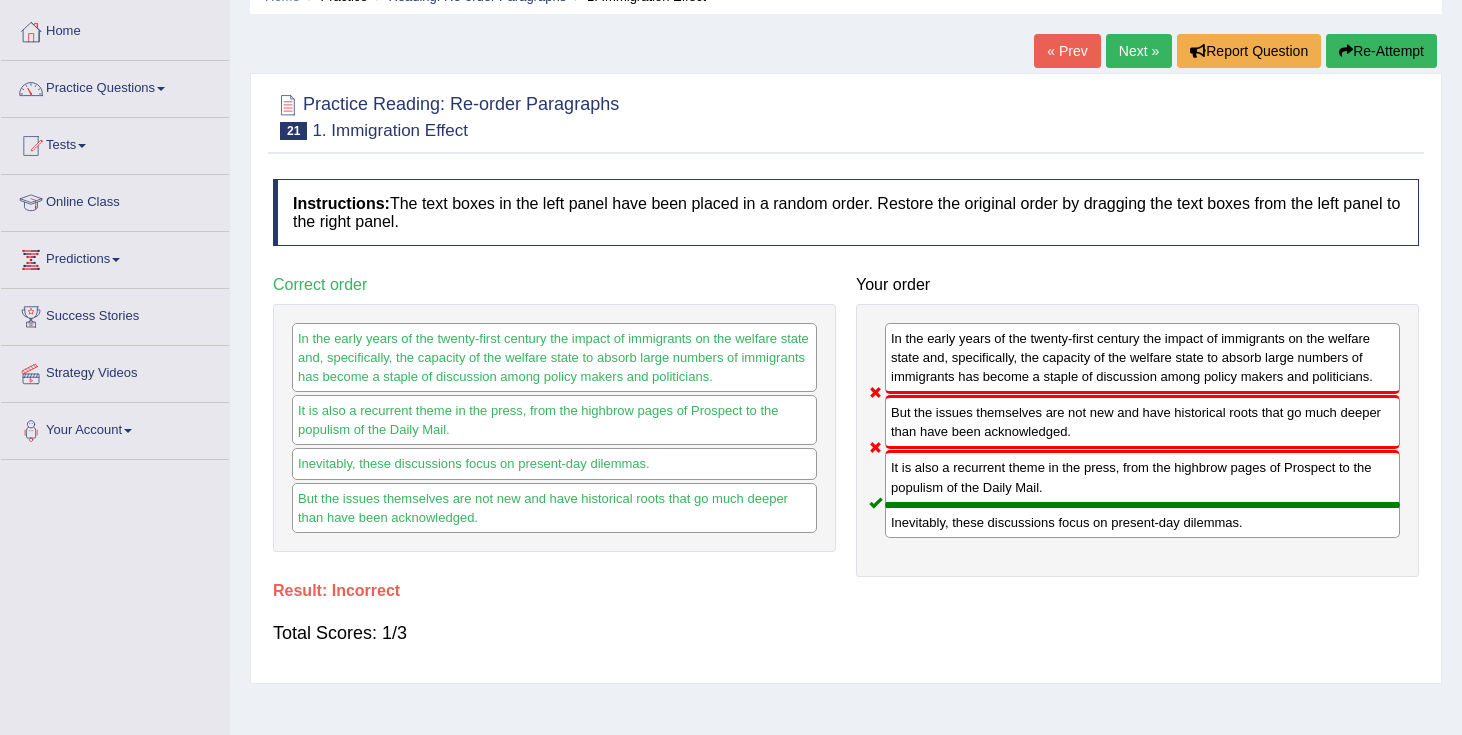 click on "Next »" at bounding box center [1139, 51] 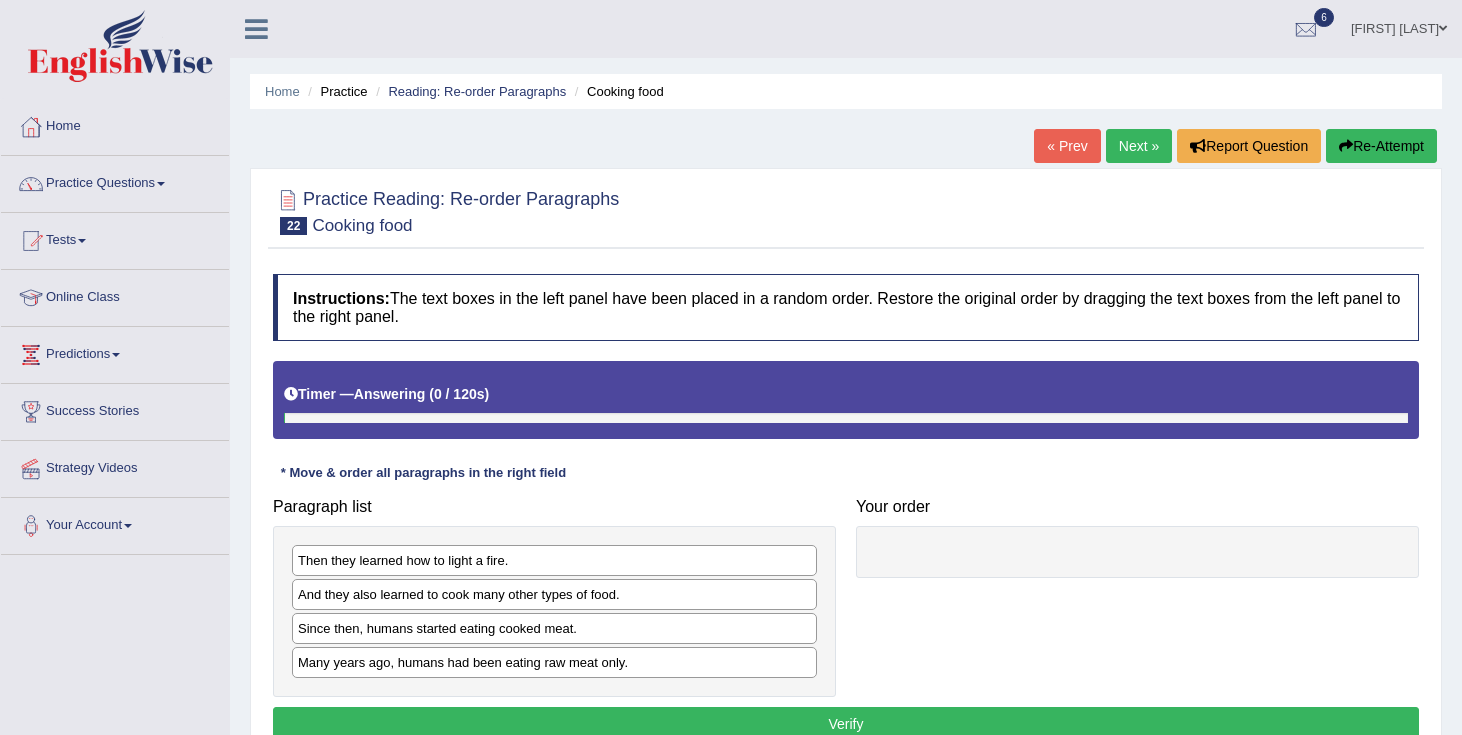 scroll, scrollTop: 0, scrollLeft: 0, axis: both 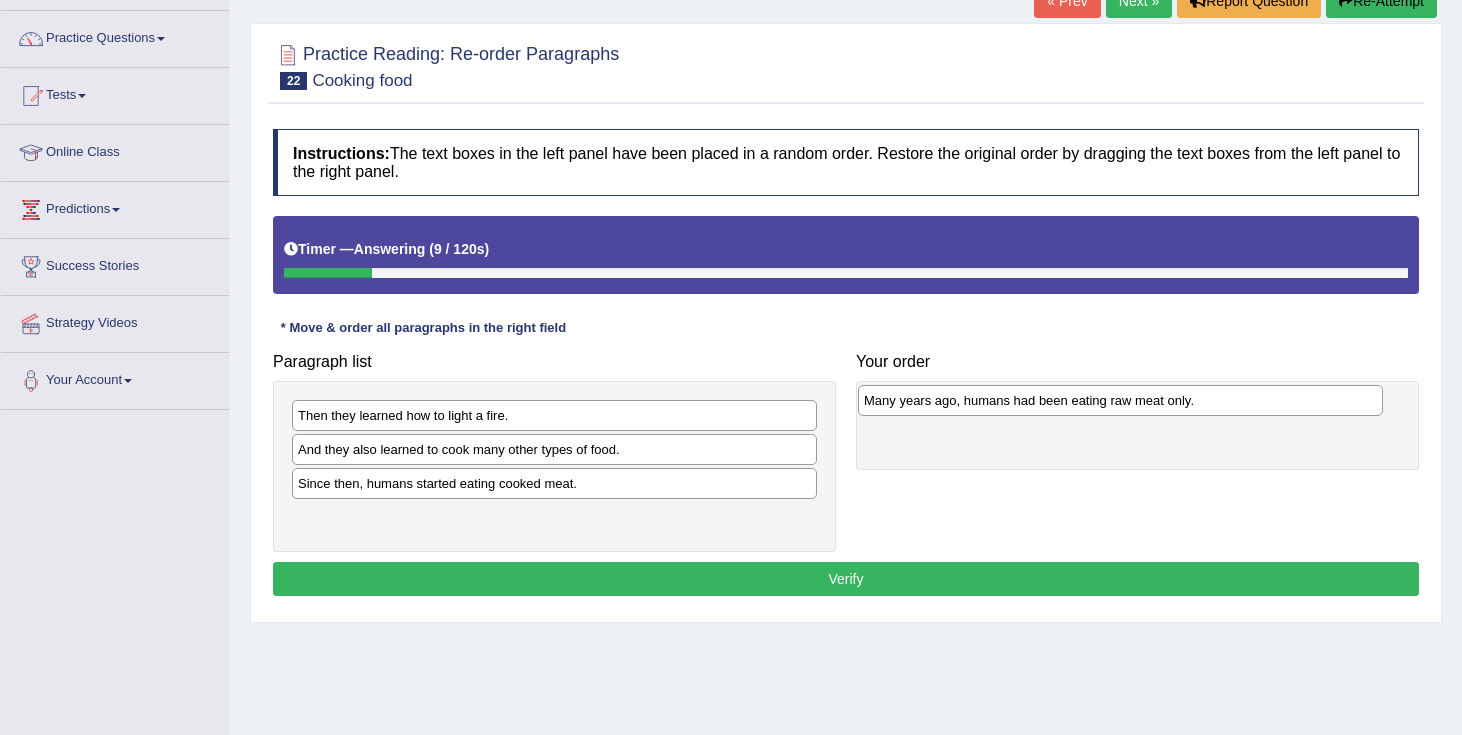 drag, startPoint x: 503, startPoint y: 516, endPoint x: 1069, endPoint y: 399, distance: 577.96625 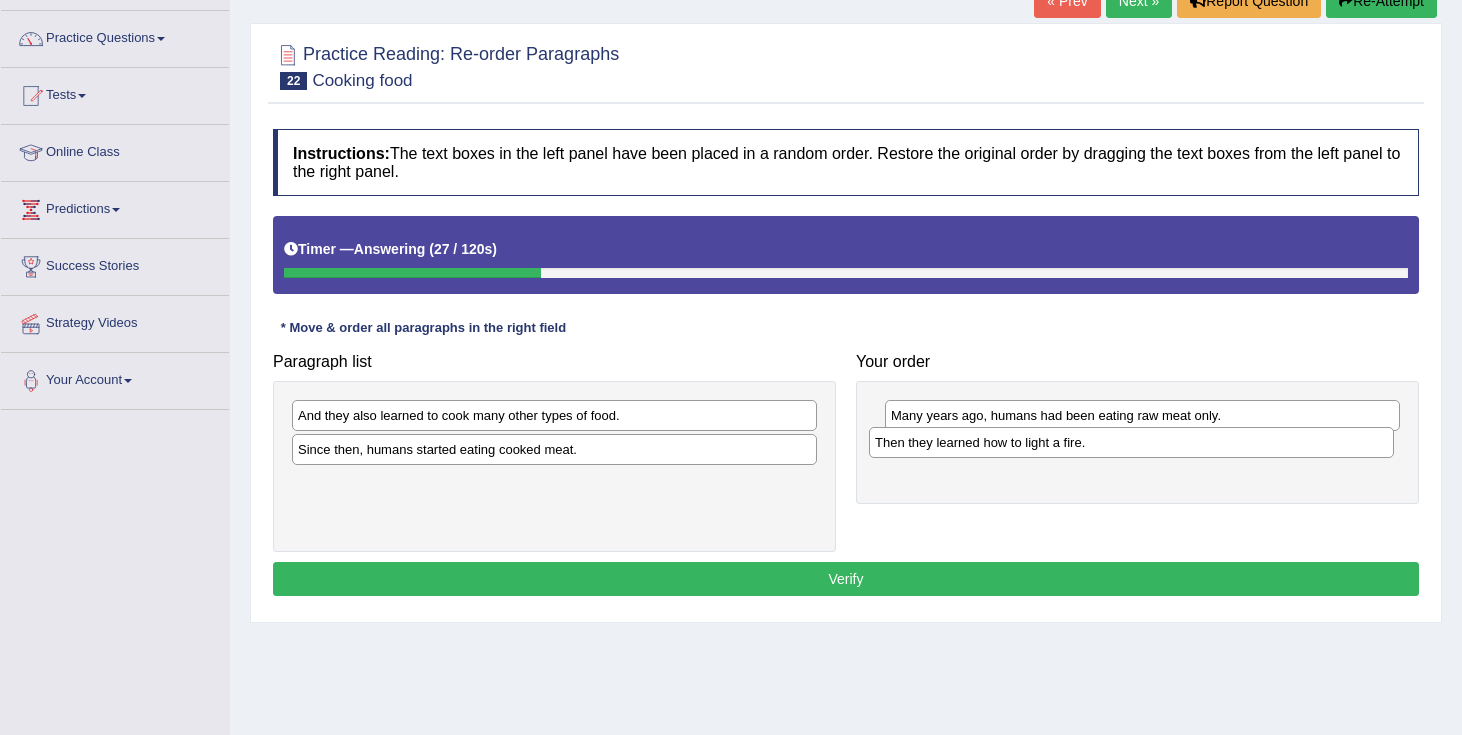 drag, startPoint x: 509, startPoint y: 416, endPoint x: 1086, endPoint y: 443, distance: 577.63135 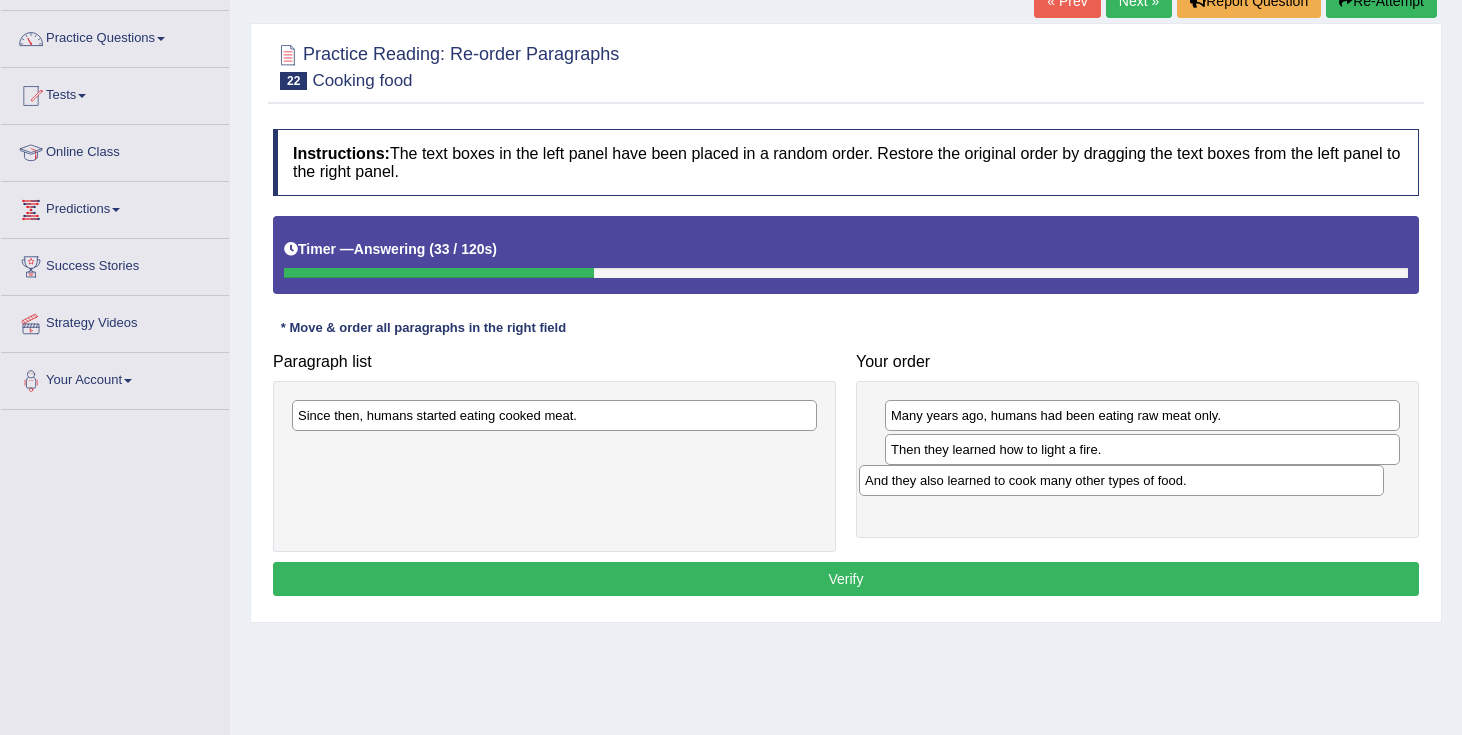drag, startPoint x: 620, startPoint y: 416, endPoint x: 1187, endPoint y: 480, distance: 570.6006 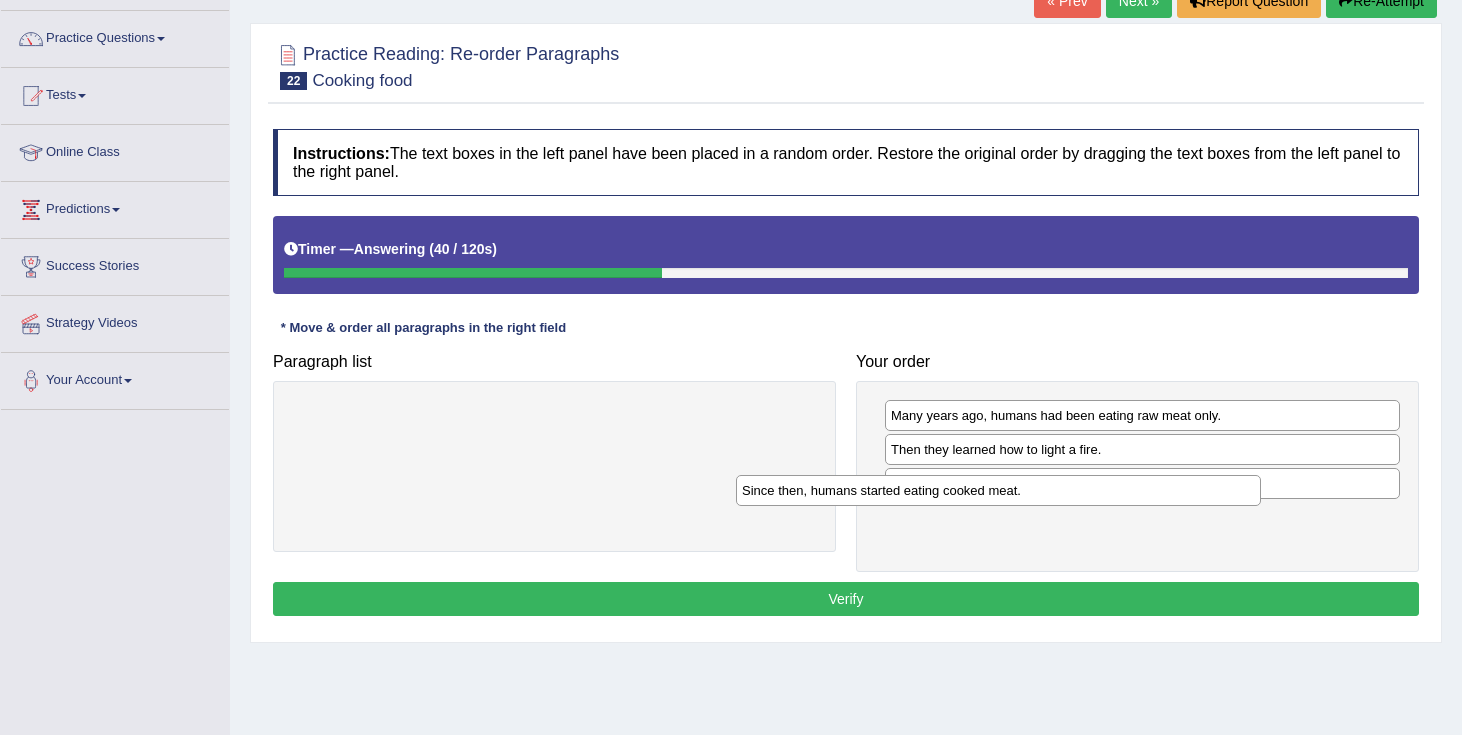 drag, startPoint x: 638, startPoint y: 418, endPoint x: 1082, endPoint y: 493, distance: 450.28992 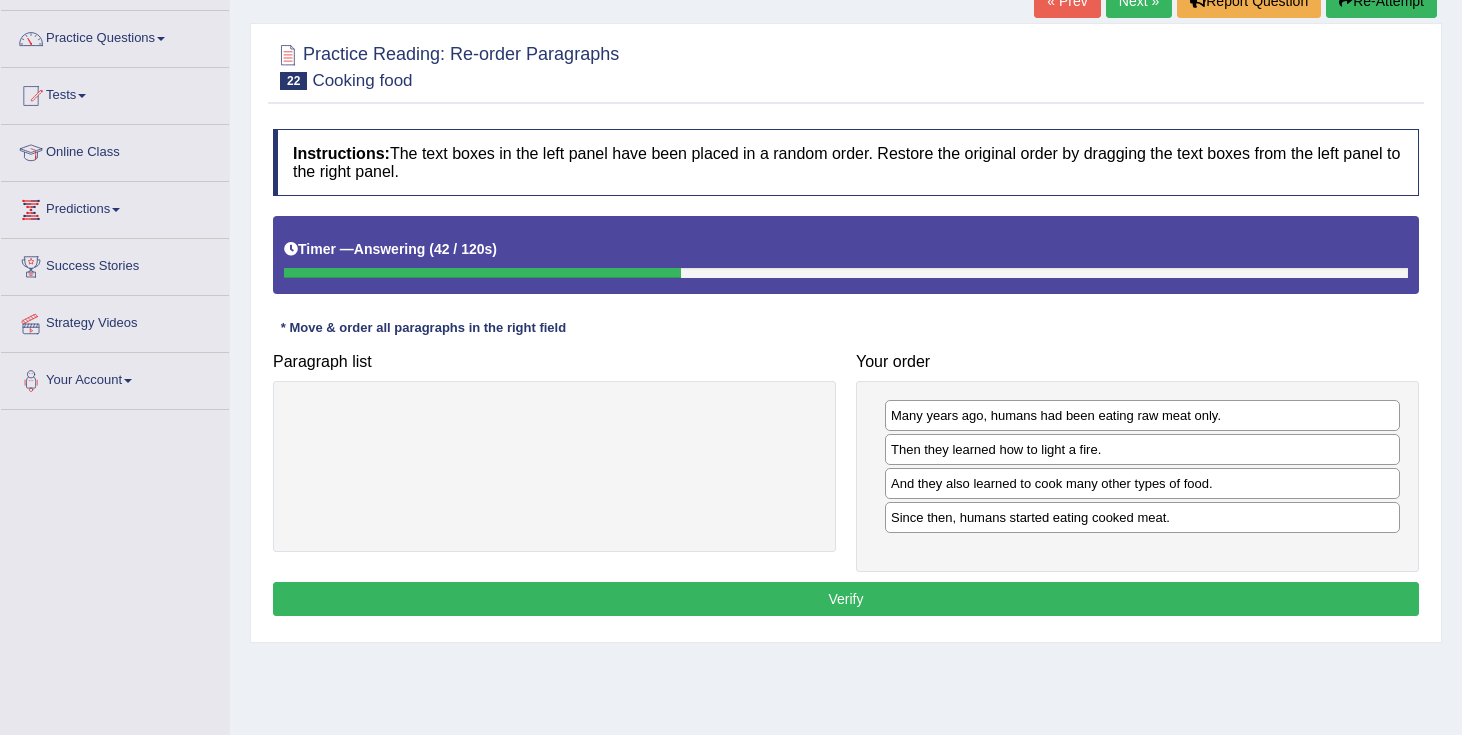 click on "Verify" at bounding box center [846, 599] 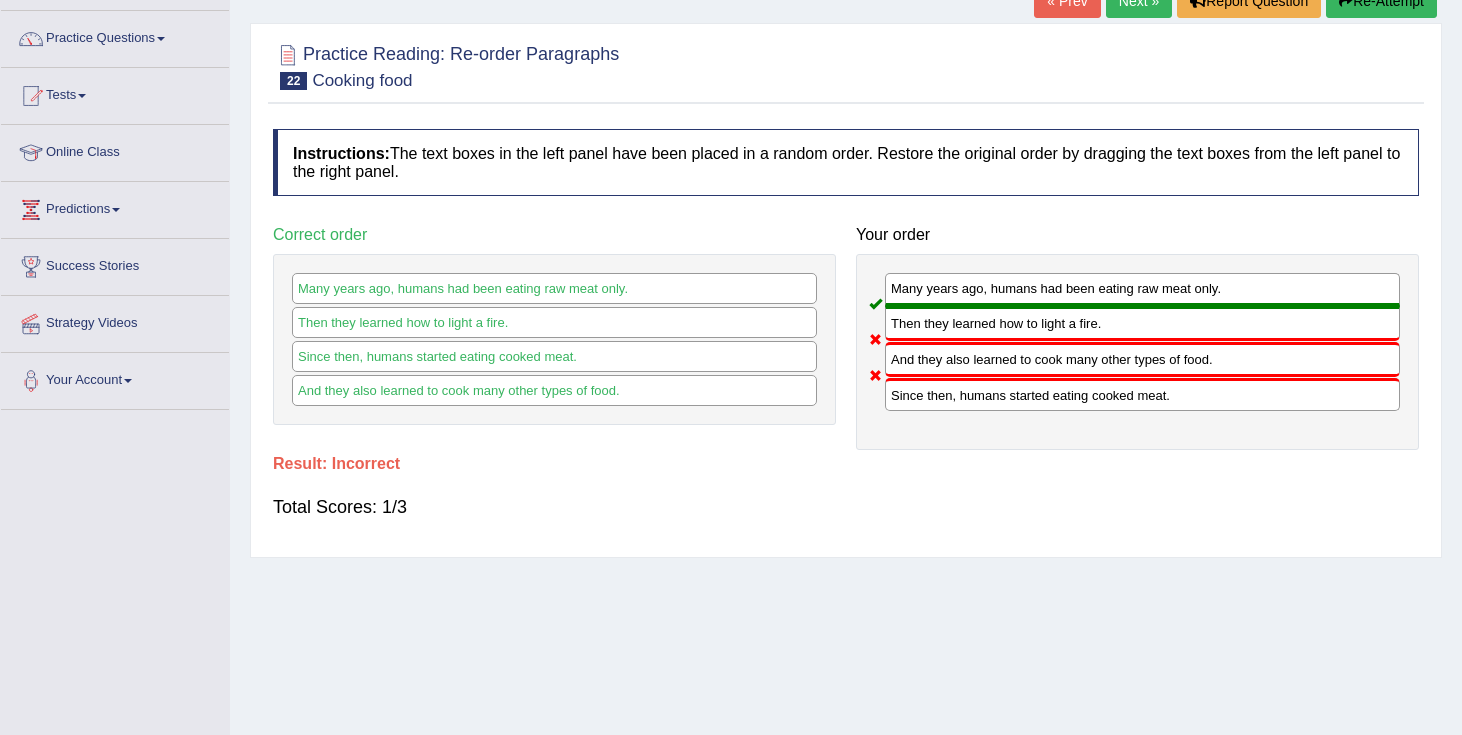 click on "Re-Attempt" at bounding box center [1381, 1] 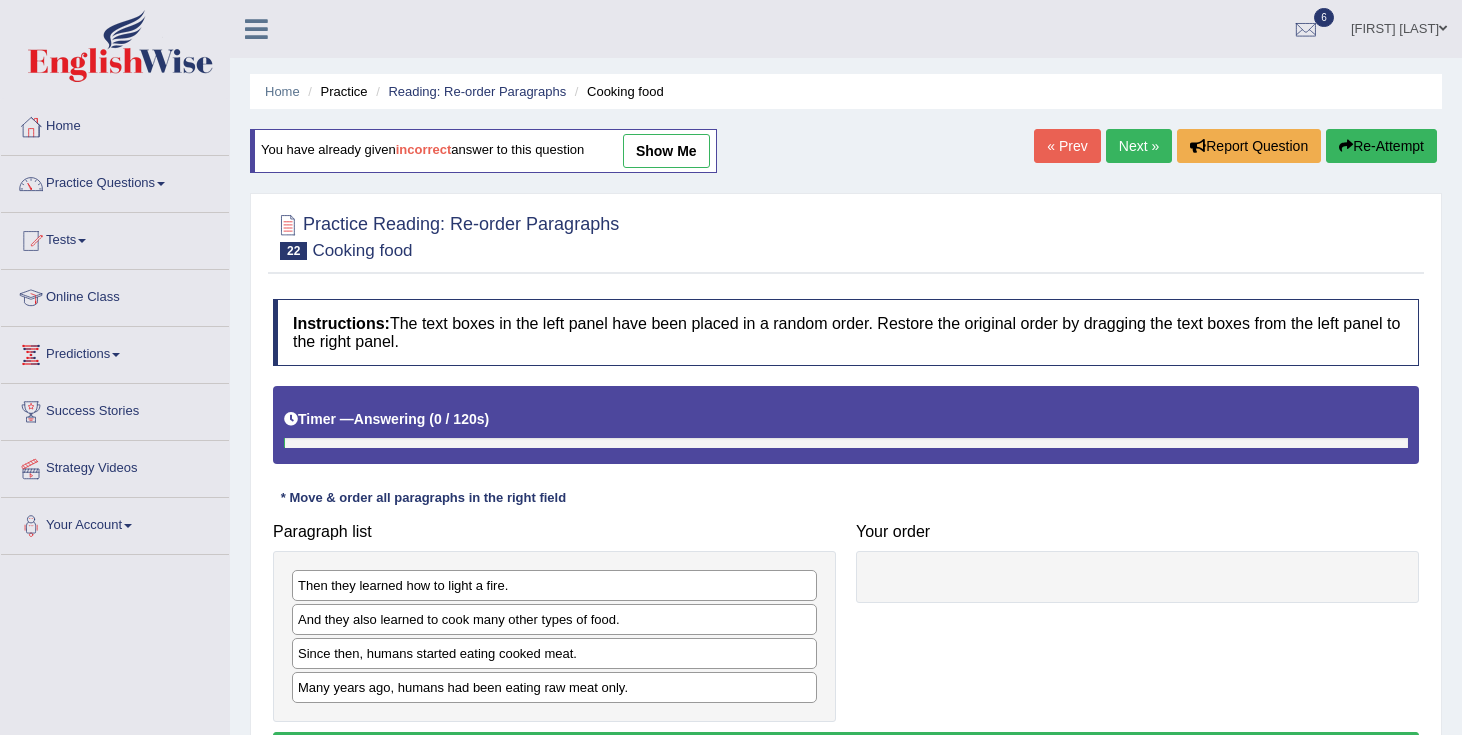 scroll, scrollTop: 145, scrollLeft: 0, axis: vertical 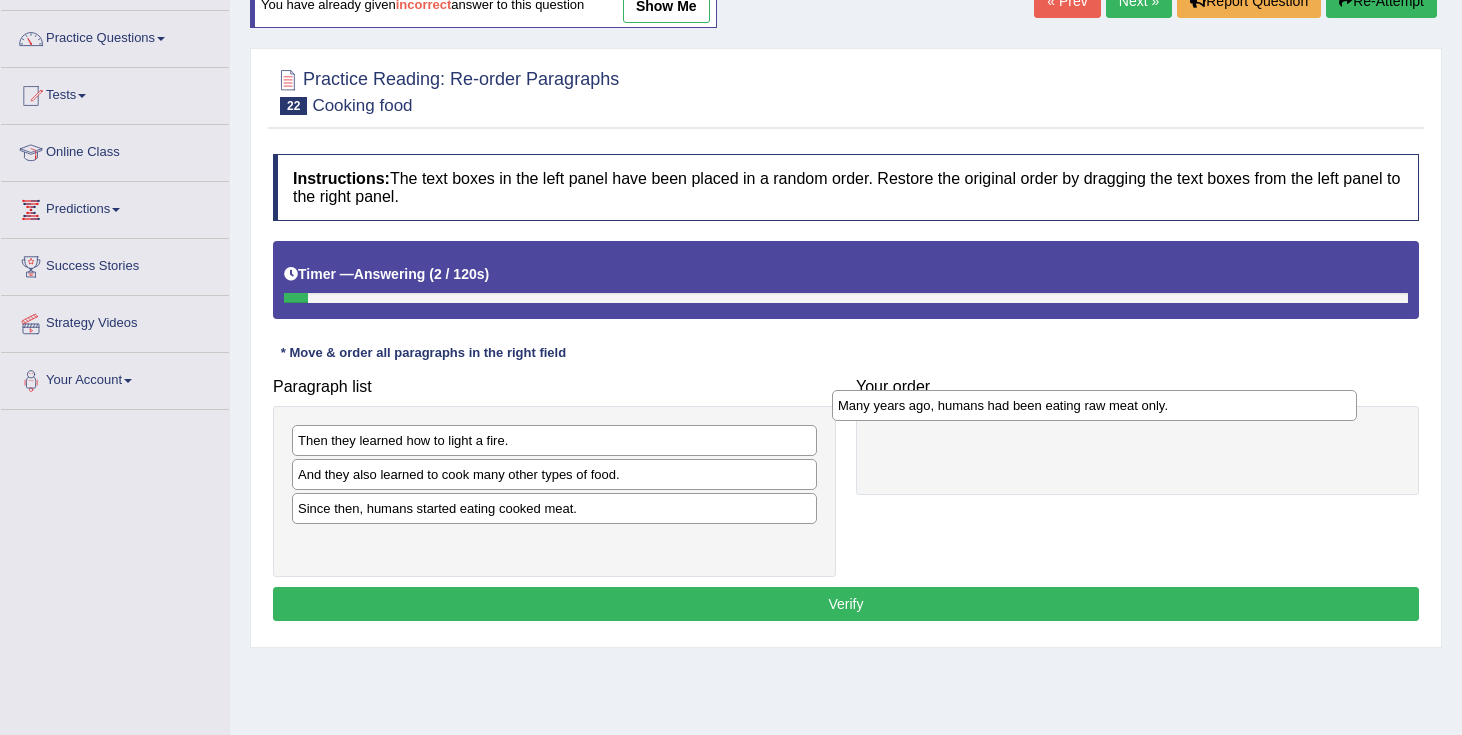 drag, startPoint x: 403, startPoint y: 546, endPoint x: 943, endPoint y: 409, distance: 557.1077 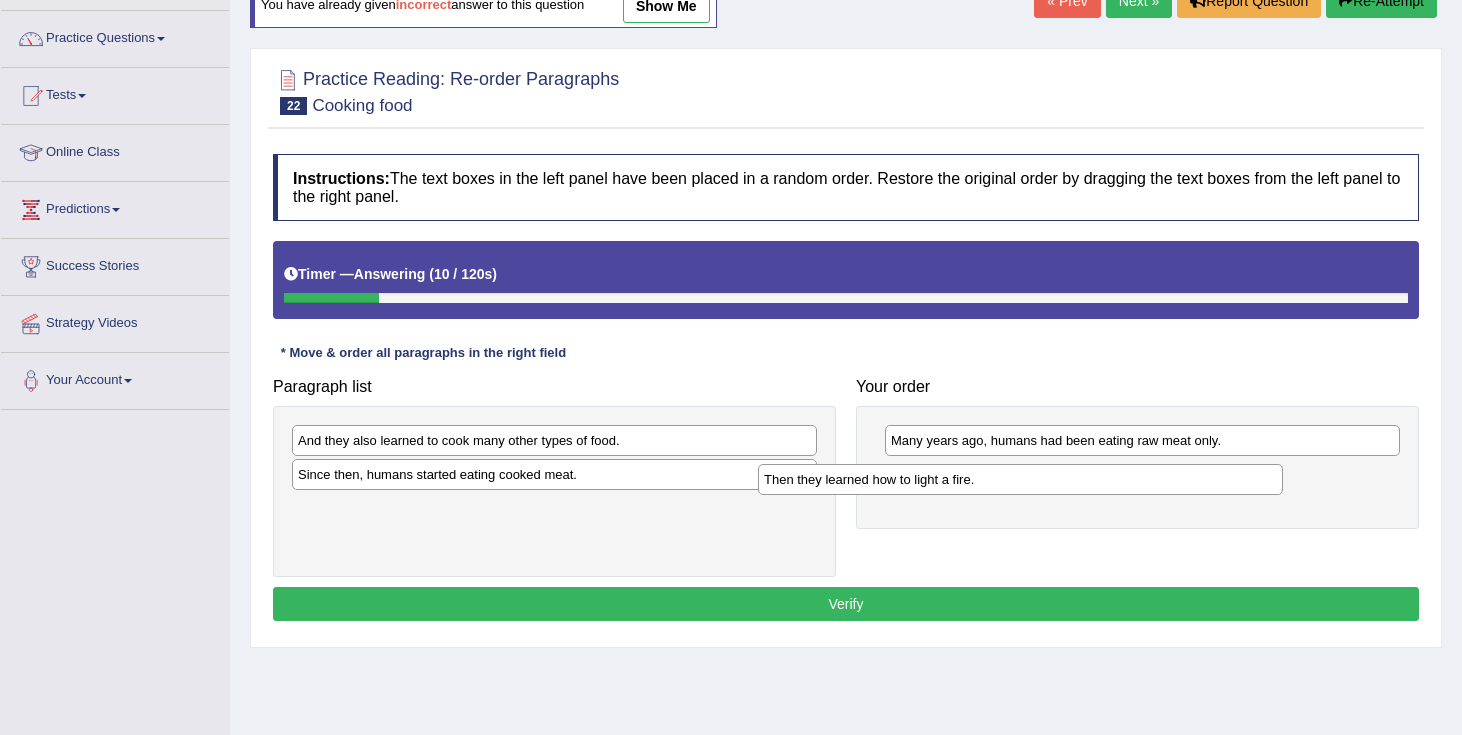 drag, startPoint x: 463, startPoint y: 442, endPoint x: 930, endPoint y: 478, distance: 468.38553 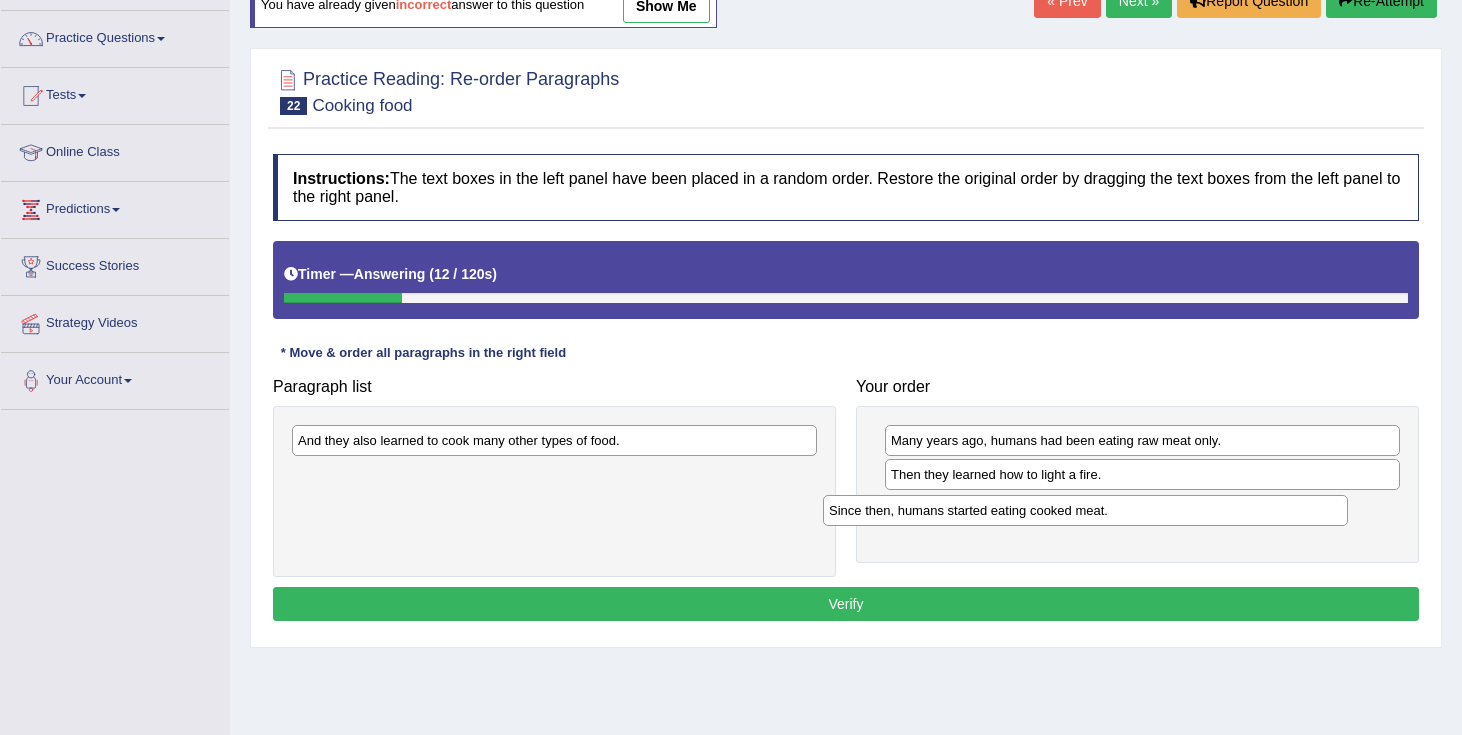 drag, startPoint x: 474, startPoint y: 469, endPoint x: 1005, endPoint y: 501, distance: 531.9633 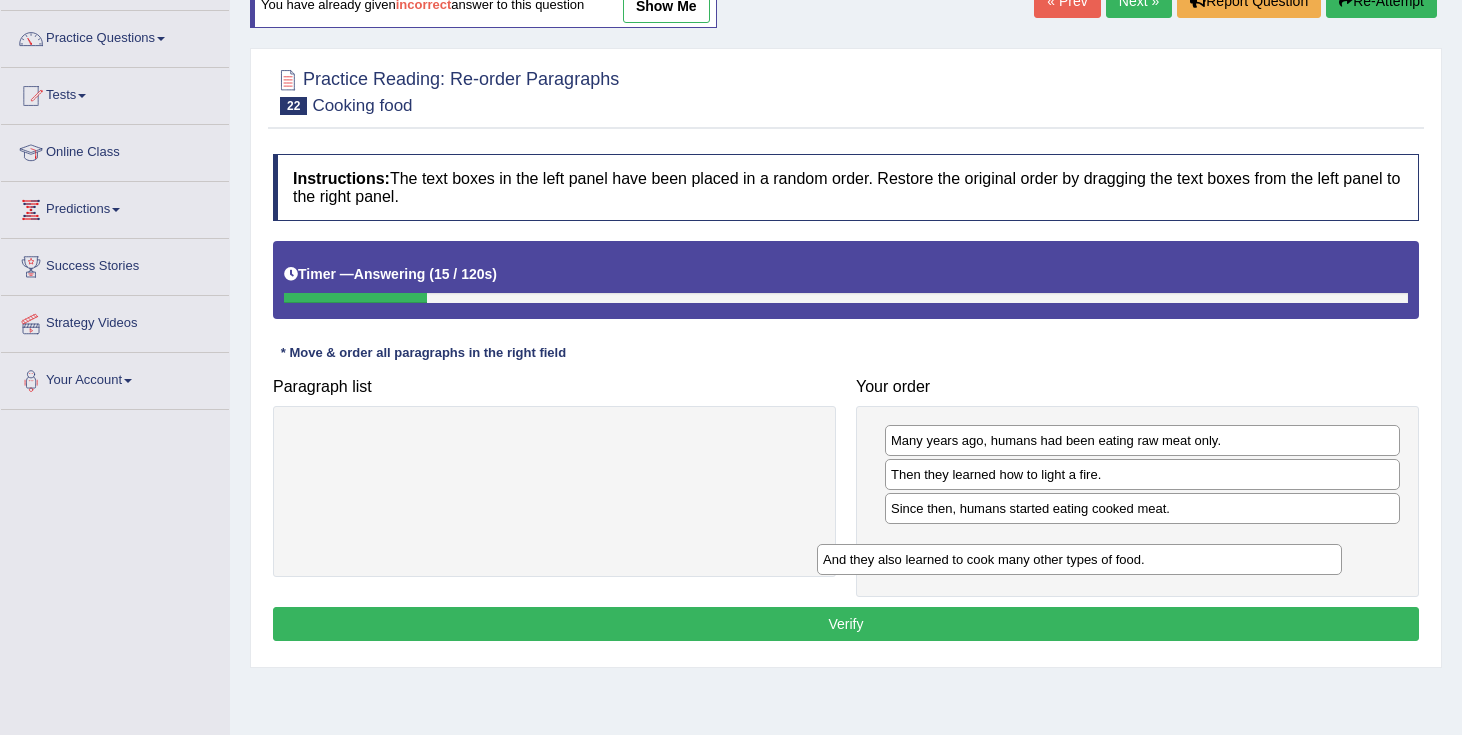 drag, startPoint x: 618, startPoint y: 439, endPoint x: 1150, endPoint y: 551, distance: 543.6617 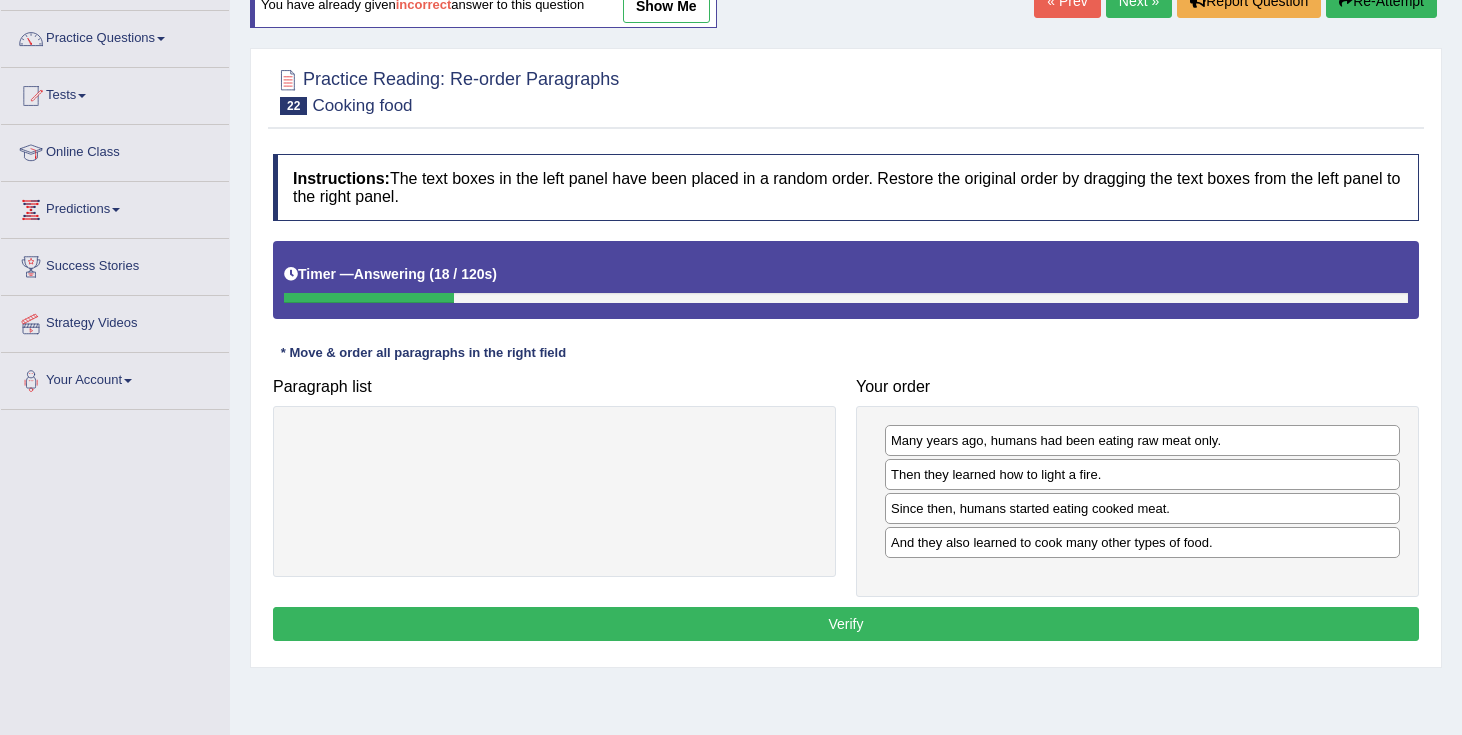 click on "Verify" at bounding box center [846, 624] 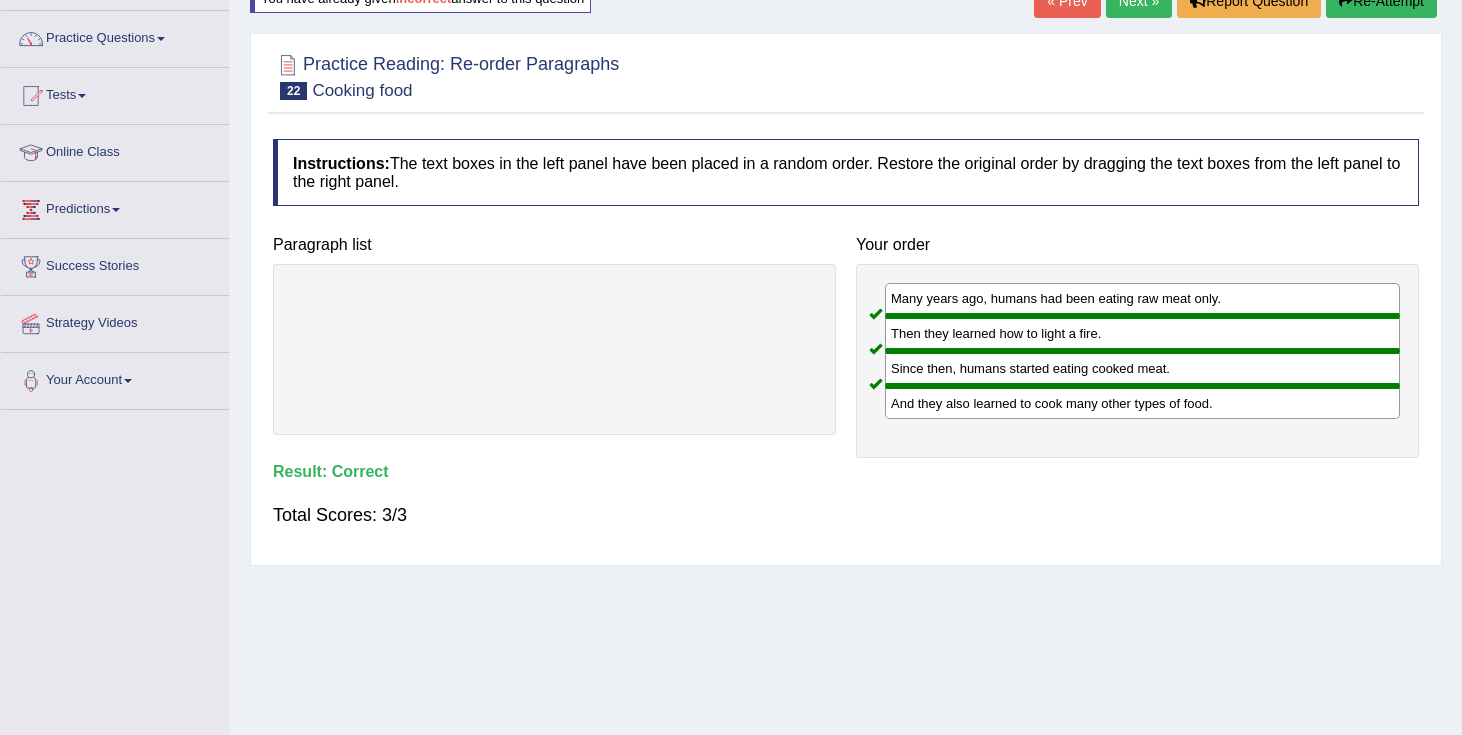 scroll, scrollTop: 0, scrollLeft: 0, axis: both 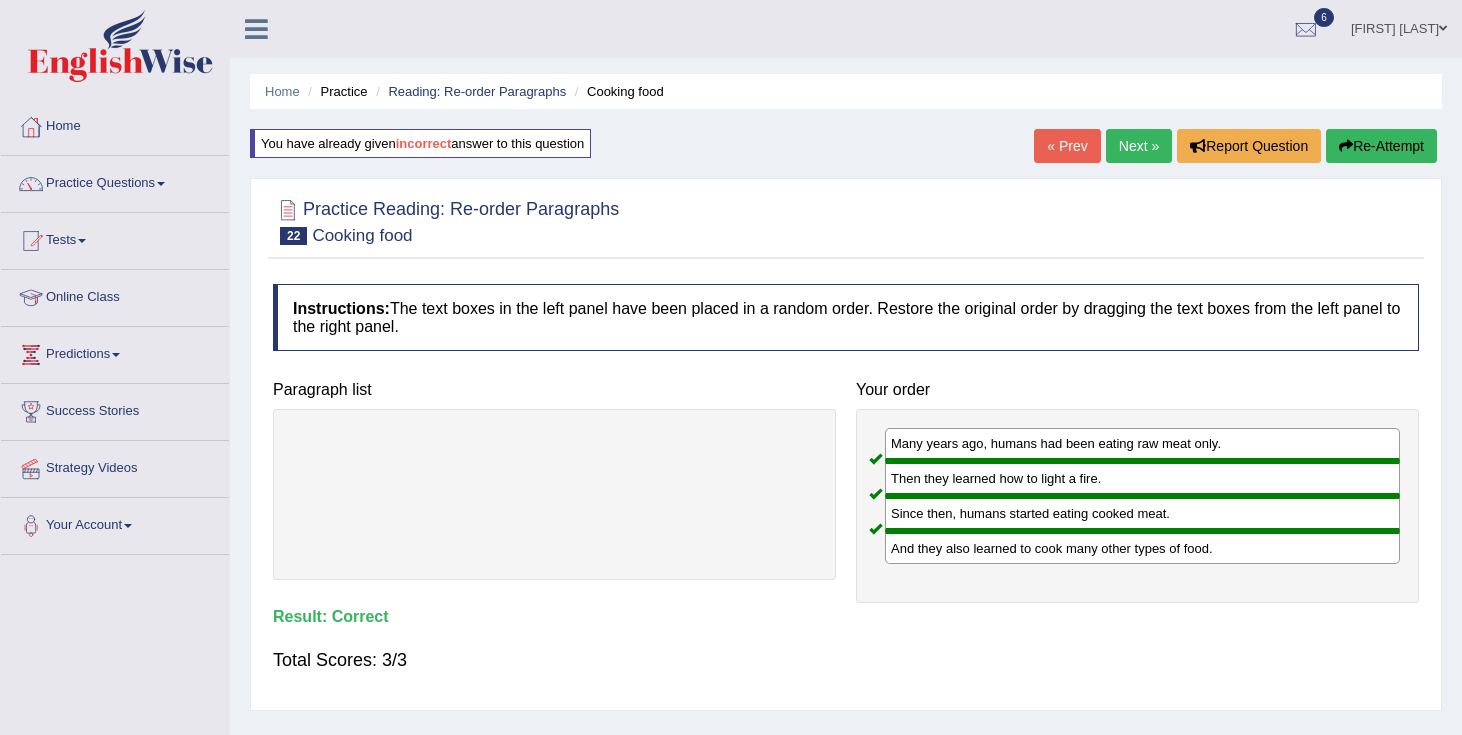 click on "Next »" at bounding box center [1139, 146] 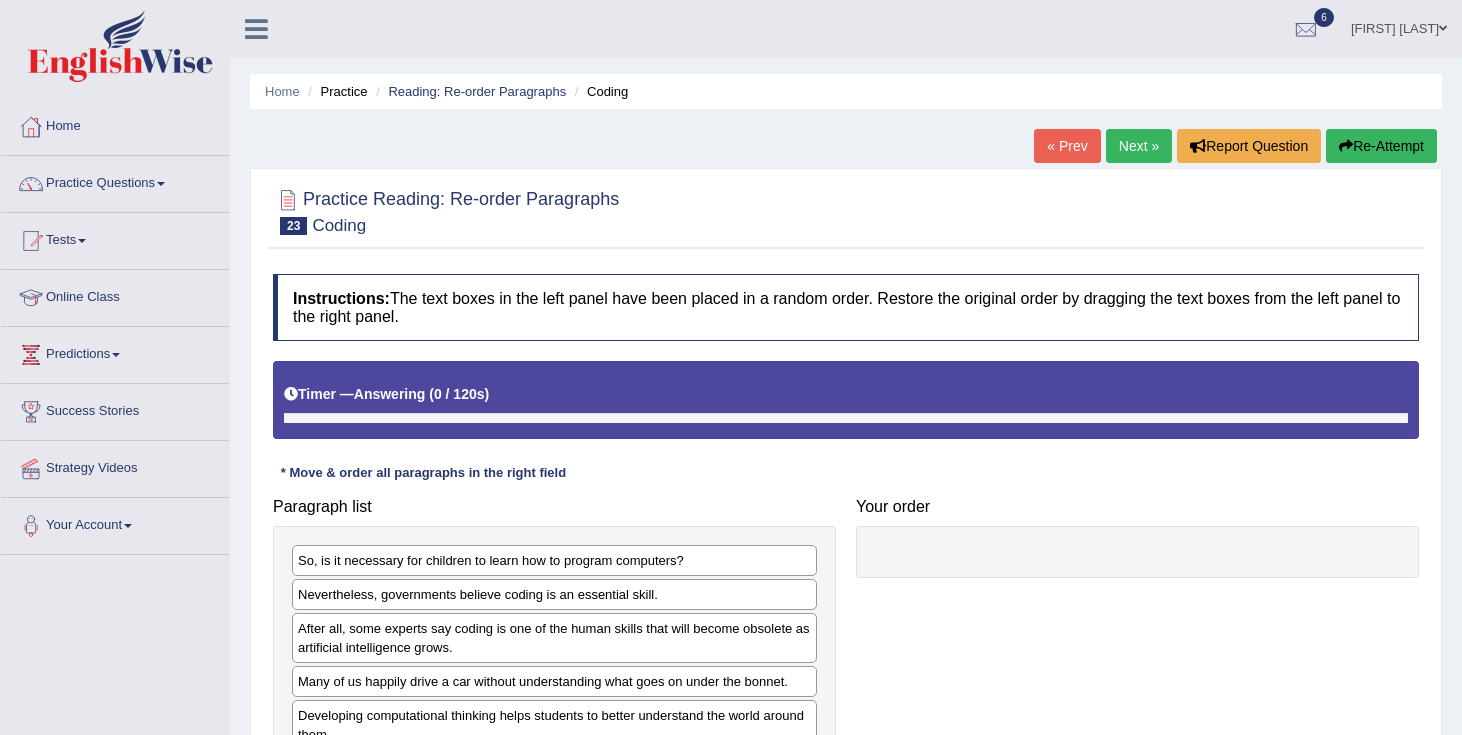 scroll, scrollTop: 0, scrollLeft: 0, axis: both 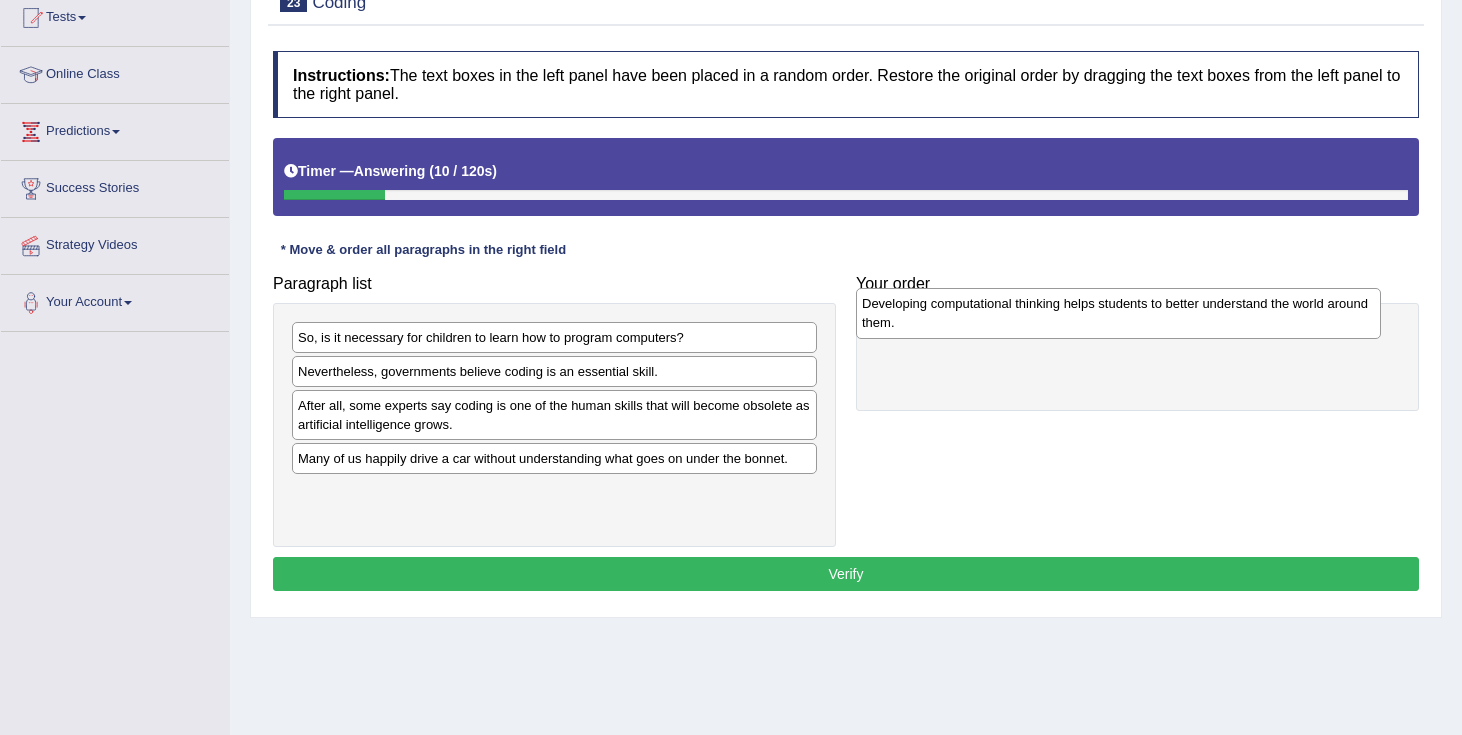 drag, startPoint x: 630, startPoint y: 508, endPoint x: 1190, endPoint y: 314, distance: 592.6517 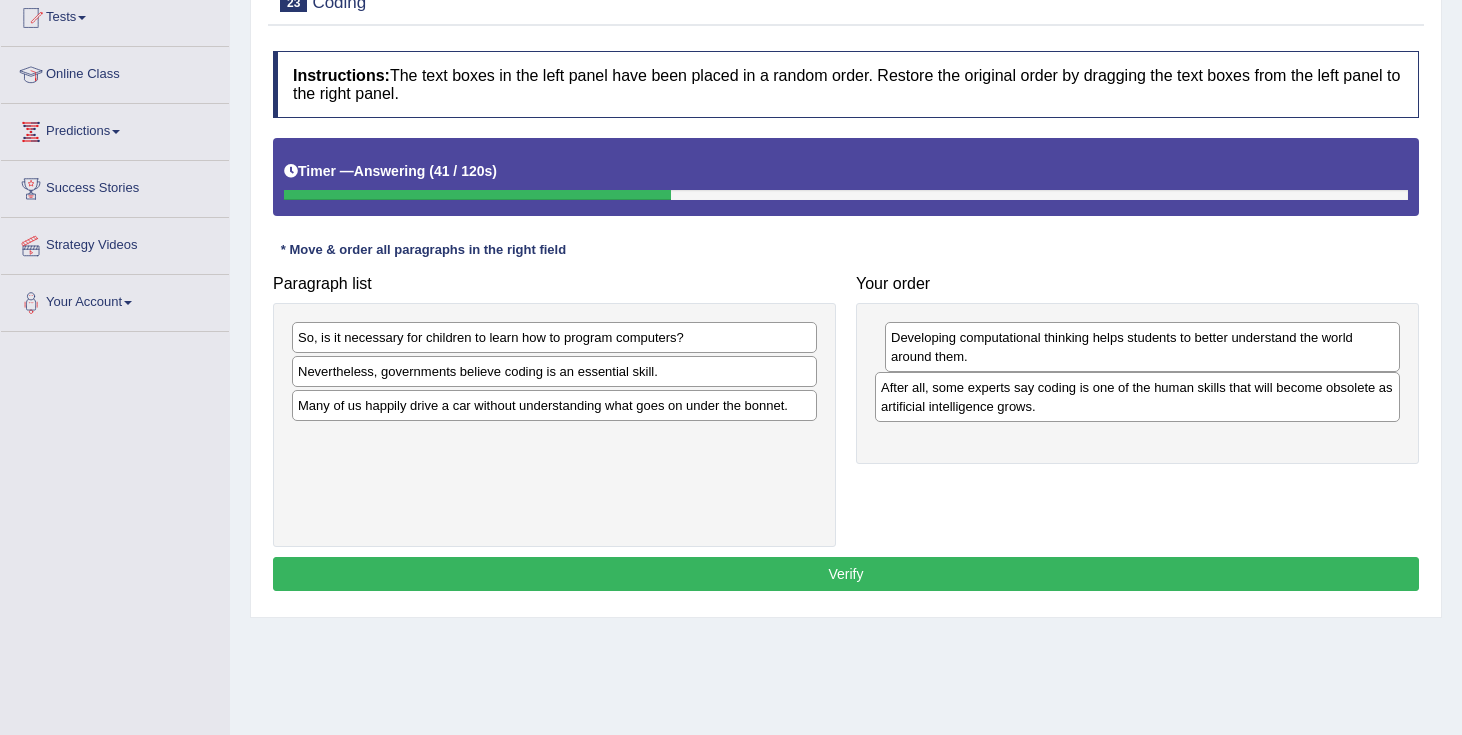 drag, startPoint x: 465, startPoint y: 412, endPoint x: 1048, endPoint y: 393, distance: 583.3095 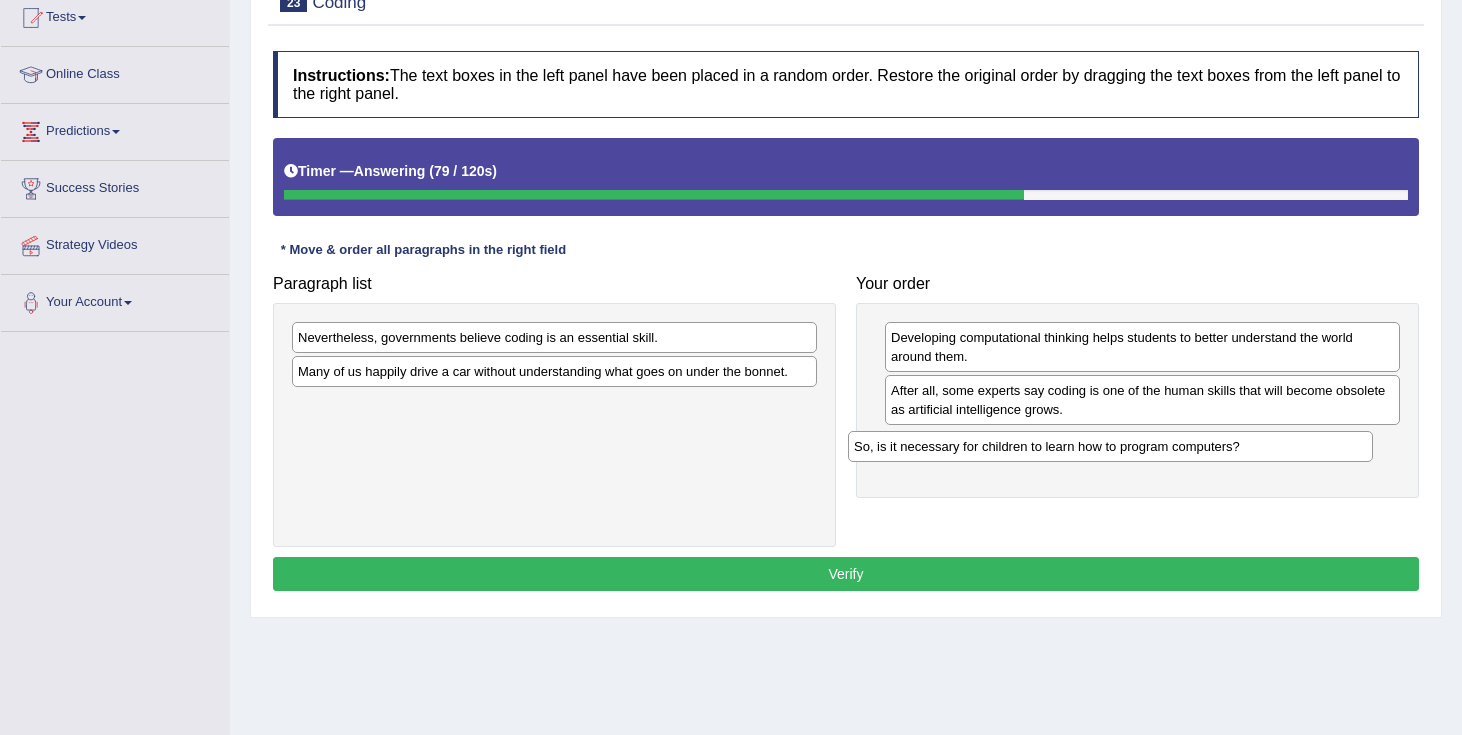 drag, startPoint x: 726, startPoint y: 342, endPoint x: 1282, endPoint y: 447, distance: 565.8277 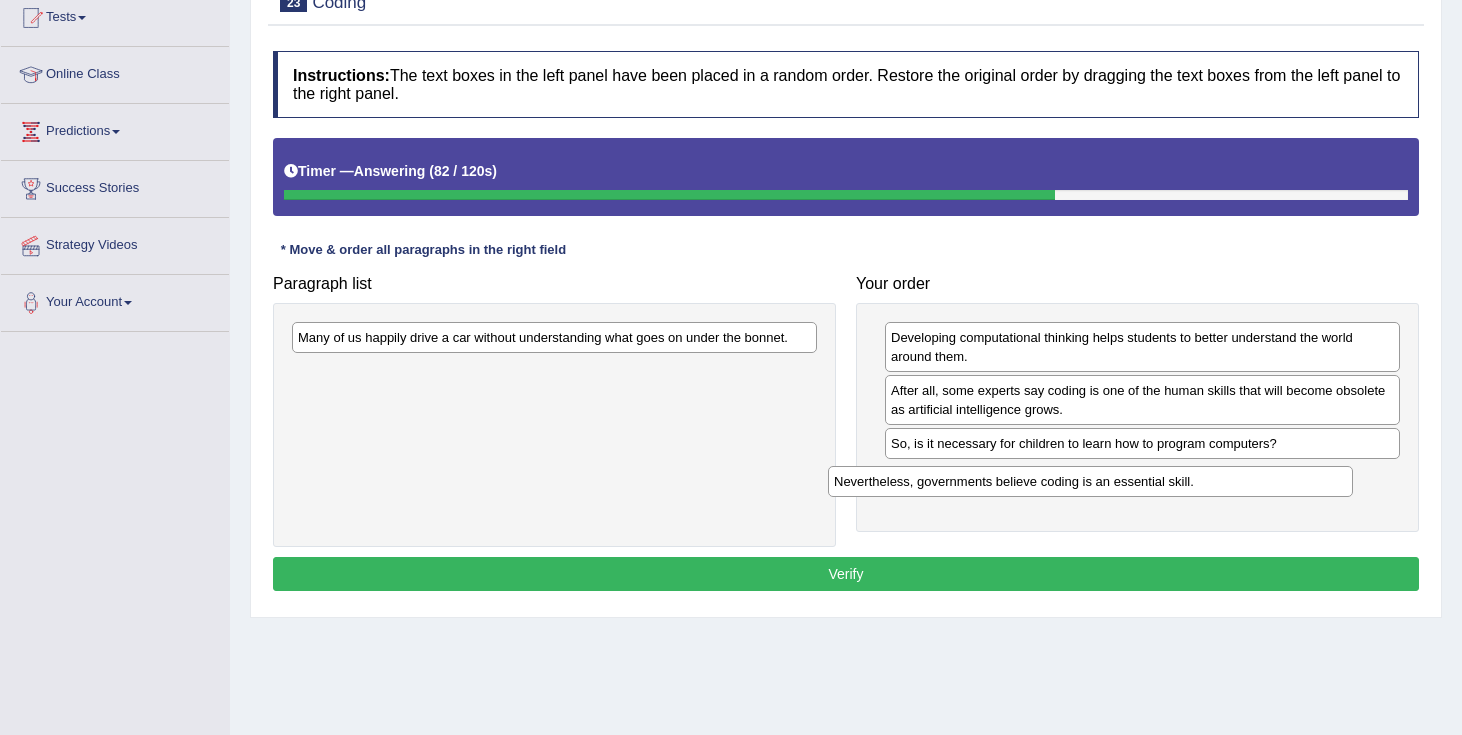 drag, startPoint x: 676, startPoint y: 342, endPoint x: 1211, endPoint y: 483, distance: 553.2685 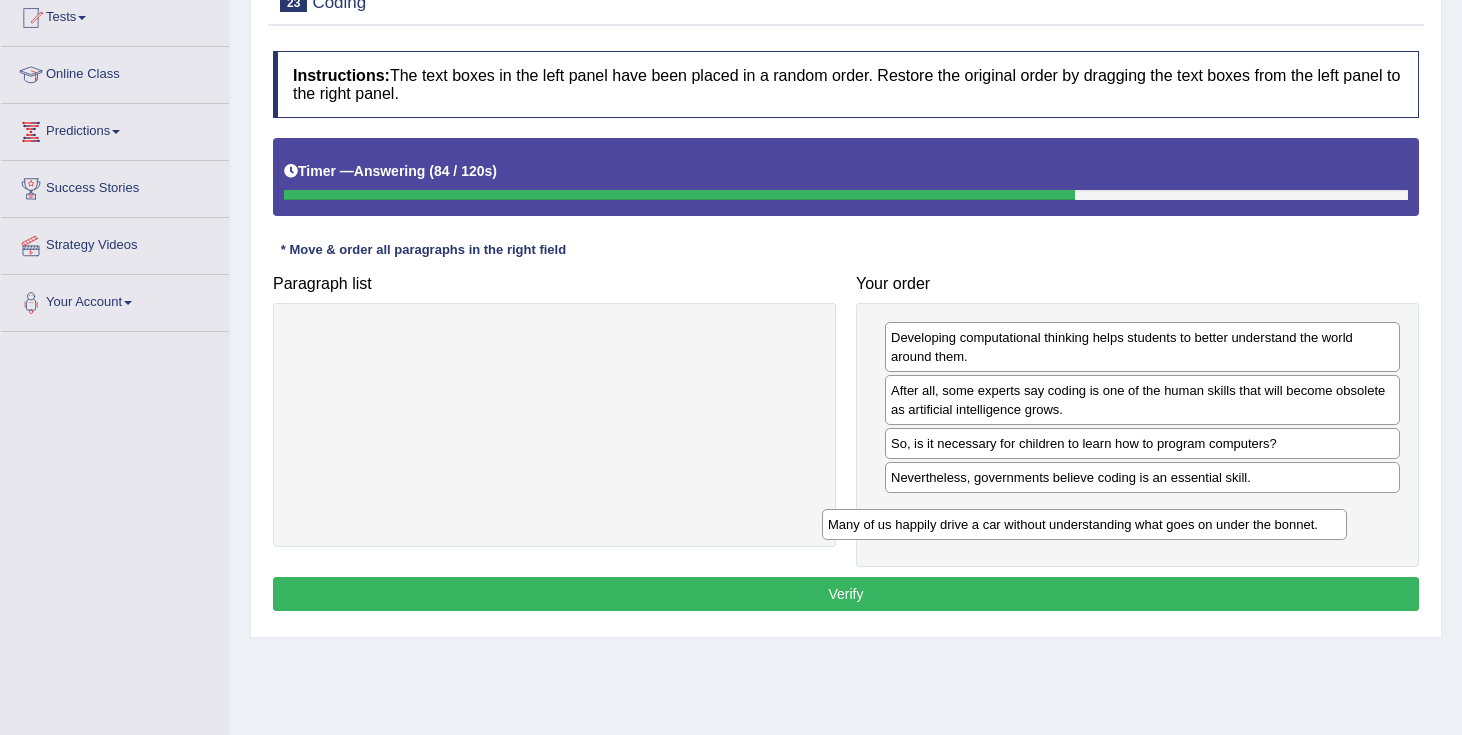 drag, startPoint x: 775, startPoint y: 336, endPoint x: 1306, endPoint y: 522, distance: 562.634 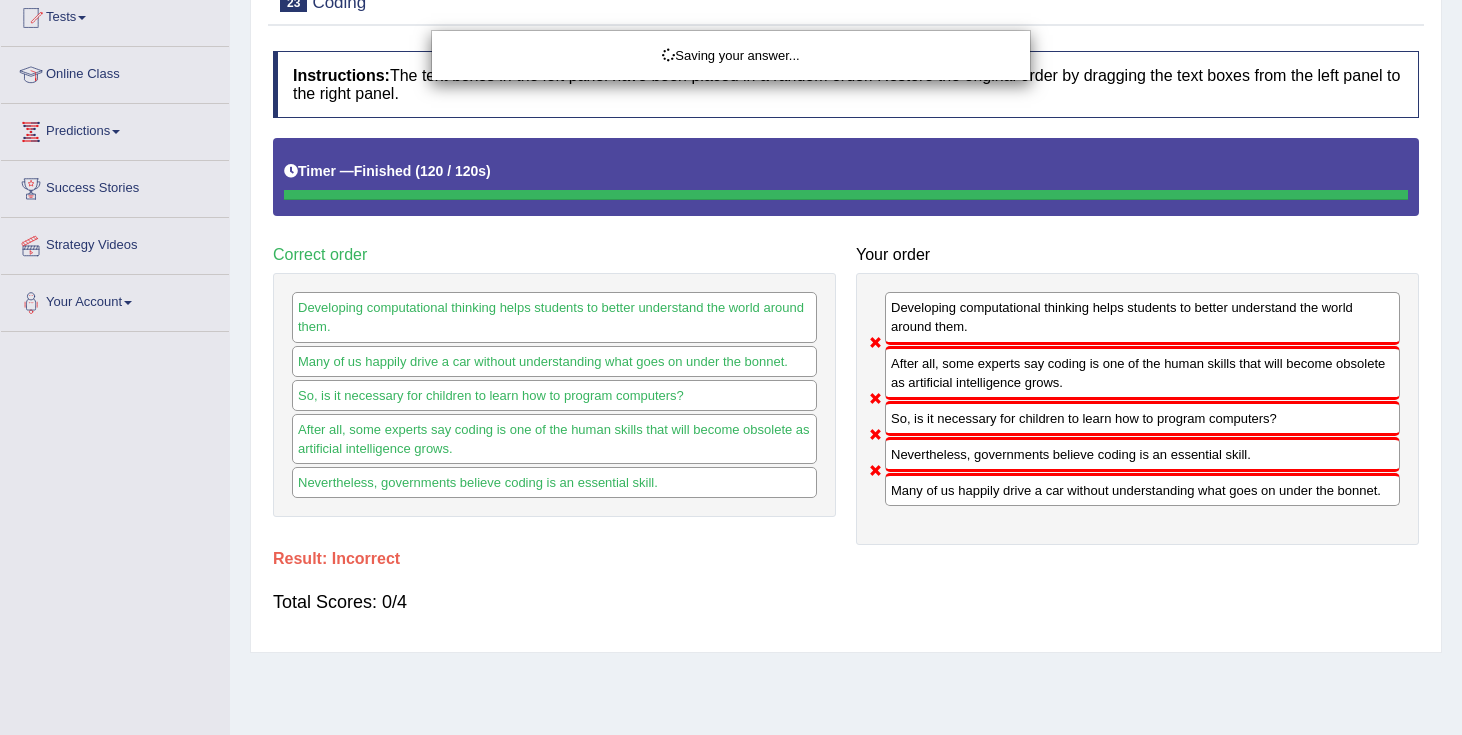 click on "Toggle navigation
Home
Practice Questions   Speaking Practice Read Aloud
Repeat Sentence
Describe Image
Re-tell Lecture
Answer Short Question
Summarize Group Discussion
Respond To A Situation
Writing Practice  Summarize Written Text
Write Essay
Reading Practice  Reading & Writing: Fill In The Blanks
Choose Multiple Answers
Re-order Paragraphs
Fill In The Blanks
Choose Single Answer
Listening Practice  Summarize Spoken Text
Highlight Incorrect Words
Highlight Correct Summary
Select Missing Word
Choose Single Answer
Choose Multiple Answers
Fill In The Blanks
Write From Dictation
Pronunciation
Tests  Take Practice Sectional Test" at bounding box center [731, 144] 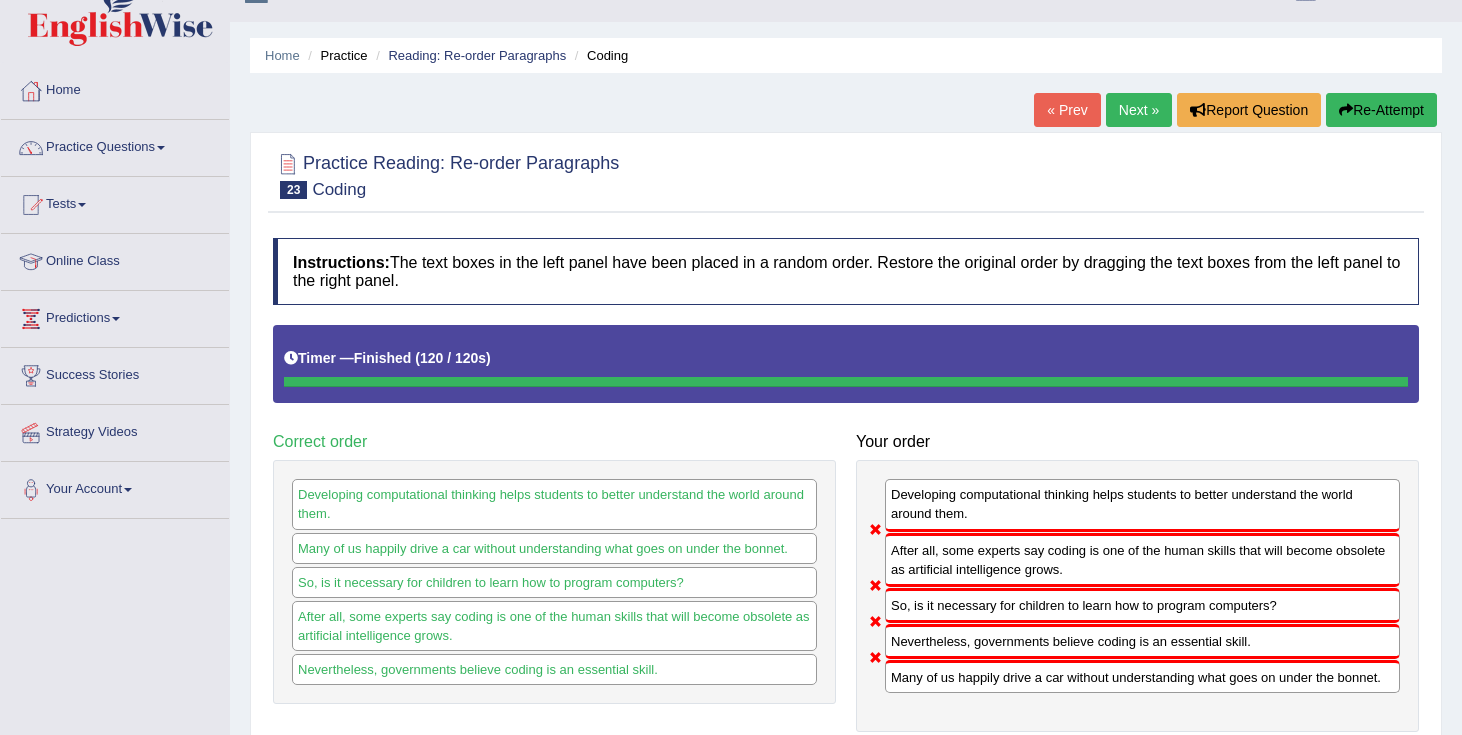 scroll, scrollTop: 26, scrollLeft: 0, axis: vertical 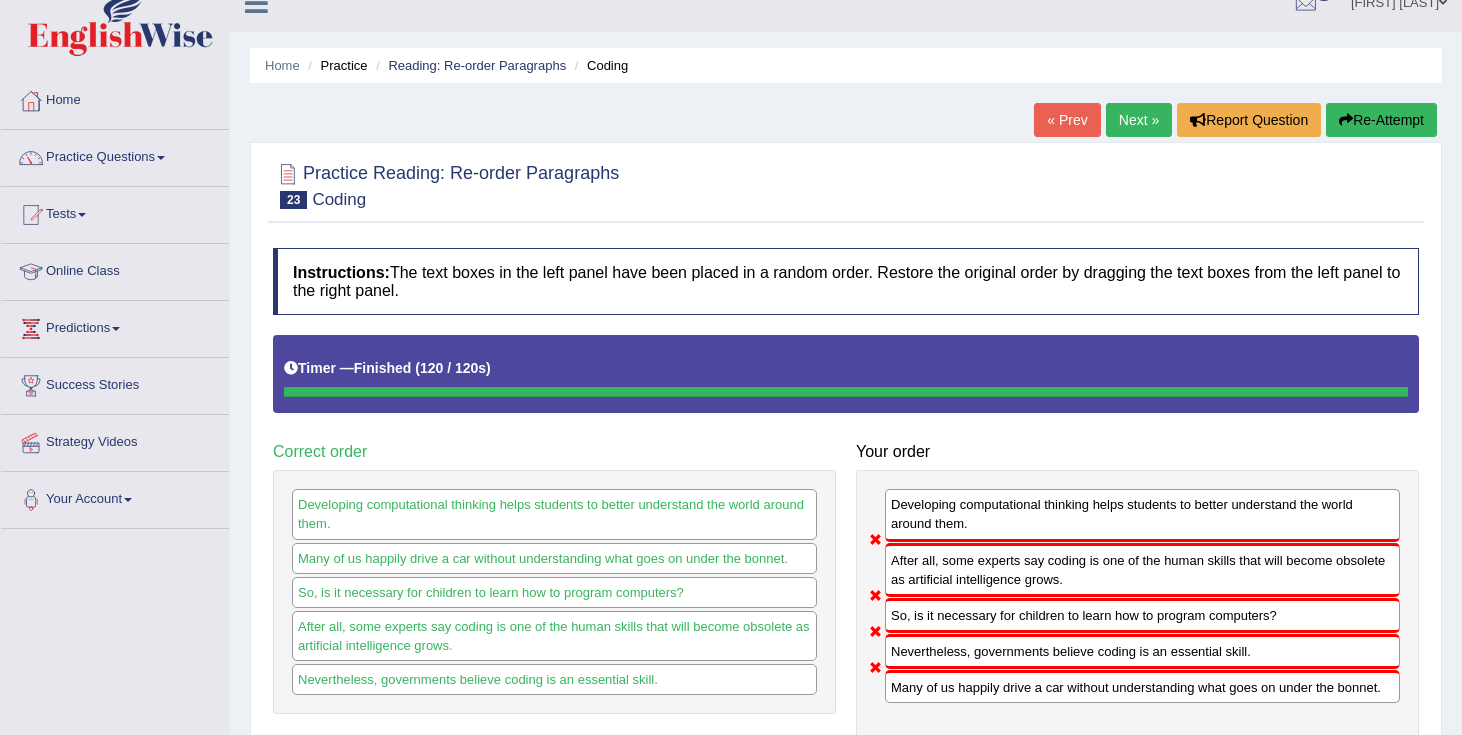 click on "Next »" at bounding box center [1139, 120] 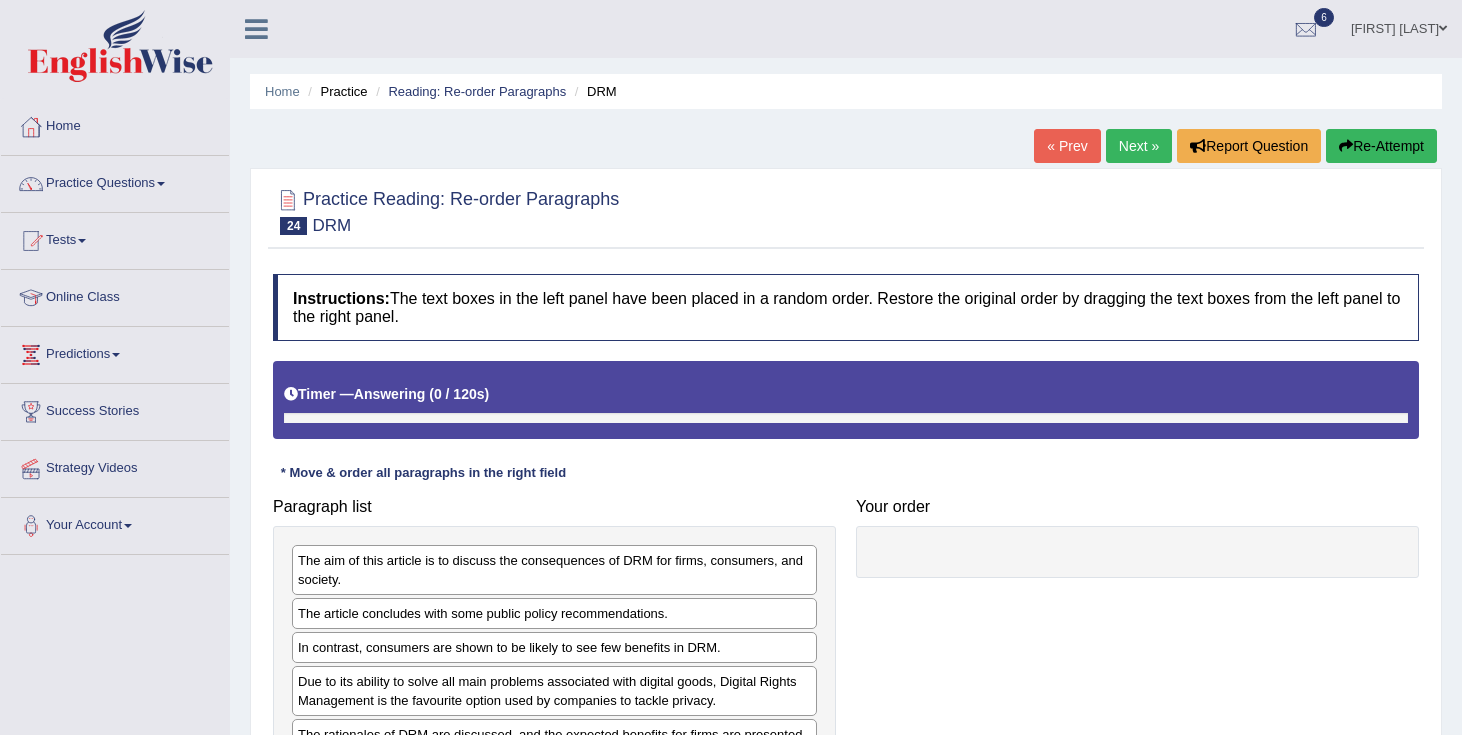 scroll, scrollTop: 0, scrollLeft: 0, axis: both 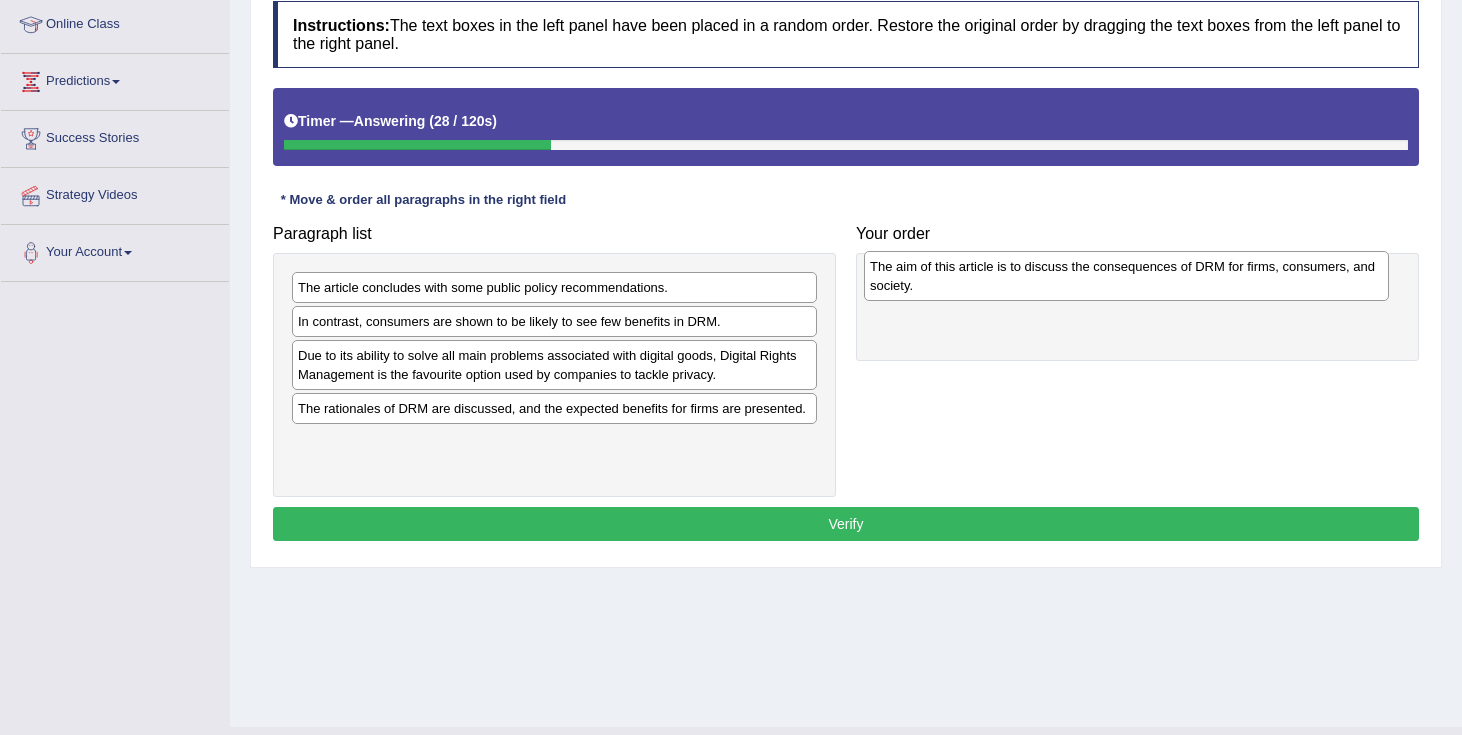 drag, startPoint x: 603, startPoint y: 304, endPoint x: 1173, endPoint y: 281, distance: 570.46387 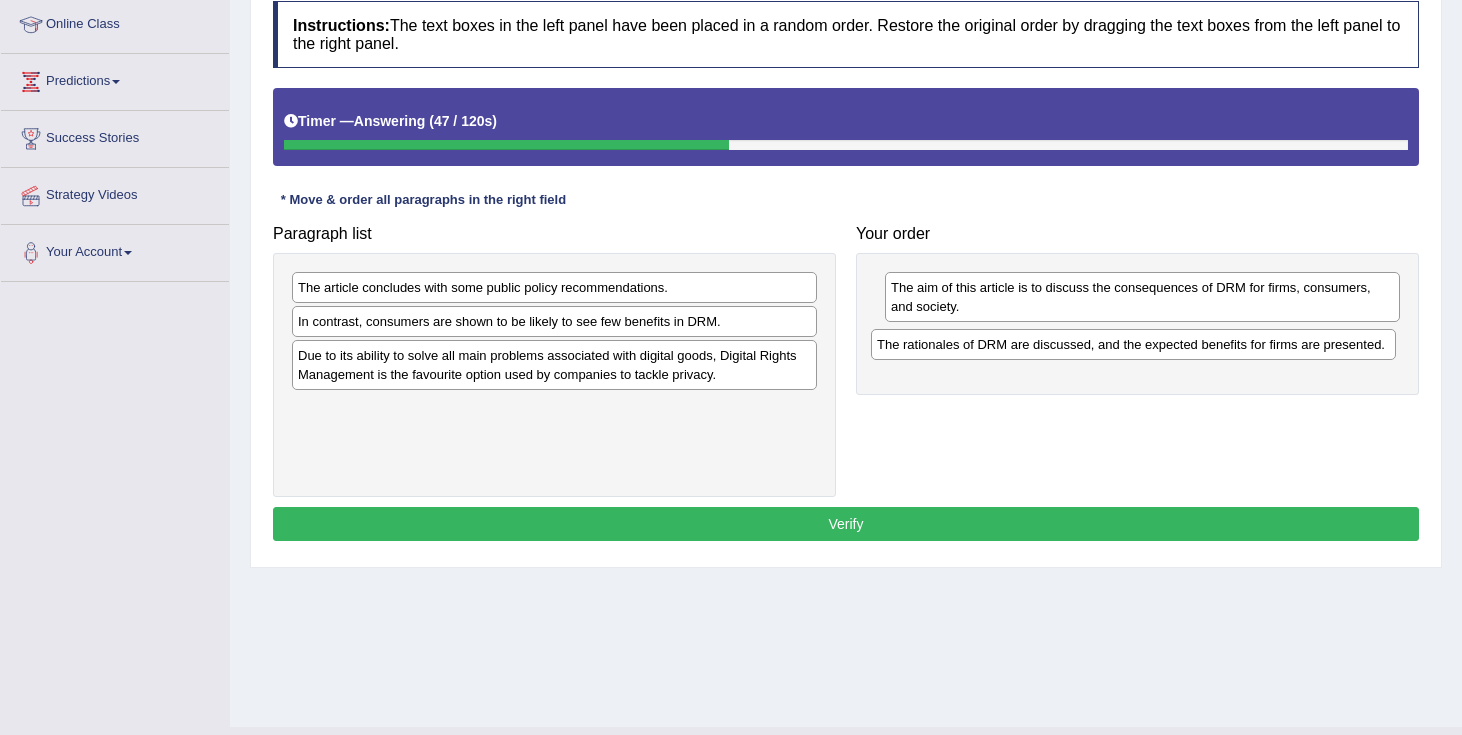 drag, startPoint x: 738, startPoint y: 414, endPoint x: 1317, endPoint y: 350, distance: 582.52637 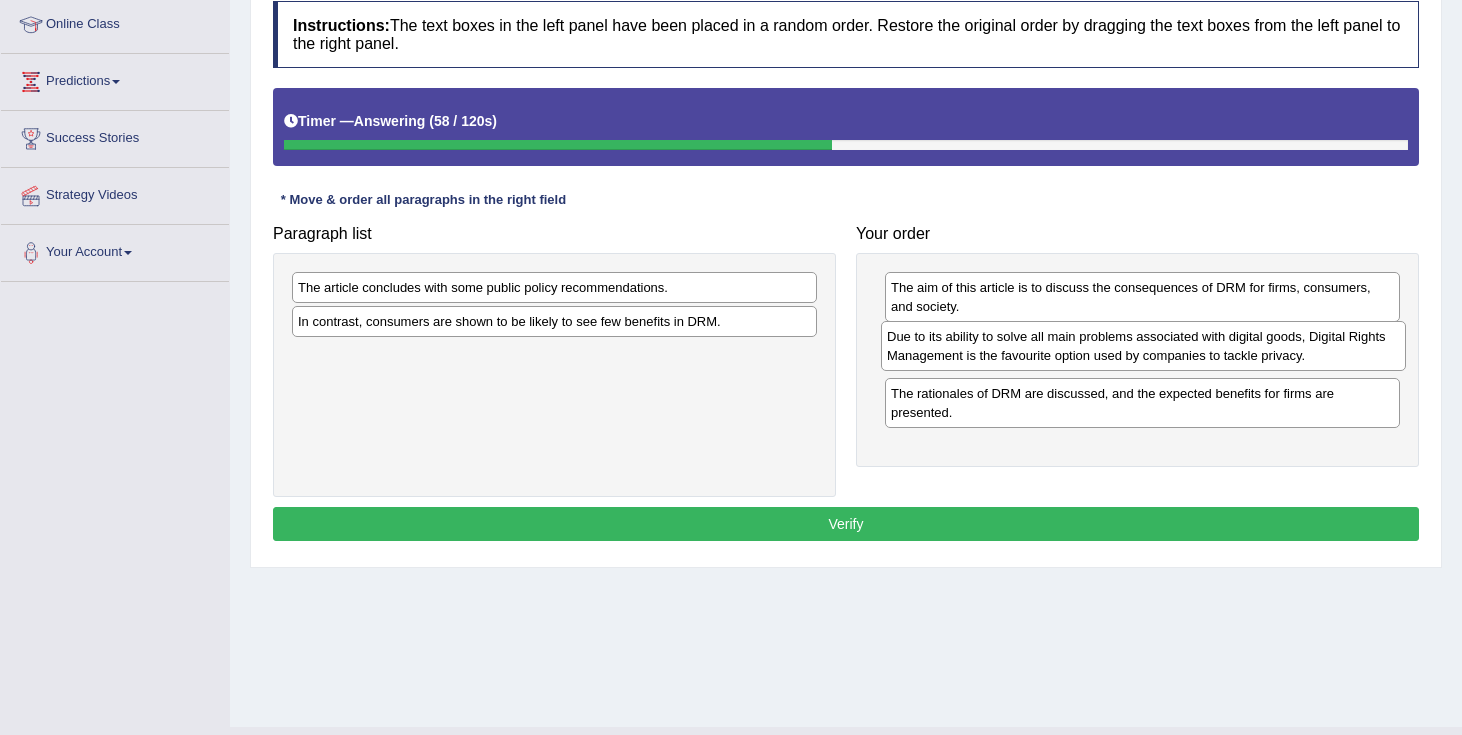 drag, startPoint x: 686, startPoint y: 370, endPoint x: 1271, endPoint y: 344, distance: 585.5775 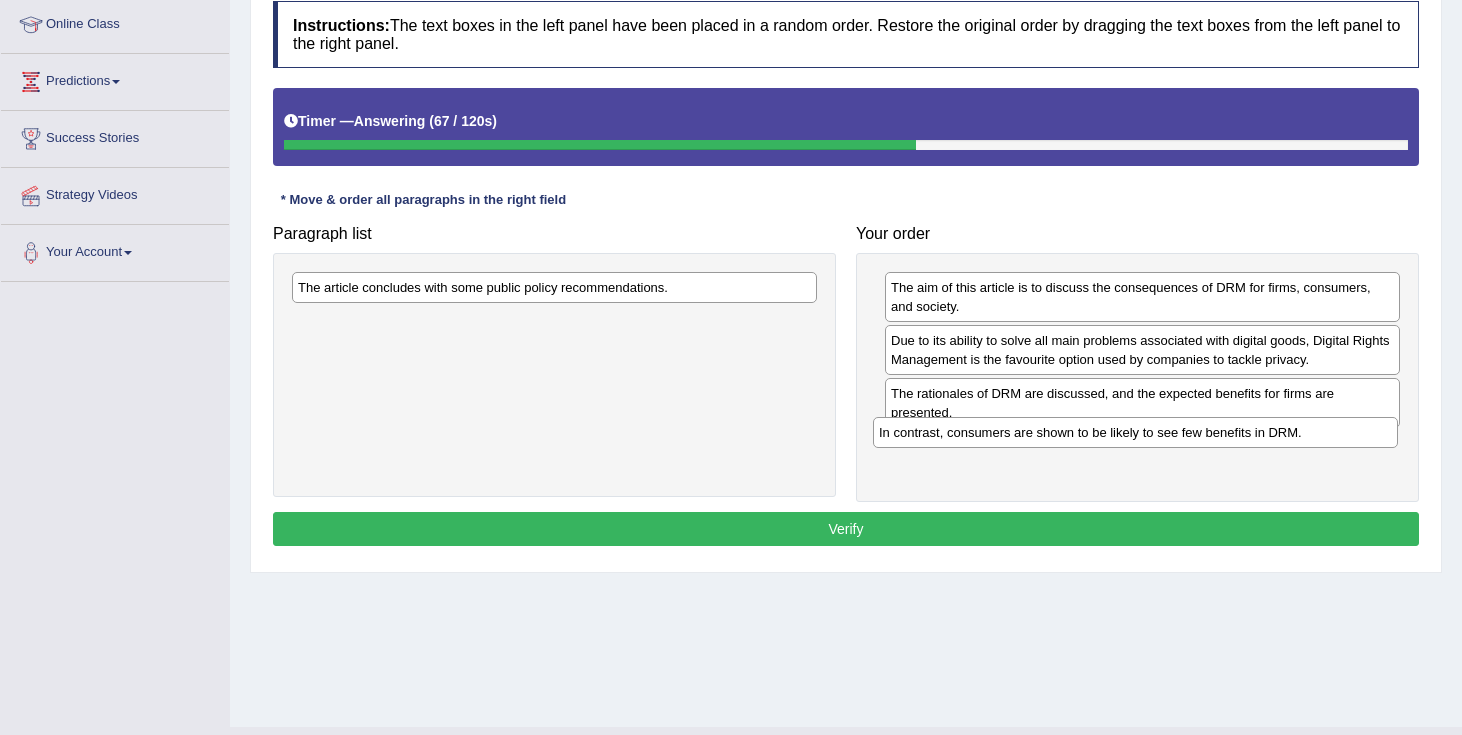 drag, startPoint x: 738, startPoint y: 324, endPoint x: 1319, endPoint y: 435, distance: 591.50824 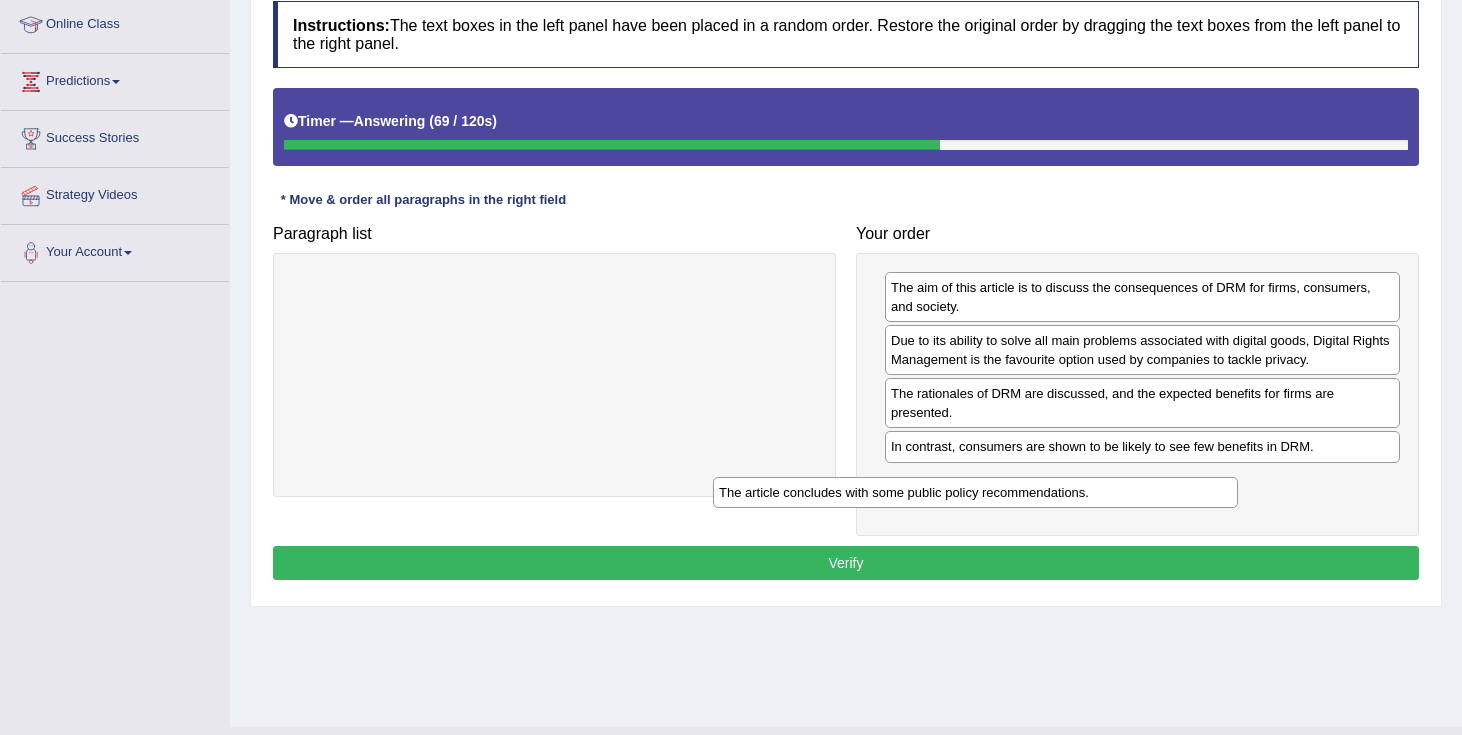 drag, startPoint x: 740, startPoint y: 290, endPoint x: 1162, endPoint y: 495, distance: 469.15775 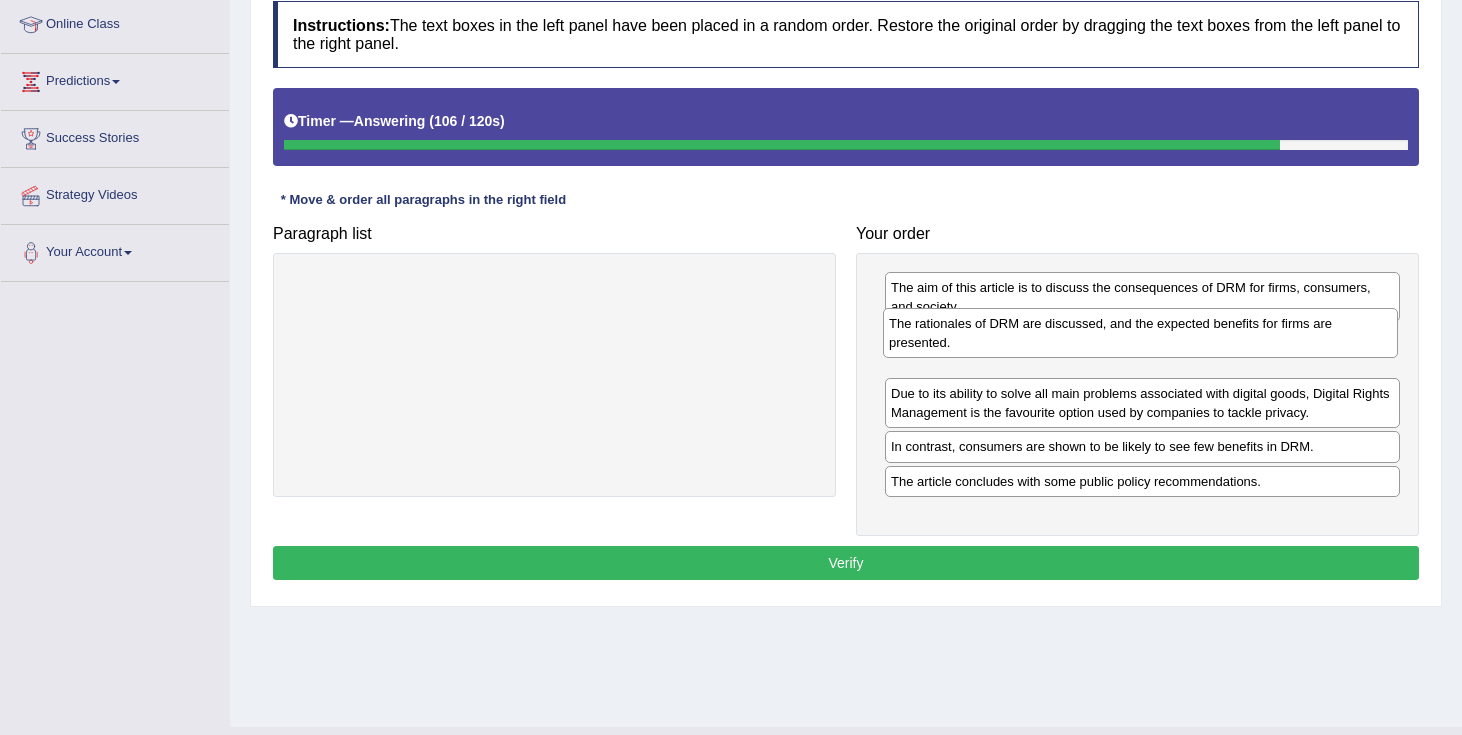 drag, startPoint x: 1104, startPoint y: 413, endPoint x: 1100, endPoint y: 346, distance: 67.11929 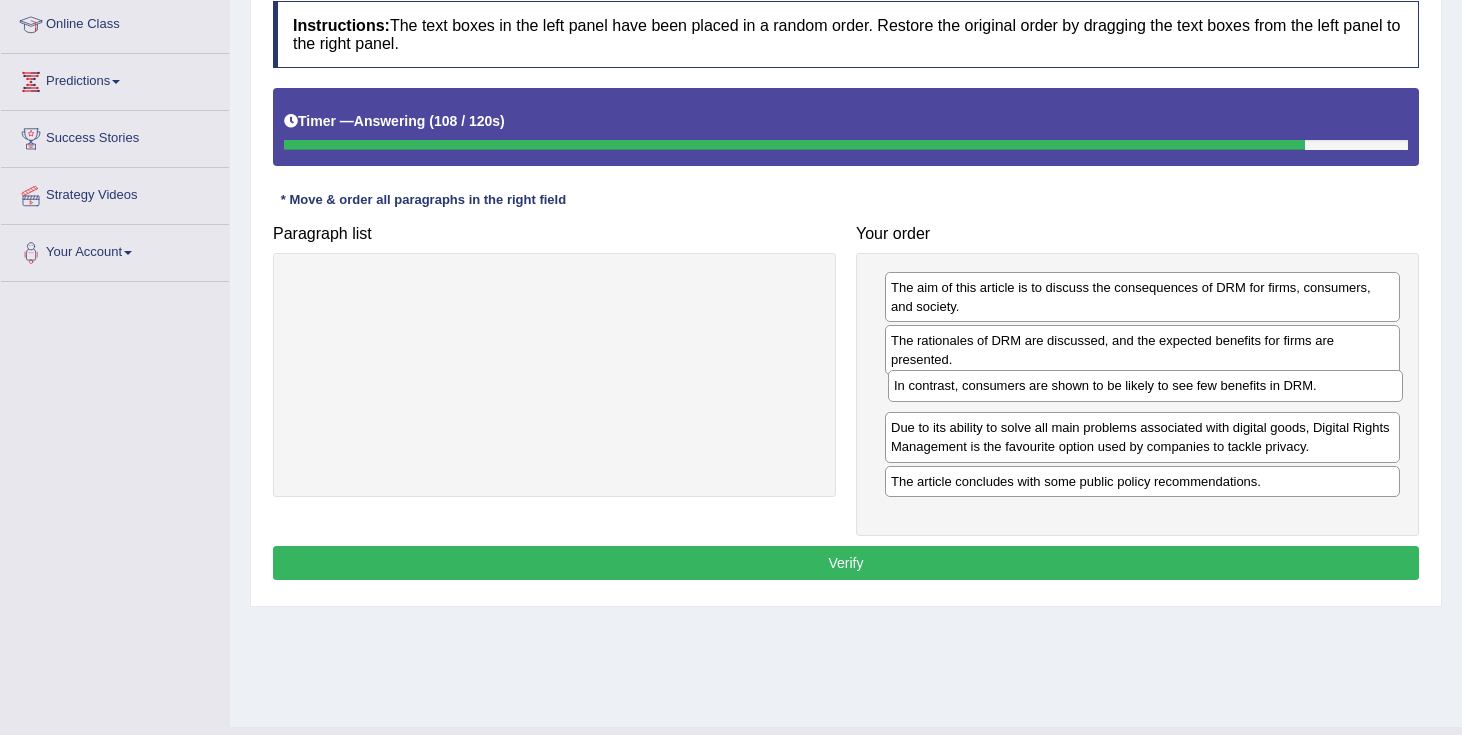 drag, startPoint x: 1030, startPoint y: 451, endPoint x: 1033, endPoint y: 390, distance: 61.073727 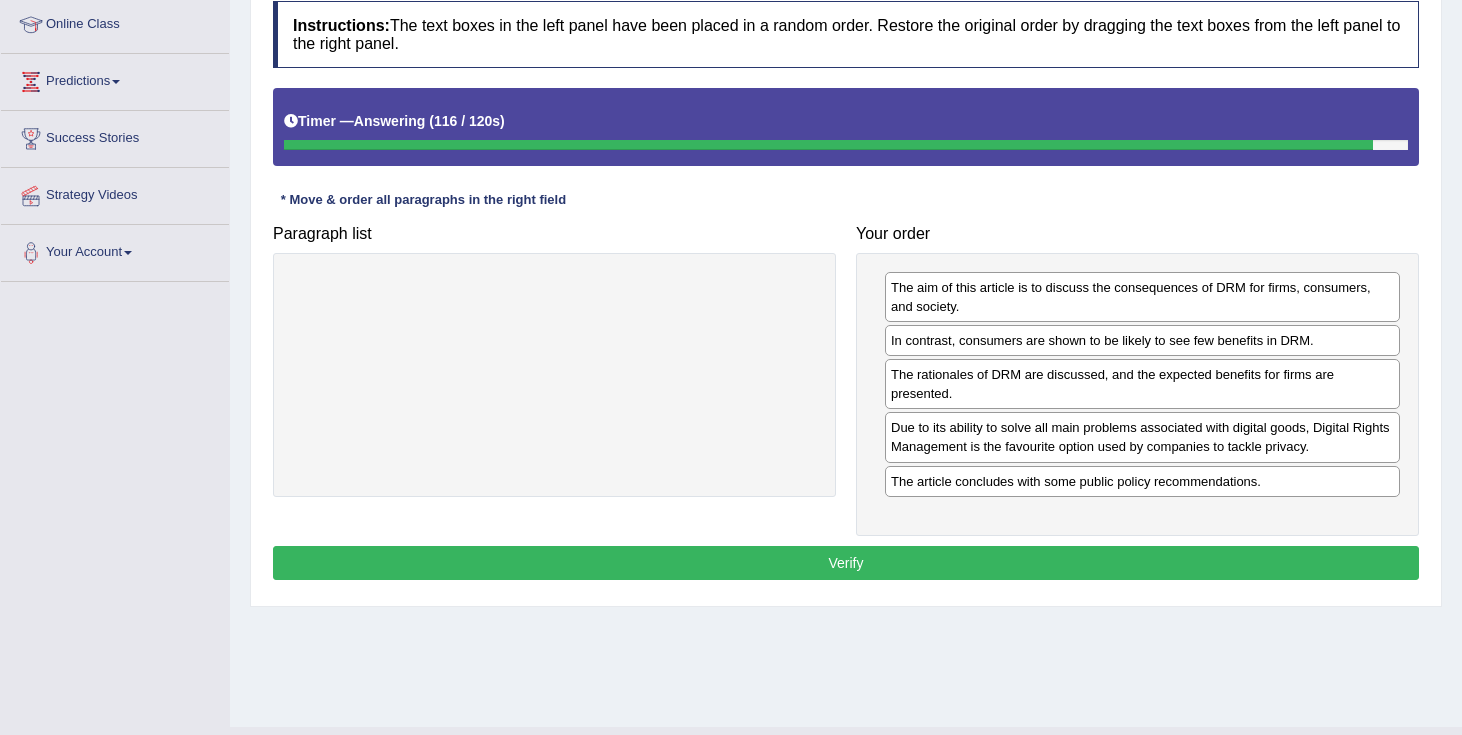 drag, startPoint x: 1024, startPoint y: 391, endPoint x: 1024, endPoint y: 335, distance: 56 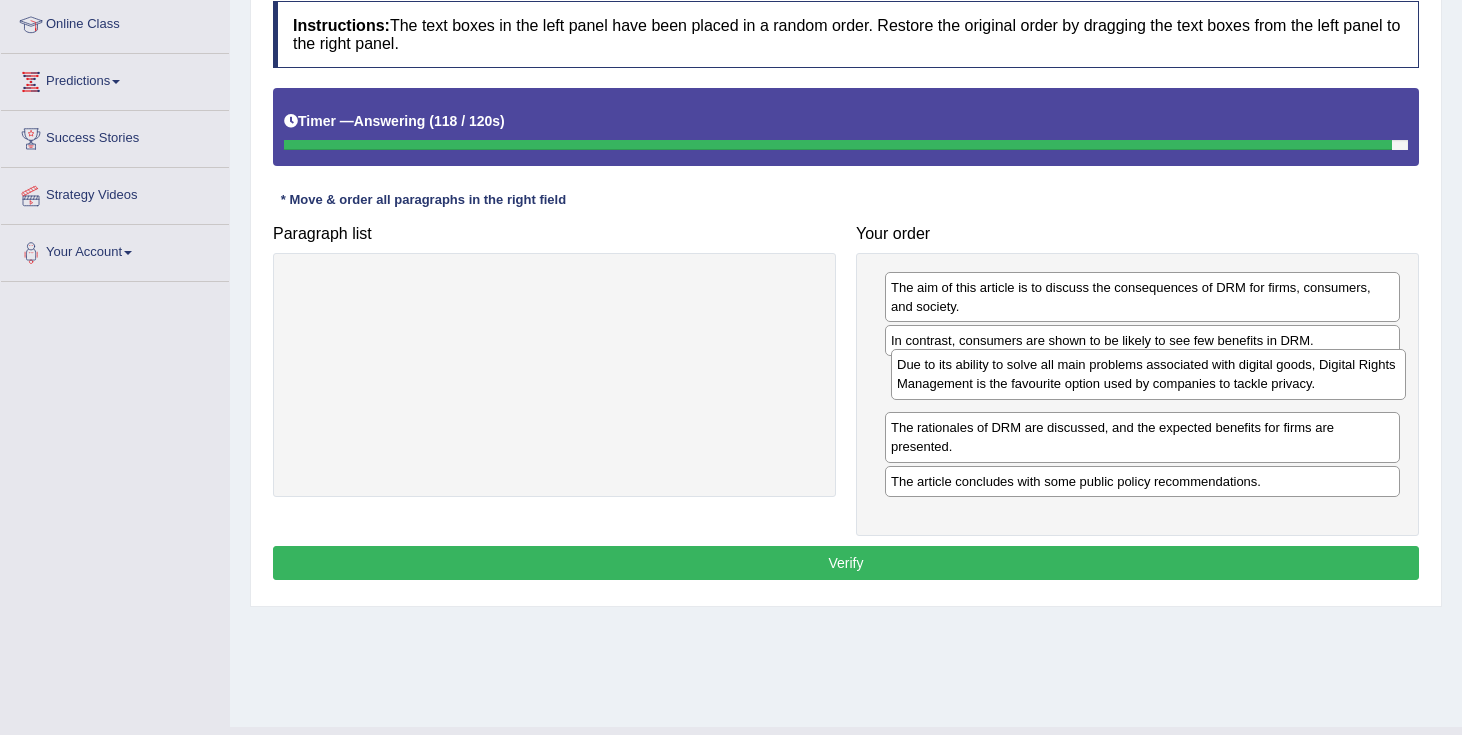 drag, startPoint x: 990, startPoint y: 436, endPoint x: 996, endPoint y: 373, distance: 63.28507 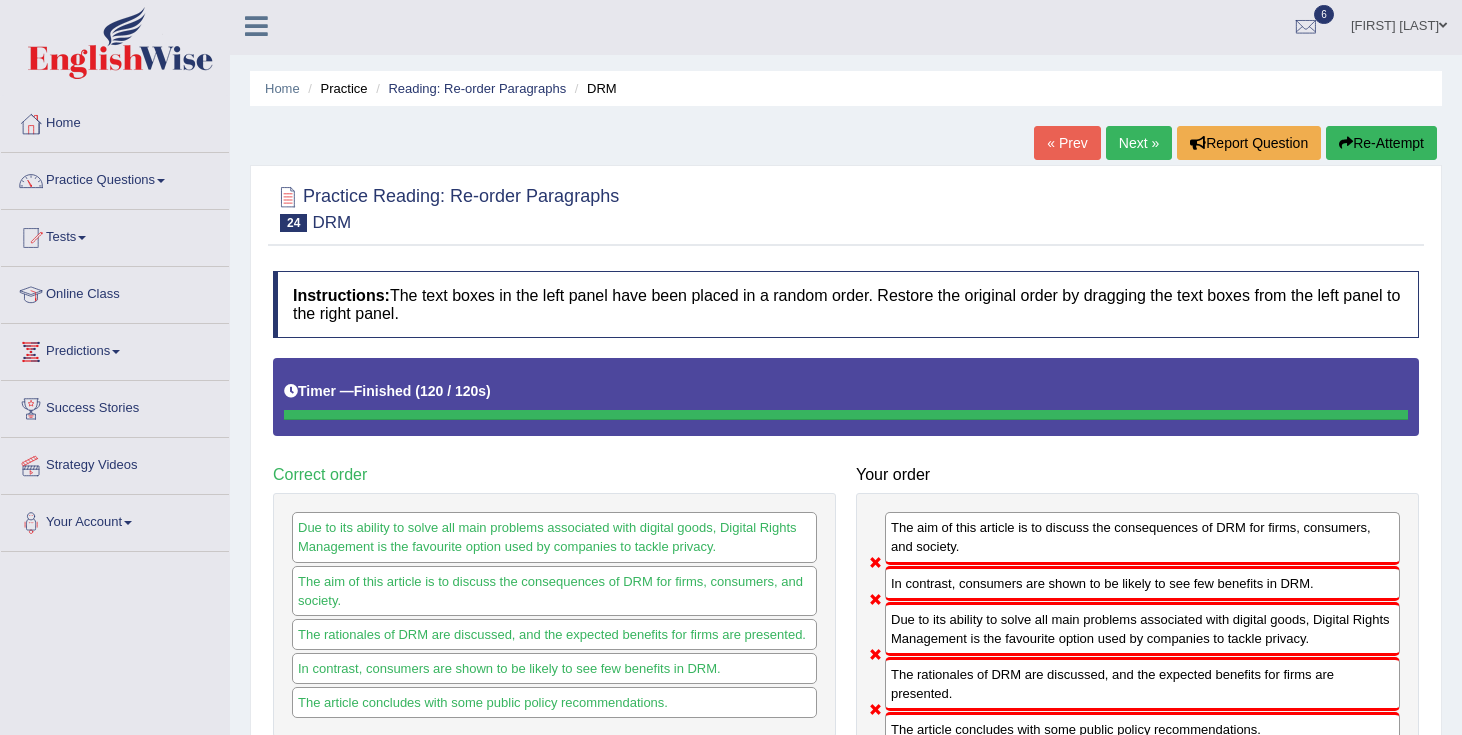 scroll, scrollTop: 0, scrollLeft: 0, axis: both 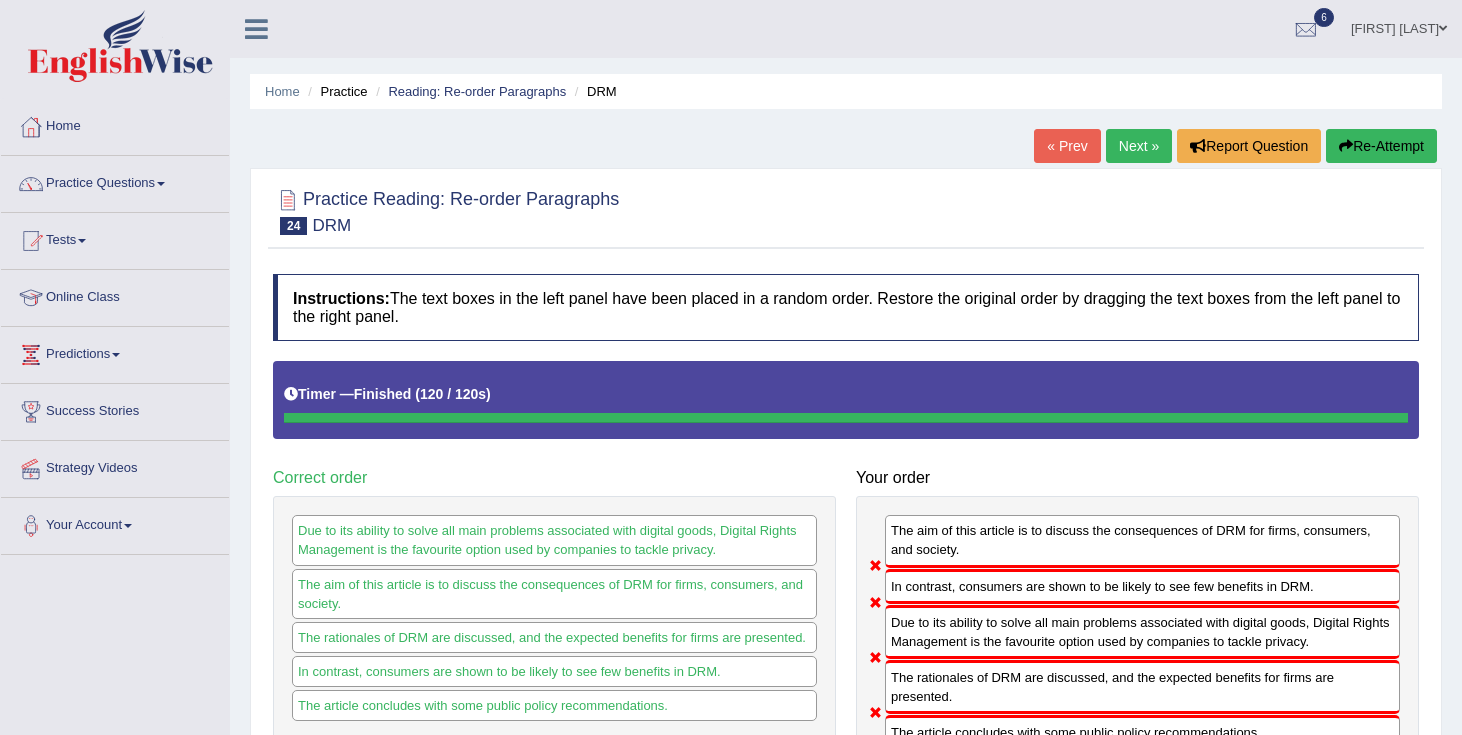 click on "Re-Attempt" at bounding box center (1381, 146) 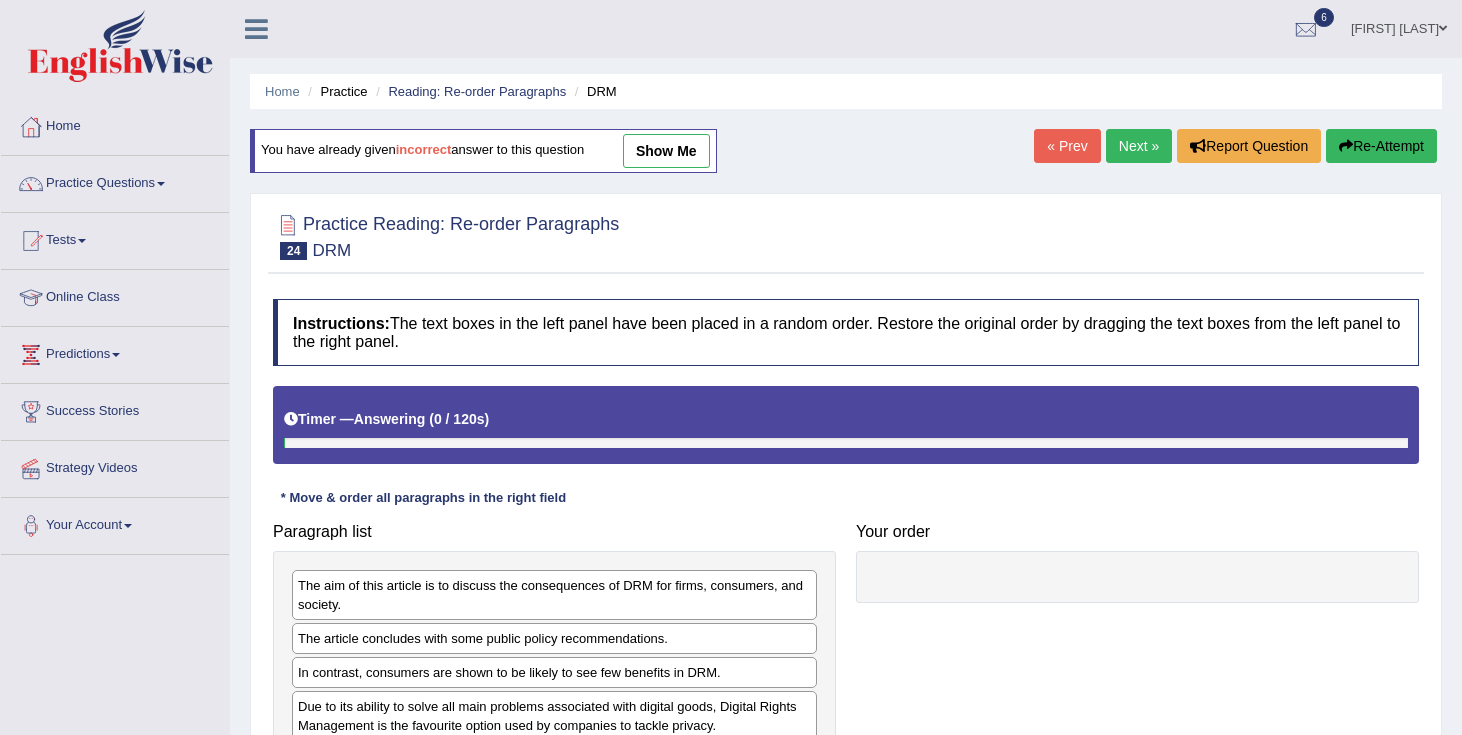 scroll, scrollTop: 315, scrollLeft: 0, axis: vertical 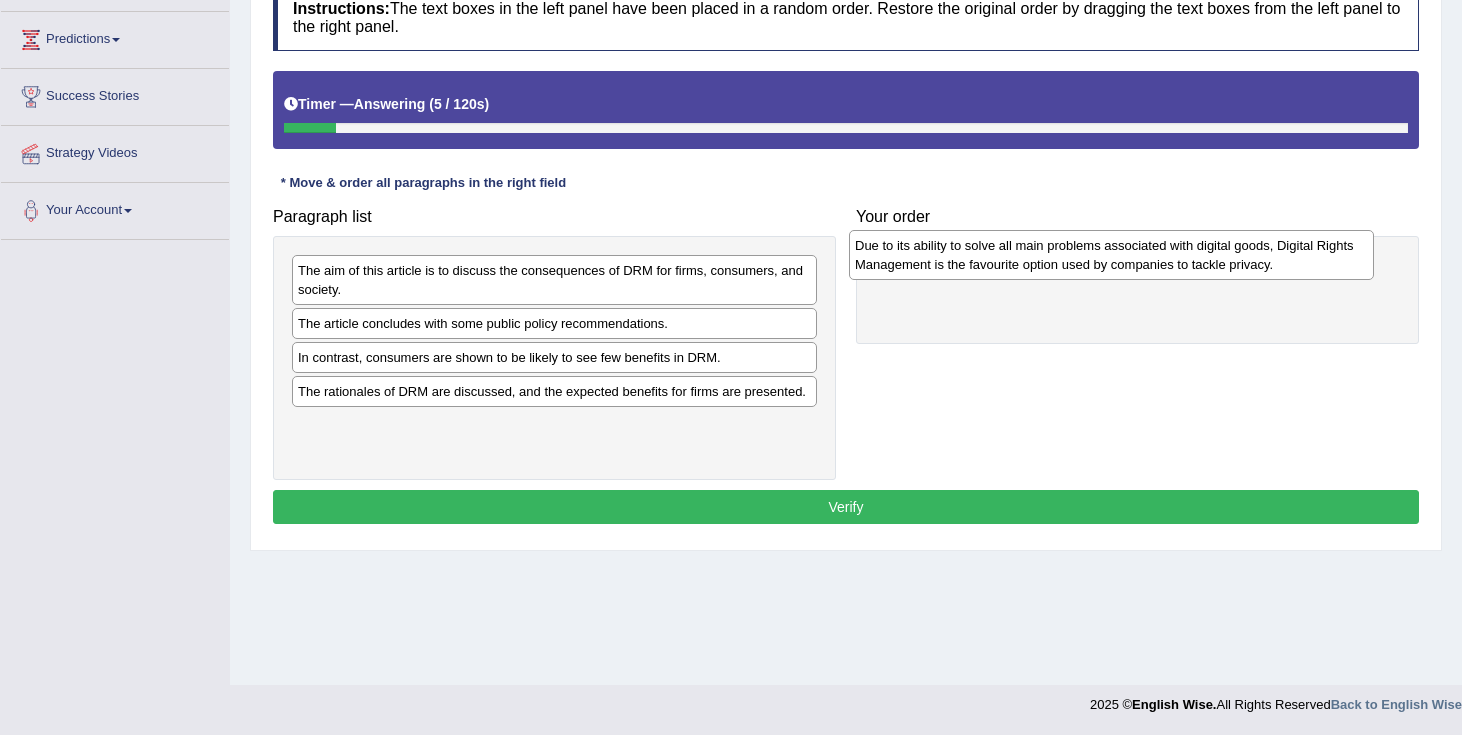 drag, startPoint x: 649, startPoint y: 409, endPoint x: 1220, endPoint y: 262, distance: 589.6185 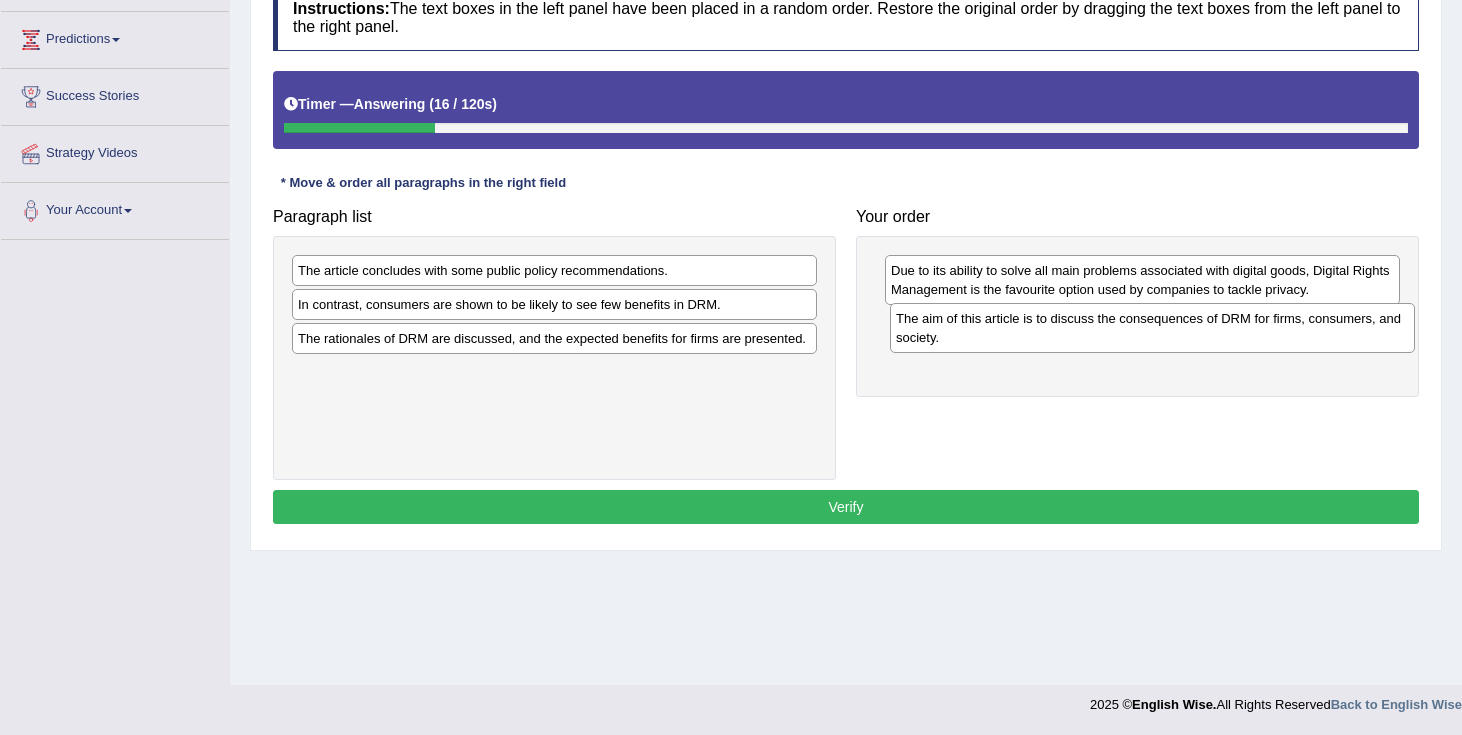 drag, startPoint x: 686, startPoint y: 286, endPoint x: 1279, endPoint y: 325, distance: 594.28107 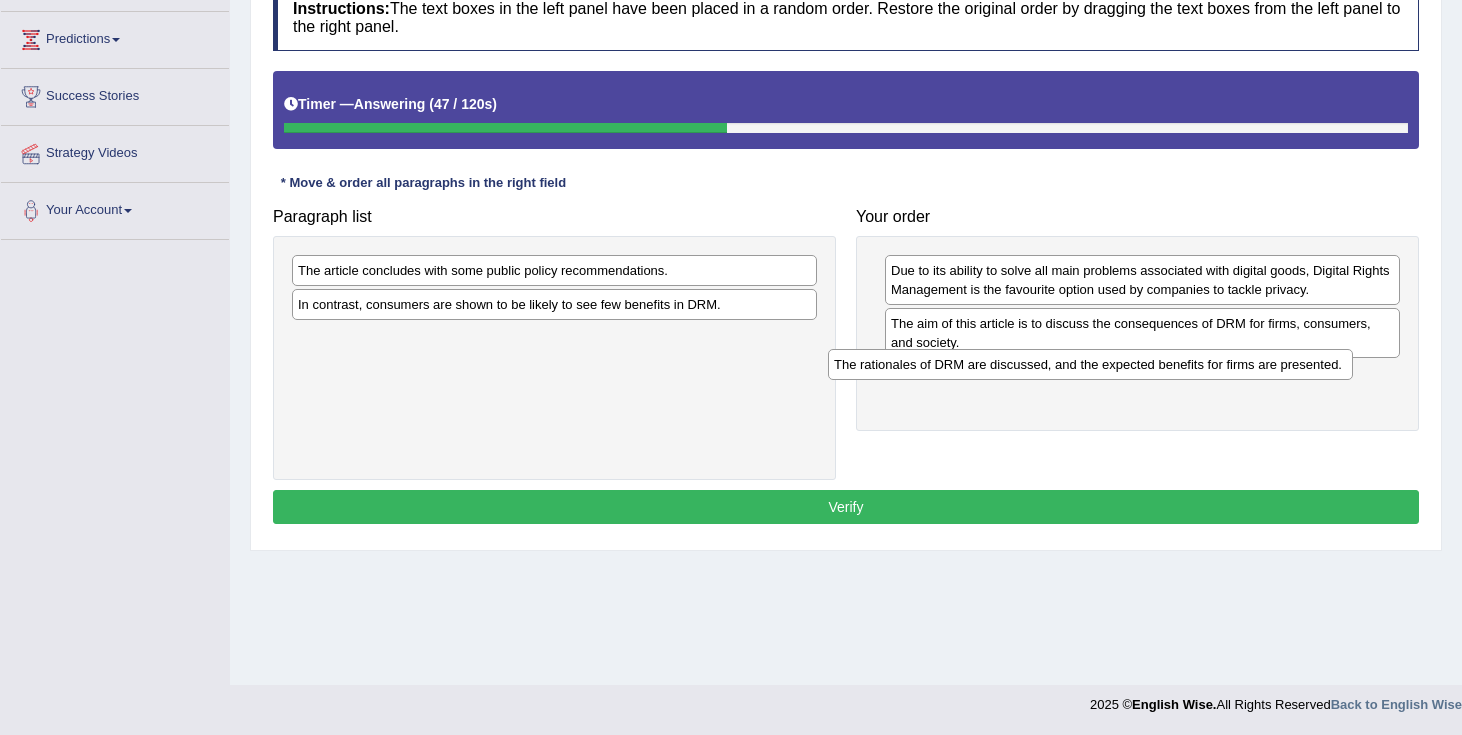 drag, startPoint x: 649, startPoint y: 341, endPoint x: 1184, endPoint y: 367, distance: 535.6314 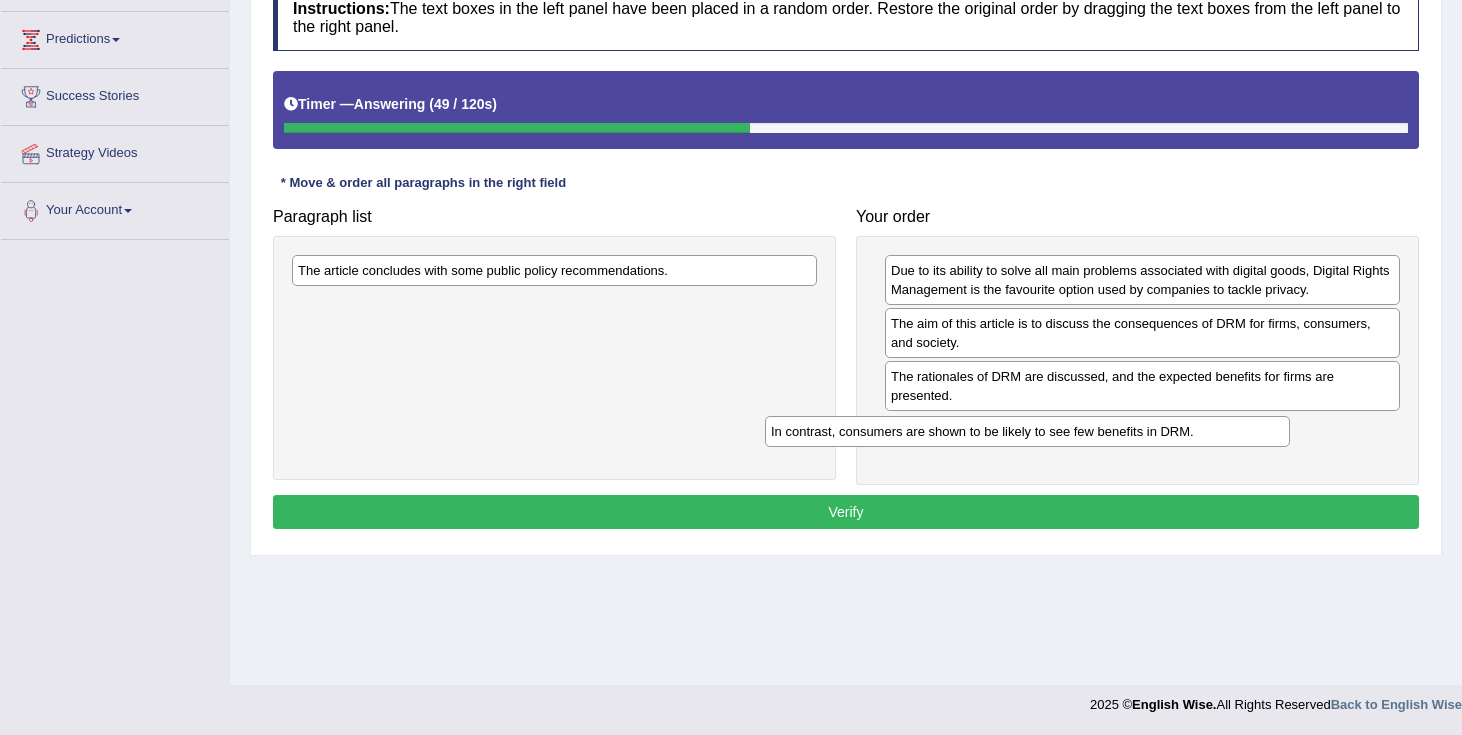 drag, startPoint x: 663, startPoint y: 299, endPoint x: 1136, endPoint y: 424, distance: 489.2382 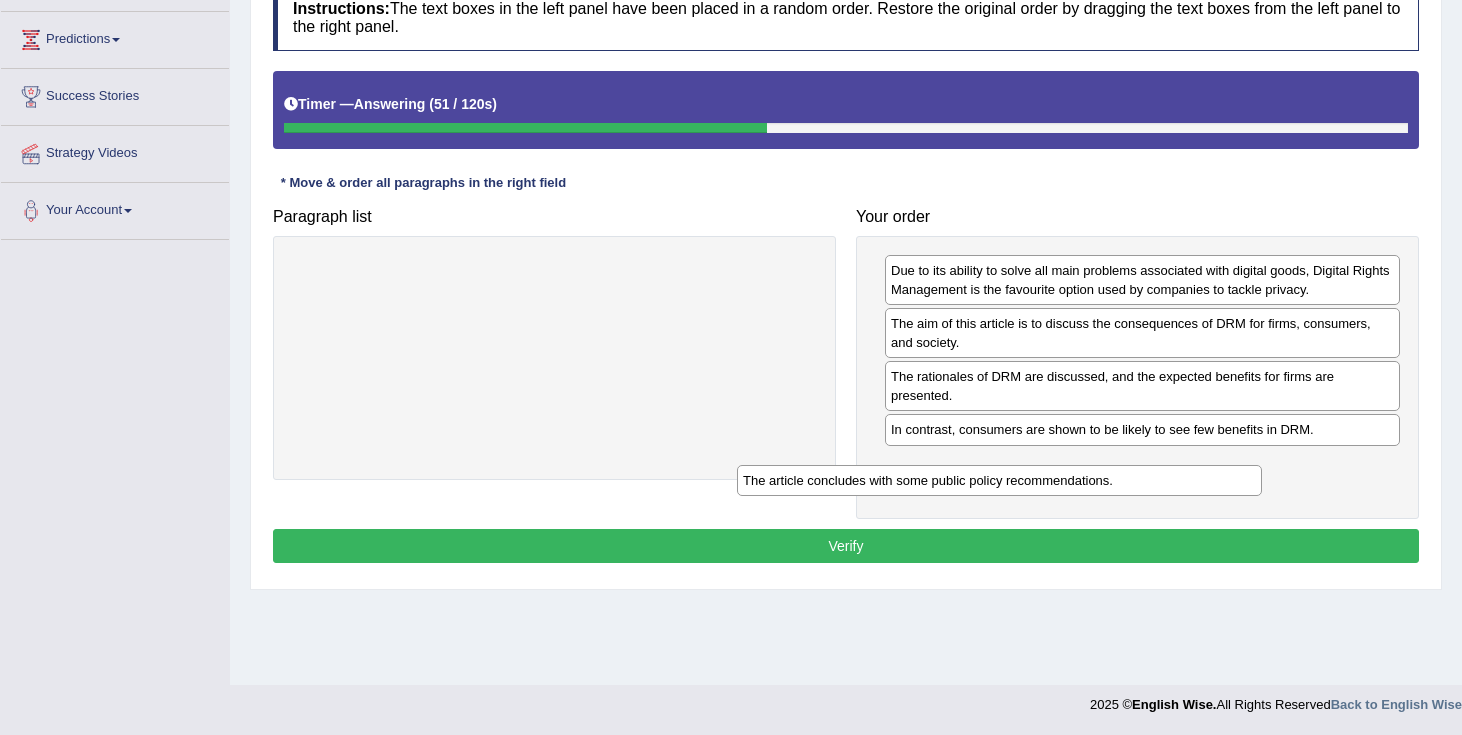 drag, startPoint x: 699, startPoint y: 276, endPoint x: 1147, endPoint y: 487, distance: 495.20197 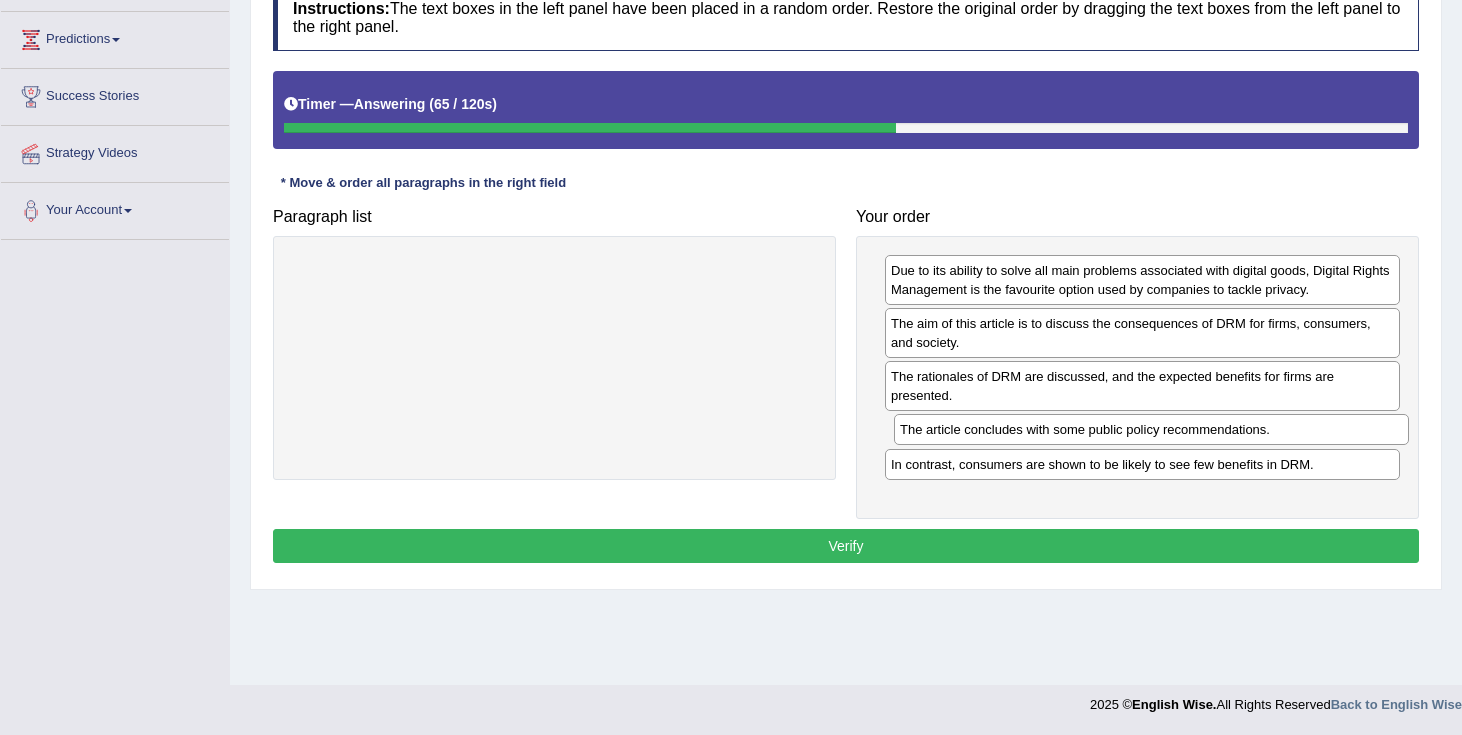drag, startPoint x: 1080, startPoint y: 465, endPoint x: 1089, endPoint y: 430, distance: 36.138622 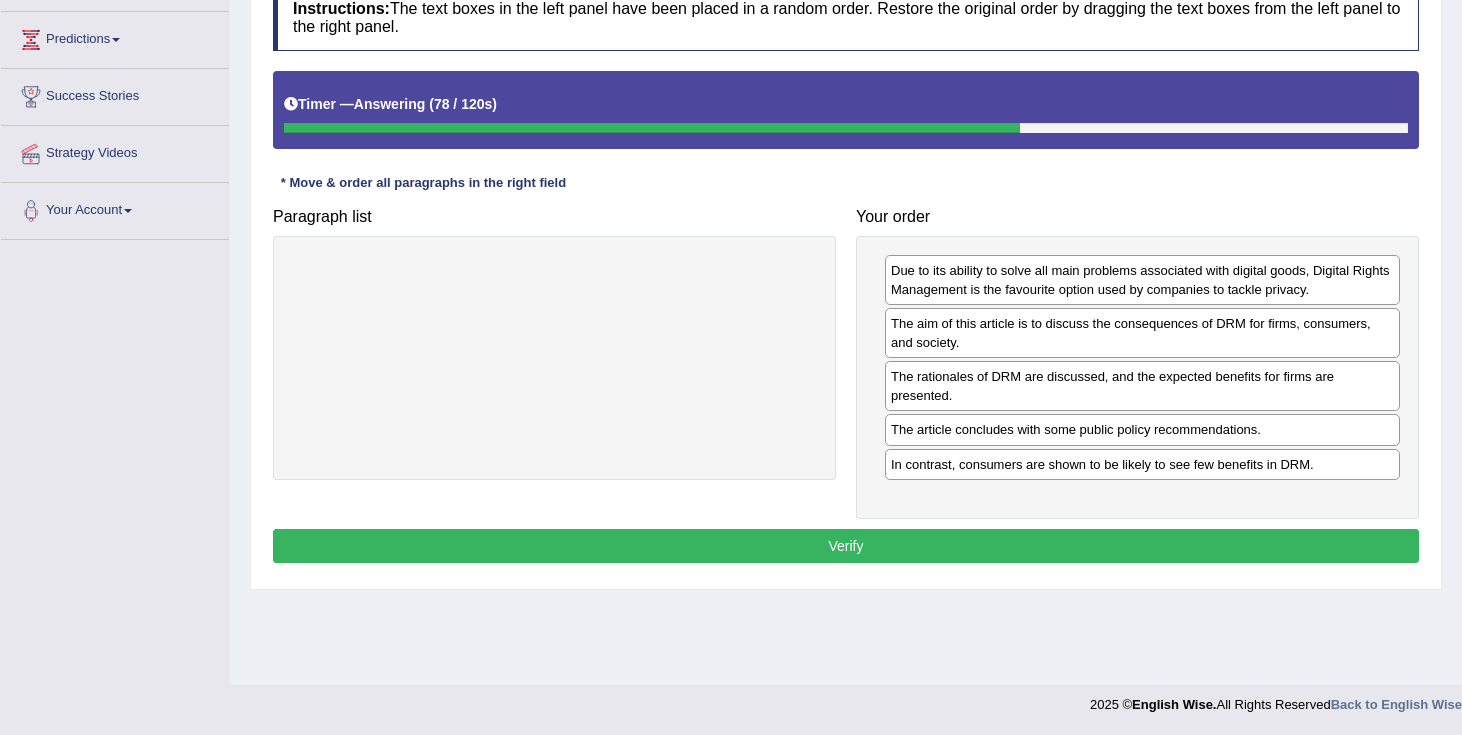 click on "Verify" at bounding box center (846, 546) 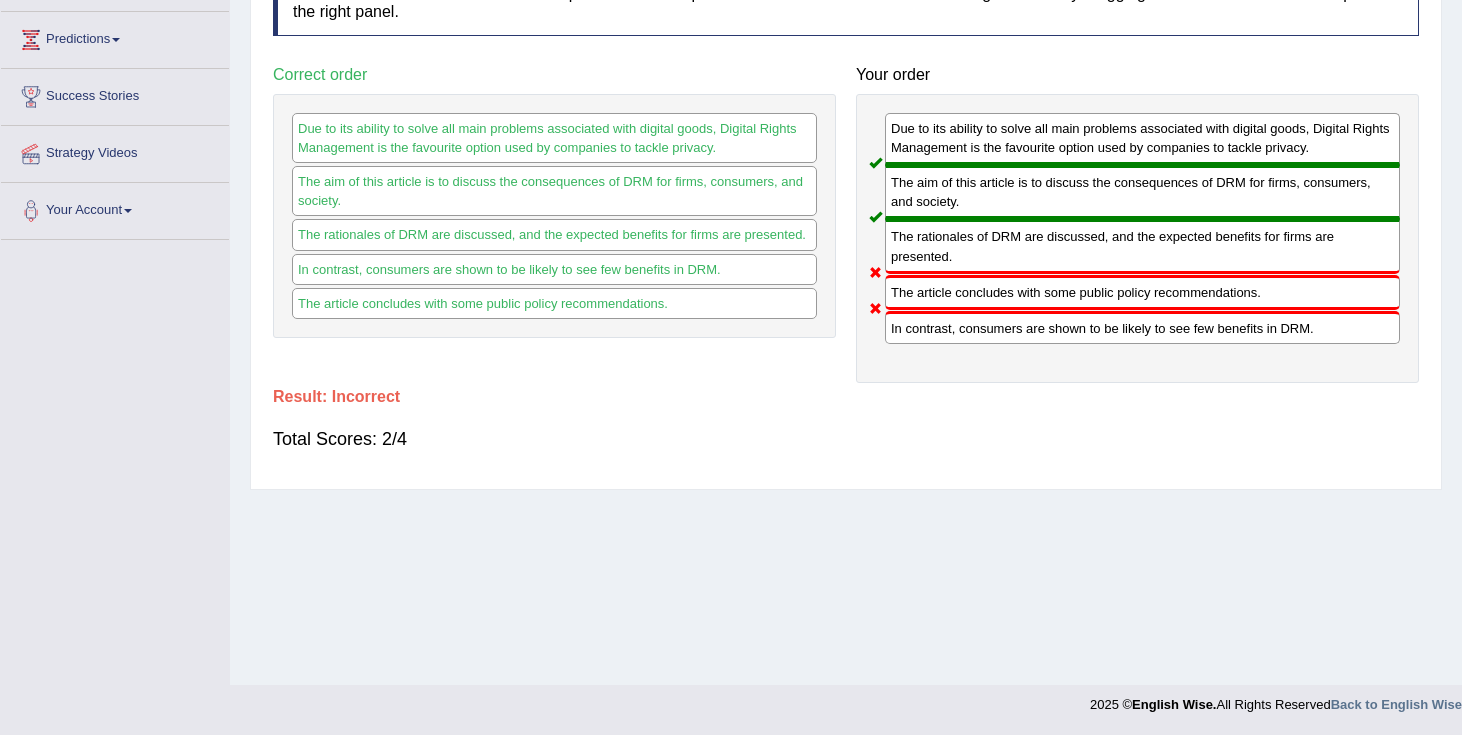 scroll, scrollTop: 0, scrollLeft: 0, axis: both 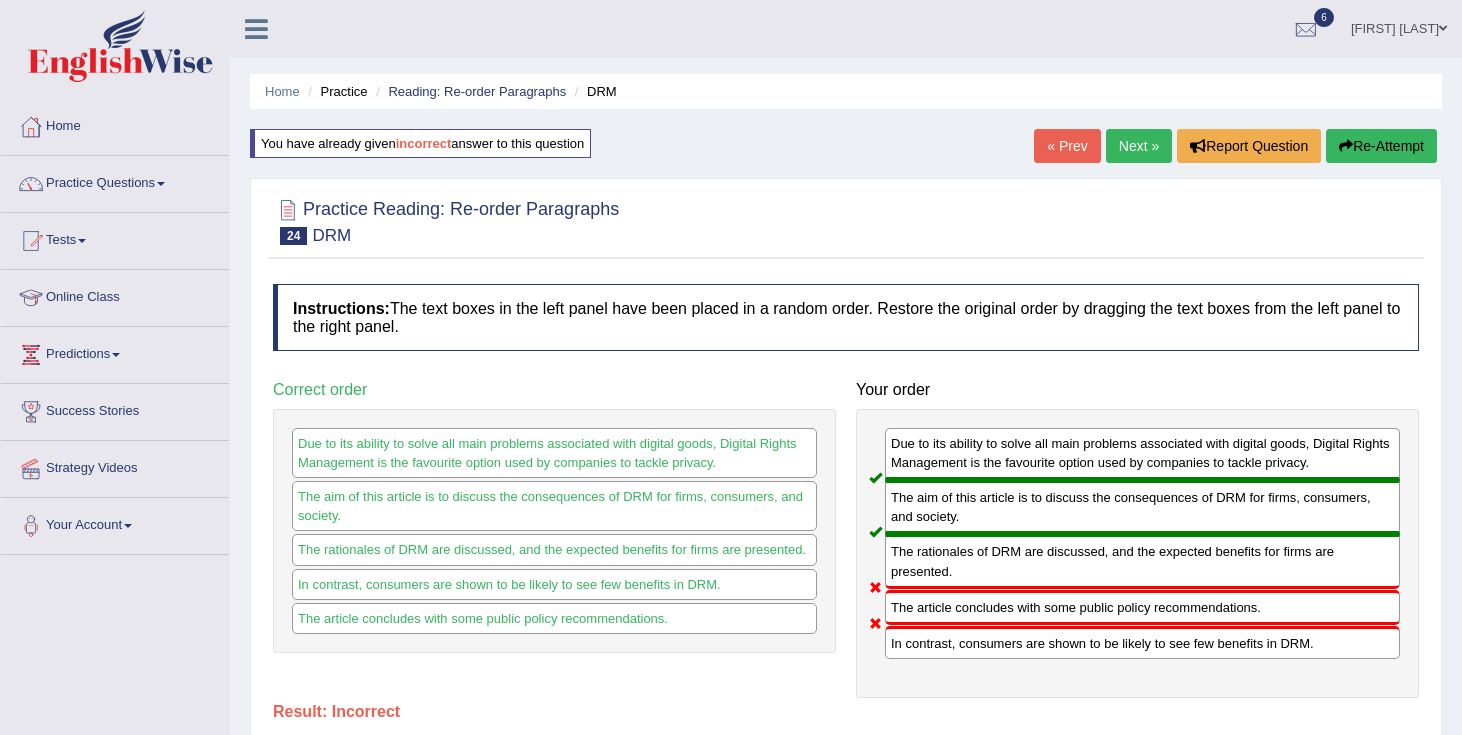 click on "Next »" at bounding box center [1139, 146] 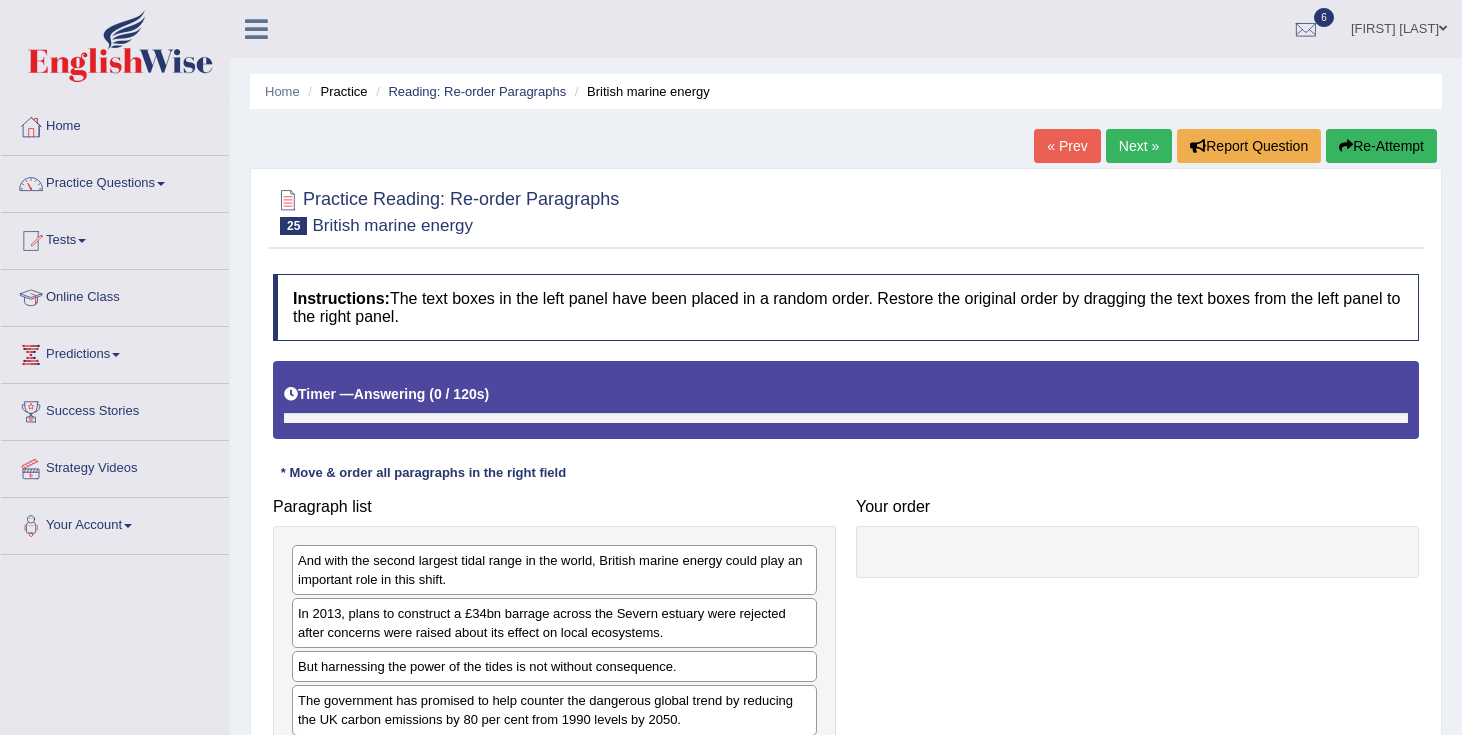 scroll, scrollTop: 0, scrollLeft: 0, axis: both 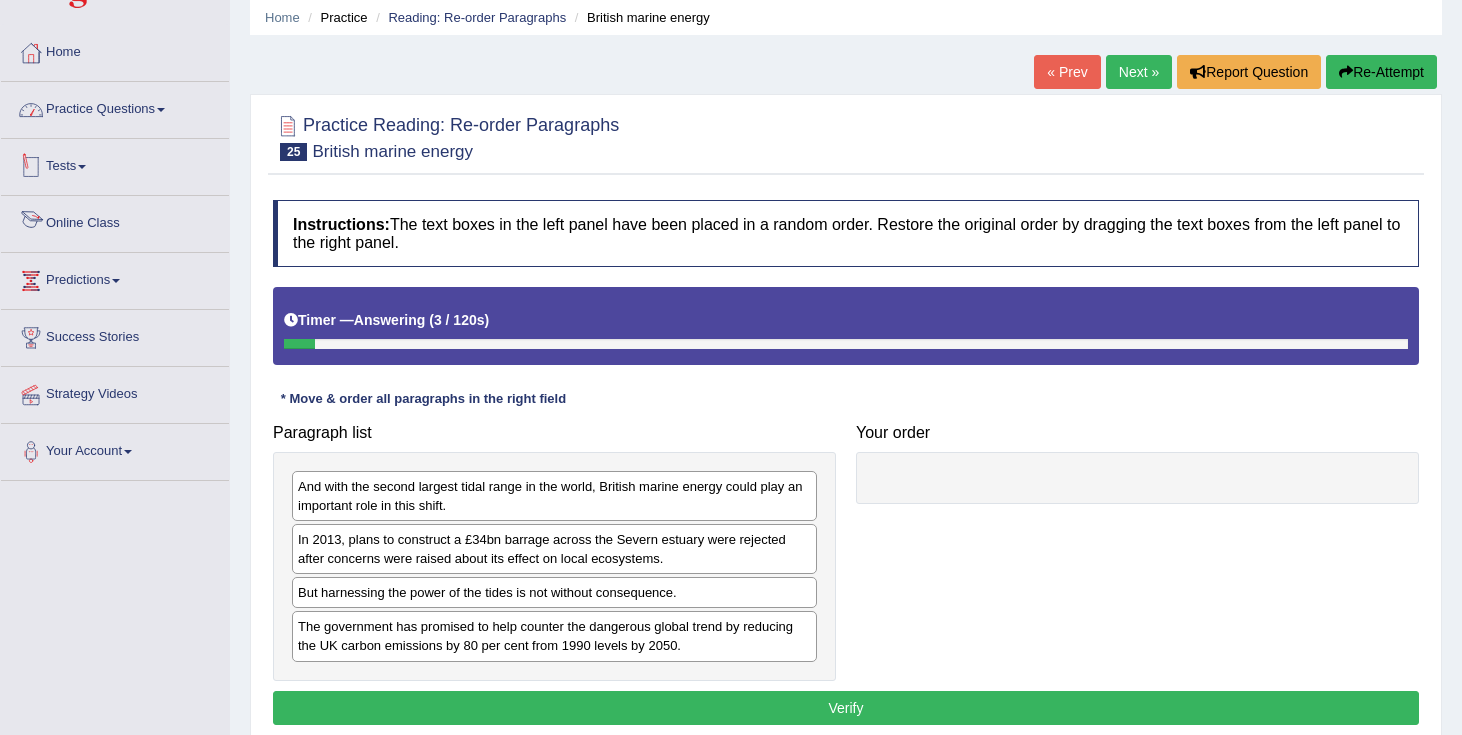click on "Practice Questions" at bounding box center [115, 107] 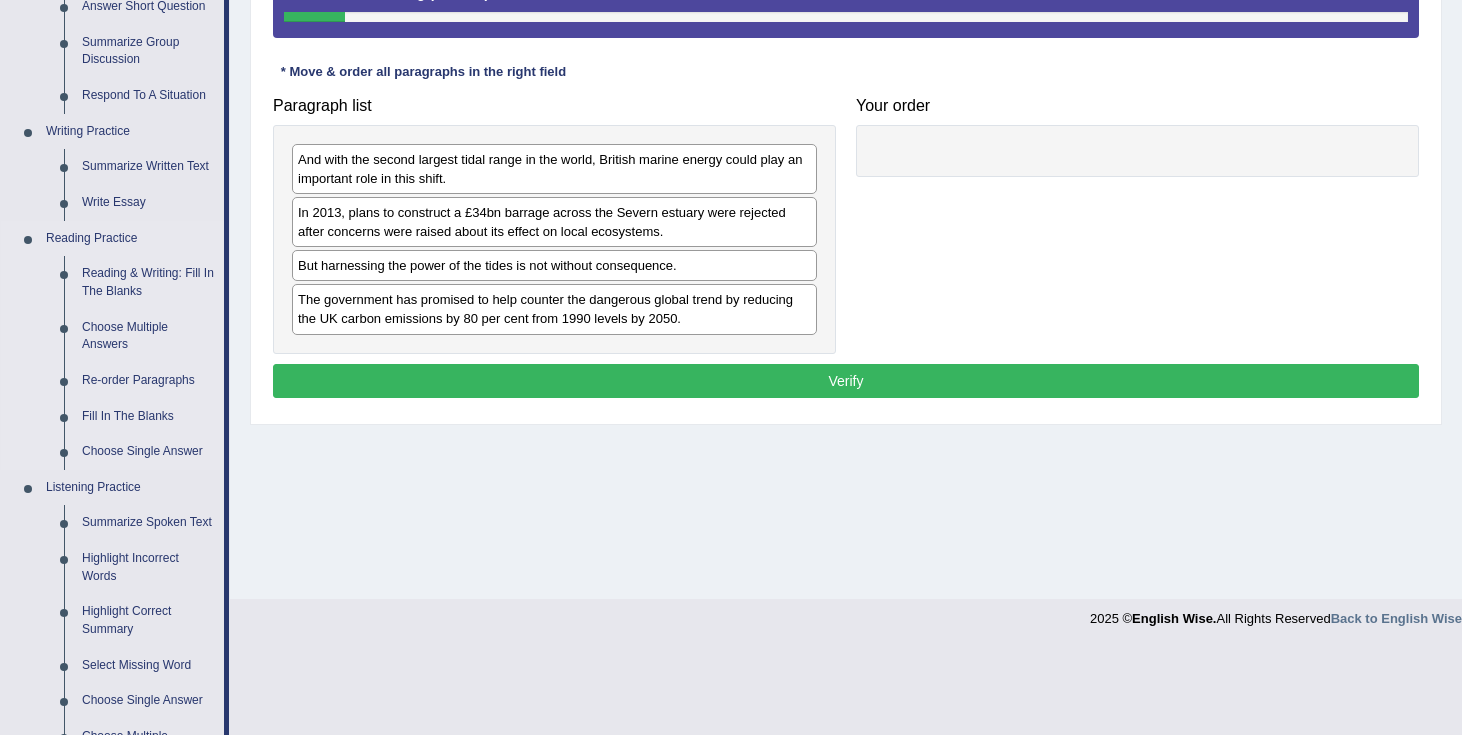scroll, scrollTop: 361, scrollLeft: 0, axis: vertical 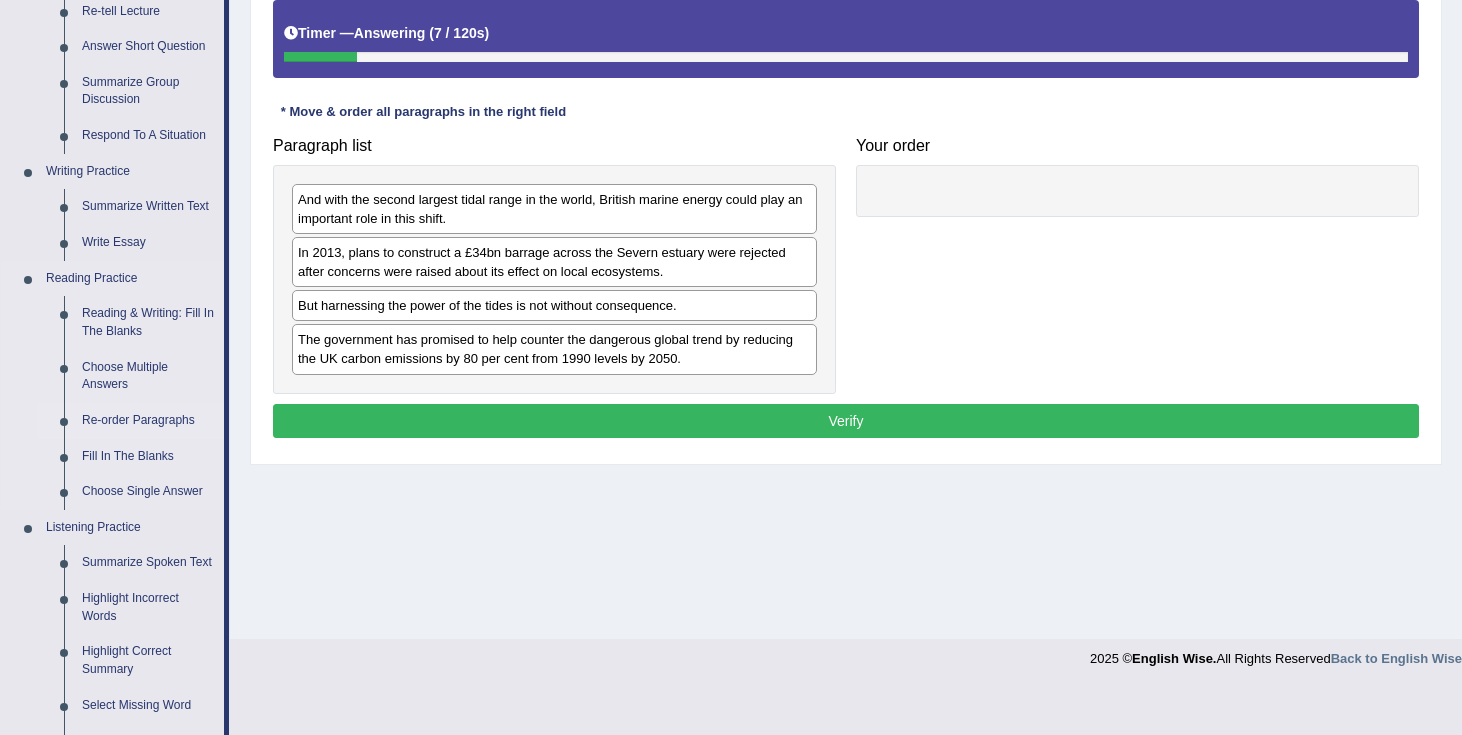 click on "Re-order Paragraphs" at bounding box center (148, 421) 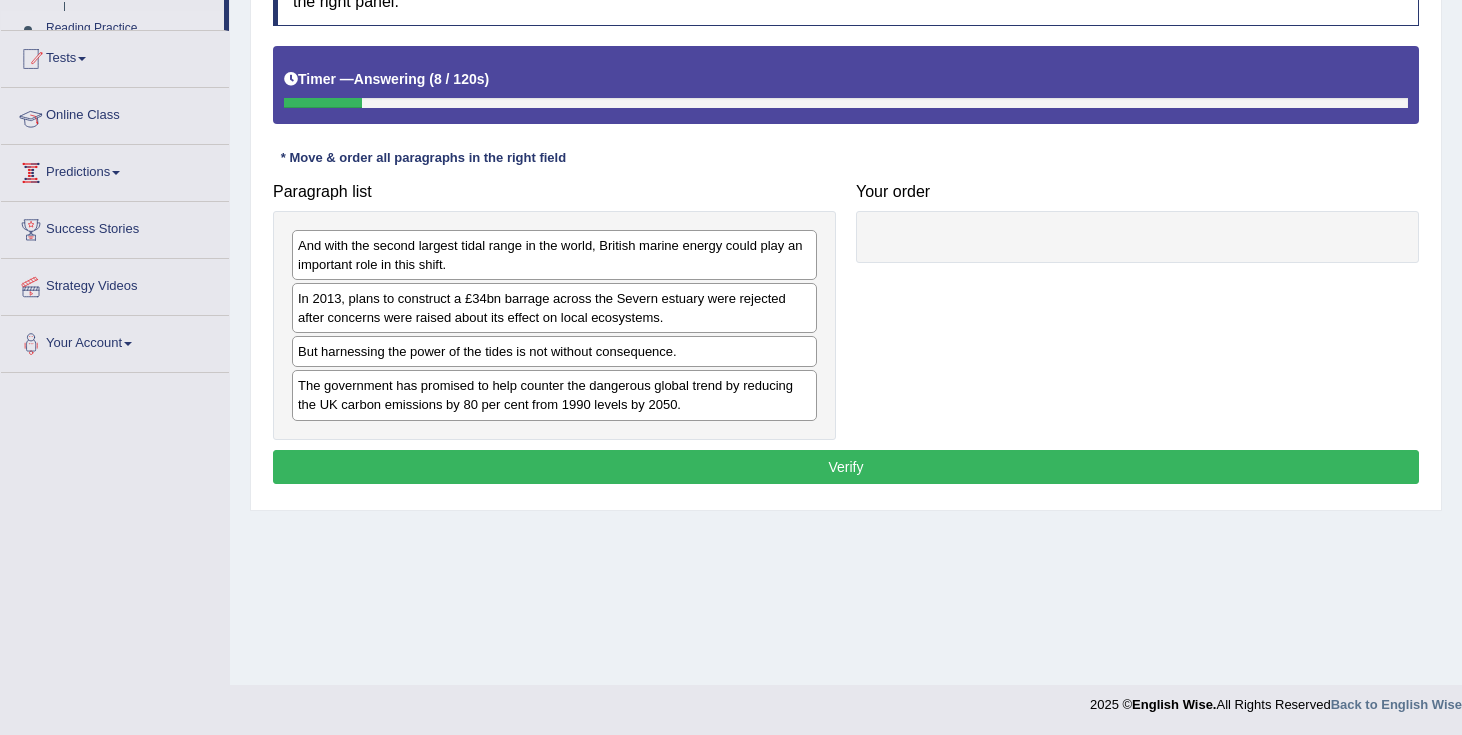 scroll, scrollTop: 315, scrollLeft: 0, axis: vertical 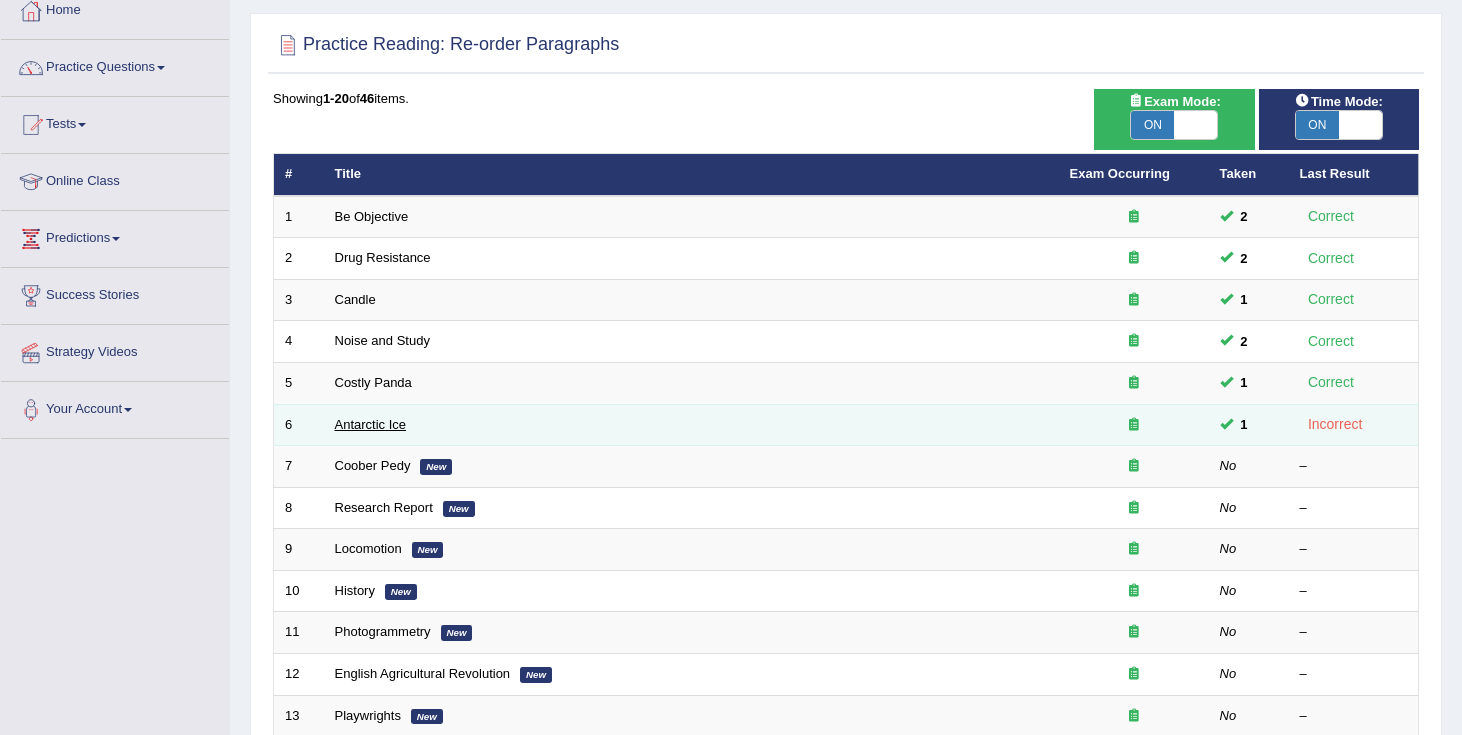 click on "Antarctic Ice" at bounding box center (371, 424) 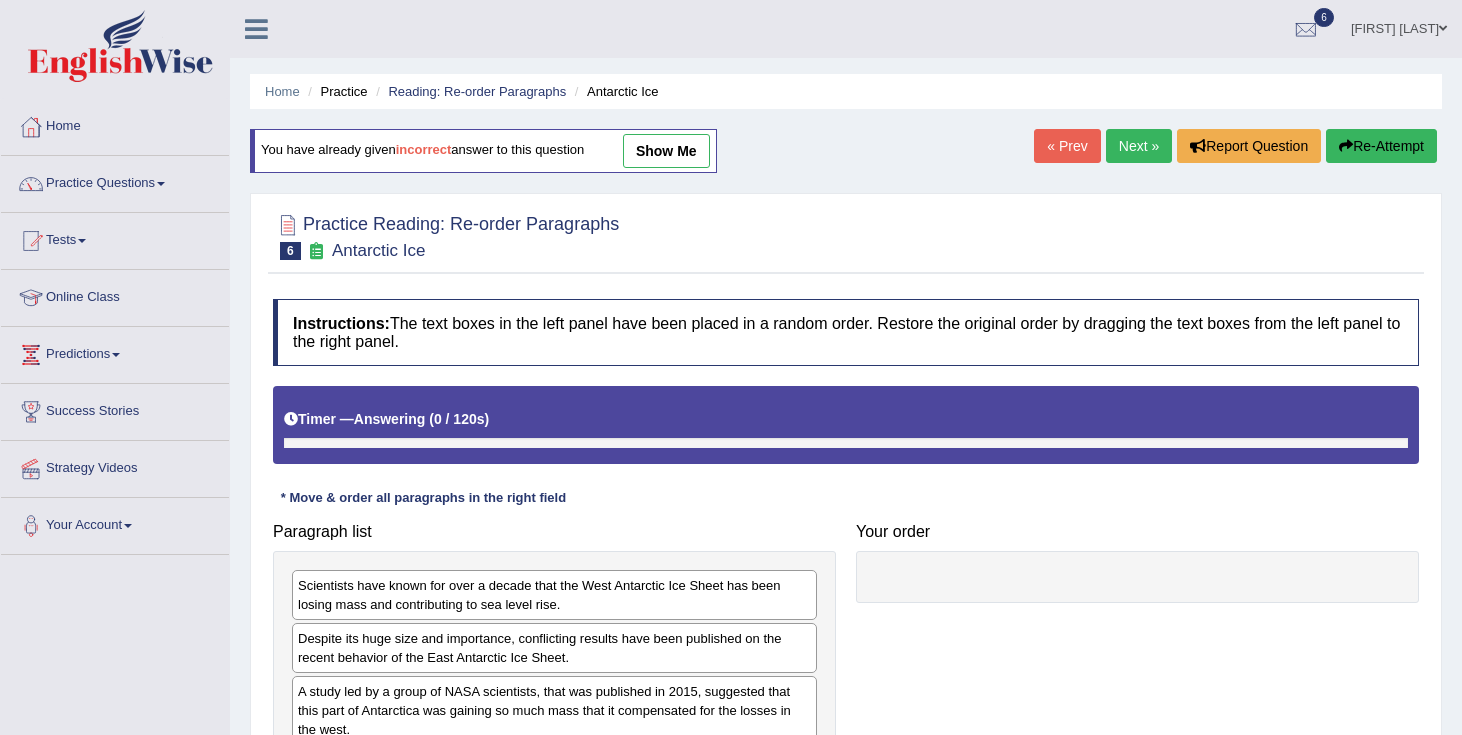 scroll, scrollTop: 0, scrollLeft: 0, axis: both 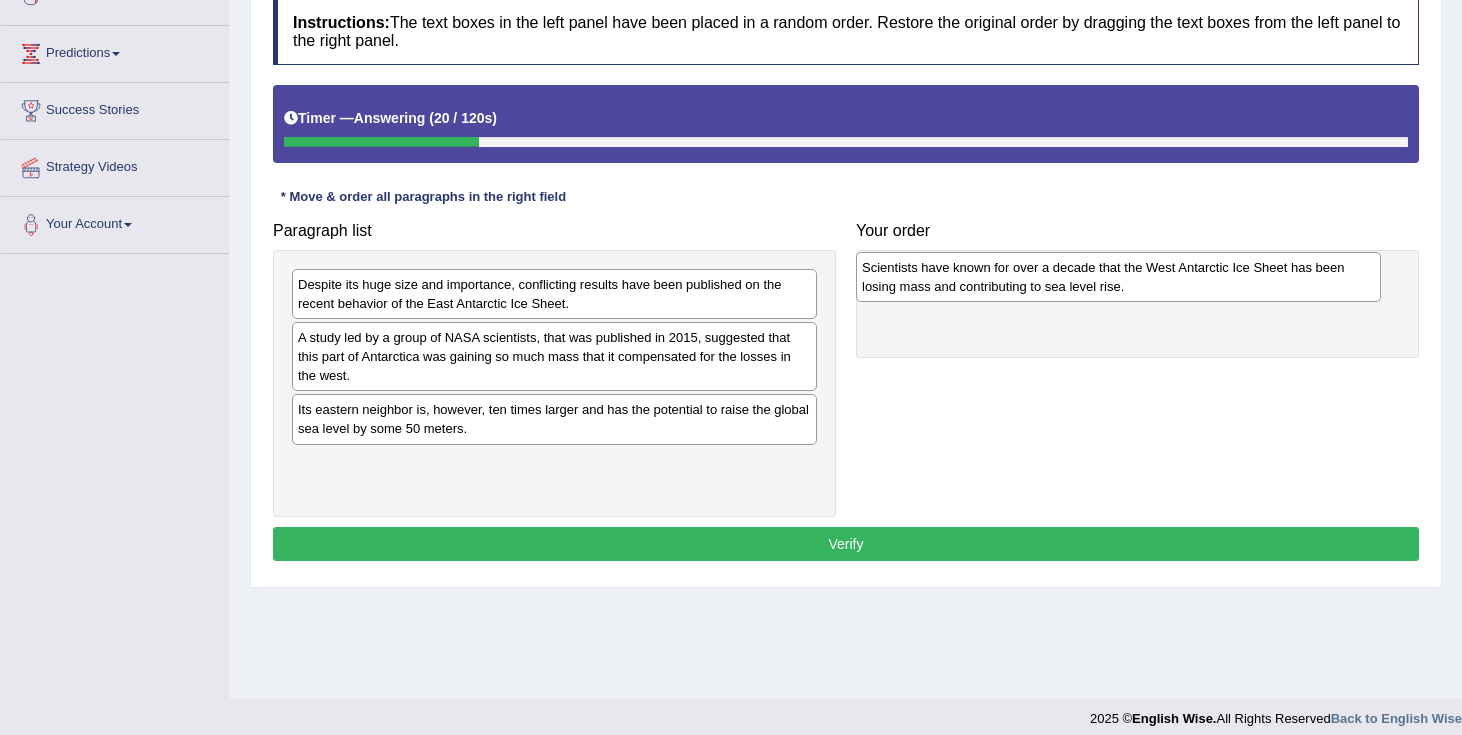 drag, startPoint x: 546, startPoint y: 297, endPoint x: 1118, endPoint y: 277, distance: 572.34955 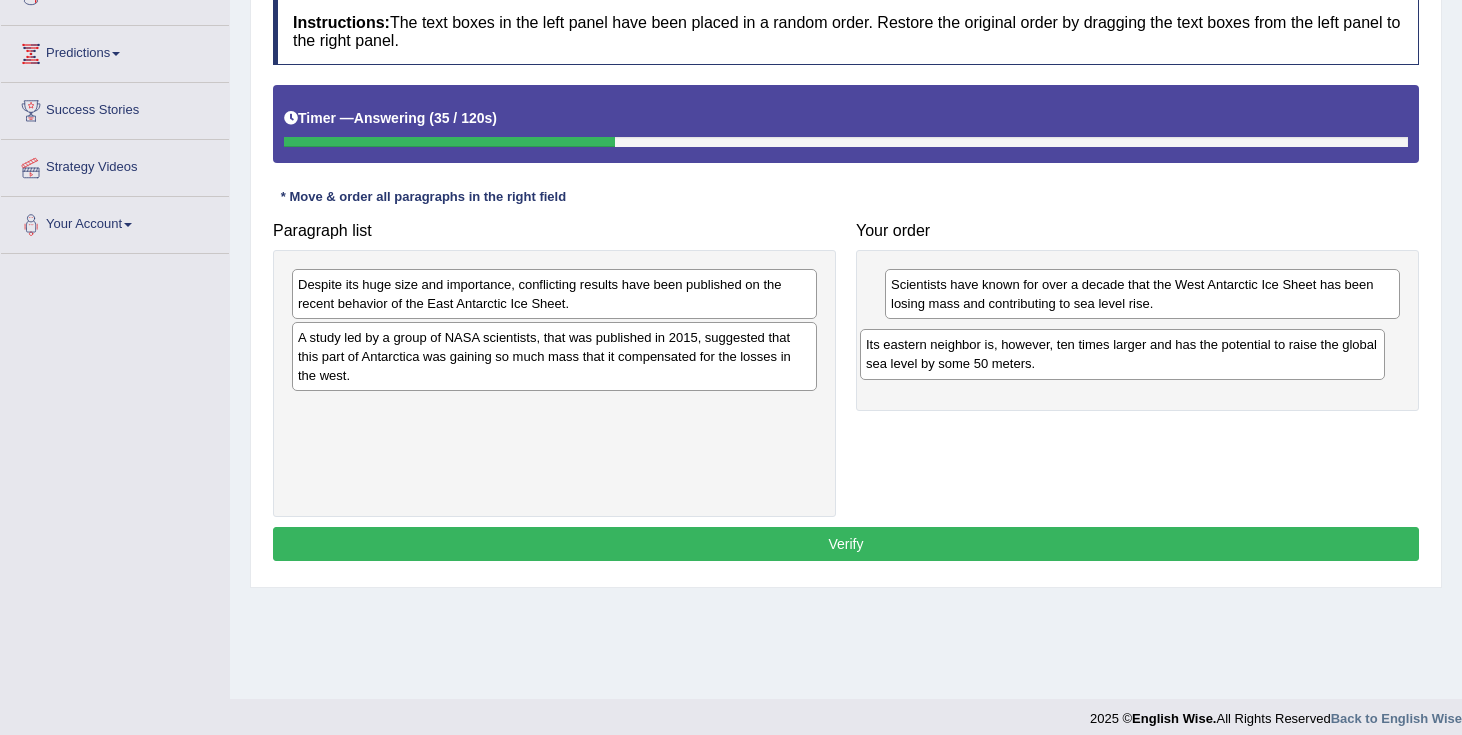 drag, startPoint x: 594, startPoint y: 425, endPoint x: 1162, endPoint y: 357, distance: 572.05597 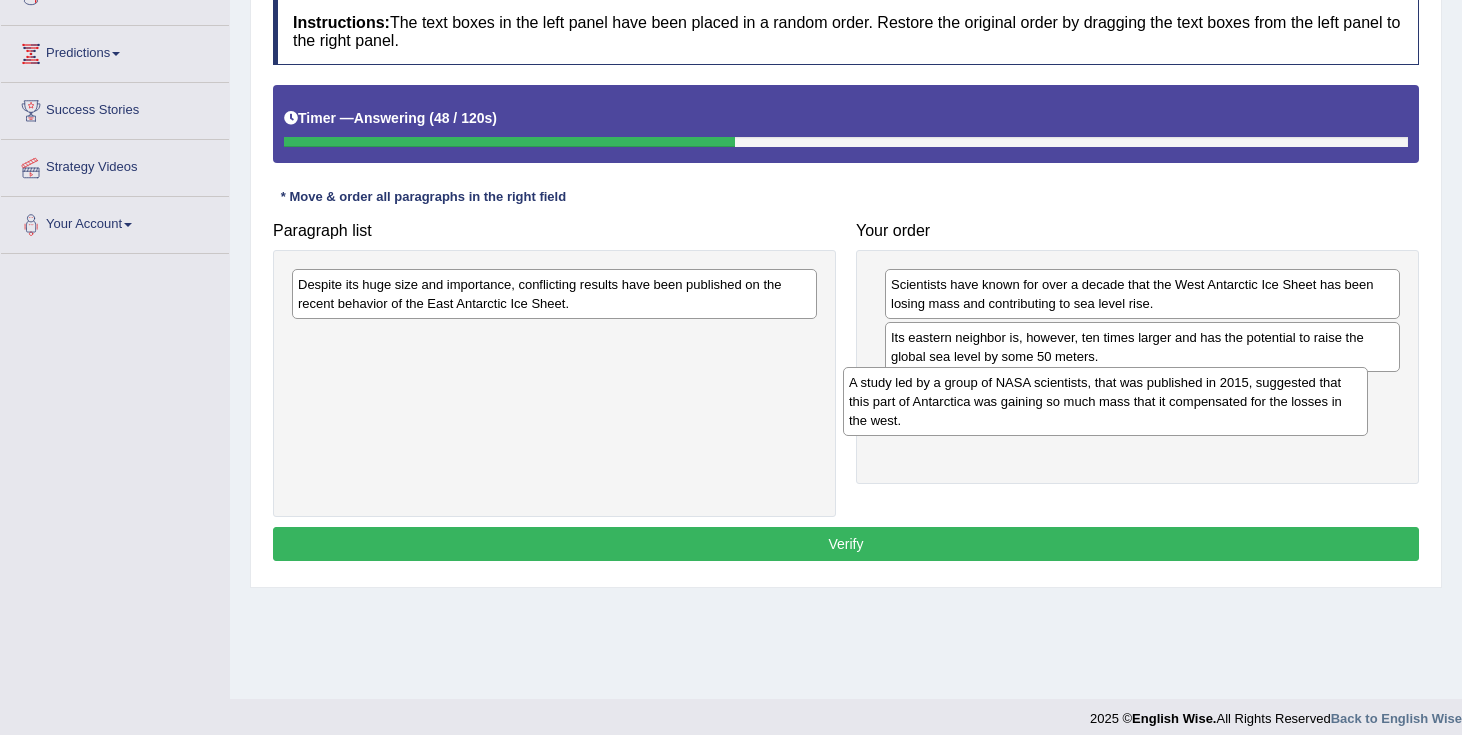 drag, startPoint x: 613, startPoint y: 347, endPoint x: 1164, endPoint y: 391, distance: 552.754 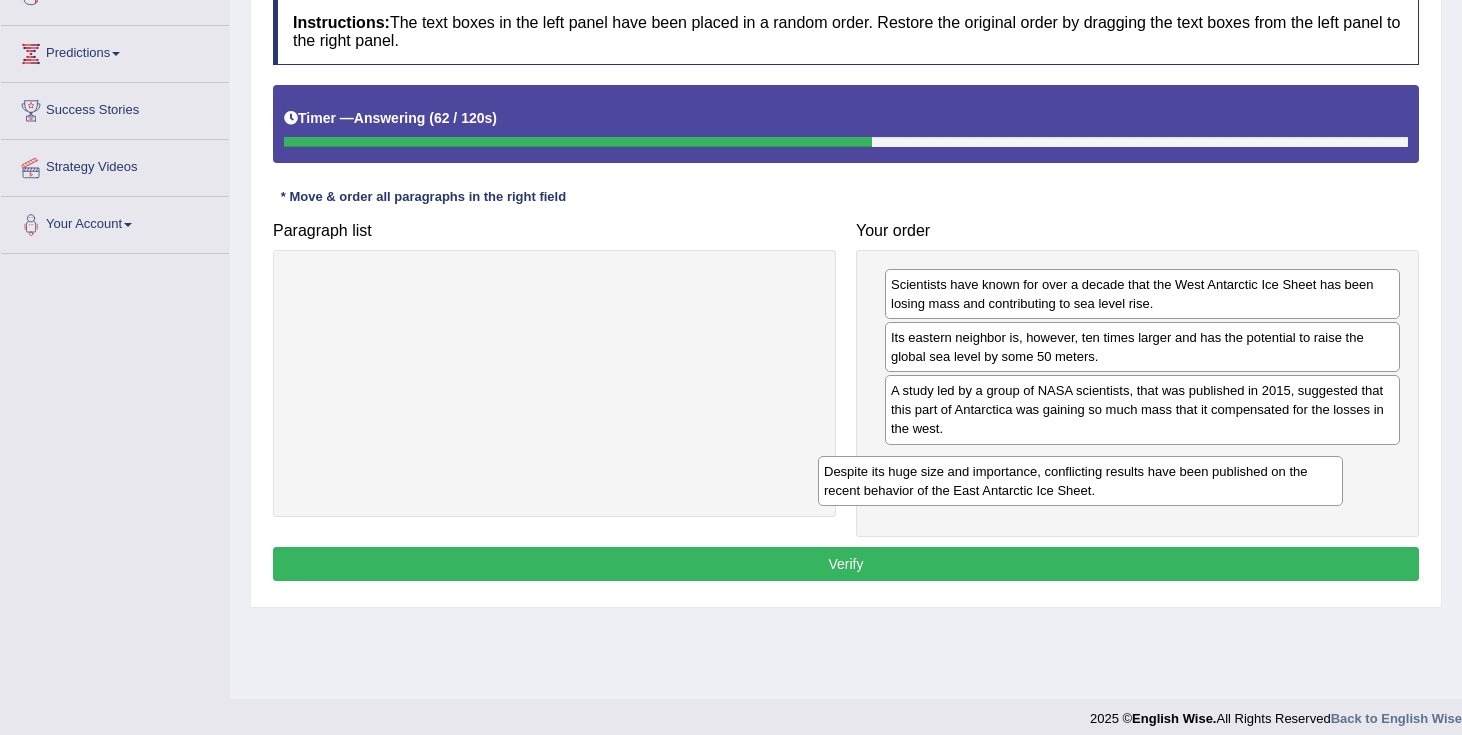 drag, startPoint x: 758, startPoint y: 304, endPoint x: 1279, endPoint y: 489, distance: 552.87067 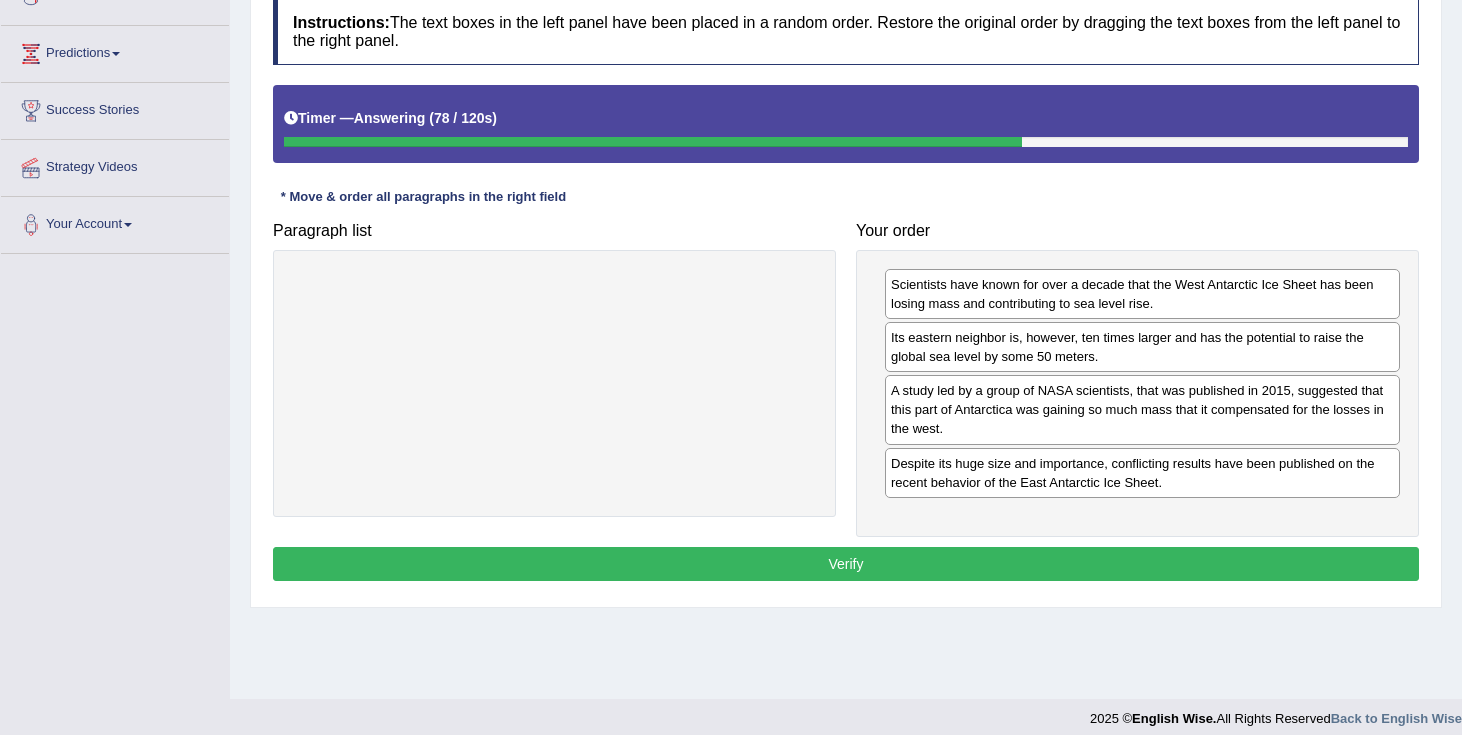 click on "Verify" at bounding box center [846, 564] 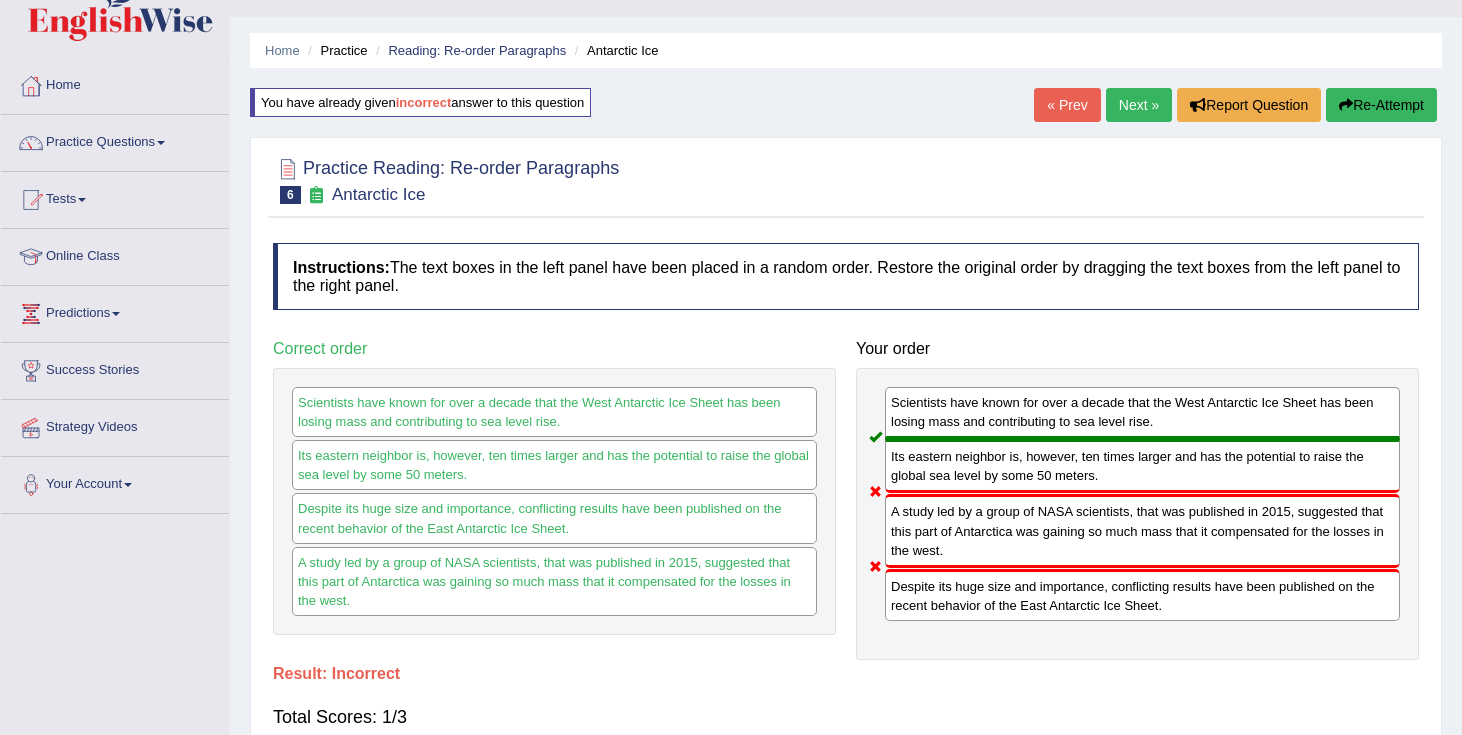 scroll, scrollTop: 40, scrollLeft: 0, axis: vertical 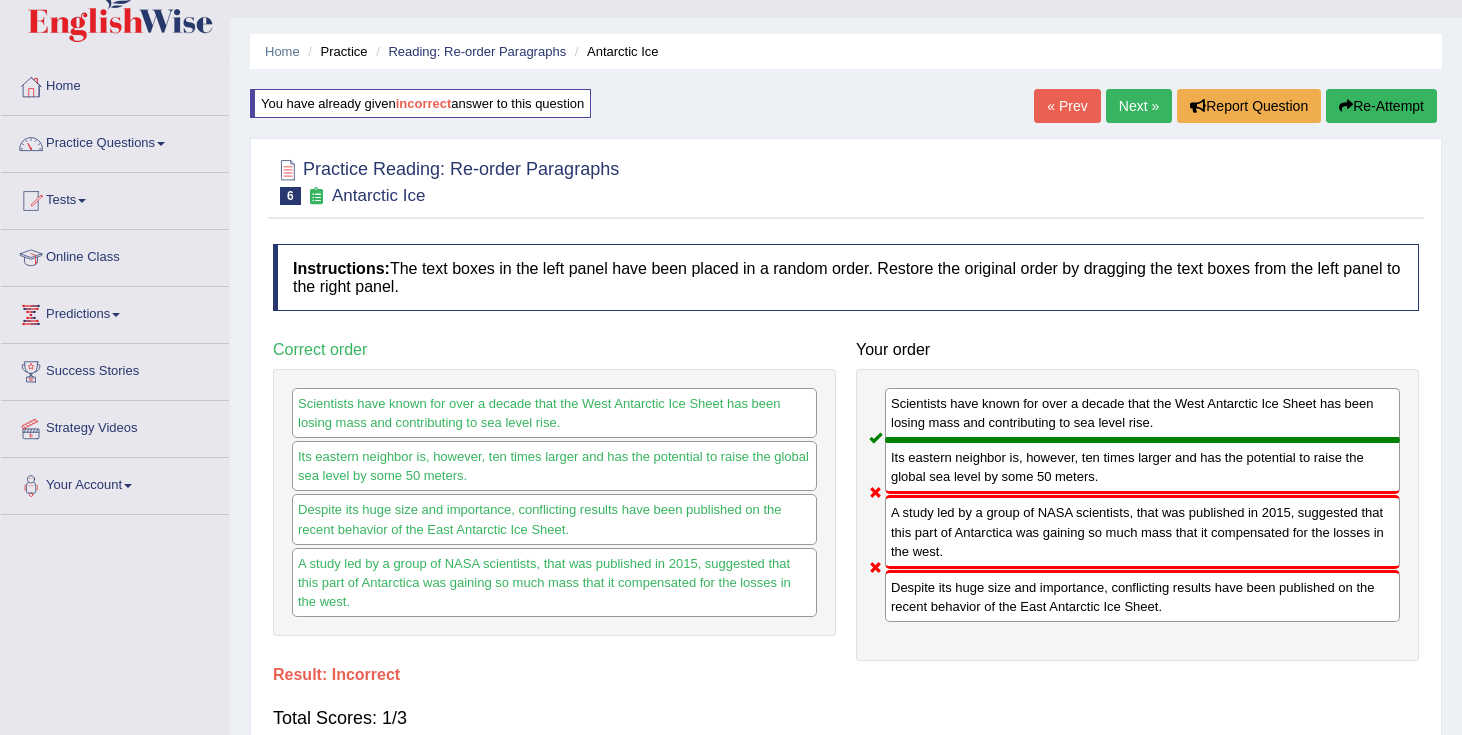 click on "Re-Attempt" at bounding box center (1381, 106) 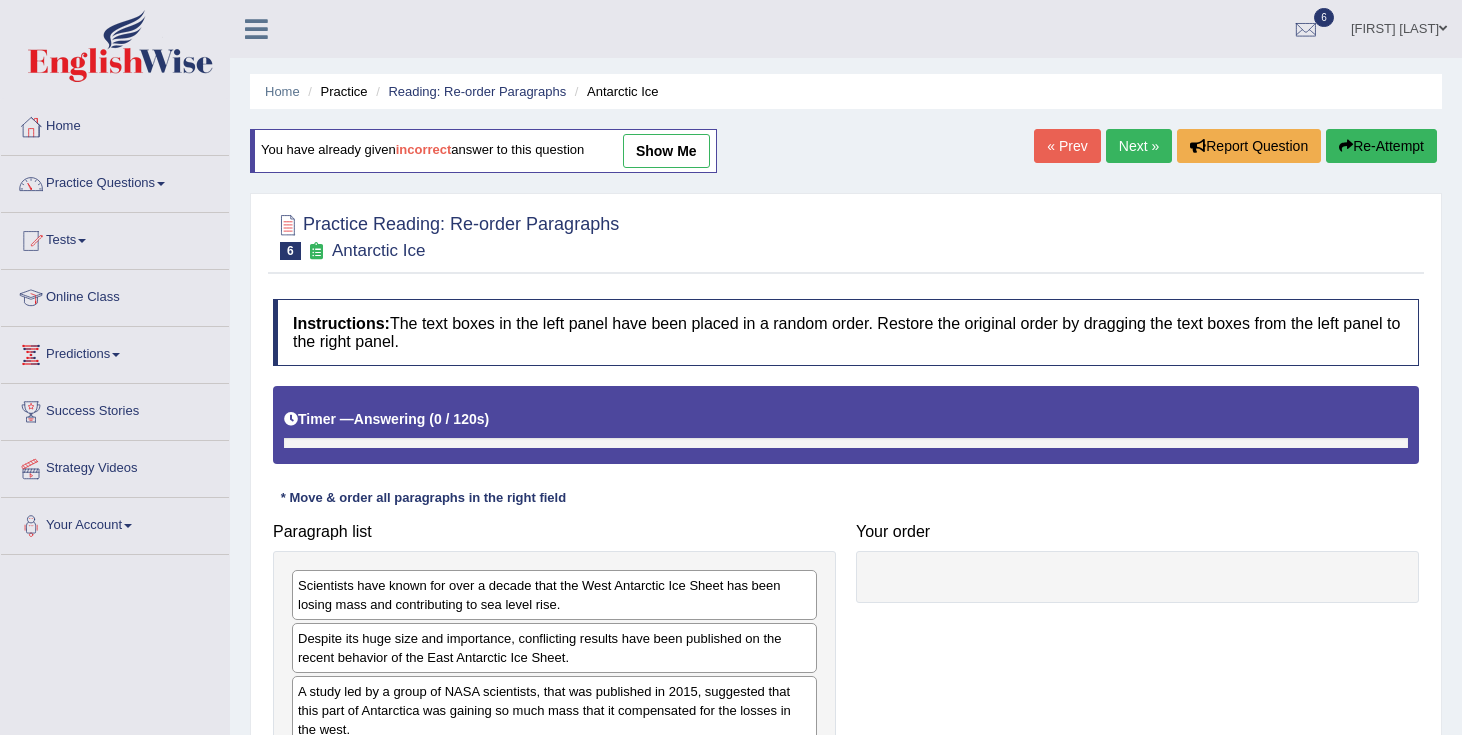 scroll, scrollTop: 40, scrollLeft: 0, axis: vertical 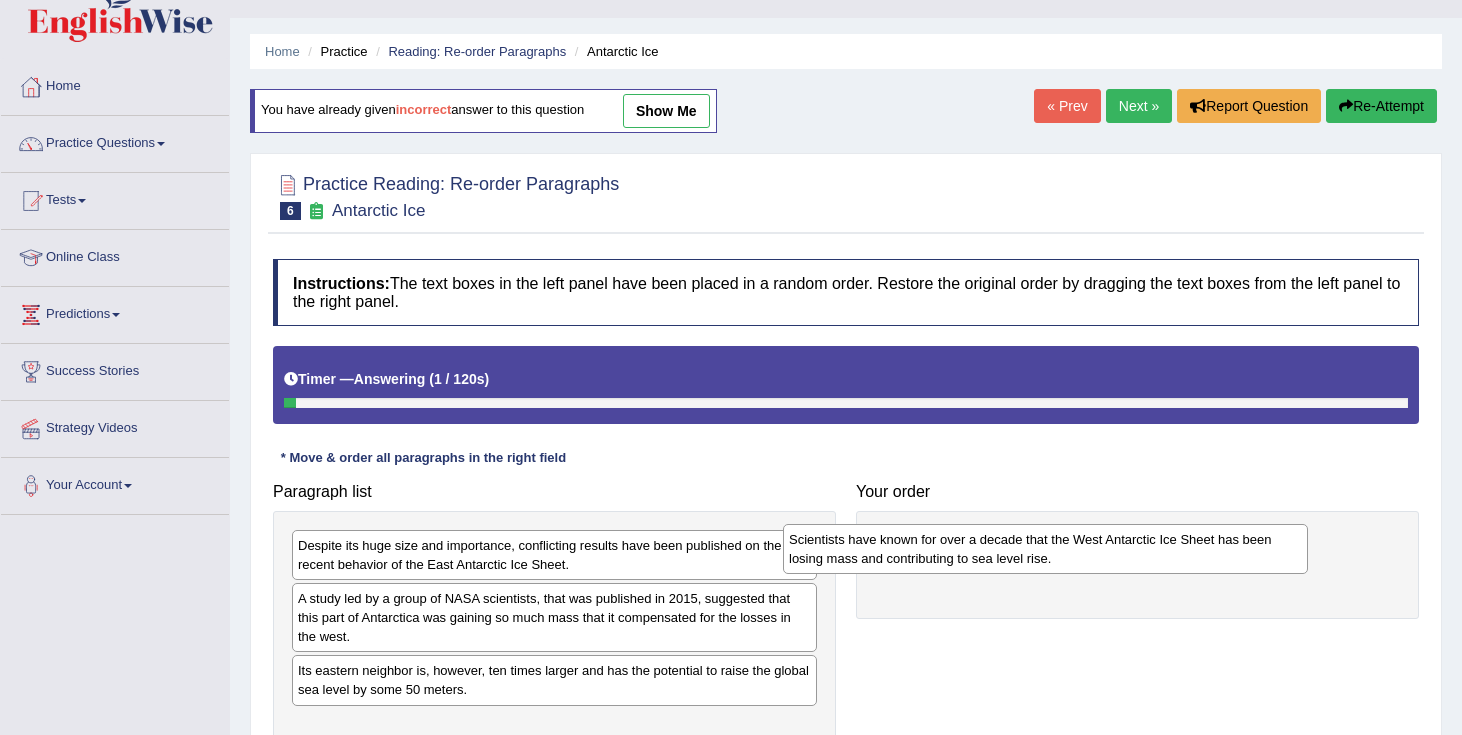 drag, startPoint x: 549, startPoint y: 546, endPoint x: 1064, endPoint y: 529, distance: 515.2805 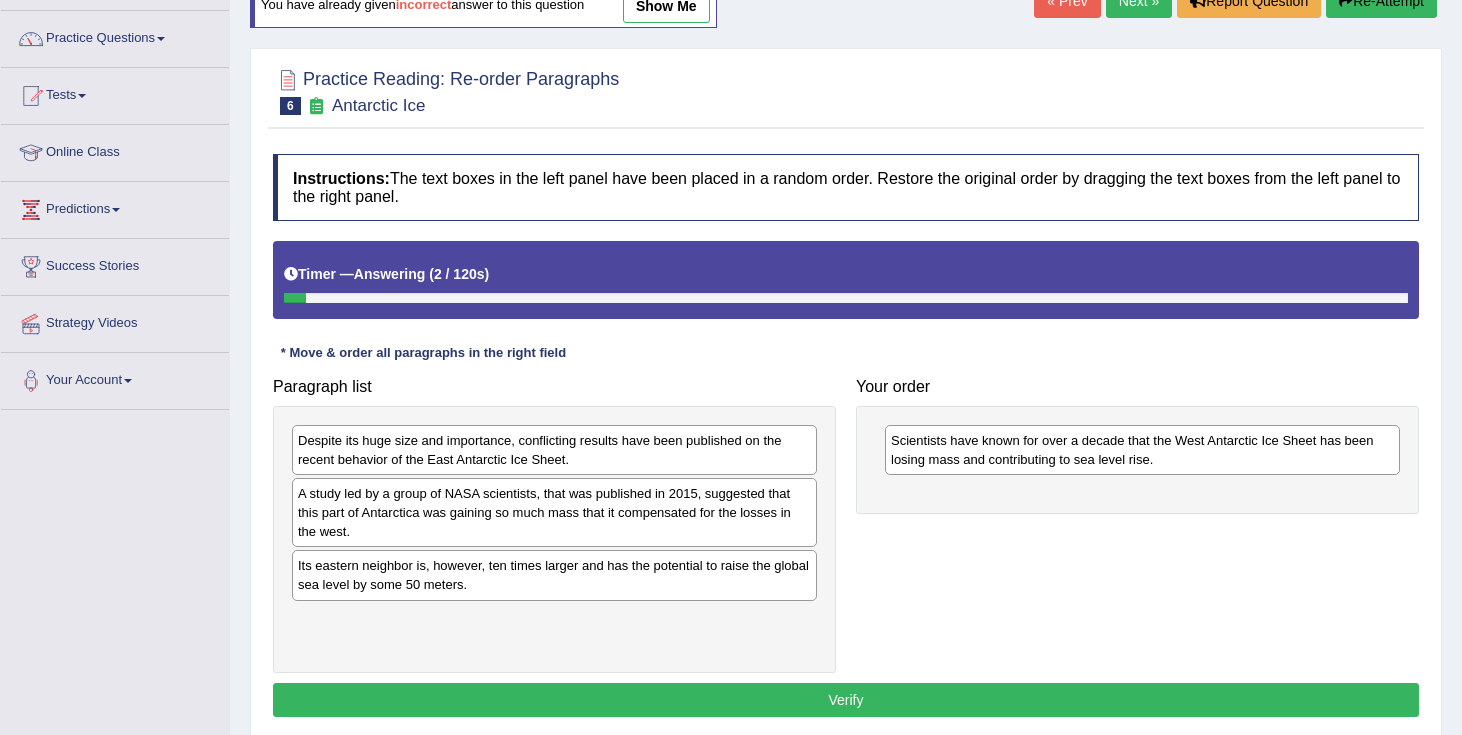 scroll, scrollTop: 149, scrollLeft: 0, axis: vertical 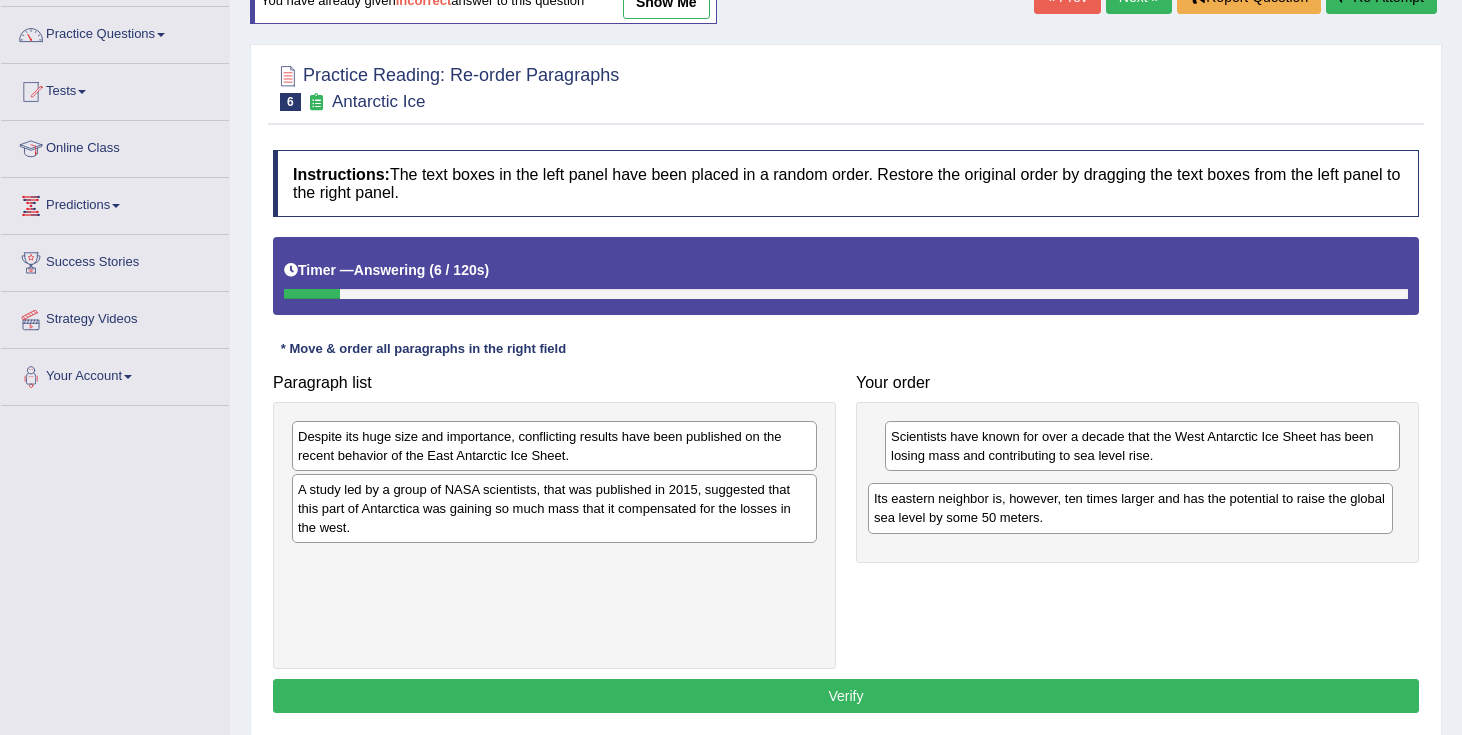 drag, startPoint x: 619, startPoint y: 565, endPoint x: 1200, endPoint y: 489, distance: 585.94965 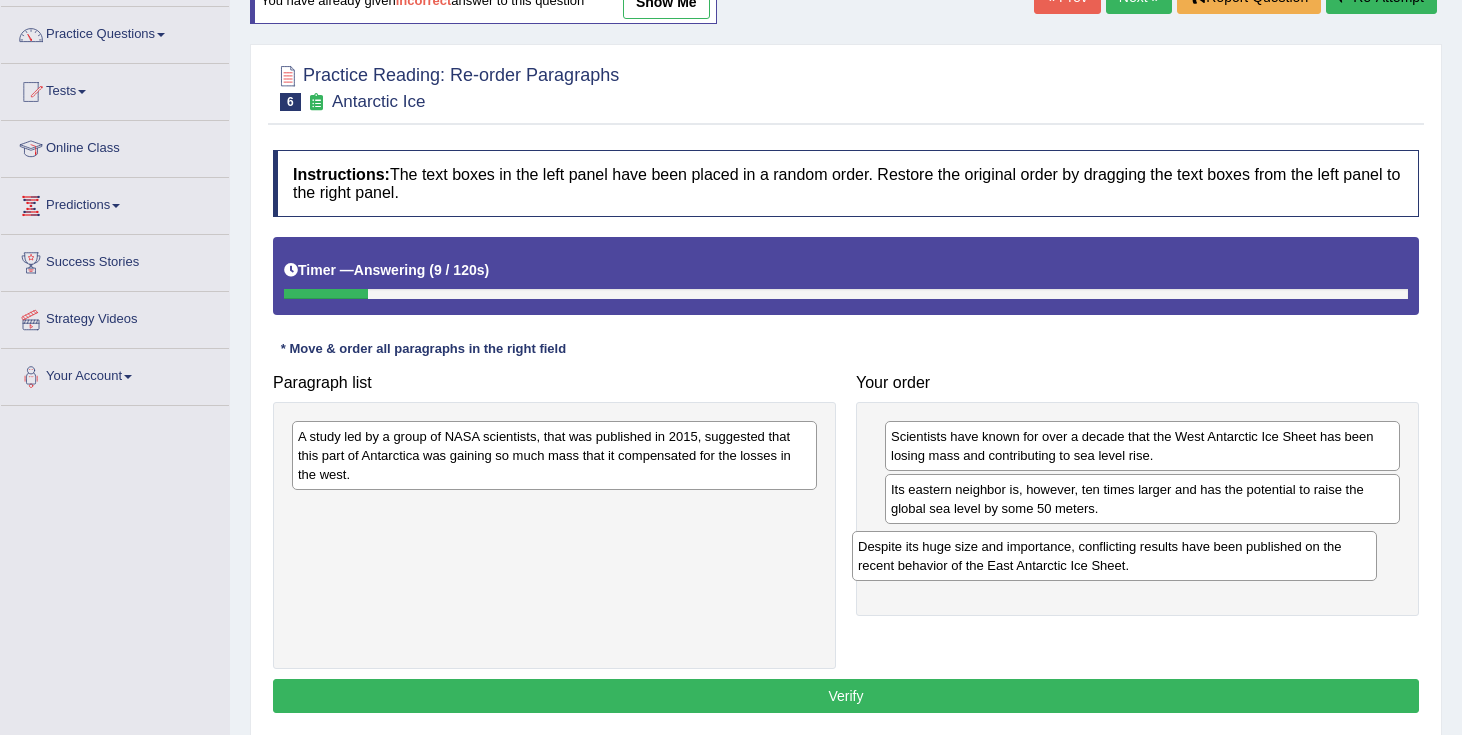 drag, startPoint x: 713, startPoint y: 452, endPoint x: 1274, endPoint y: 555, distance: 570.3771 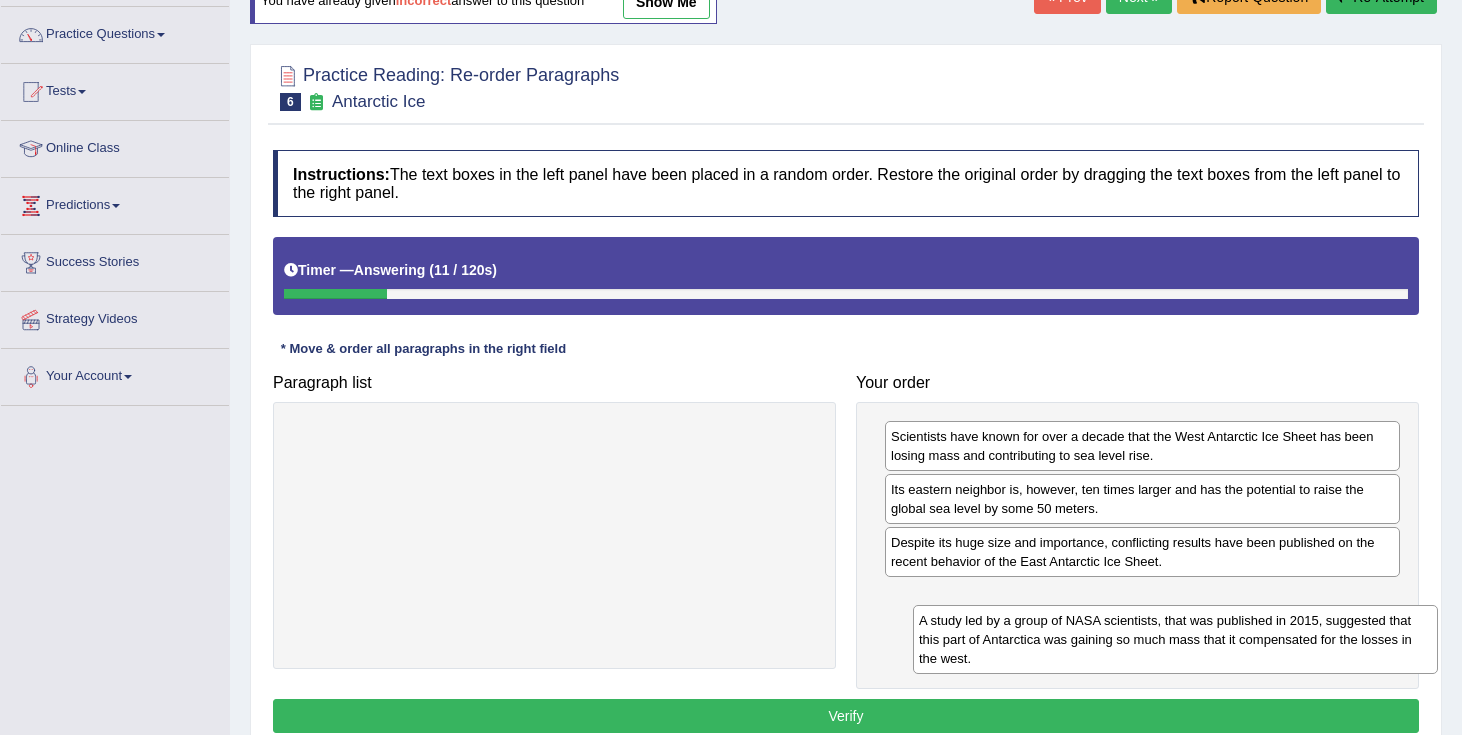 drag, startPoint x: 594, startPoint y: 460, endPoint x: 1209, endPoint y: 642, distance: 641.3649 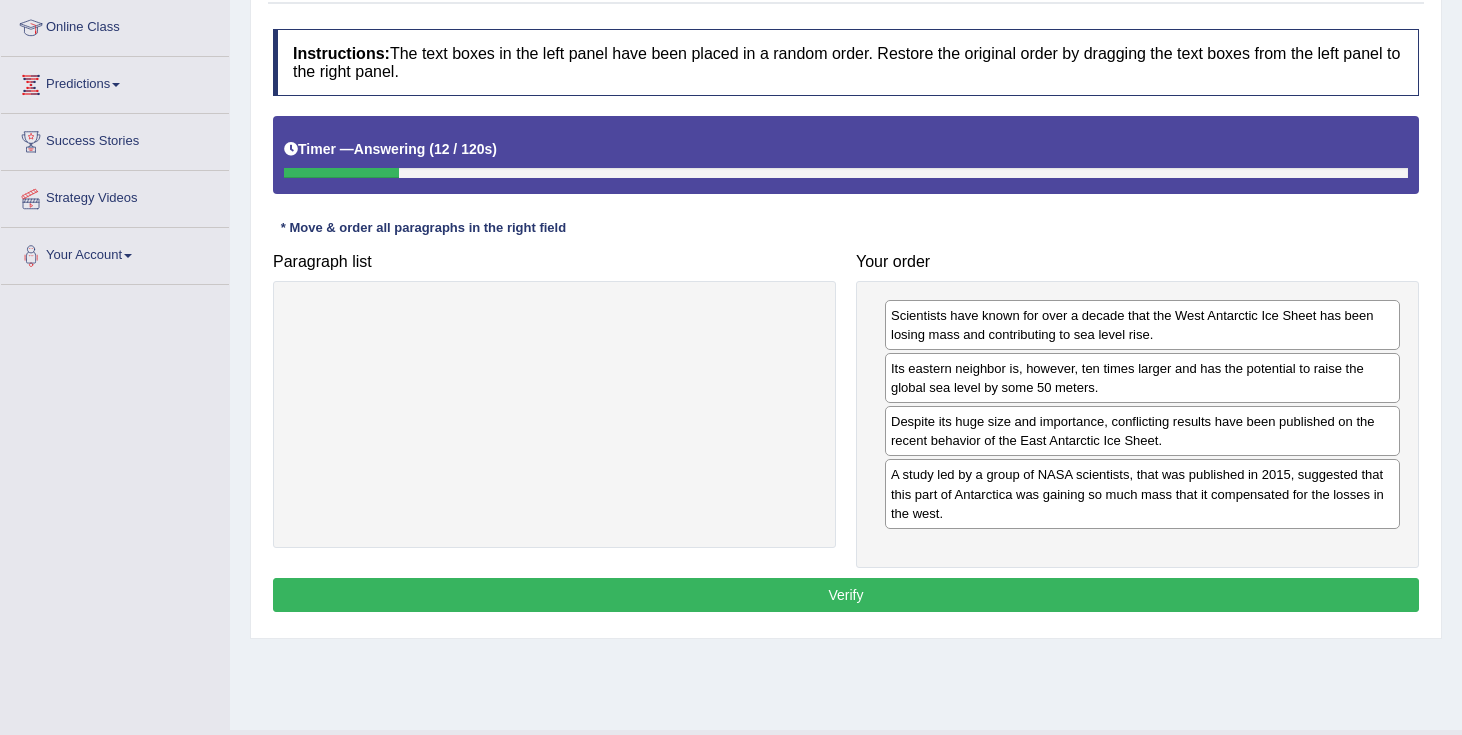 scroll, scrollTop: 290, scrollLeft: 0, axis: vertical 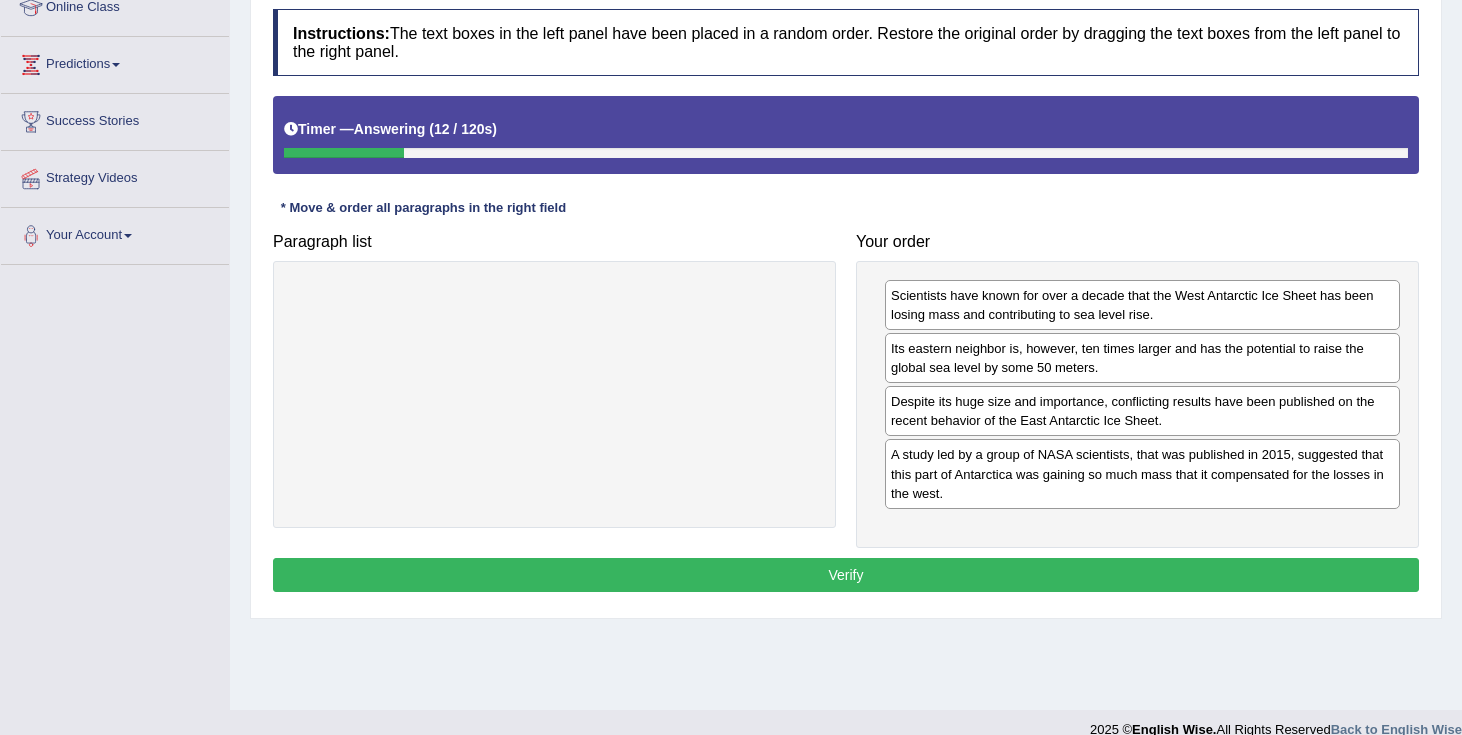 click on "Verify" at bounding box center (846, 575) 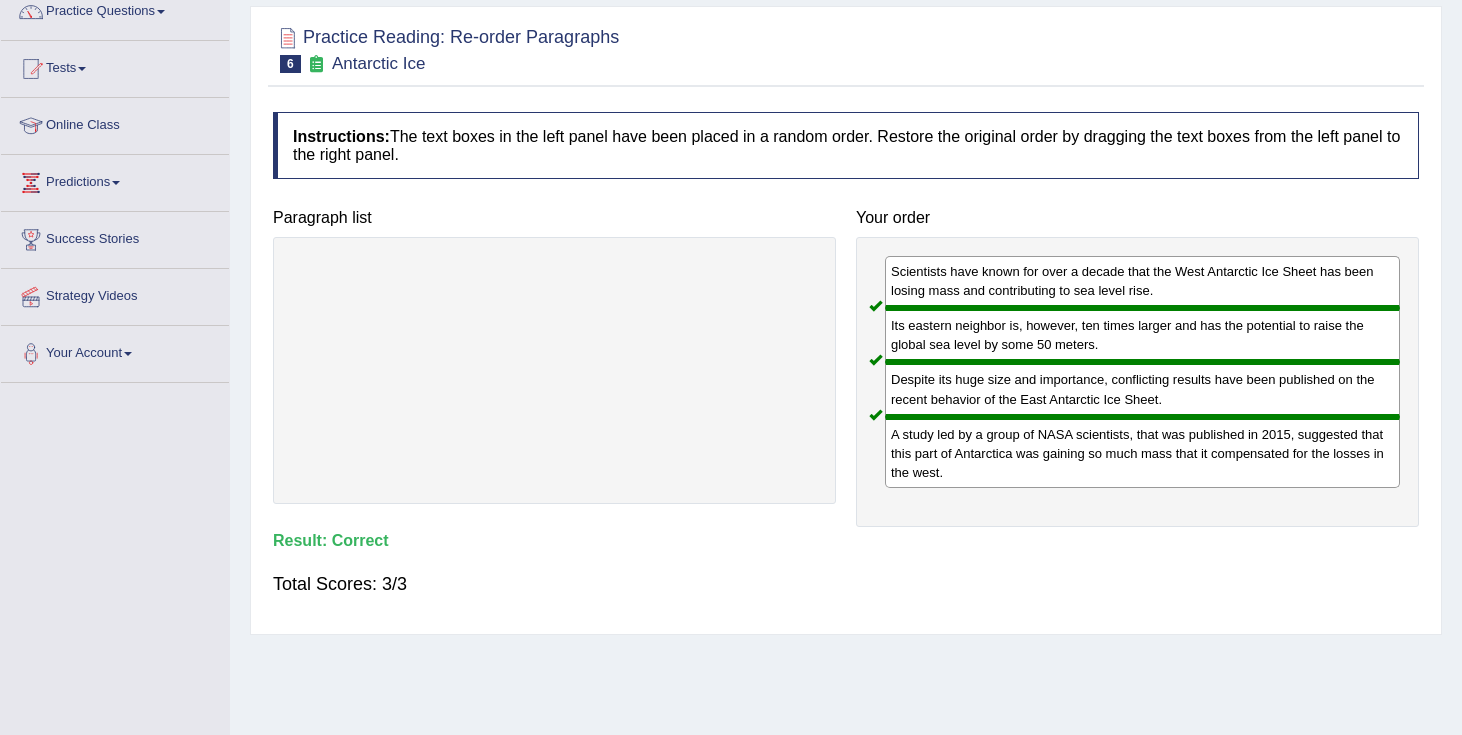 scroll, scrollTop: 0, scrollLeft: 0, axis: both 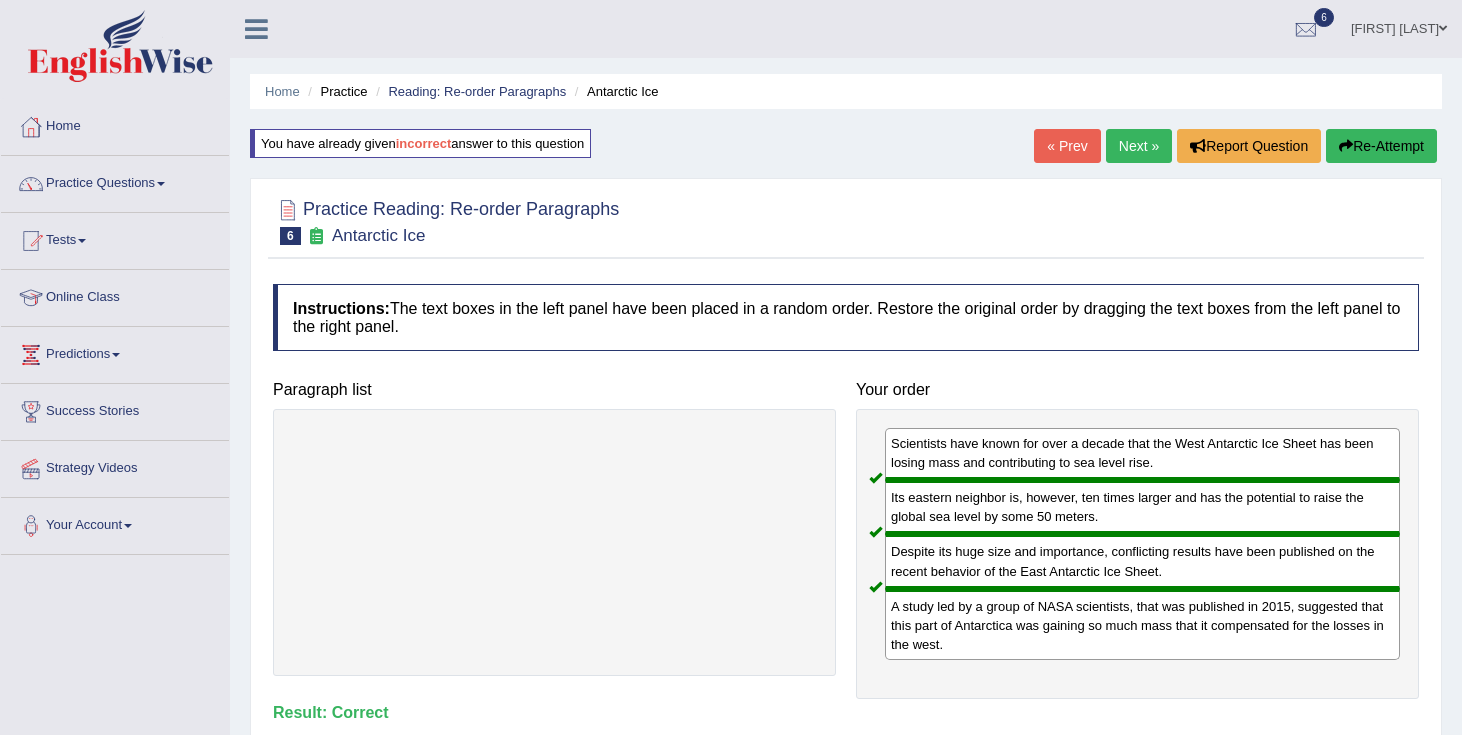 click on "Next »" at bounding box center (1139, 146) 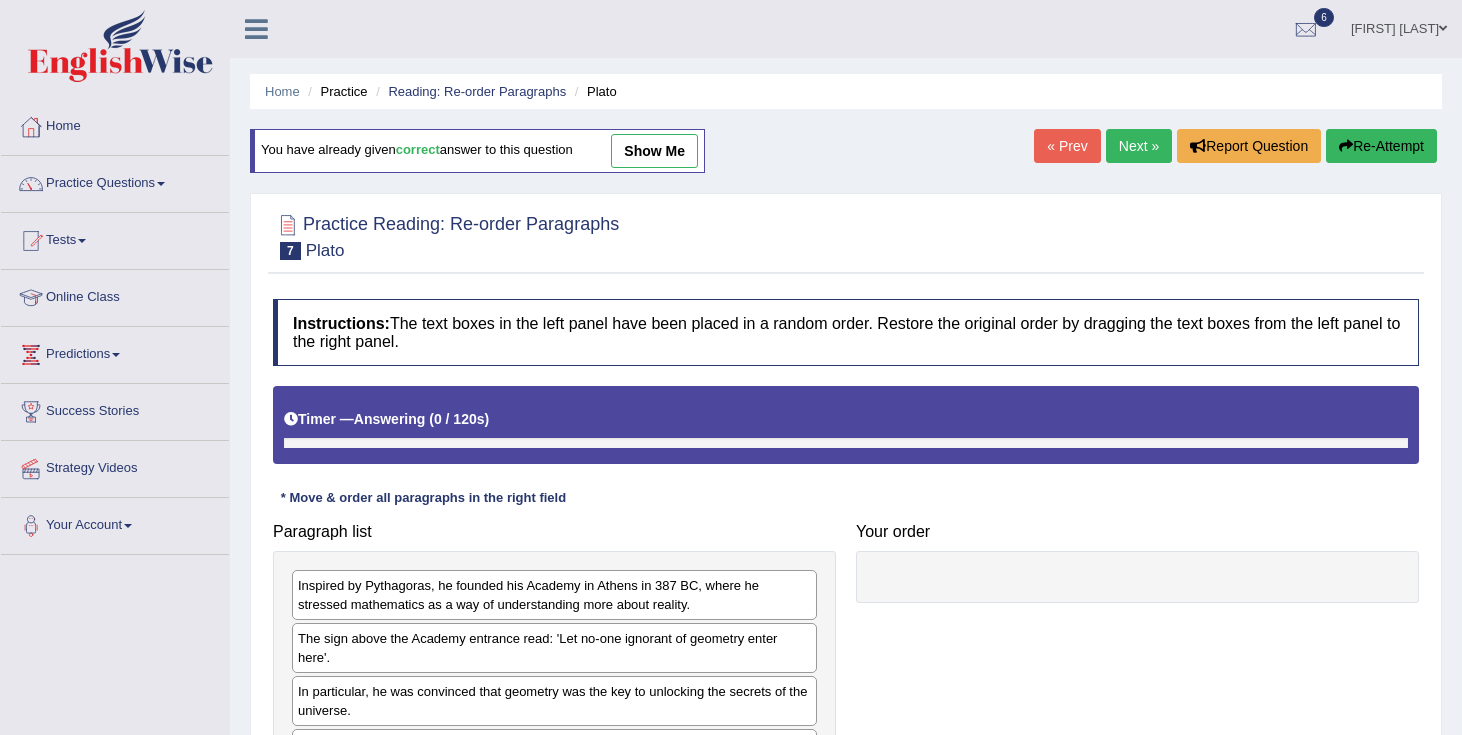 scroll, scrollTop: 0, scrollLeft: 0, axis: both 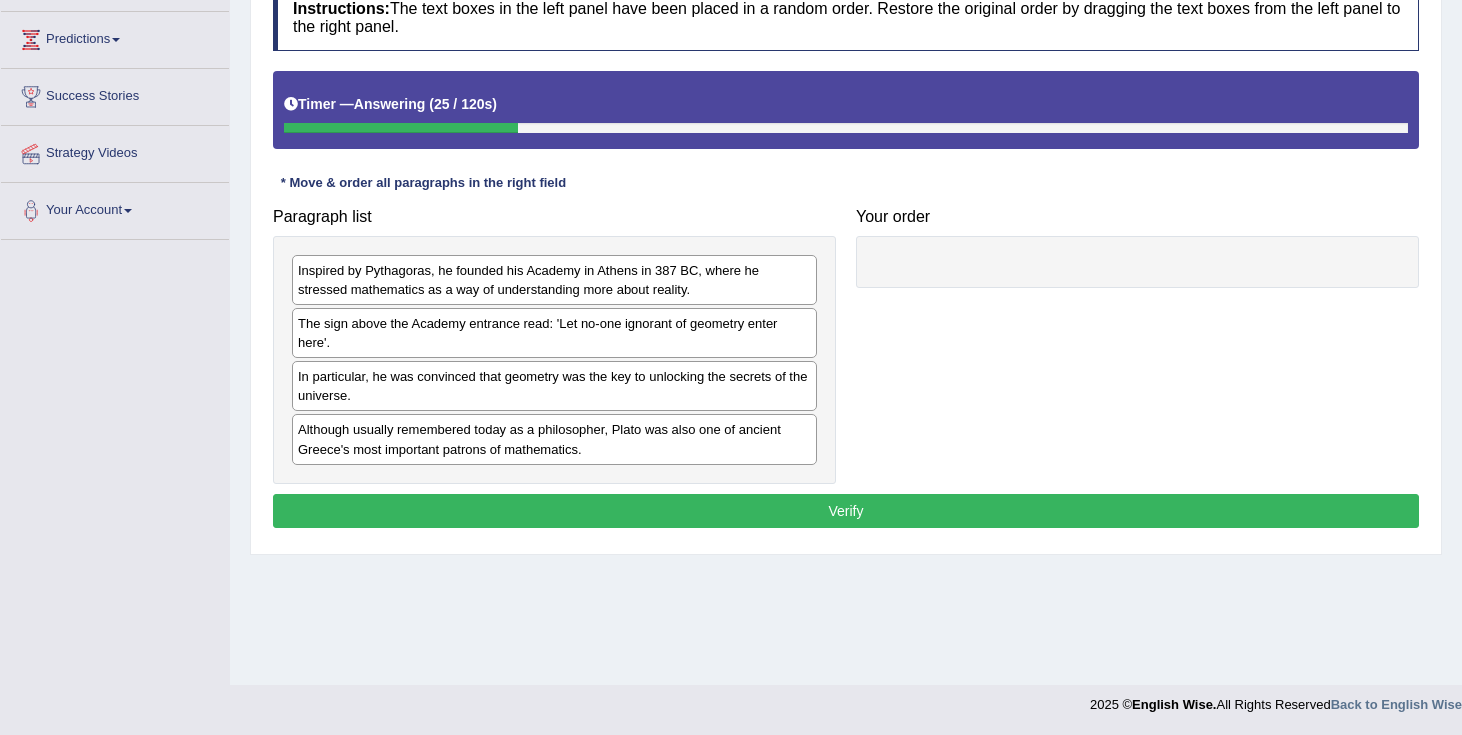 click on "Inspired by Pythagoras, he founded his Academy in Athens in 387 BC, where he stressed
mathematics as a way of understanding more about reality." at bounding box center (554, 280) 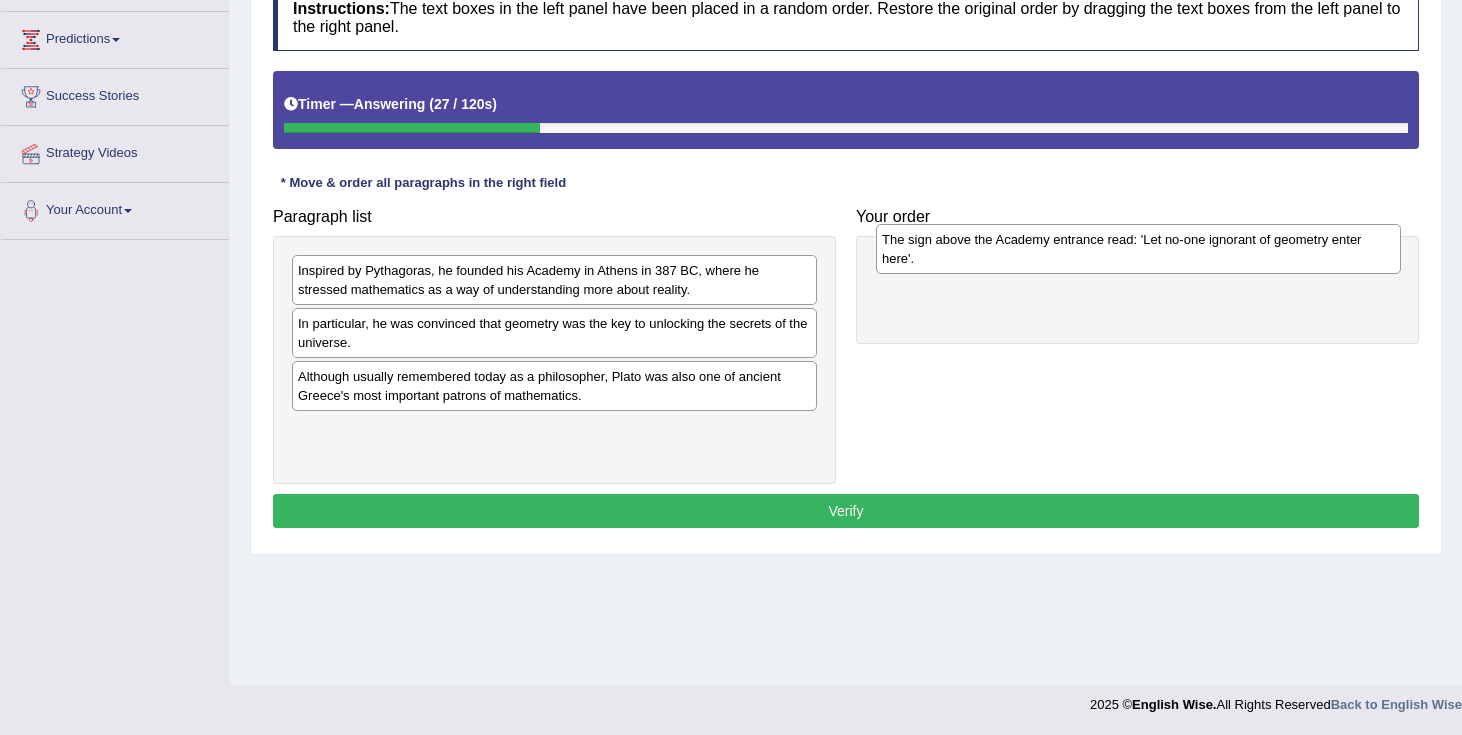 drag, startPoint x: 453, startPoint y: 347, endPoint x: 1037, endPoint y: 263, distance: 590.0102 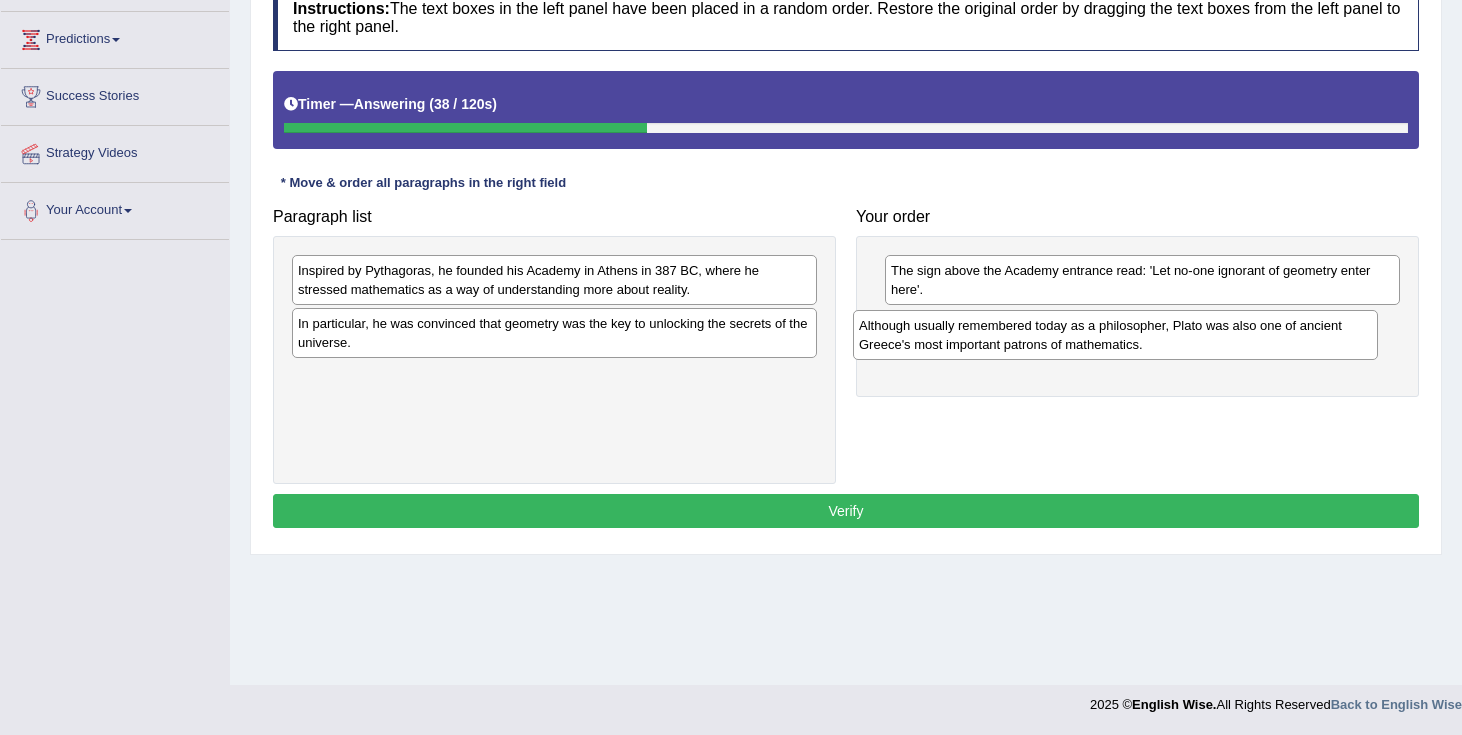 drag, startPoint x: 665, startPoint y: 394, endPoint x: 1226, endPoint y: 343, distance: 563.3134 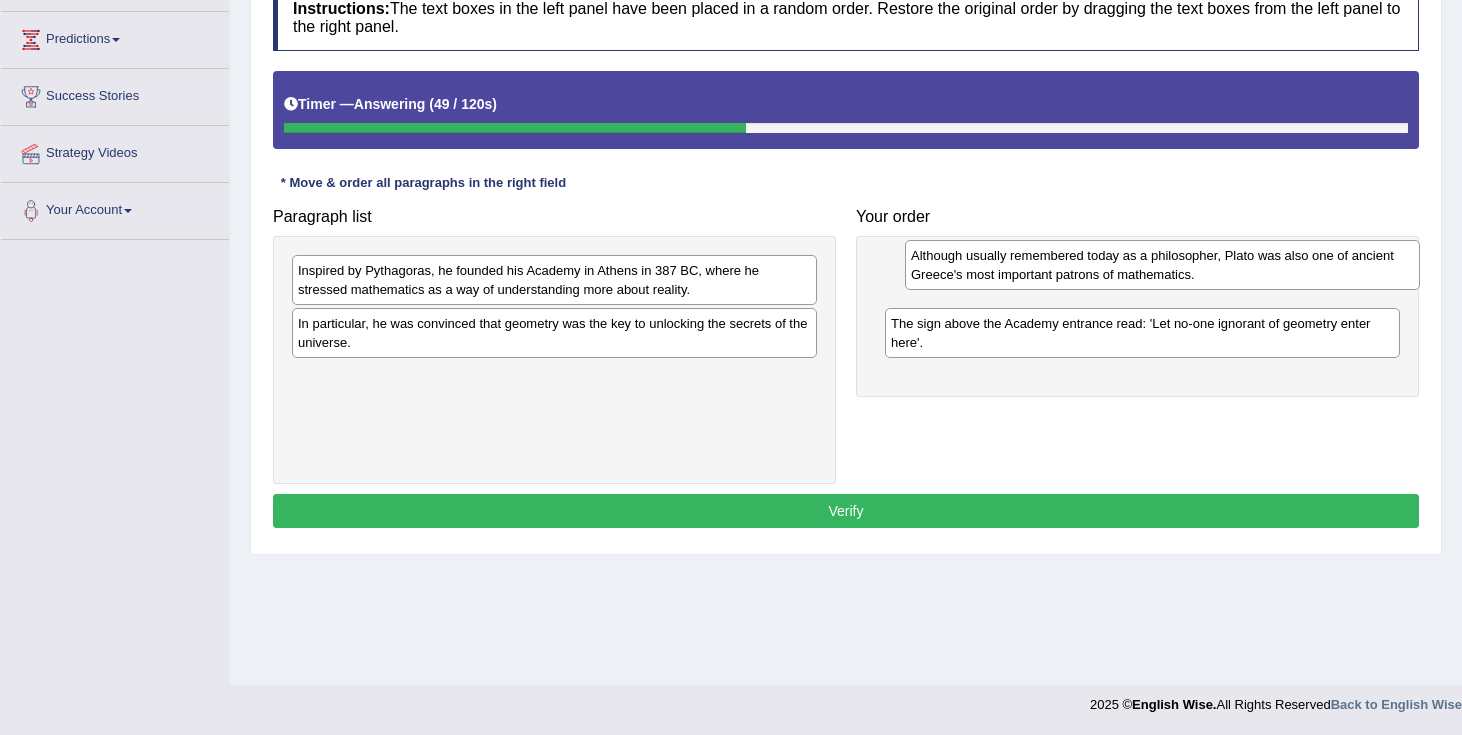 drag, startPoint x: 1168, startPoint y: 330, endPoint x: 1188, endPoint y: 262, distance: 70.88018 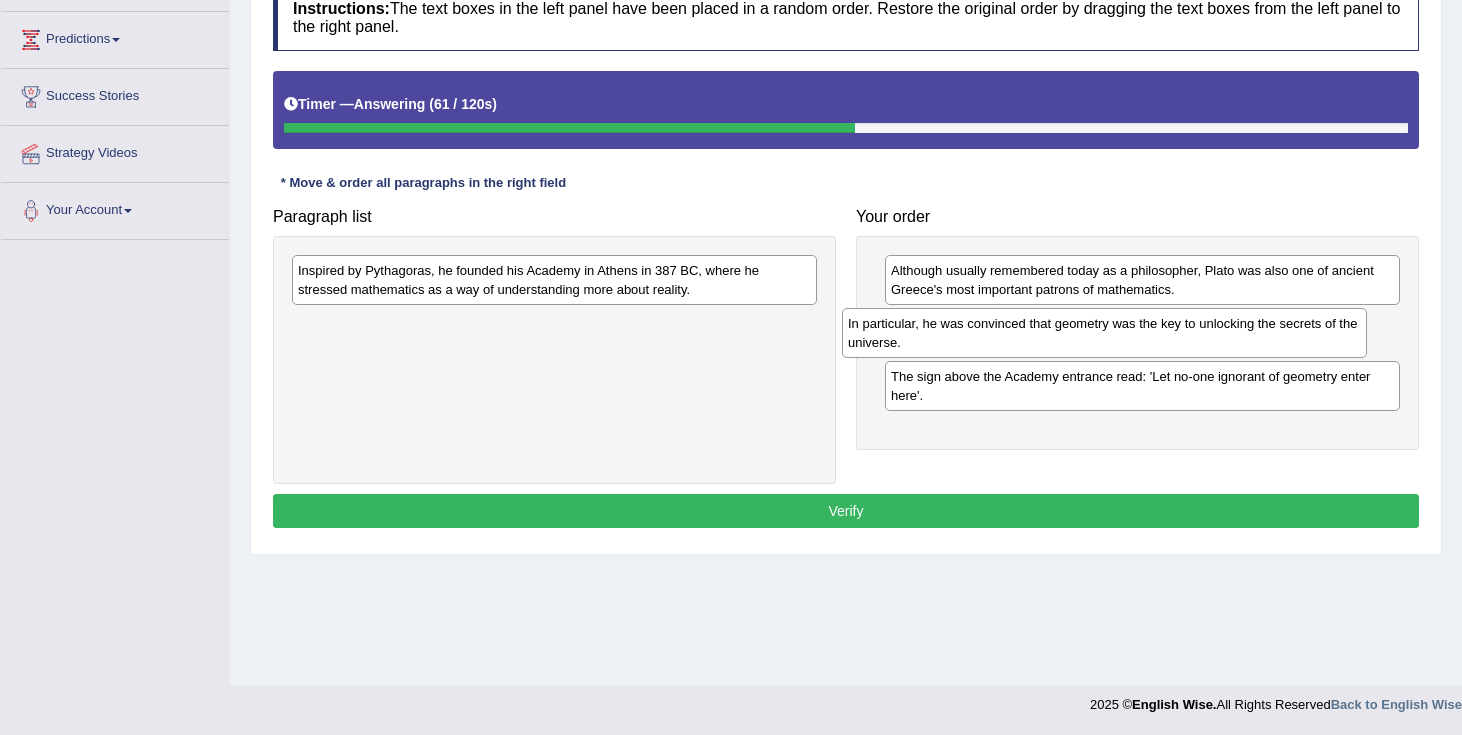 drag, startPoint x: 687, startPoint y: 332, endPoint x: 1237, endPoint y: 332, distance: 550 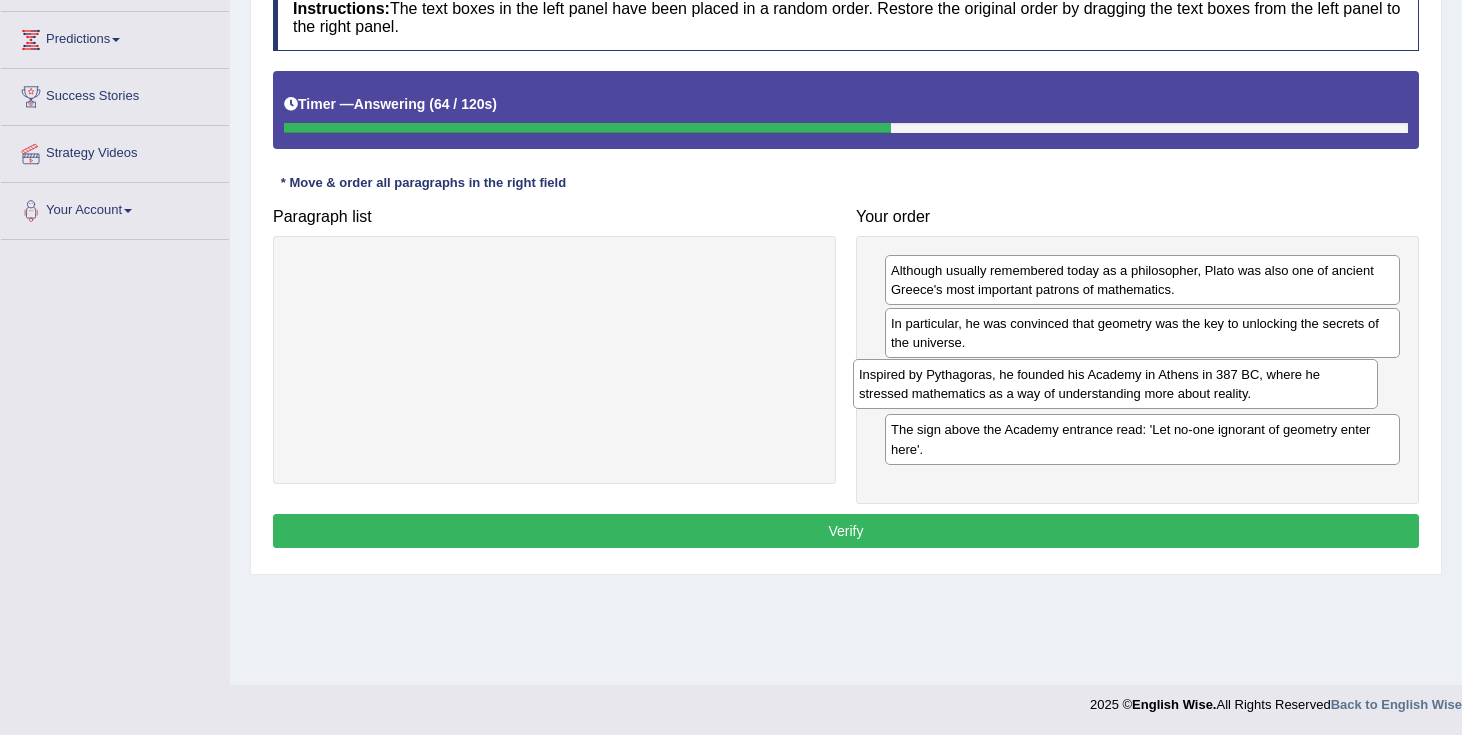 drag, startPoint x: 663, startPoint y: 274, endPoint x: 1222, endPoint y: 366, distance: 566.5201 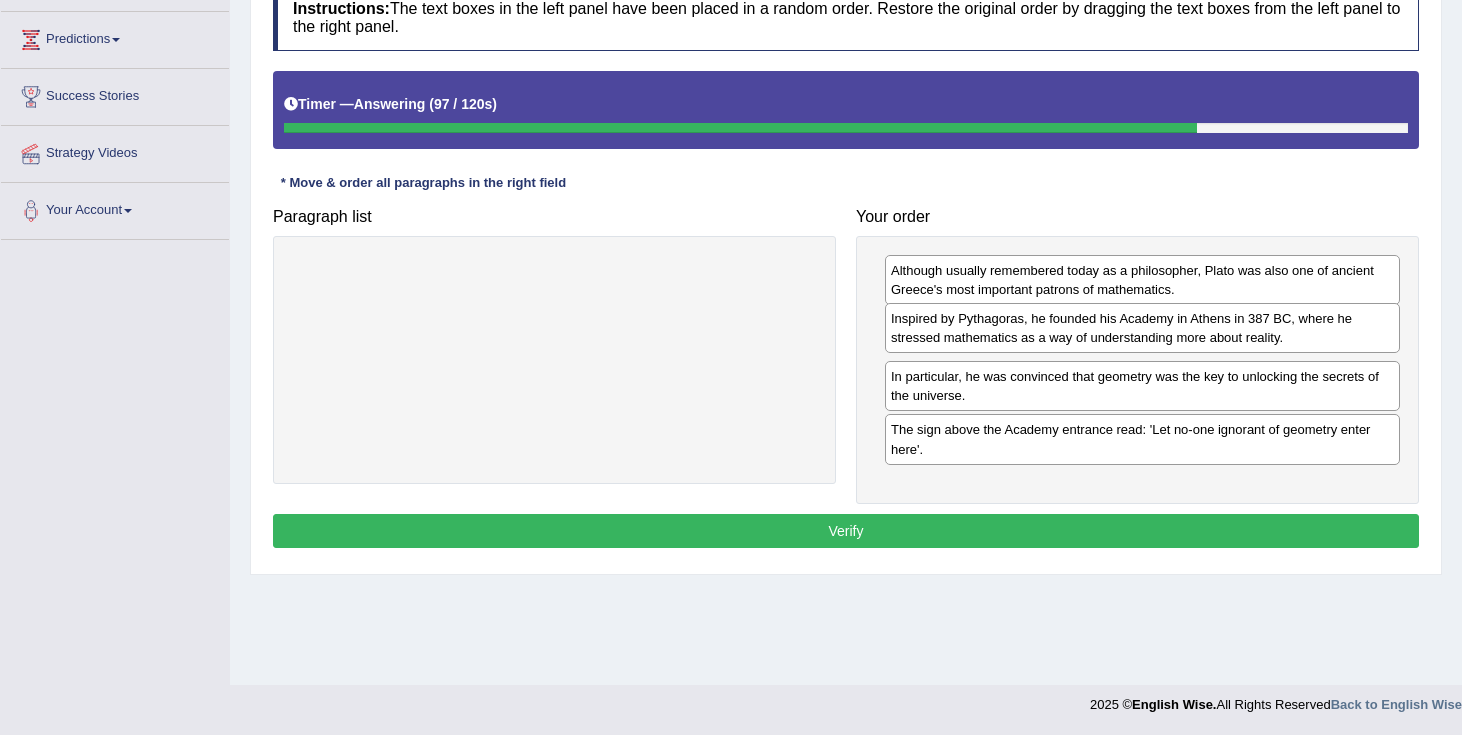 drag, startPoint x: 1174, startPoint y: 391, endPoint x: 1174, endPoint y: 334, distance: 57 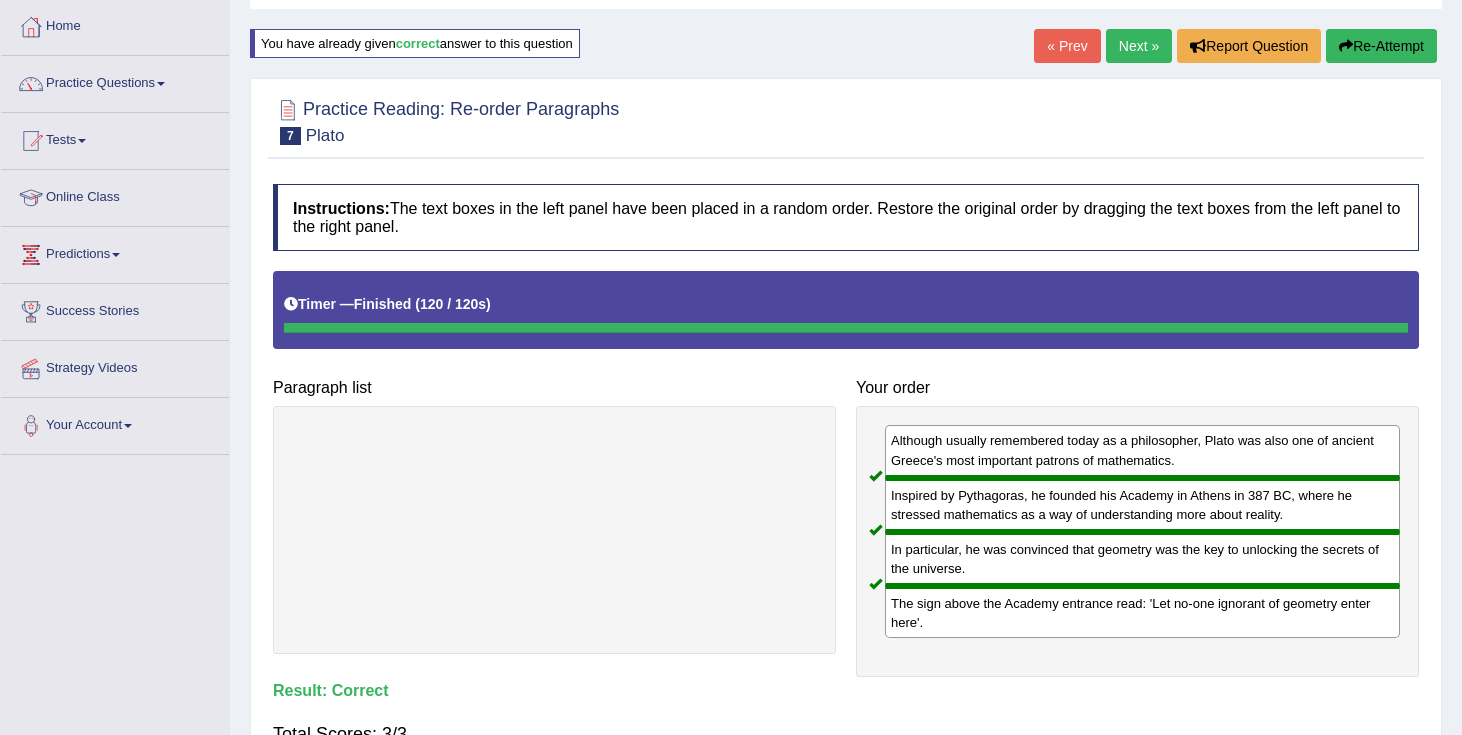scroll, scrollTop: 0, scrollLeft: 0, axis: both 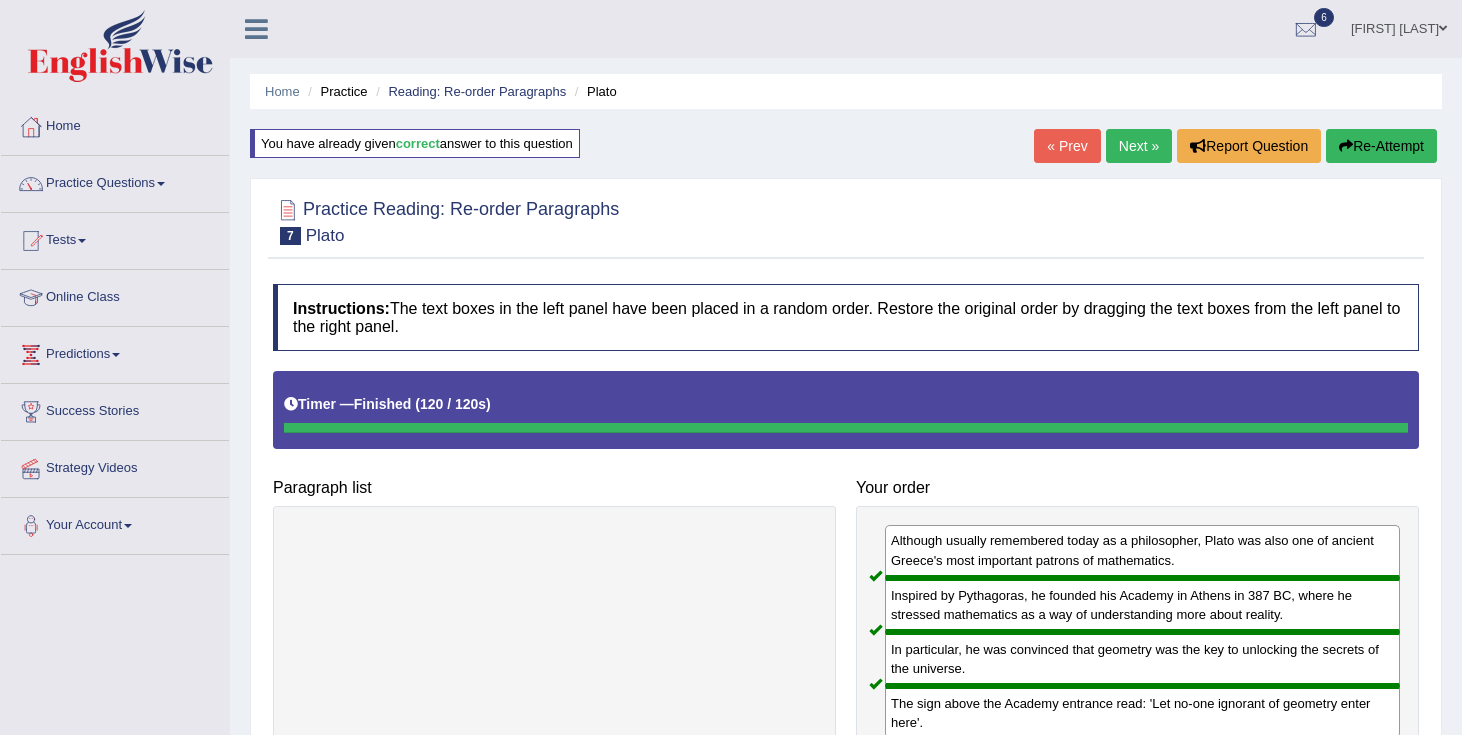 click on "Next »" at bounding box center (1139, 146) 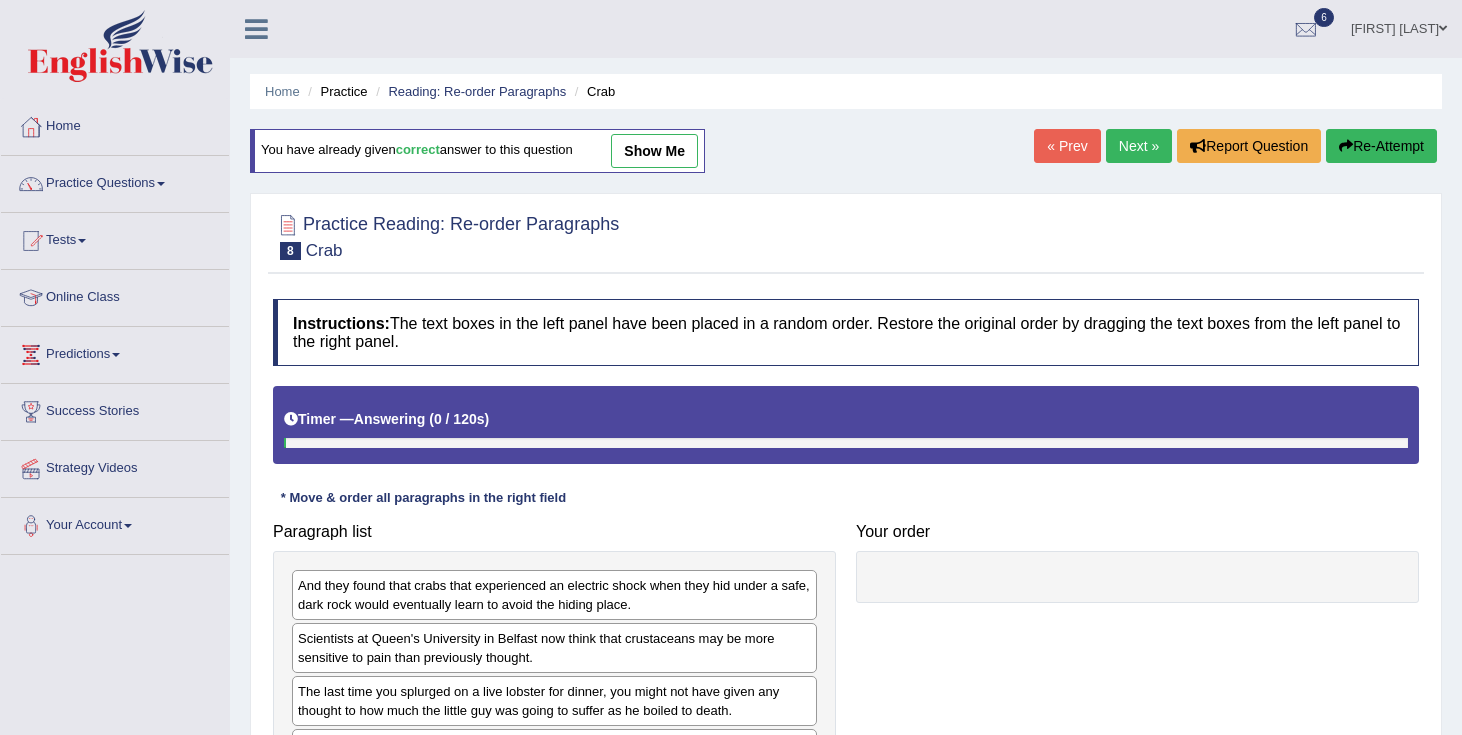 scroll, scrollTop: 0, scrollLeft: 0, axis: both 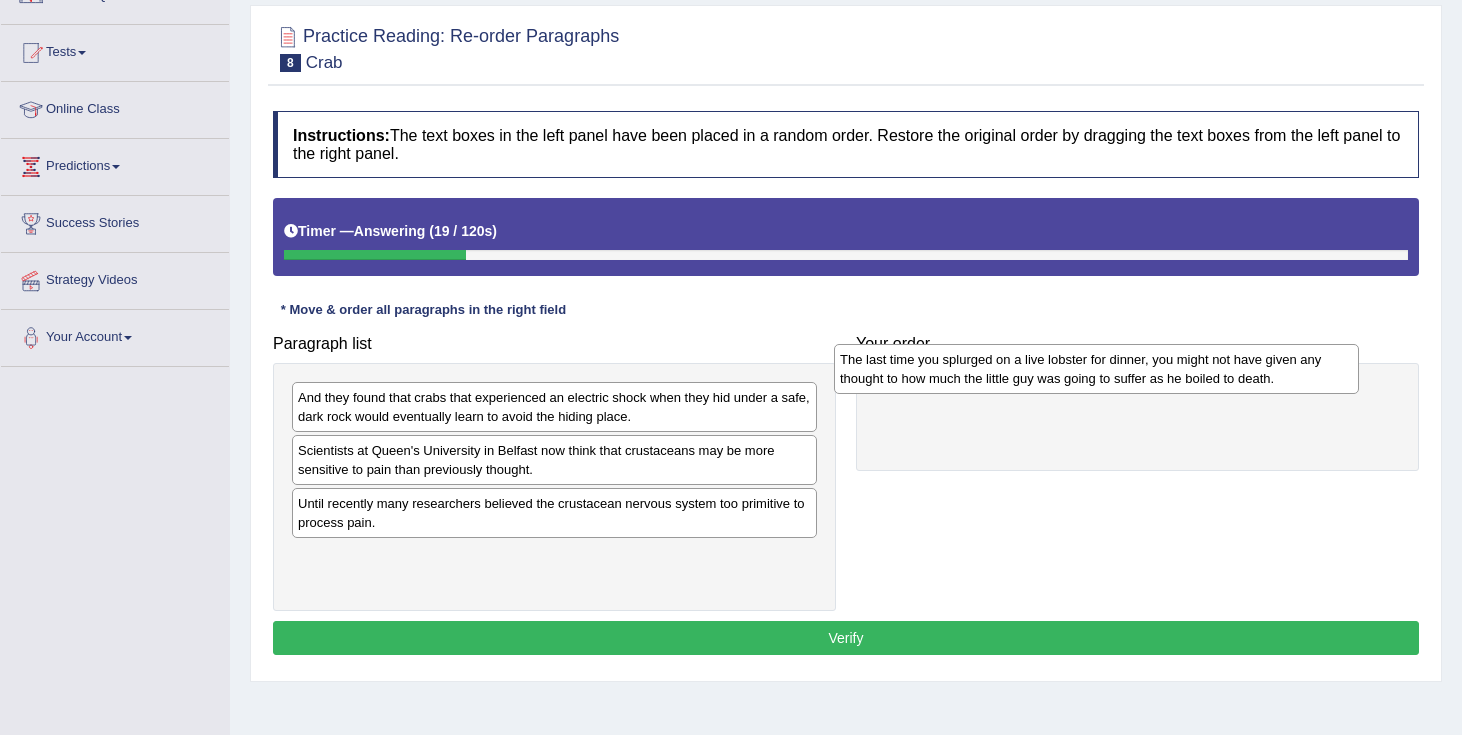 drag, startPoint x: 464, startPoint y: 524, endPoint x: 982, endPoint y: 381, distance: 537.37604 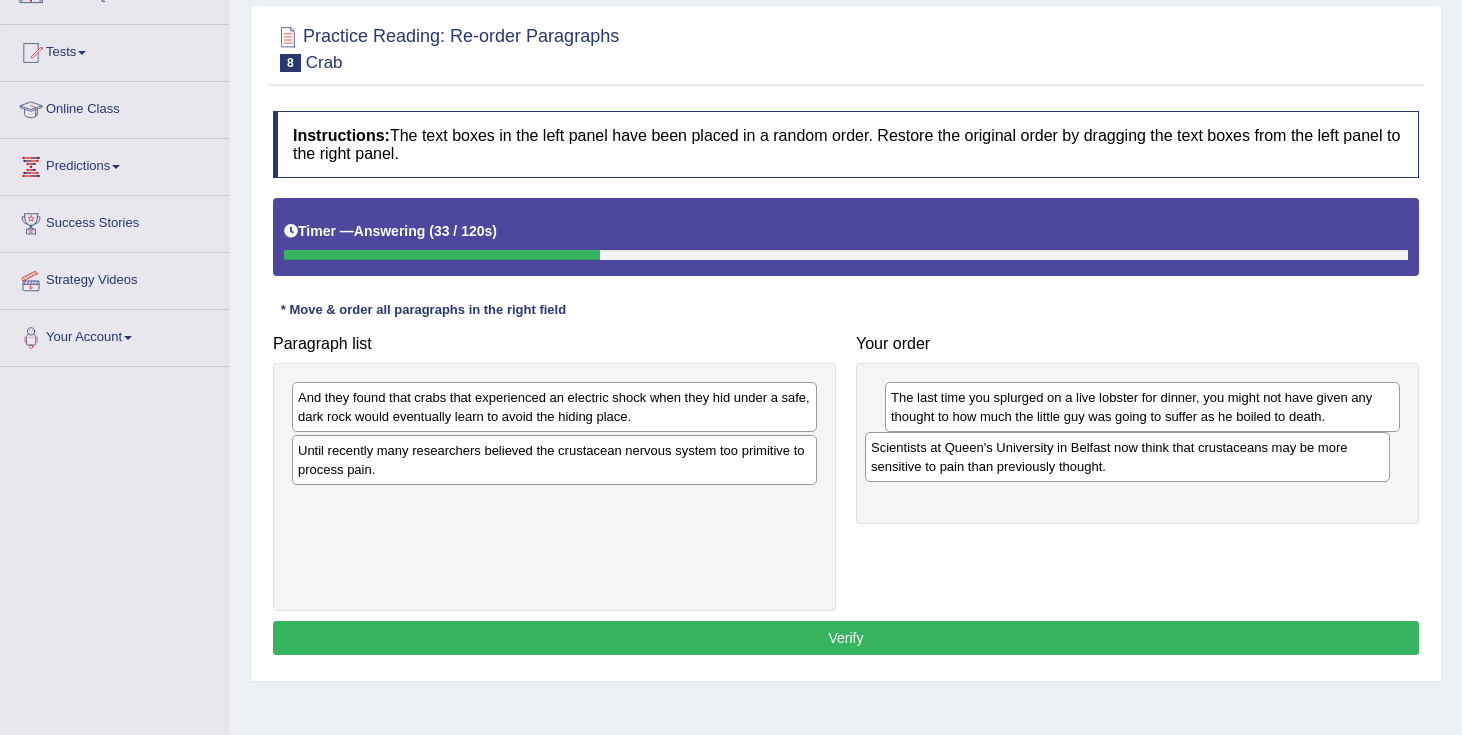 drag, startPoint x: 646, startPoint y: 457, endPoint x: 1221, endPoint y: 448, distance: 575.07043 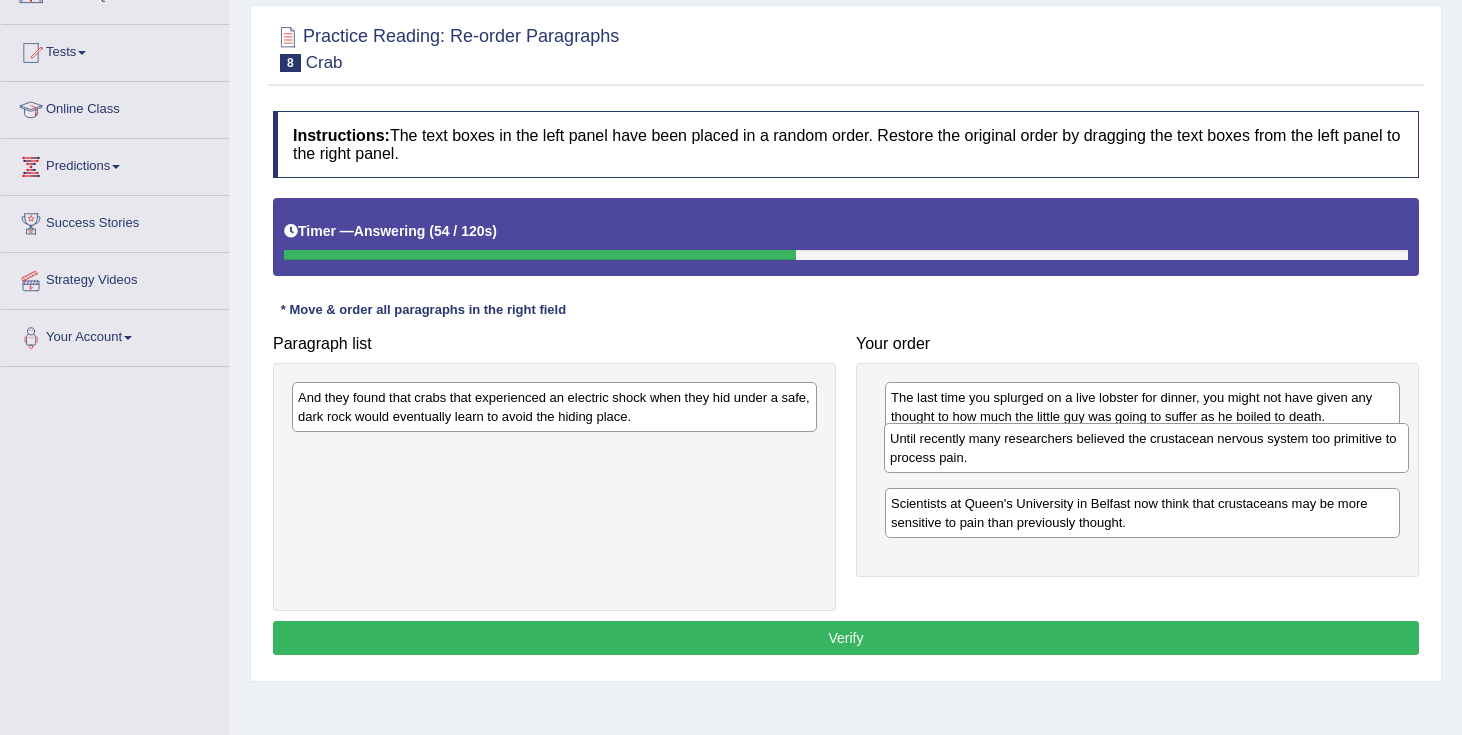 drag, startPoint x: 661, startPoint y: 466, endPoint x: 1252, endPoint y: 449, distance: 591.24445 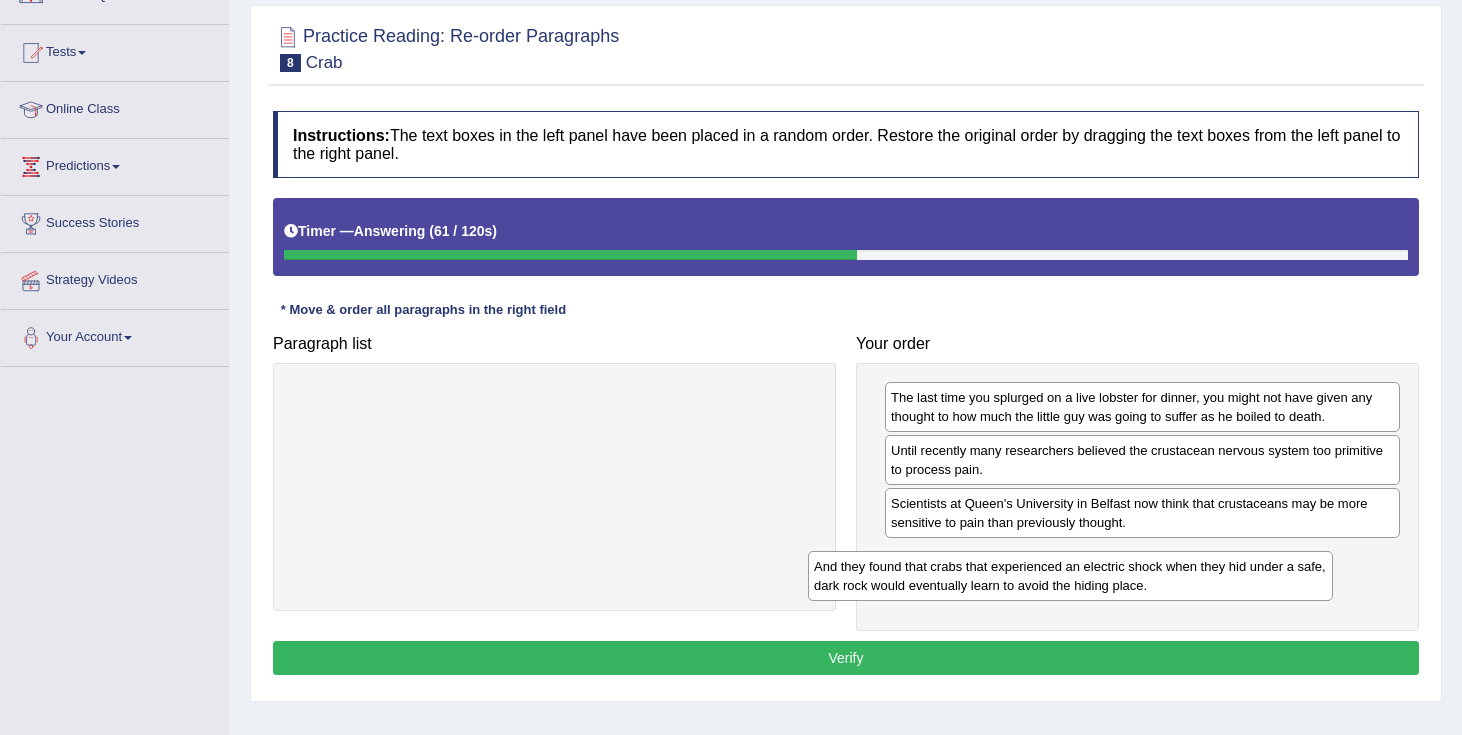 drag, startPoint x: 766, startPoint y: 415, endPoint x: 1298, endPoint y: 582, distance: 557.5957 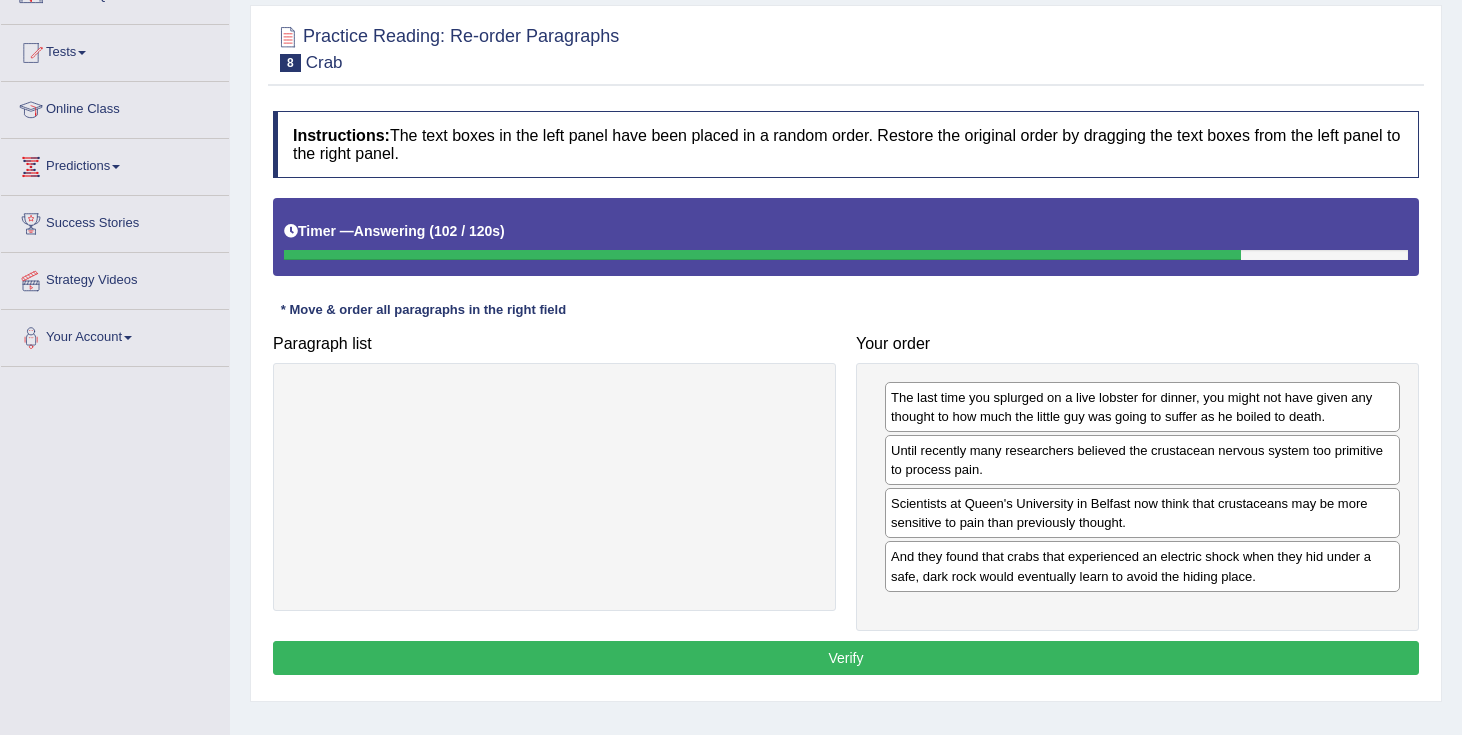 click on "Verify" at bounding box center (846, 658) 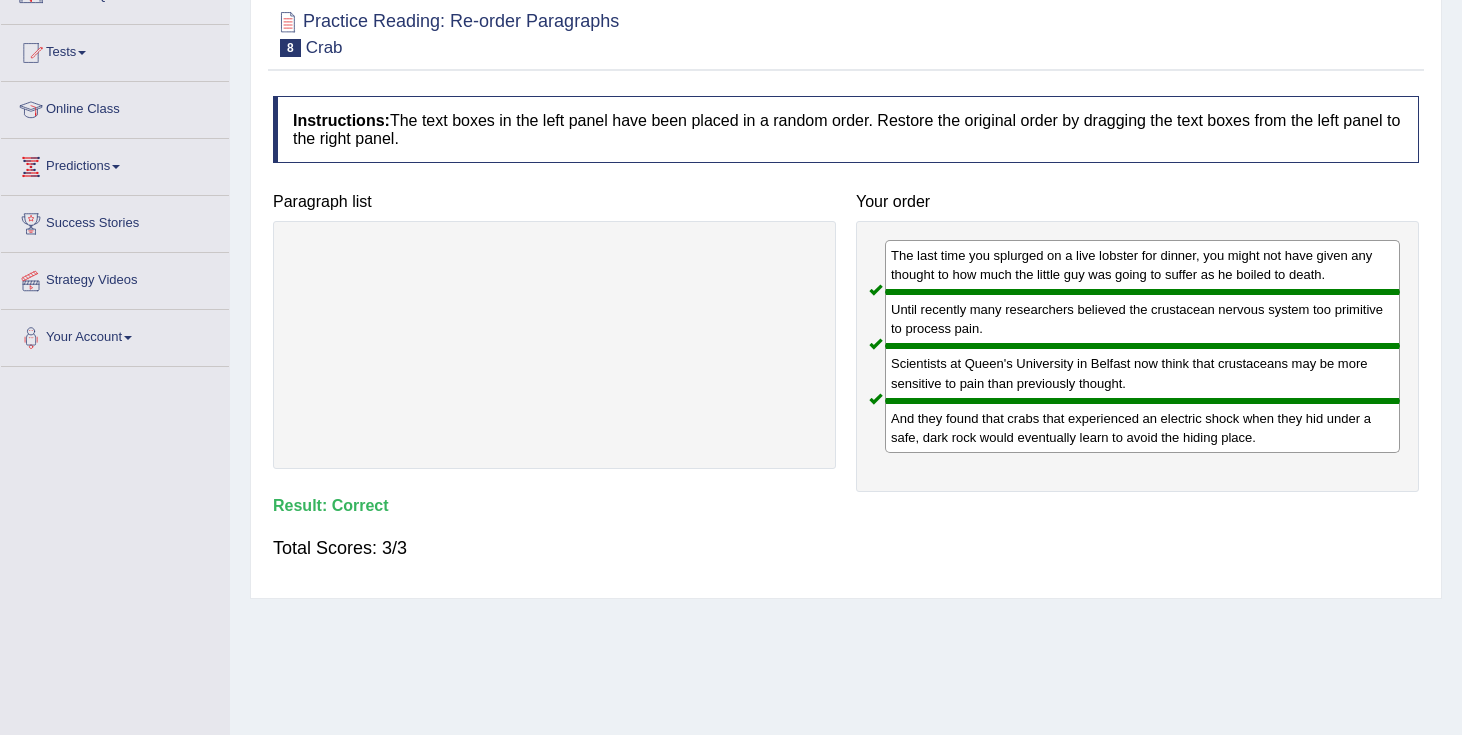 scroll, scrollTop: 0, scrollLeft: 0, axis: both 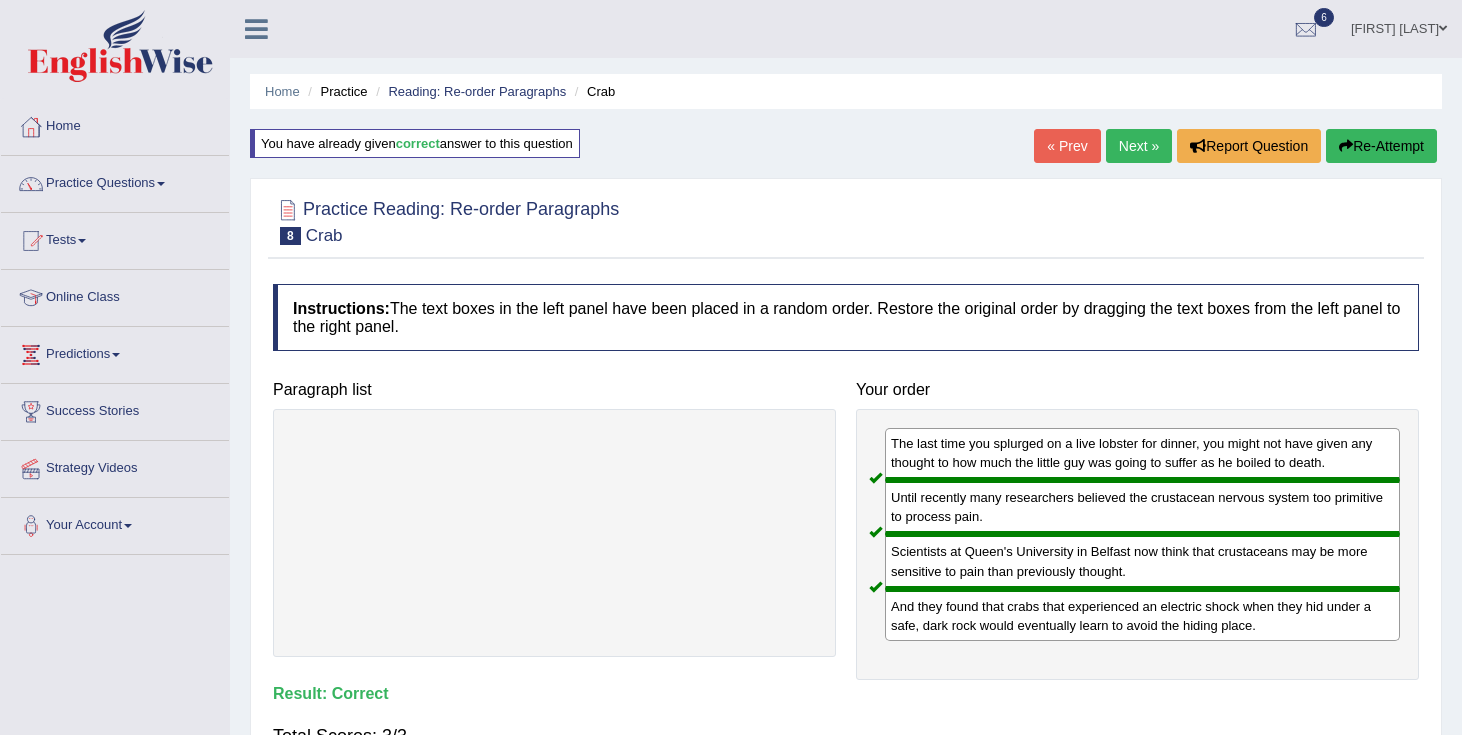 click on "Next »" at bounding box center (1139, 146) 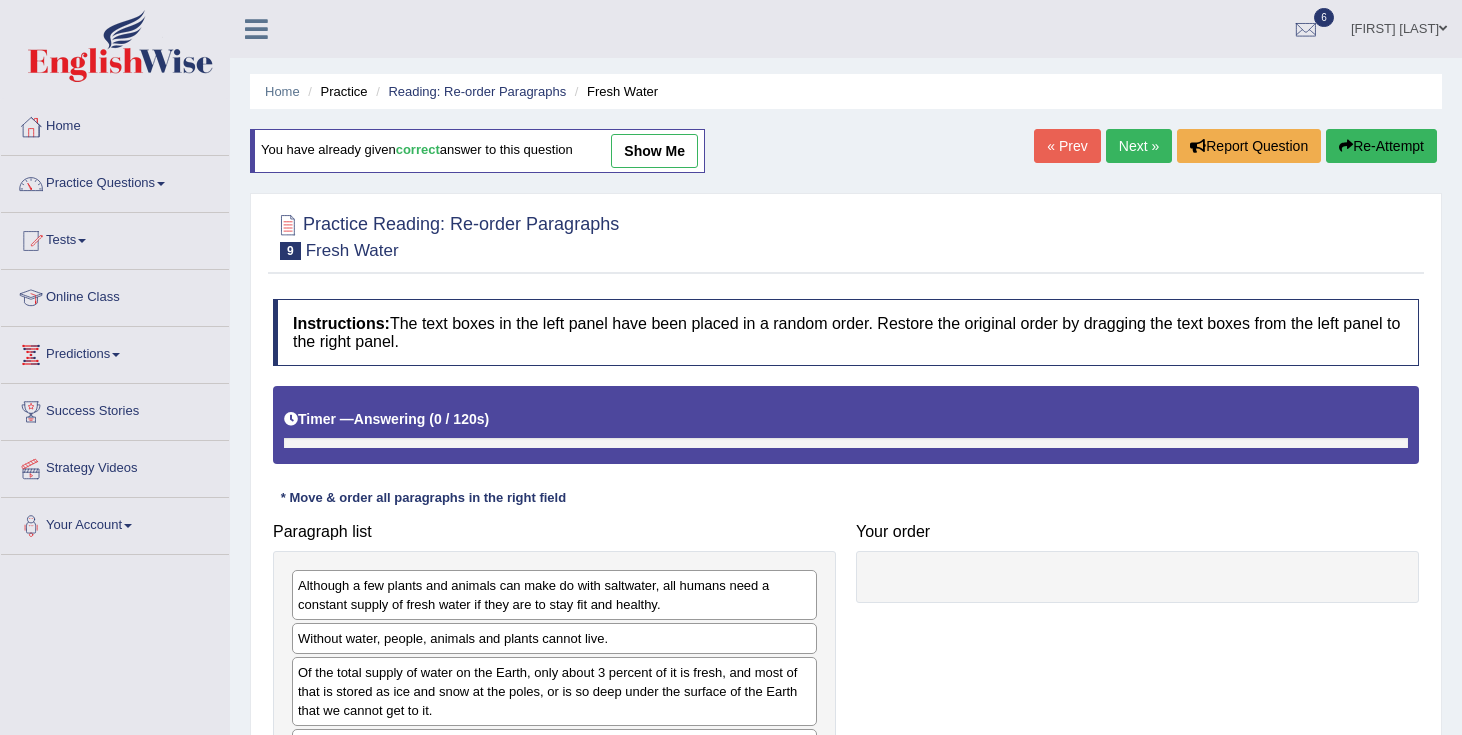 scroll, scrollTop: 0, scrollLeft: 0, axis: both 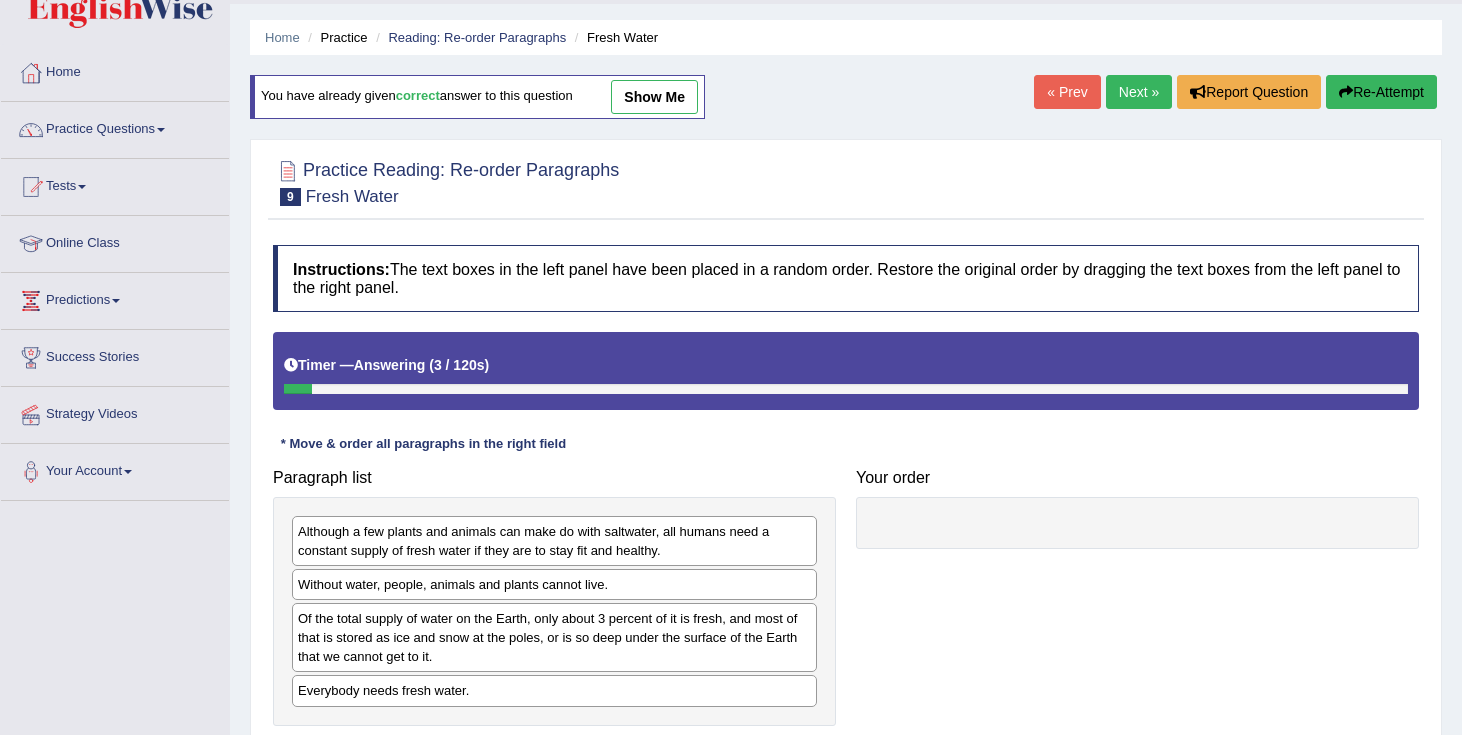 click on "Next »" at bounding box center (1139, 92) 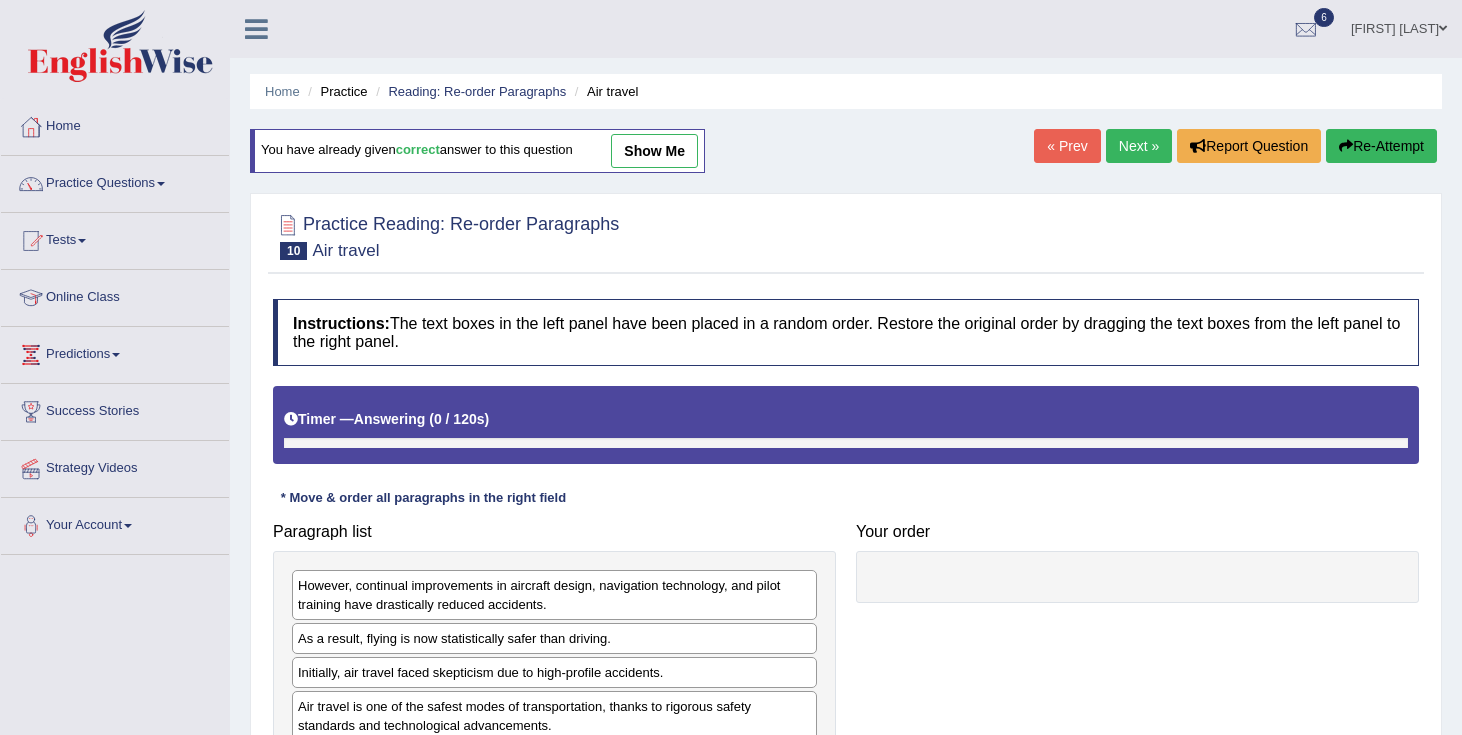 scroll, scrollTop: 0, scrollLeft: 0, axis: both 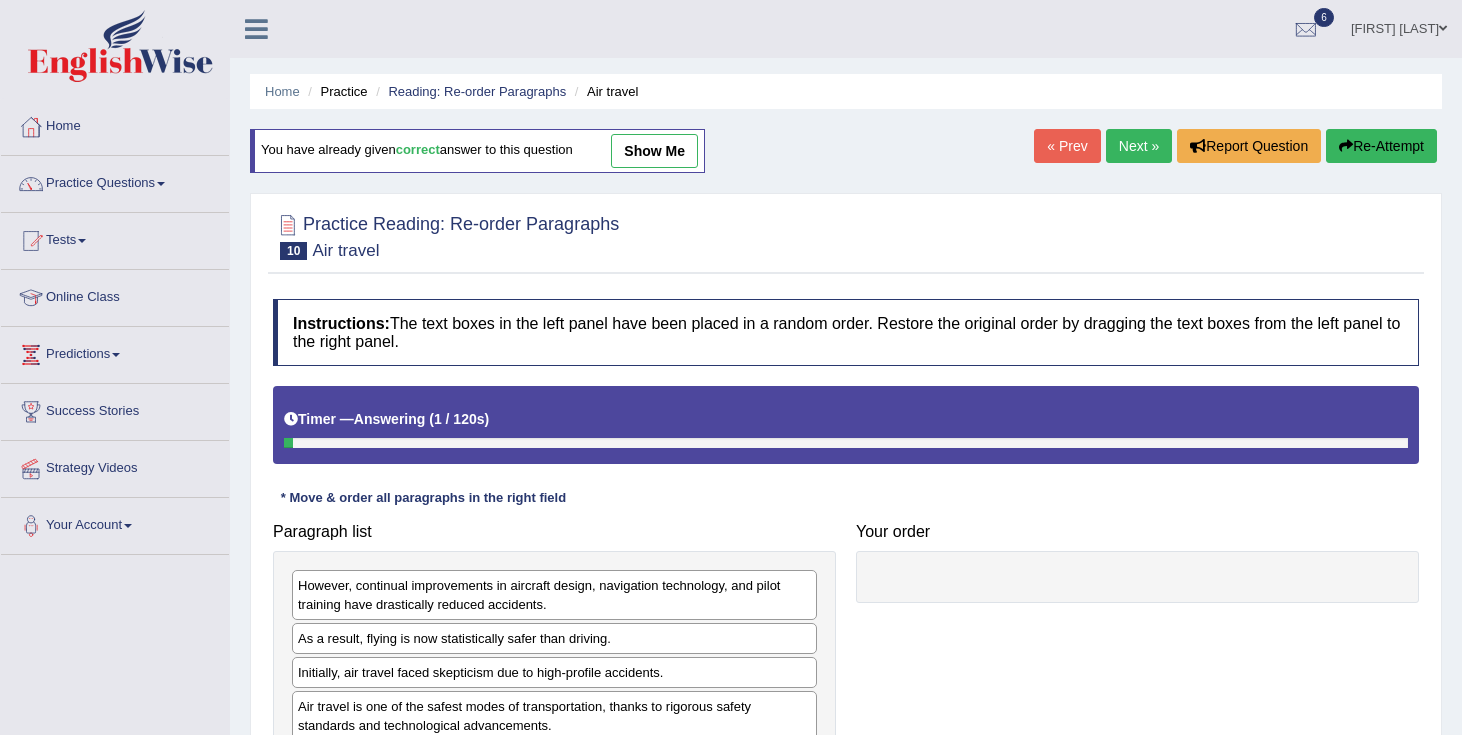 click on "Next »" at bounding box center (1139, 146) 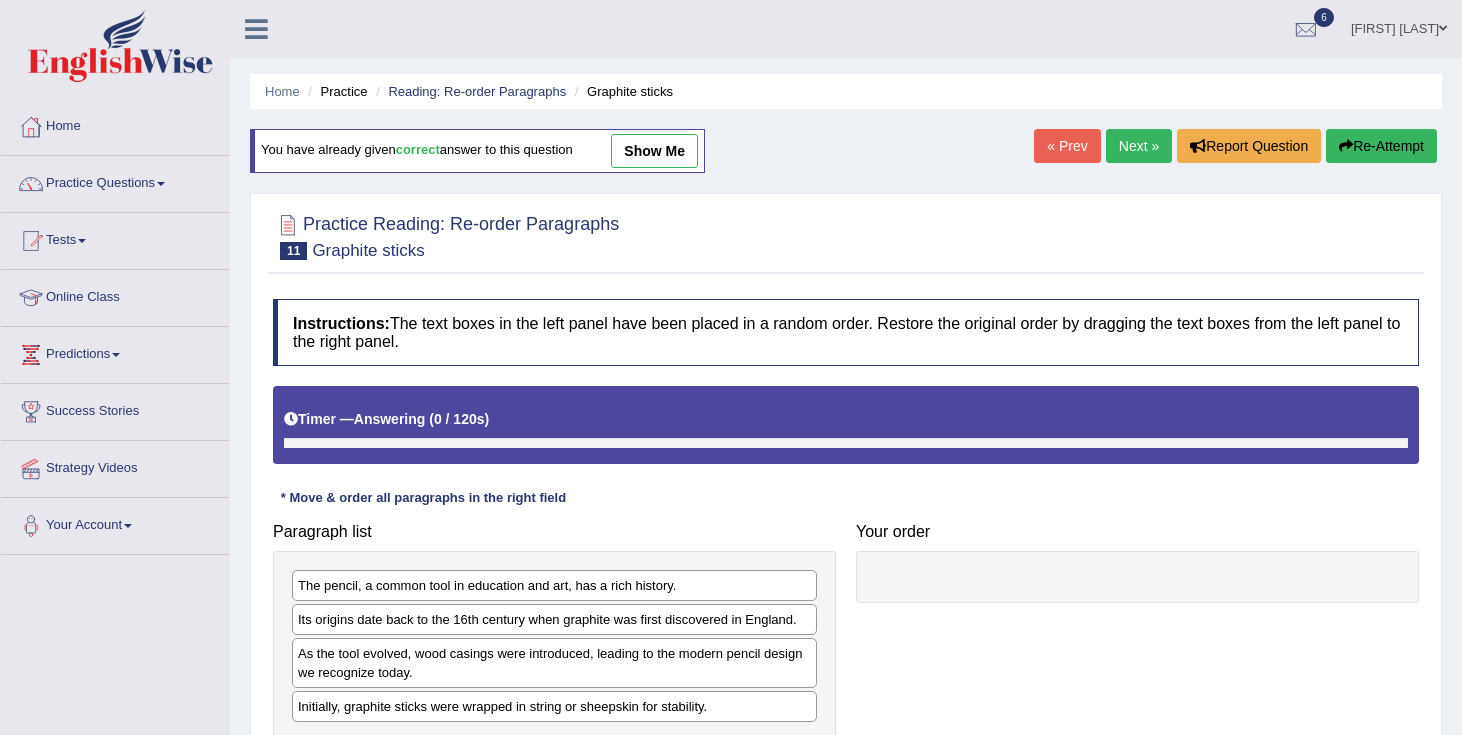 scroll, scrollTop: 0, scrollLeft: 0, axis: both 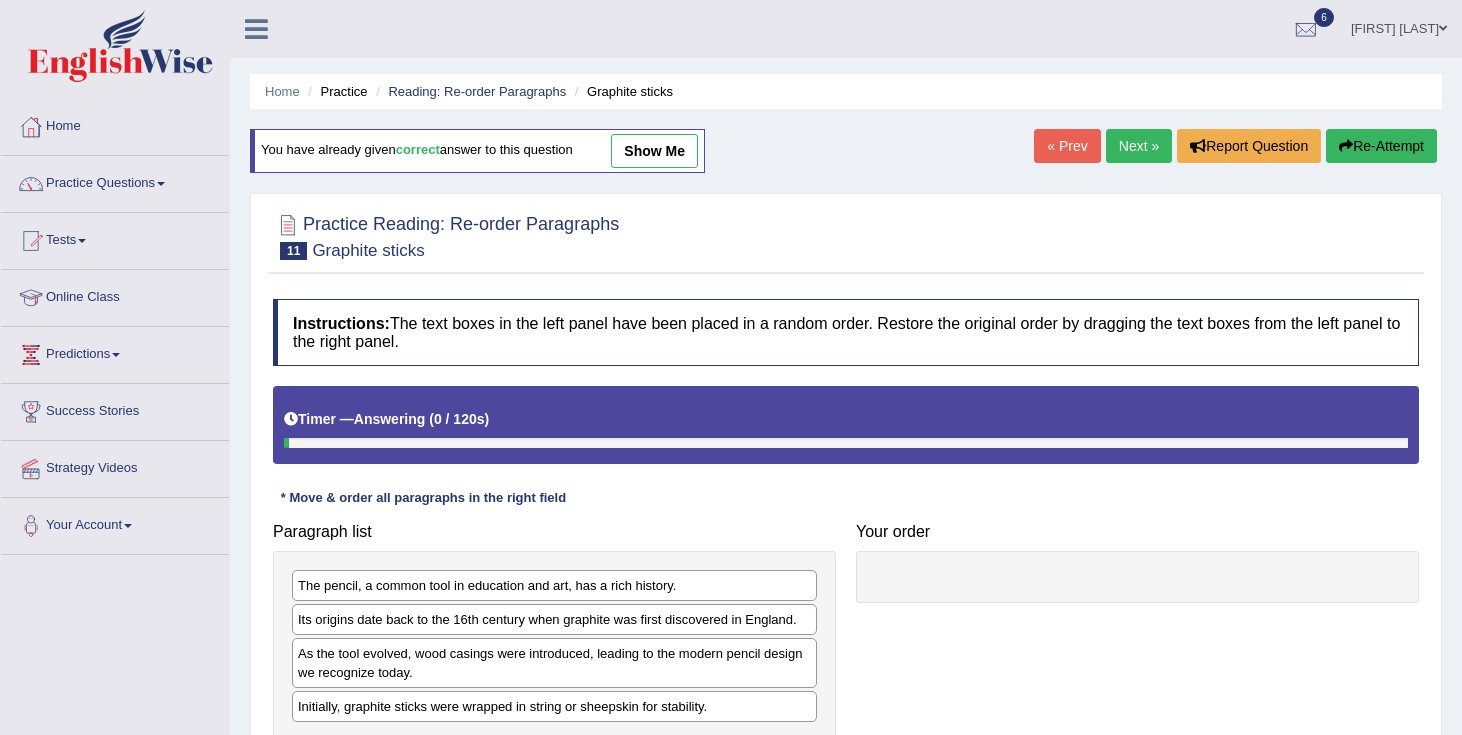 click on "Next »" at bounding box center [1139, 146] 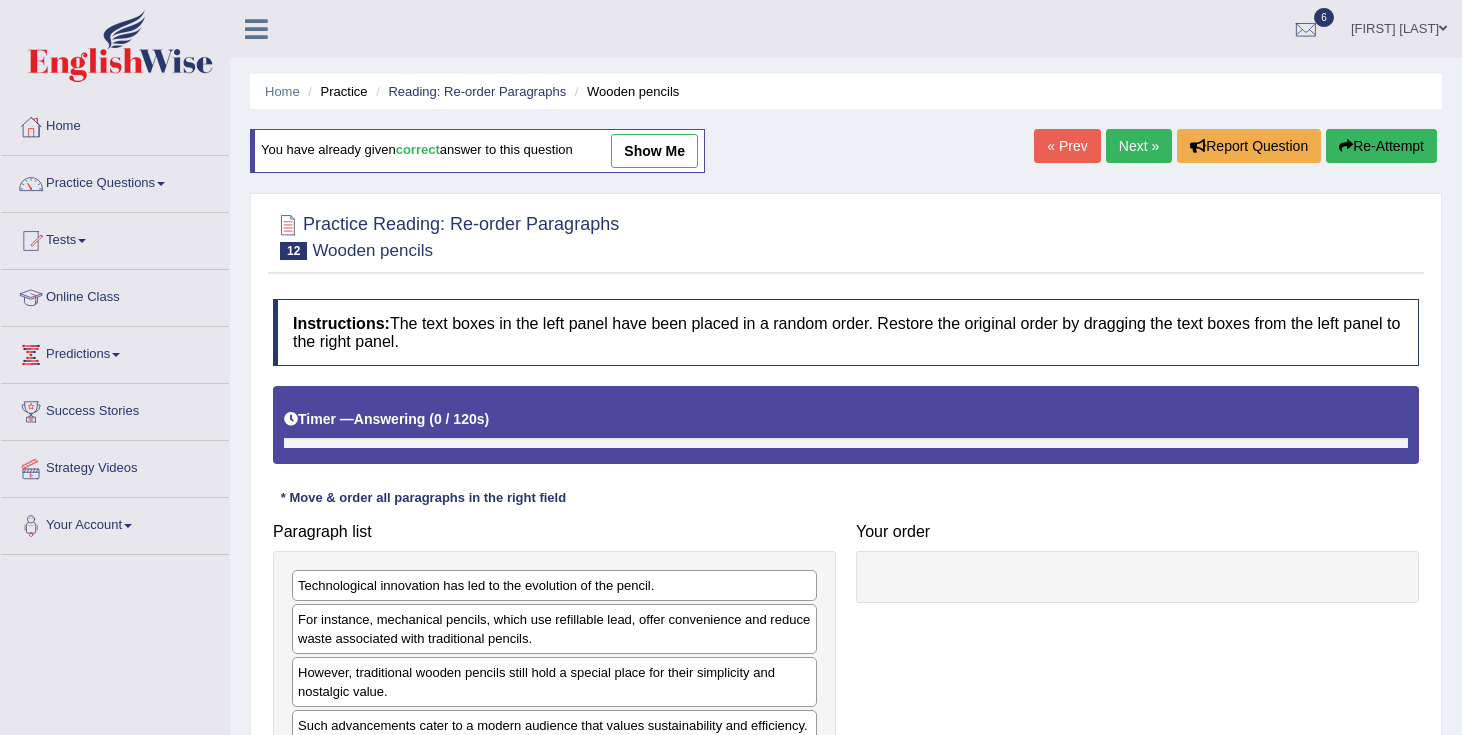 scroll, scrollTop: 0, scrollLeft: 0, axis: both 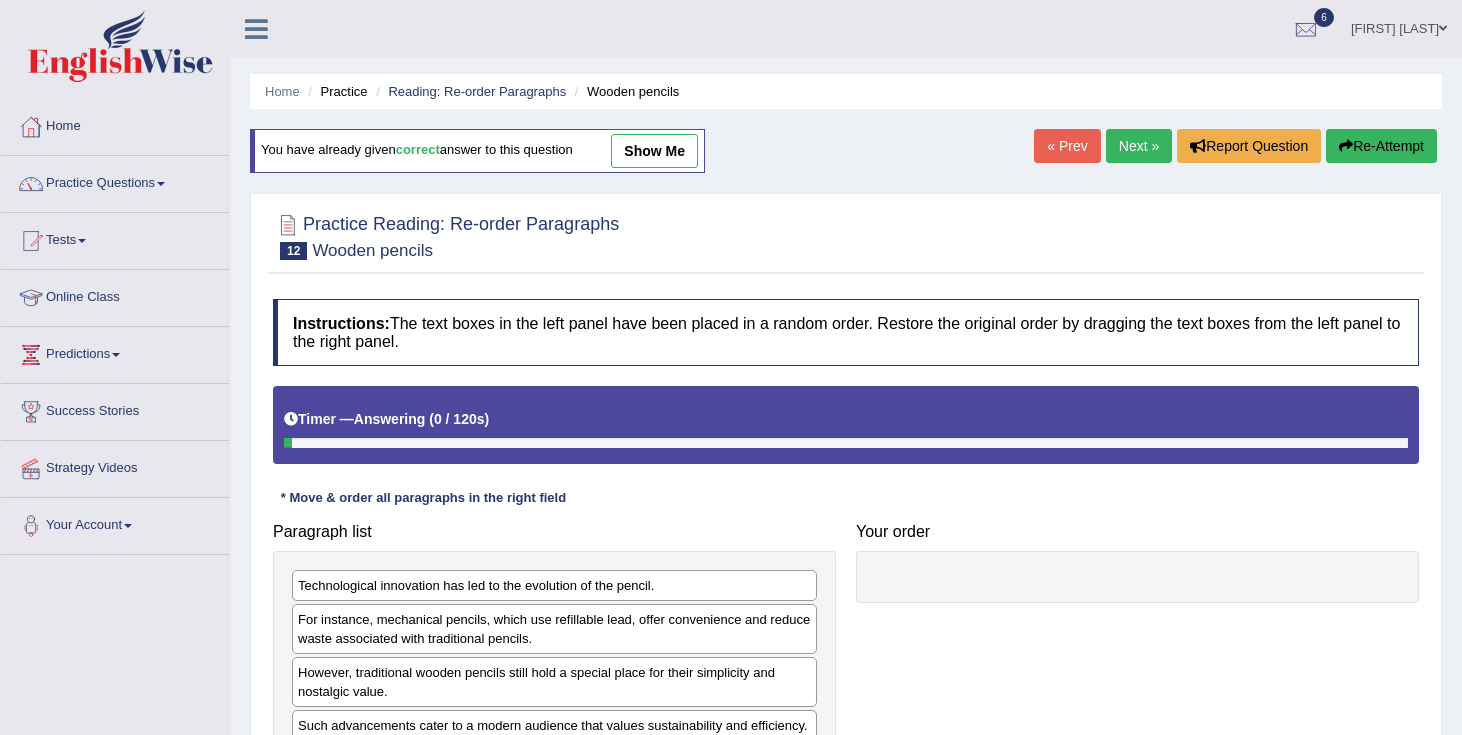 click on "Next »" at bounding box center (1139, 146) 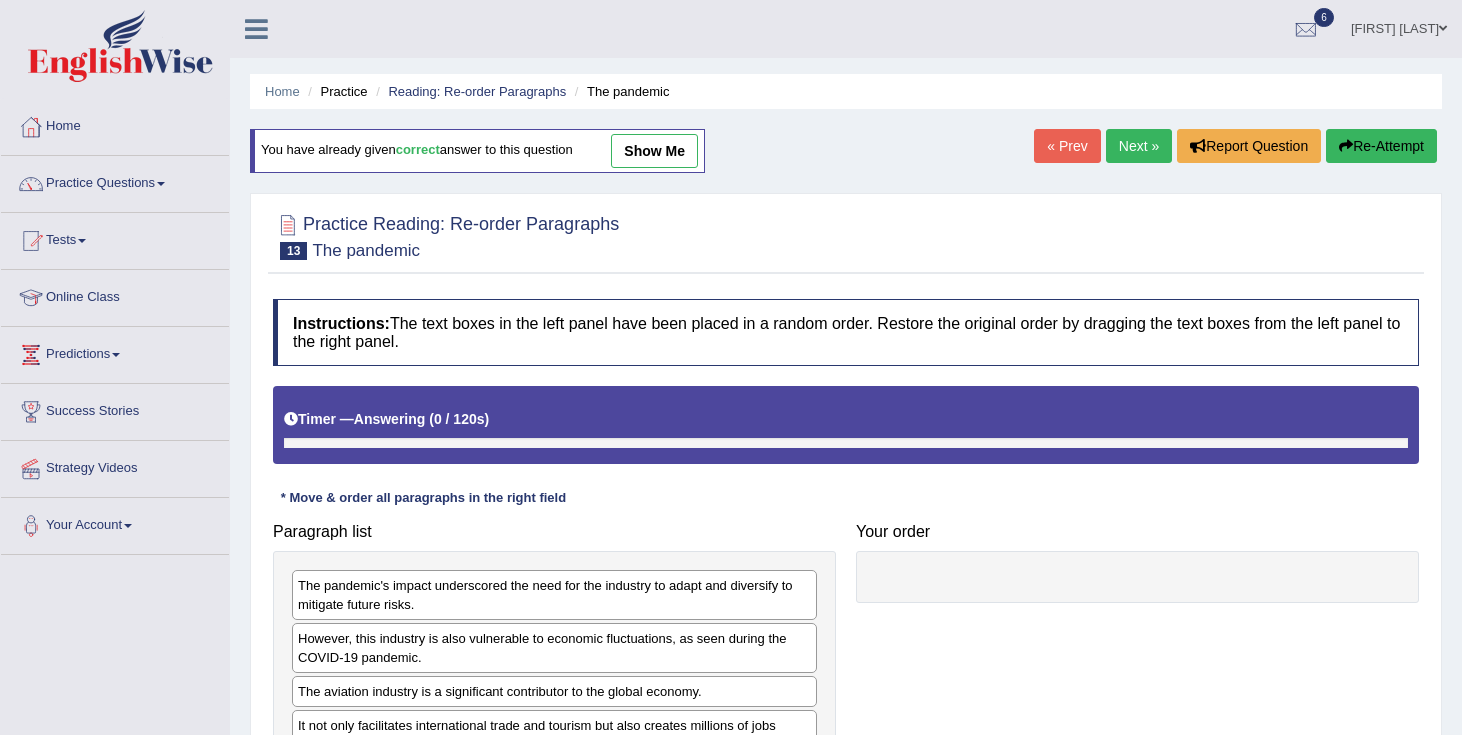 scroll, scrollTop: 0, scrollLeft: 0, axis: both 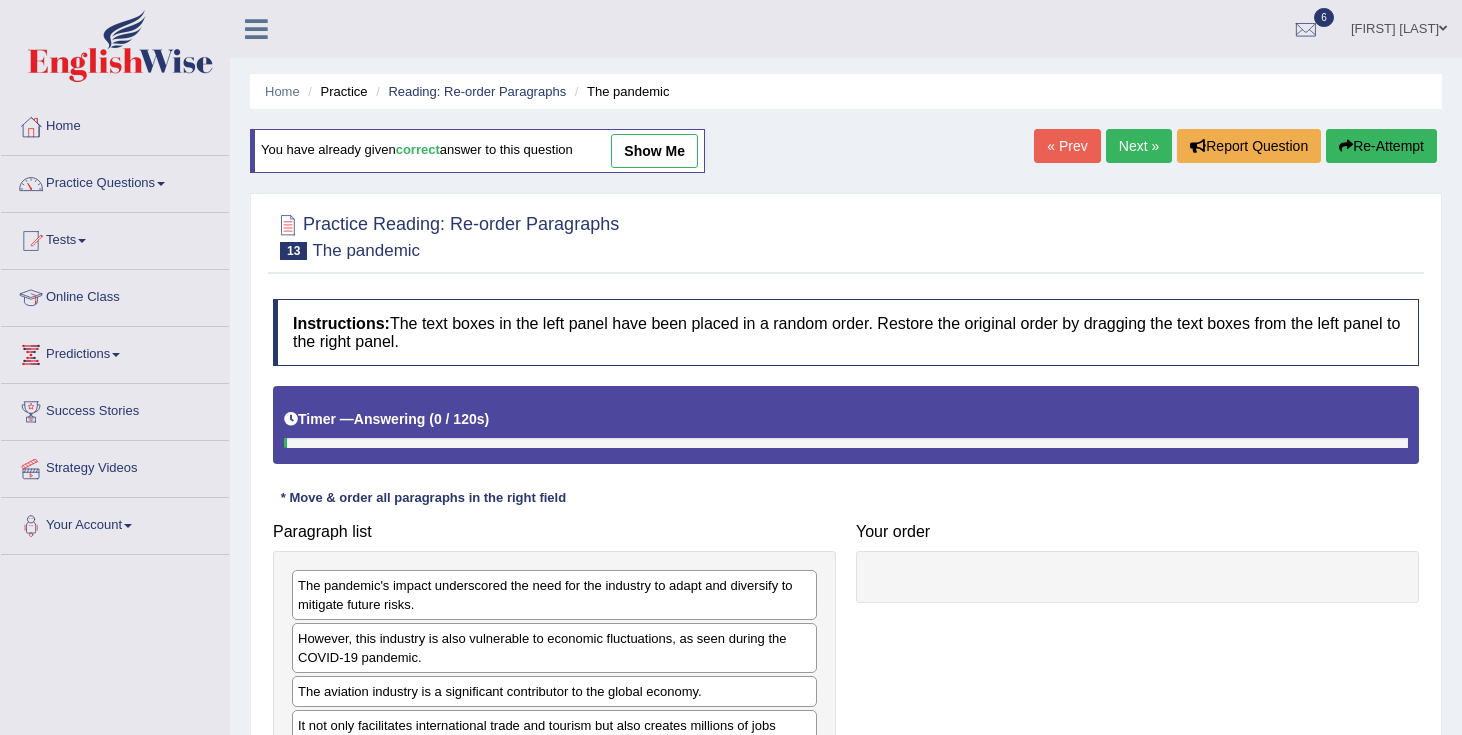 click on "Next »" at bounding box center (1139, 146) 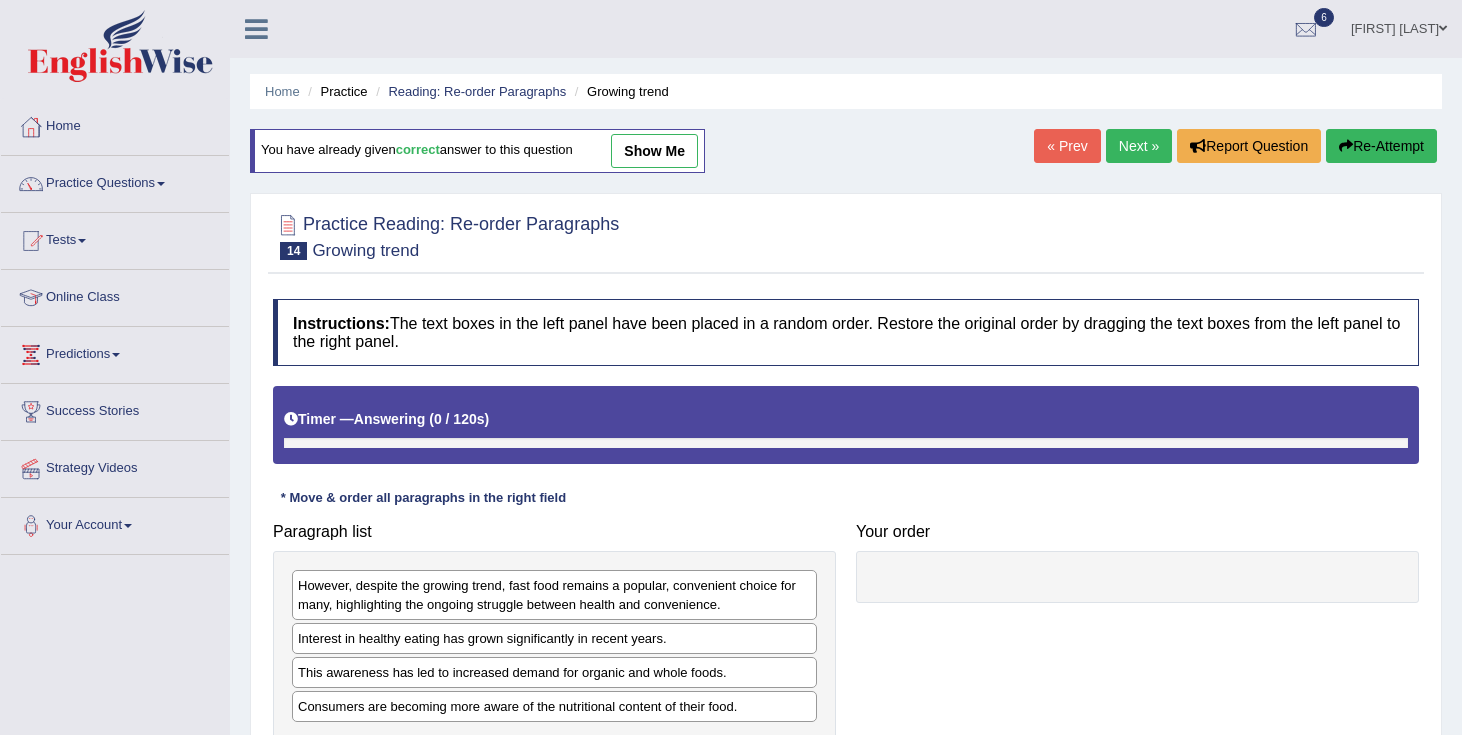 scroll, scrollTop: 0, scrollLeft: 0, axis: both 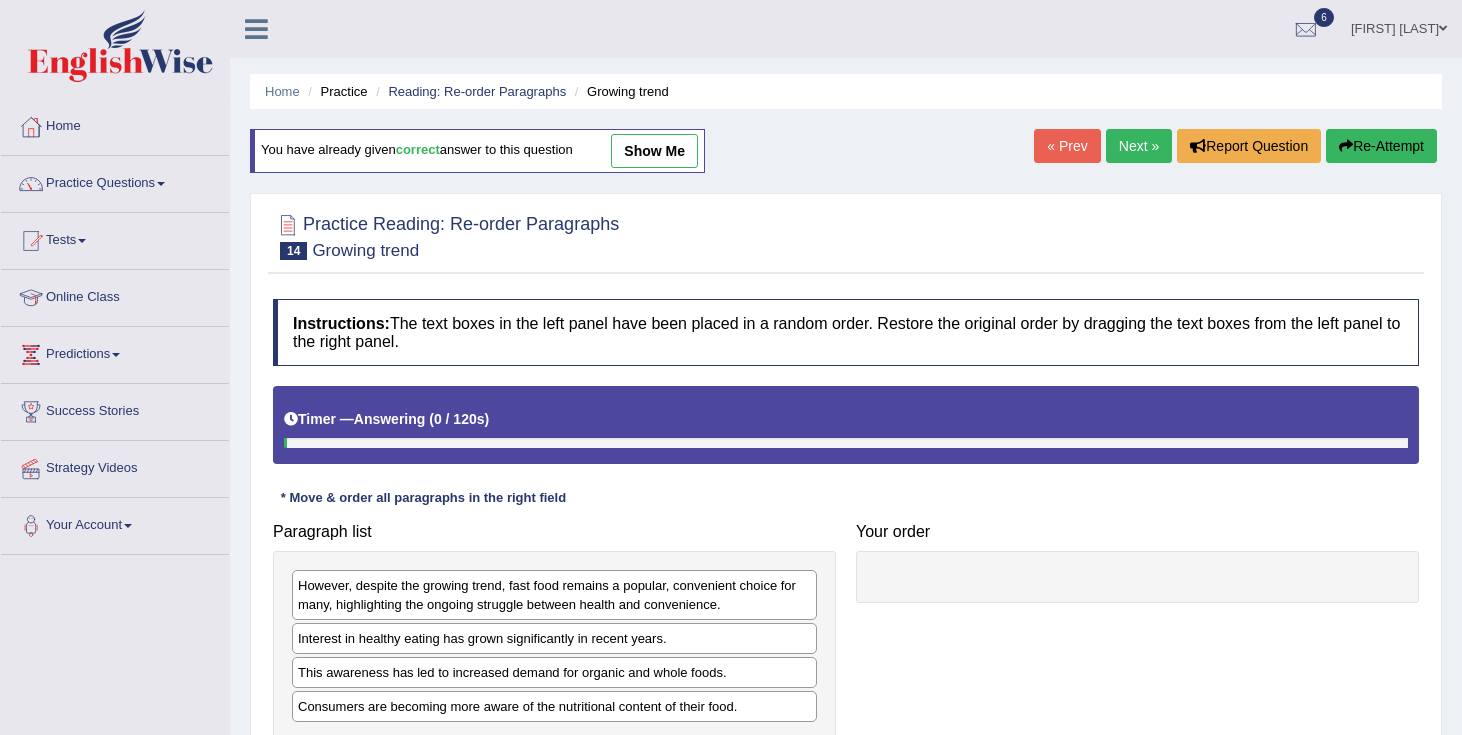 click on "Next »" at bounding box center [1139, 146] 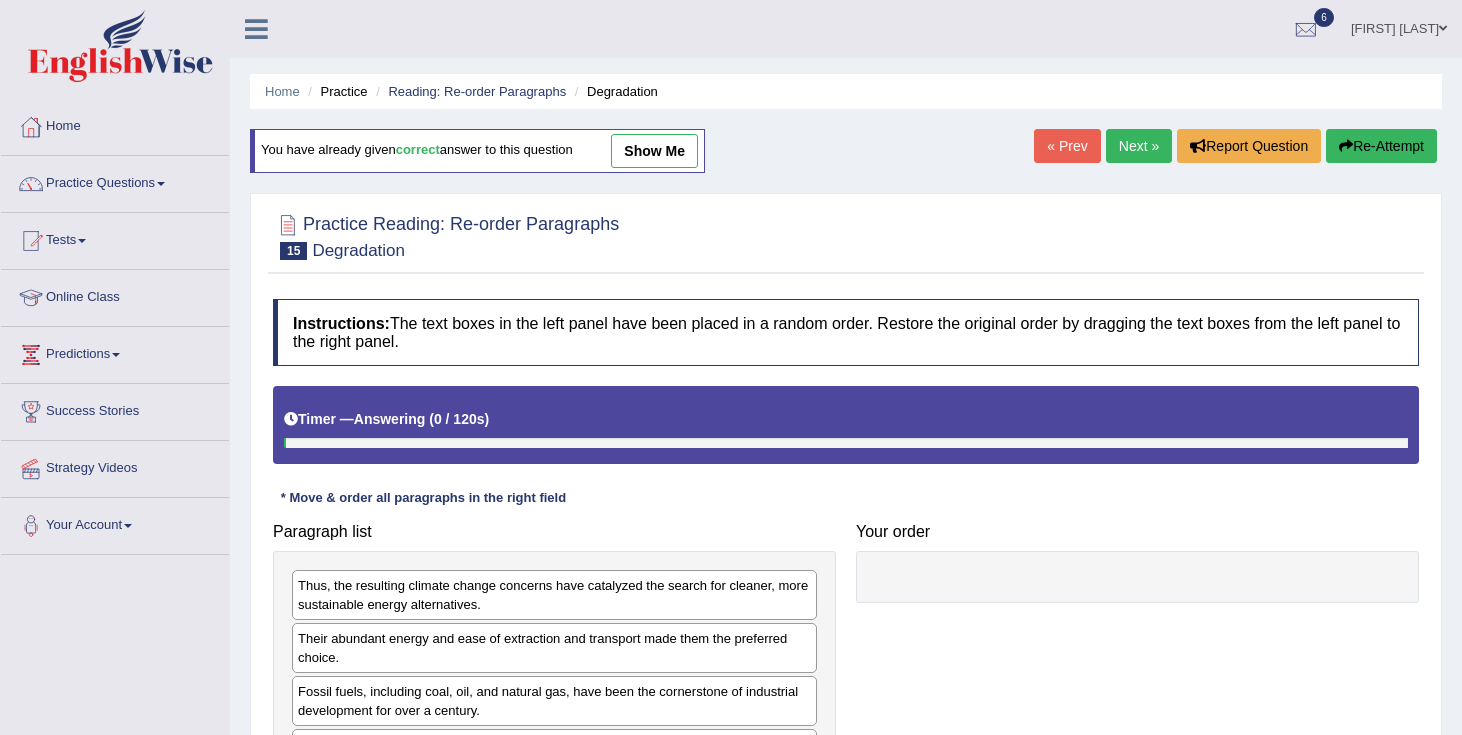 scroll, scrollTop: 0, scrollLeft: 0, axis: both 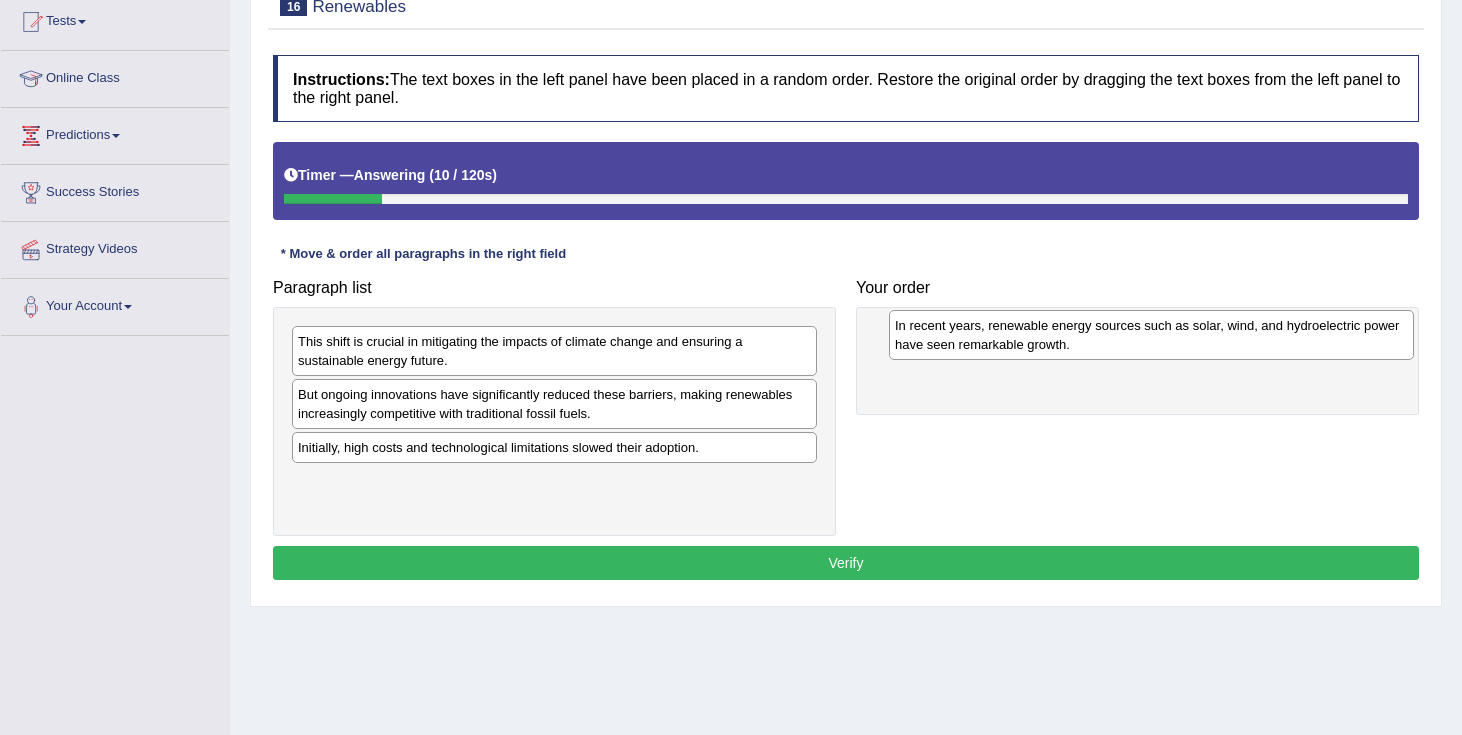 drag, startPoint x: 411, startPoint y: 459, endPoint x: 1009, endPoint y: 337, distance: 610.31793 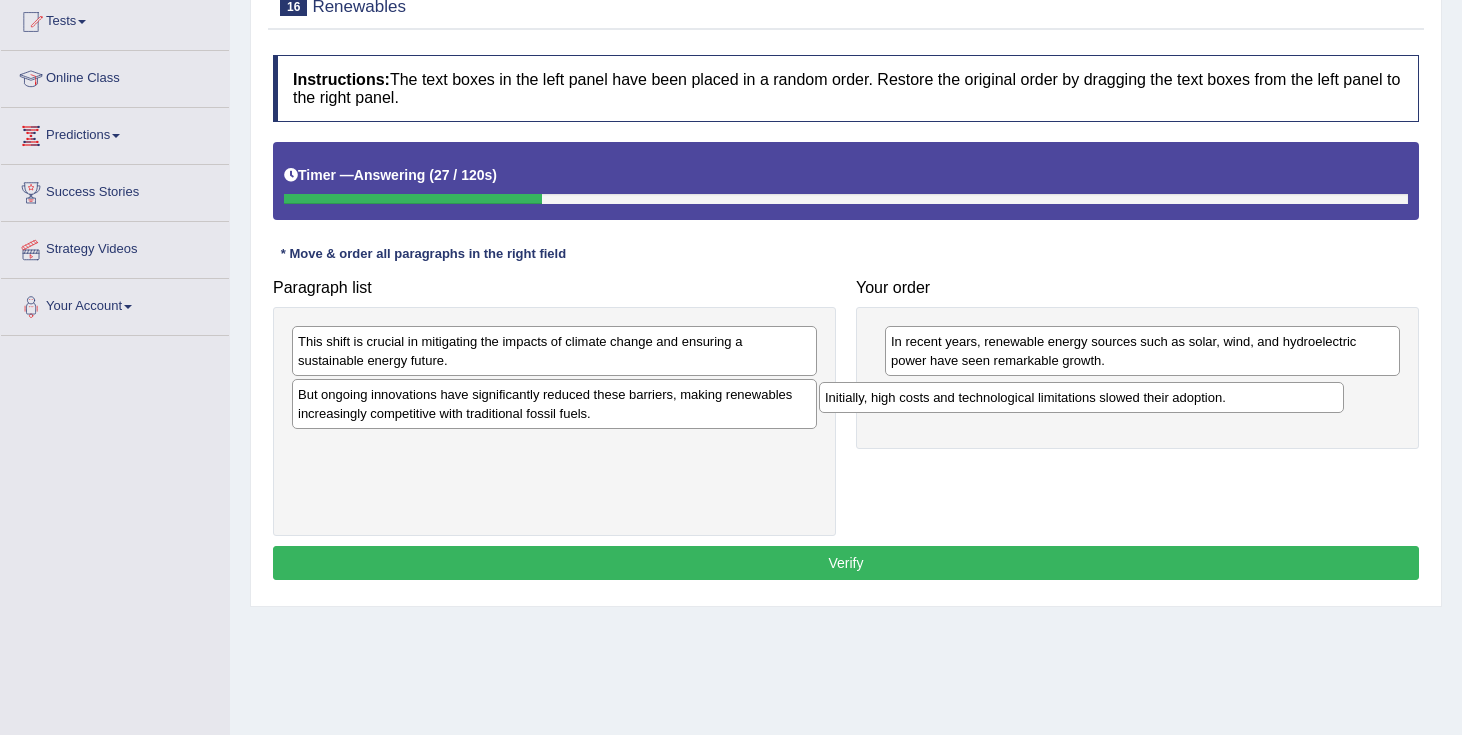 drag, startPoint x: 769, startPoint y: 446, endPoint x: 1285, endPoint y: 385, distance: 519.59314 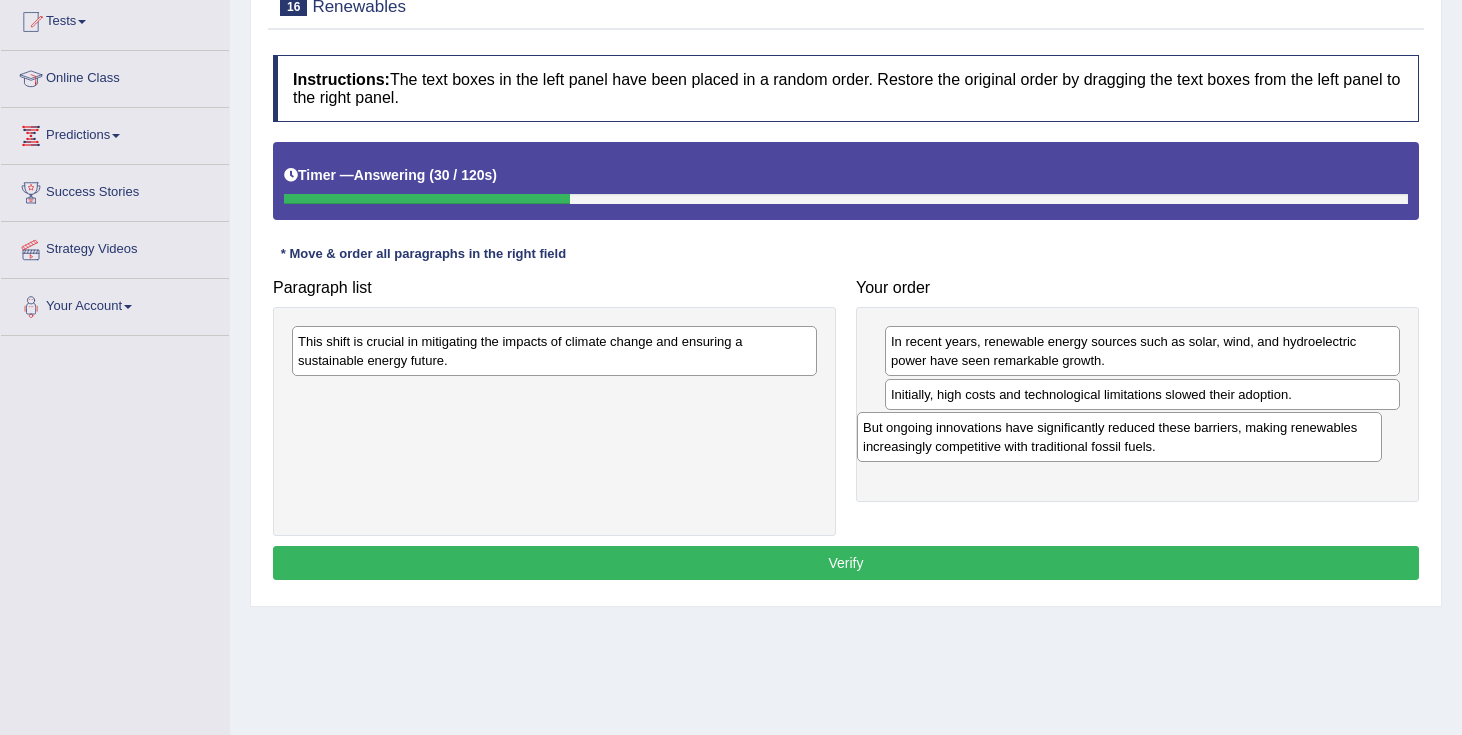 drag, startPoint x: 673, startPoint y: 410, endPoint x: 1238, endPoint y: 441, distance: 565.8498 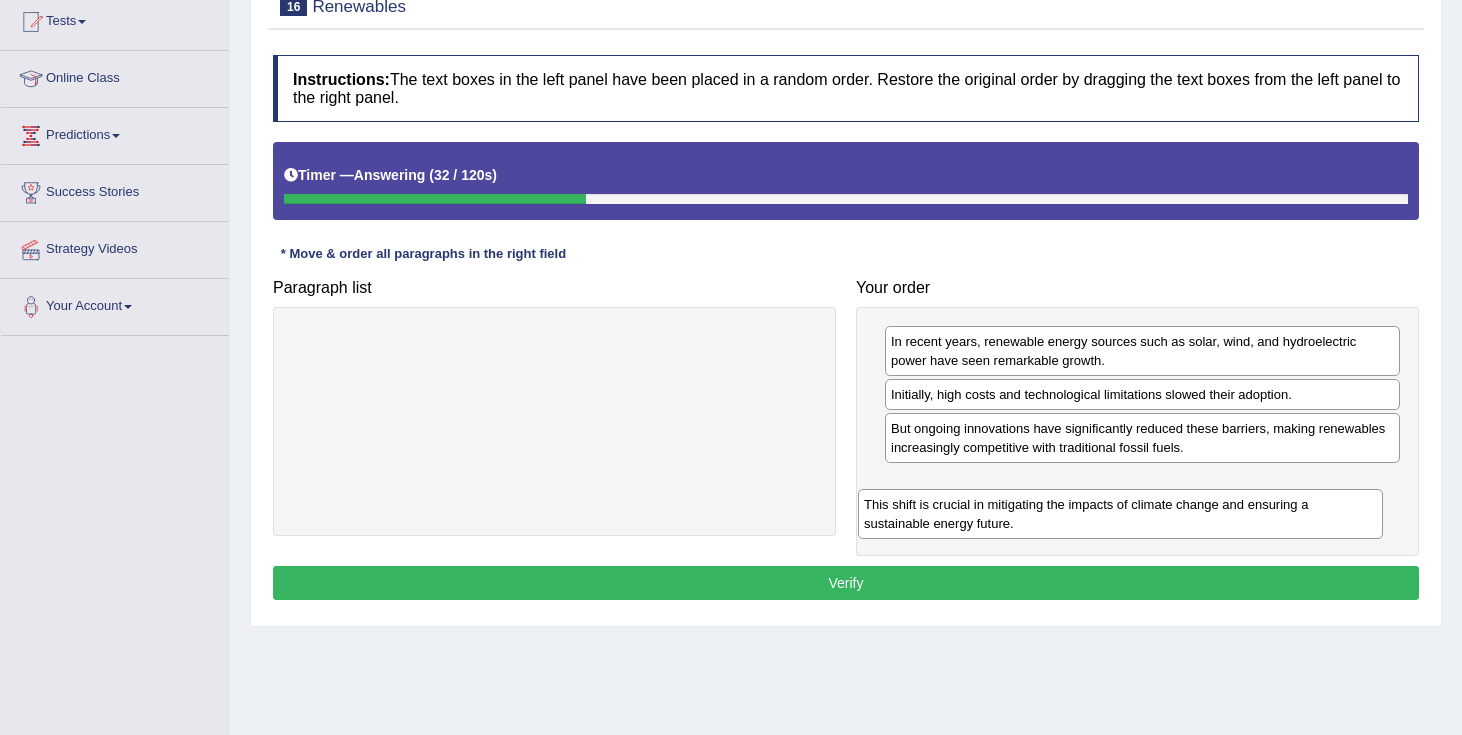 drag, startPoint x: 643, startPoint y: 355, endPoint x: 1209, endPoint y: 515, distance: 588.18024 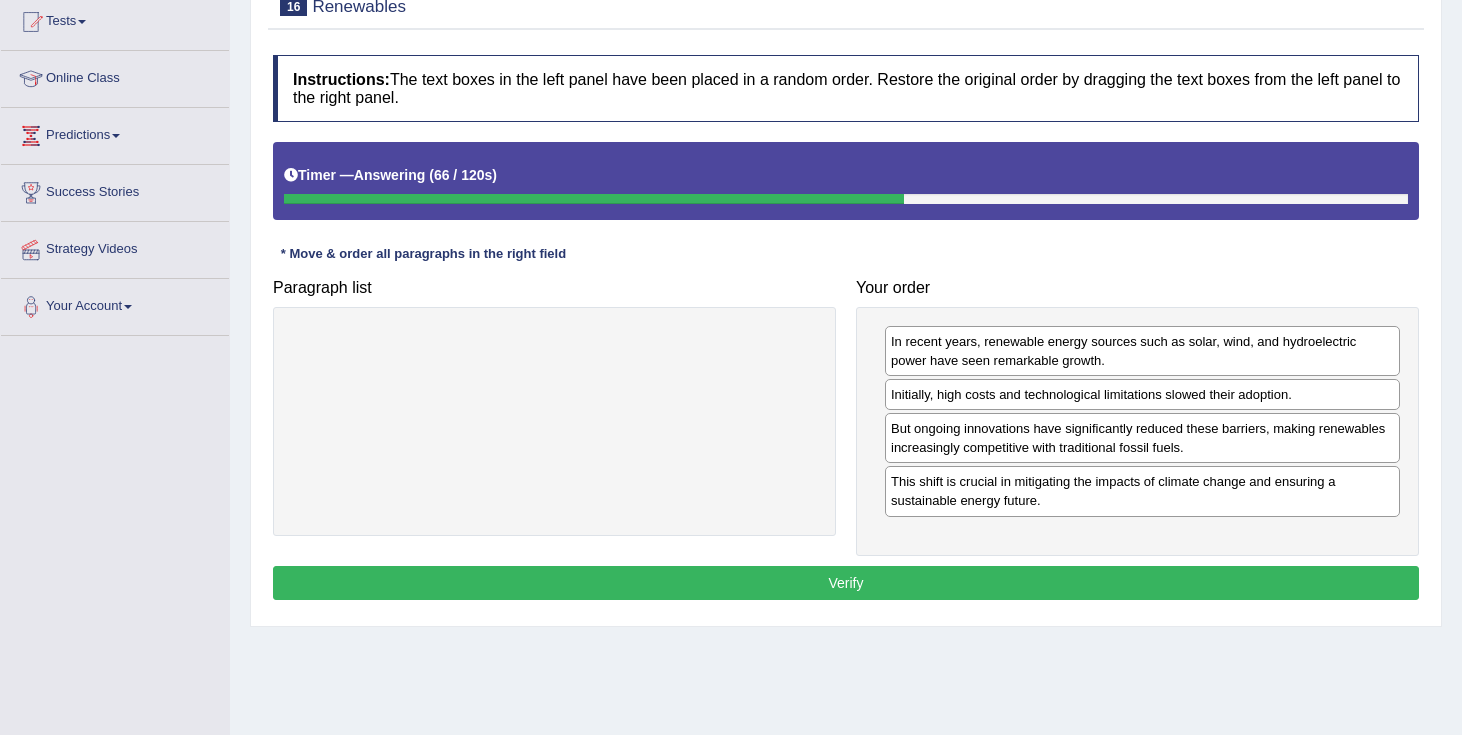 click on "Verify" at bounding box center (846, 583) 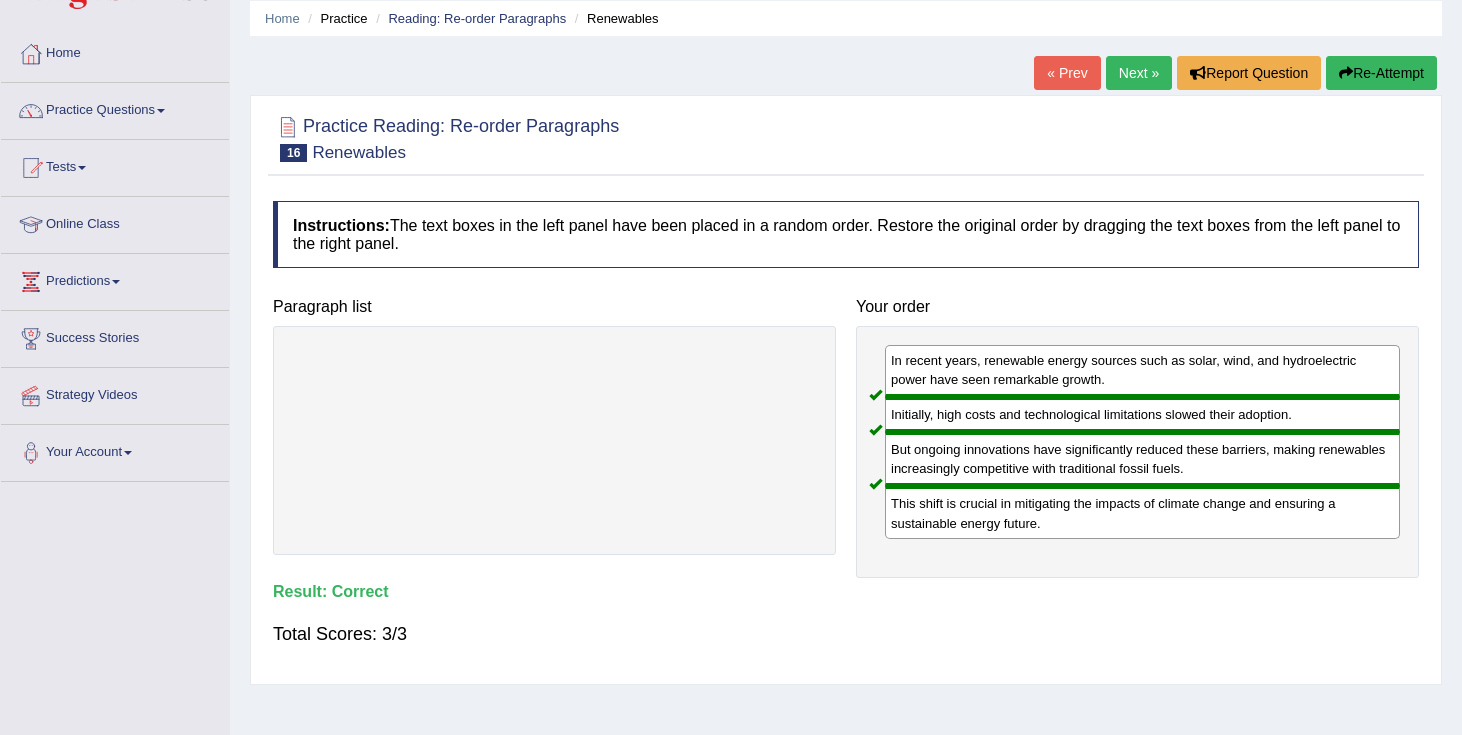 scroll, scrollTop: 0, scrollLeft: 0, axis: both 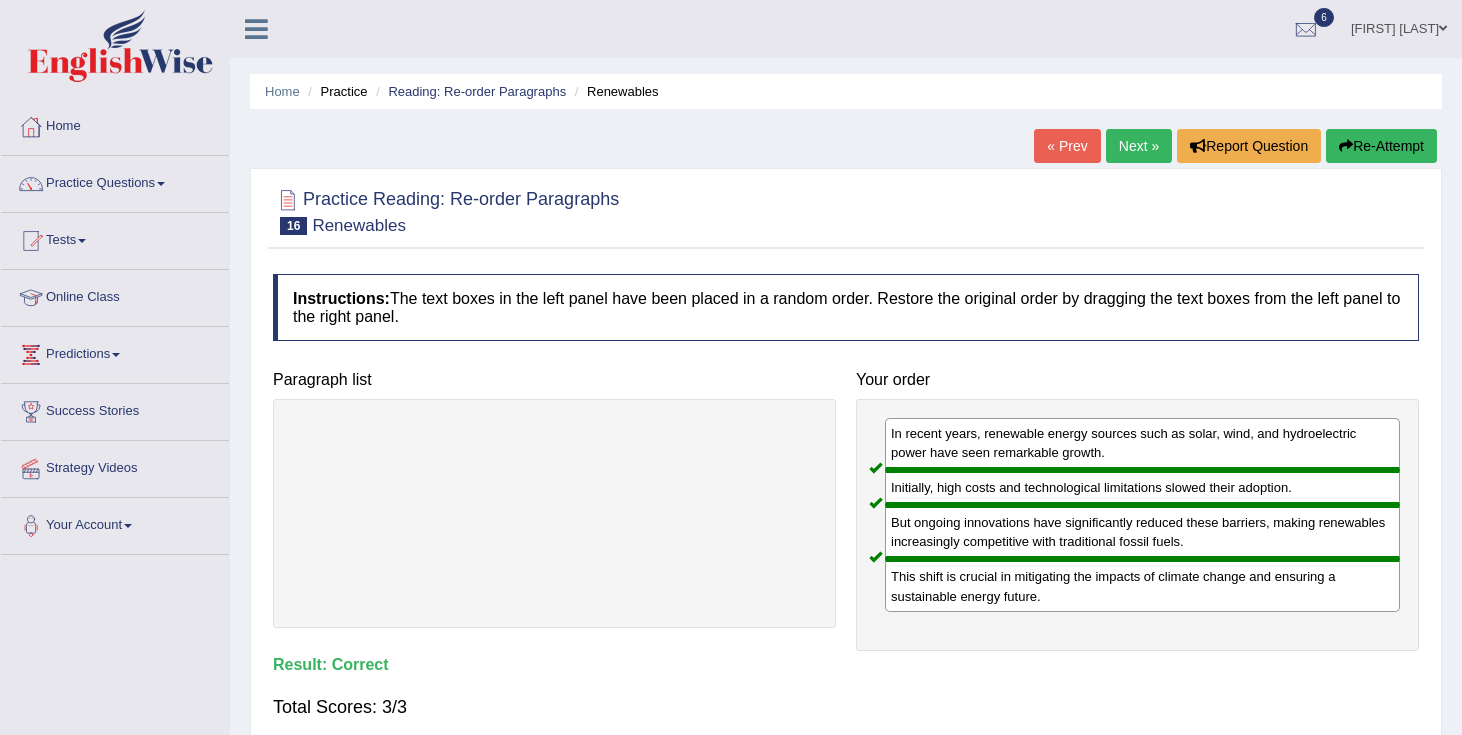 click on "Next »" at bounding box center (1139, 146) 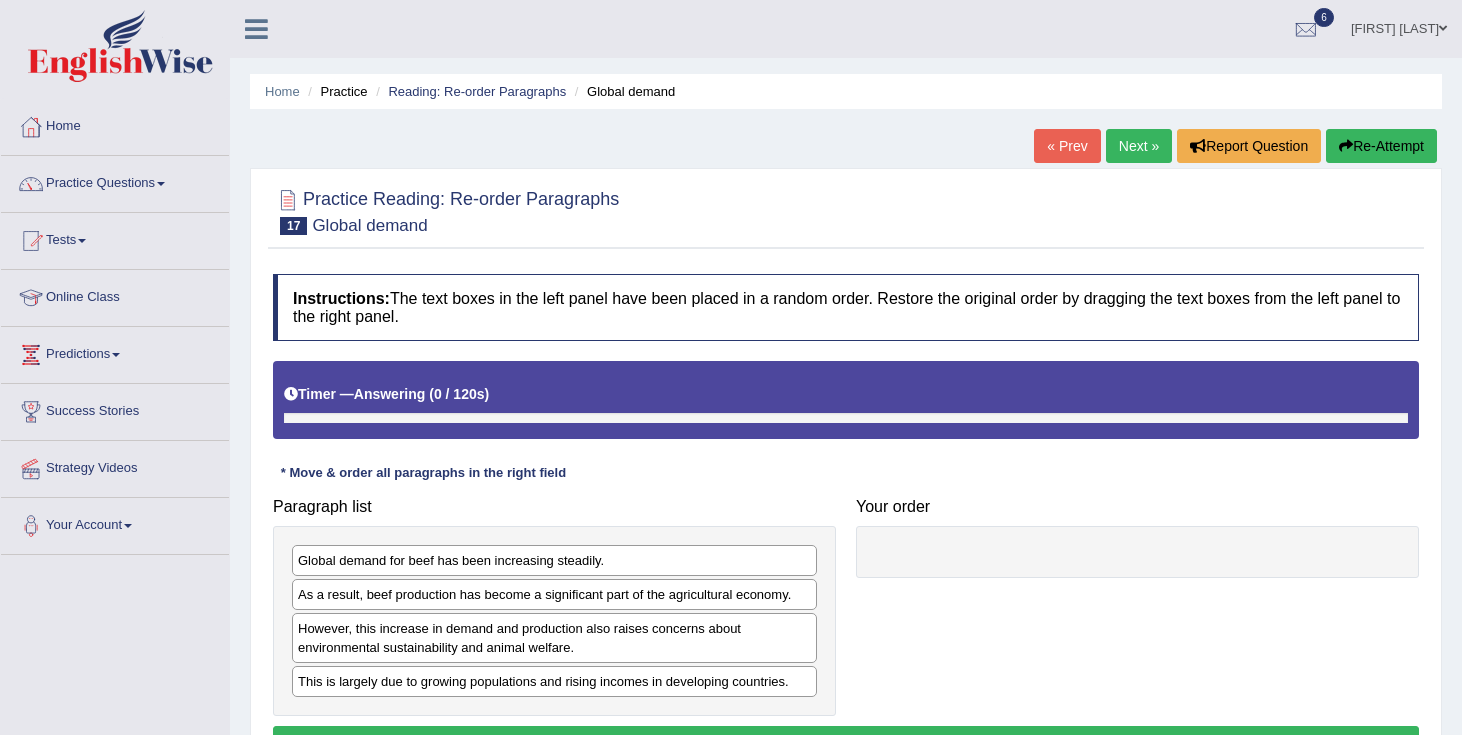 scroll, scrollTop: 0, scrollLeft: 0, axis: both 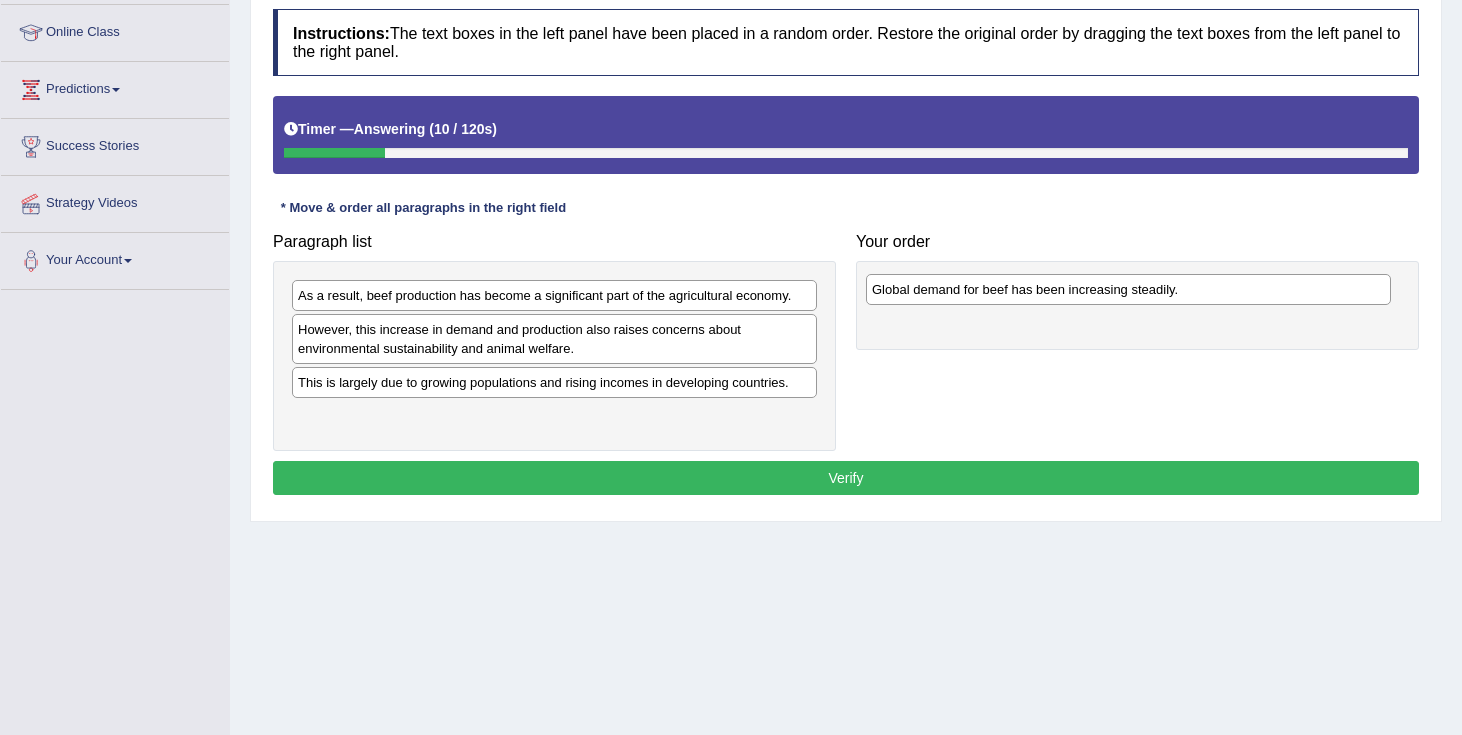 drag, startPoint x: 698, startPoint y: 301, endPoint x: 1270, endPoint y: 286, distance: 572.19666 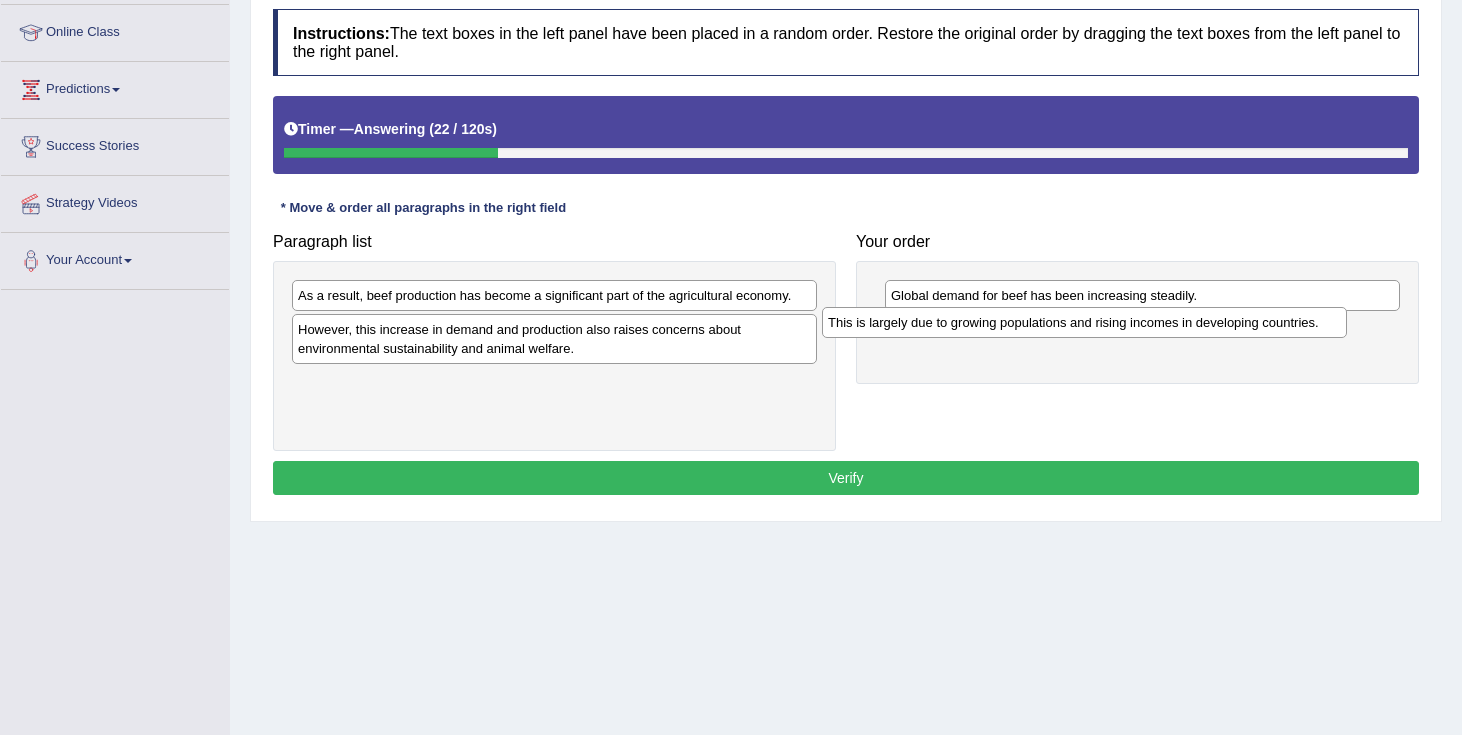 drag, startPoint x: 629, startPoint y: 385, endPoint x: 1160, endPoint y: 322, distance: 534.72424 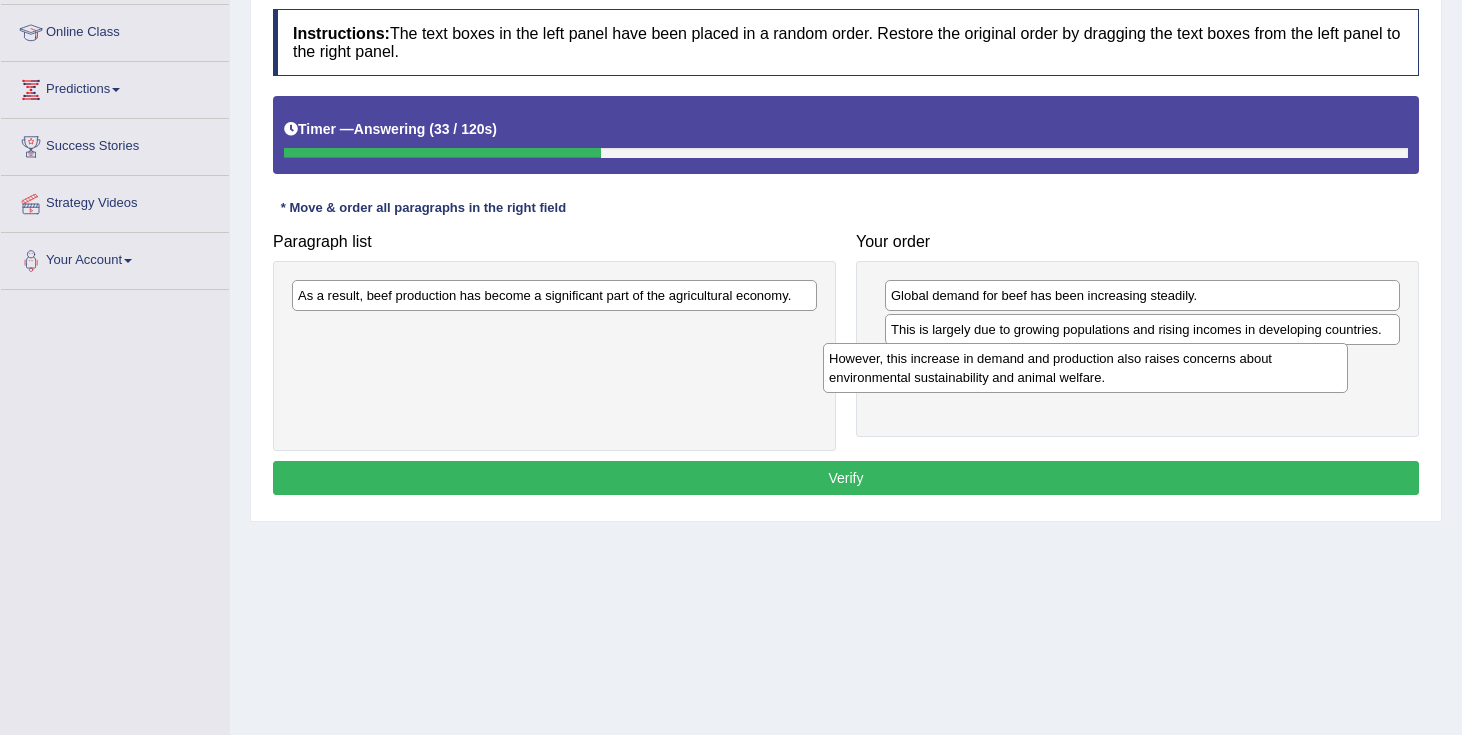 drag, startPoint x: 729, startPoint y: 356, endPoint x: 1260, endPoint y: 385, distance: 531.7913 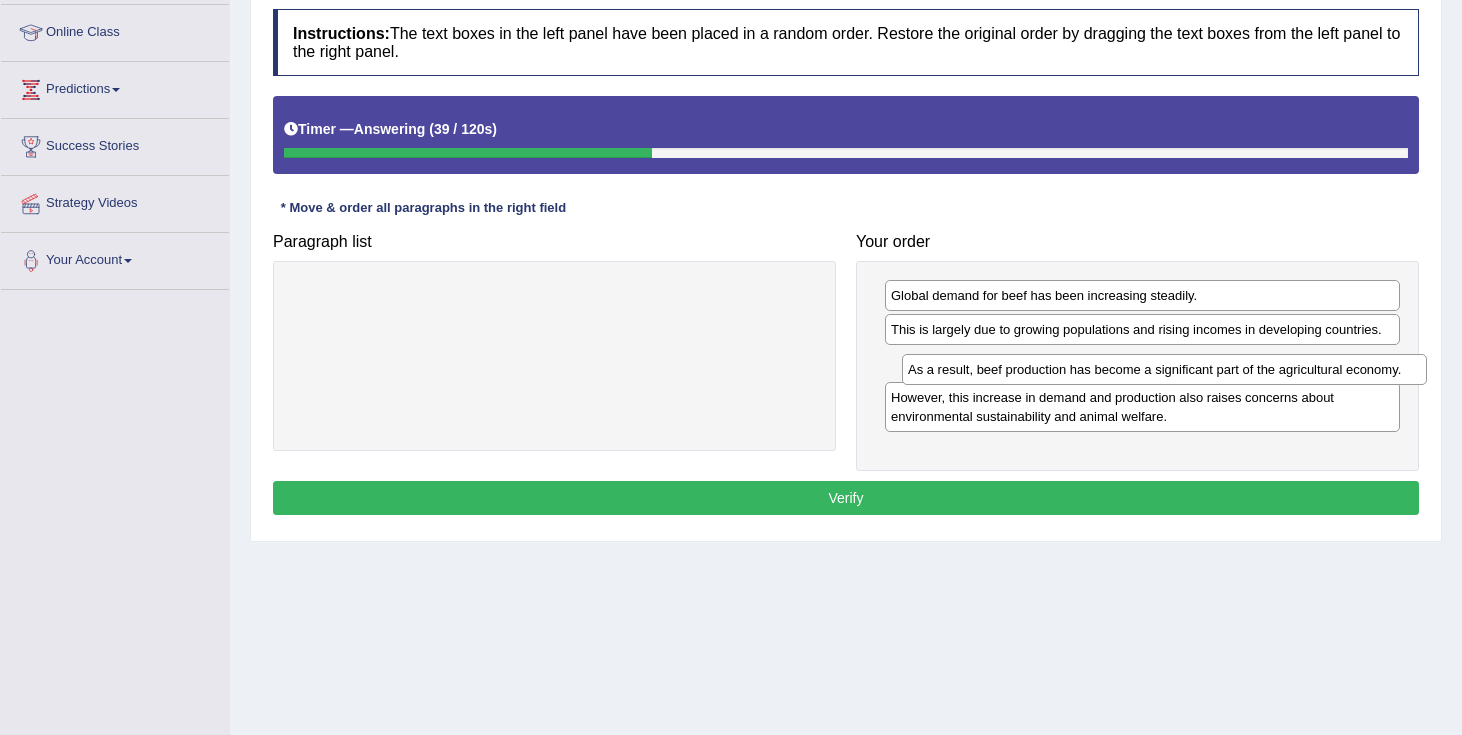drag, startPoint x: 516, startPoint y: 295, endPoint x: 1126, endPoint y: 369, distance: 614.4721 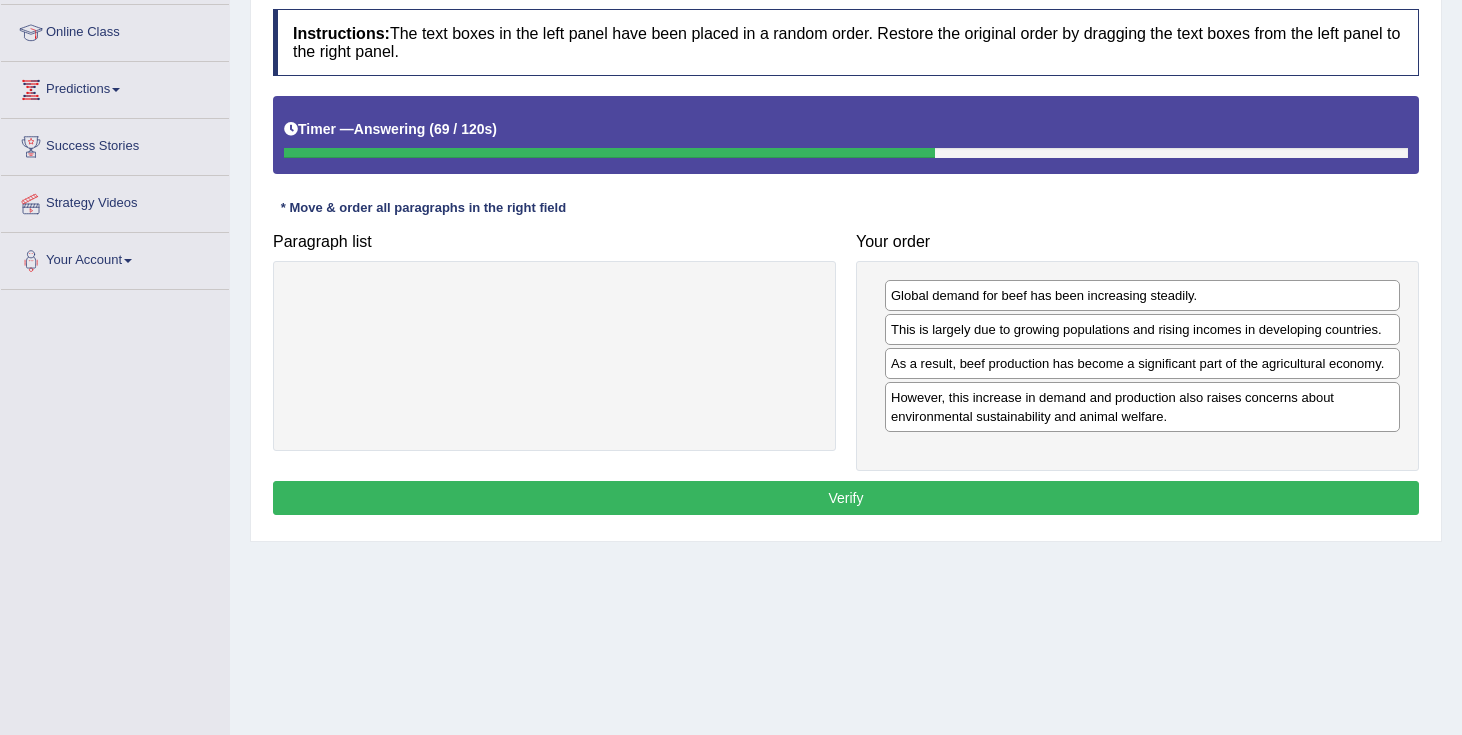 click on "Verify" at bounding box center [846, 498] 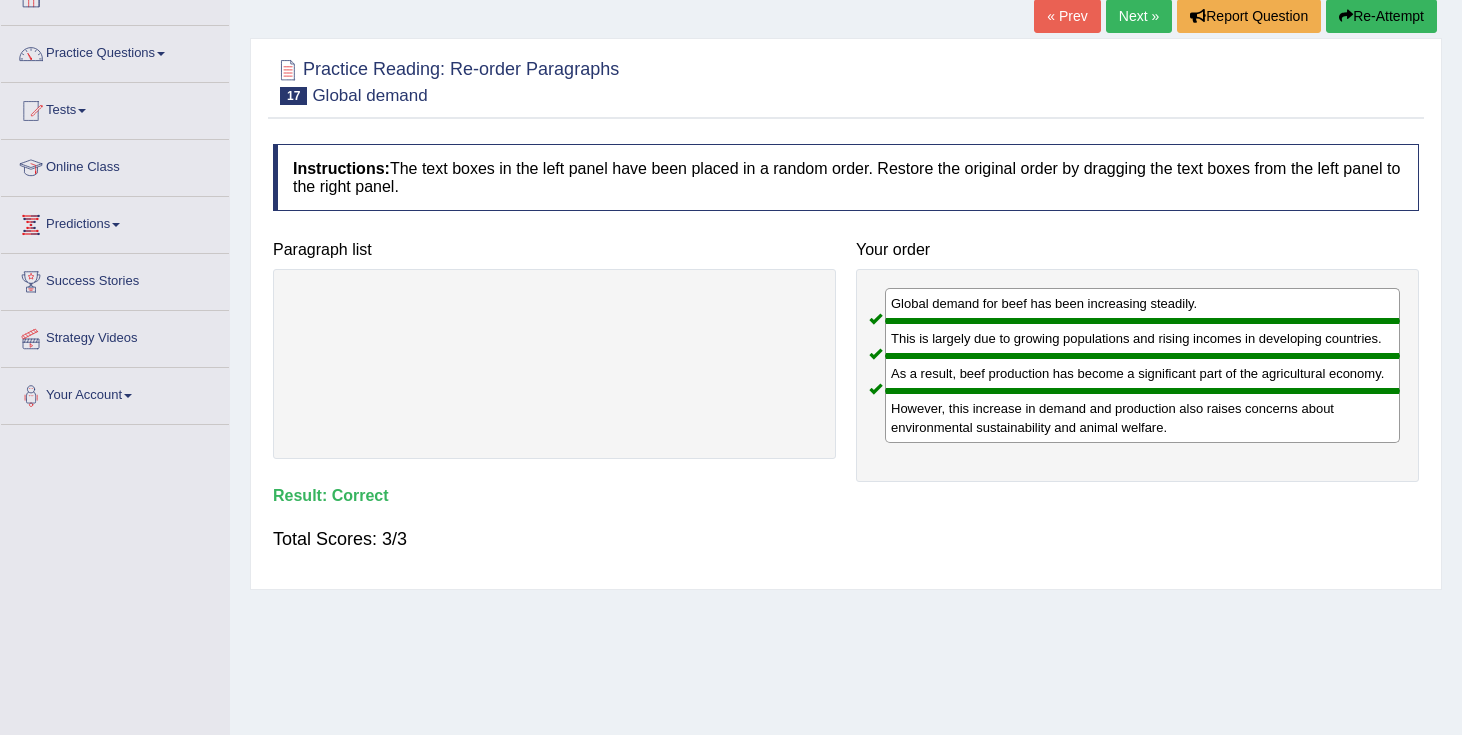 scroll, scrollTop: 0, scrollLeft: 0, axis: both 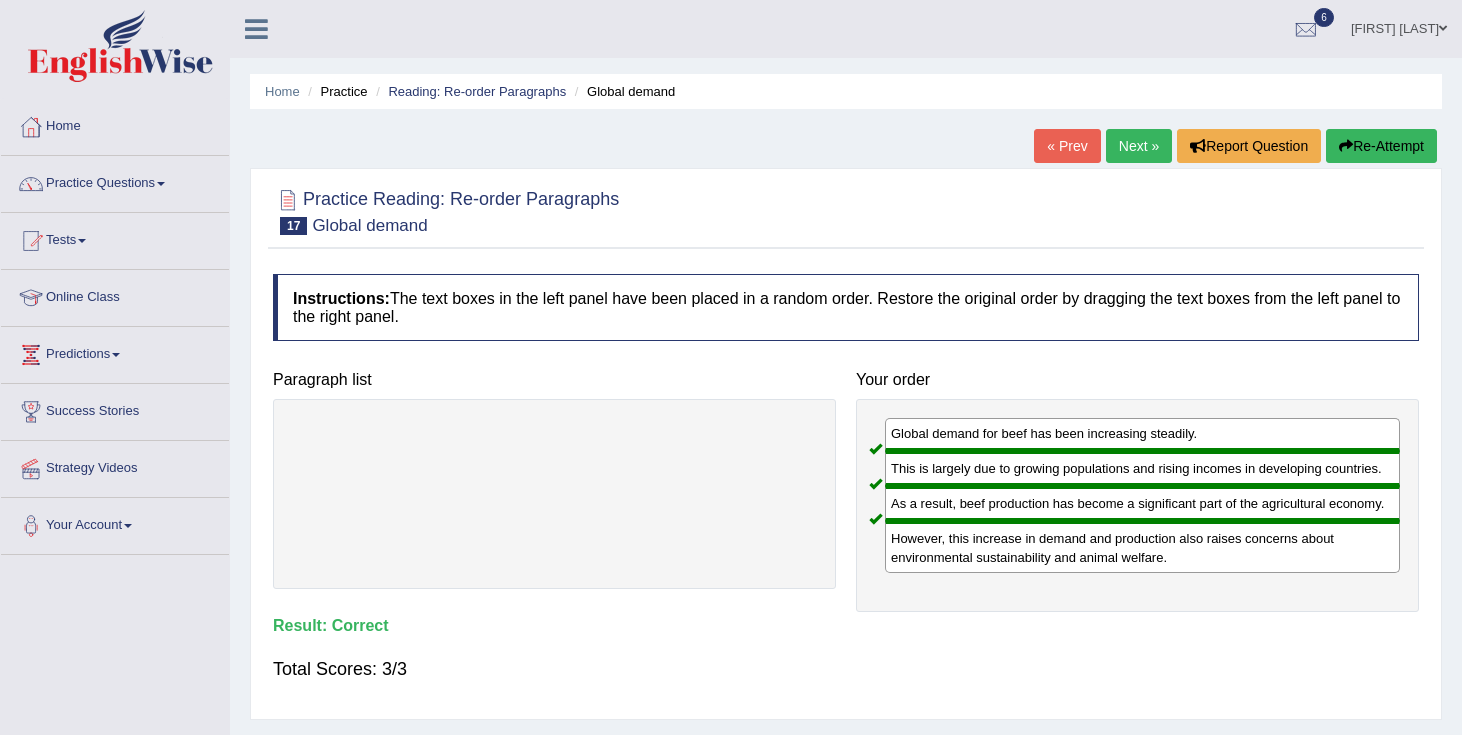 click on "Next »" at bounding box center (1139, 146) 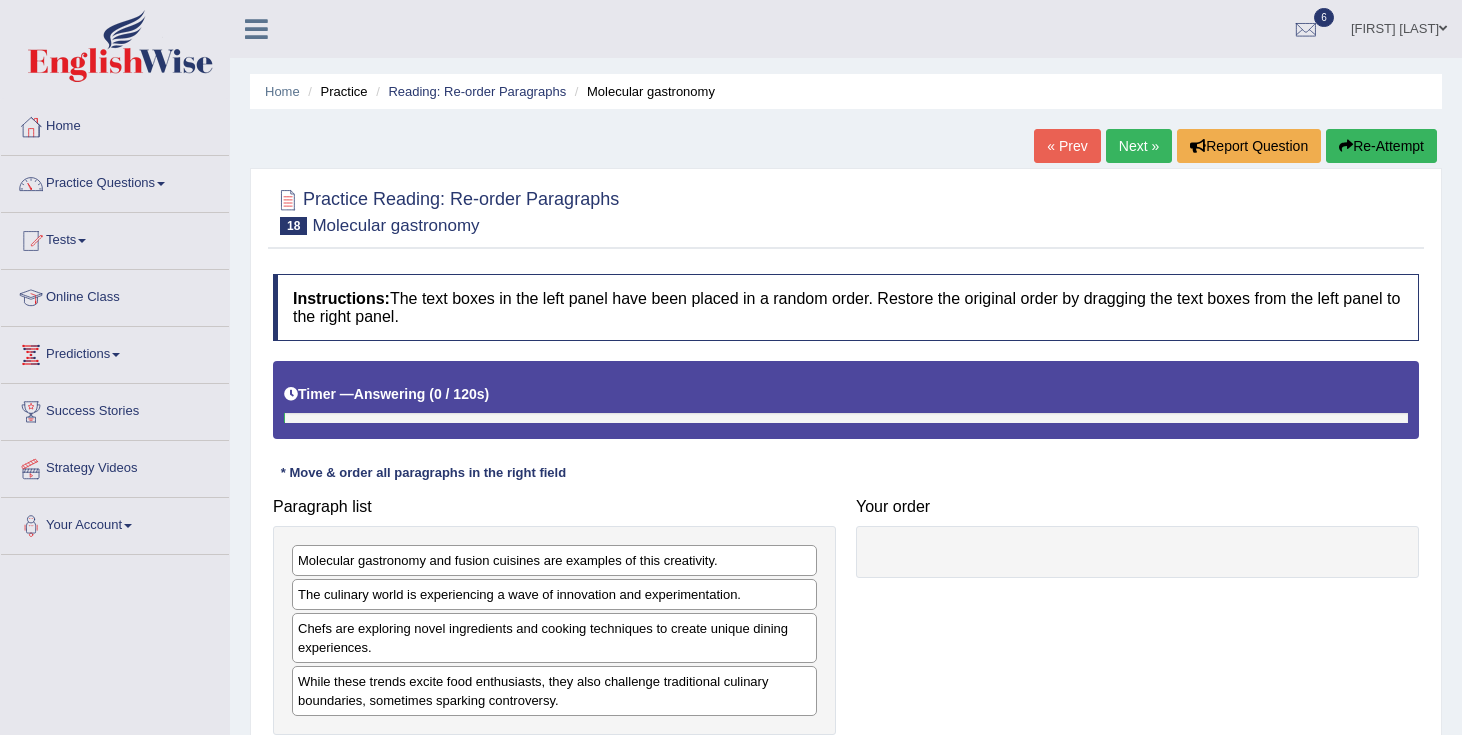 scroll, scrollTop: 0, scrollLeft: 0, axis: both 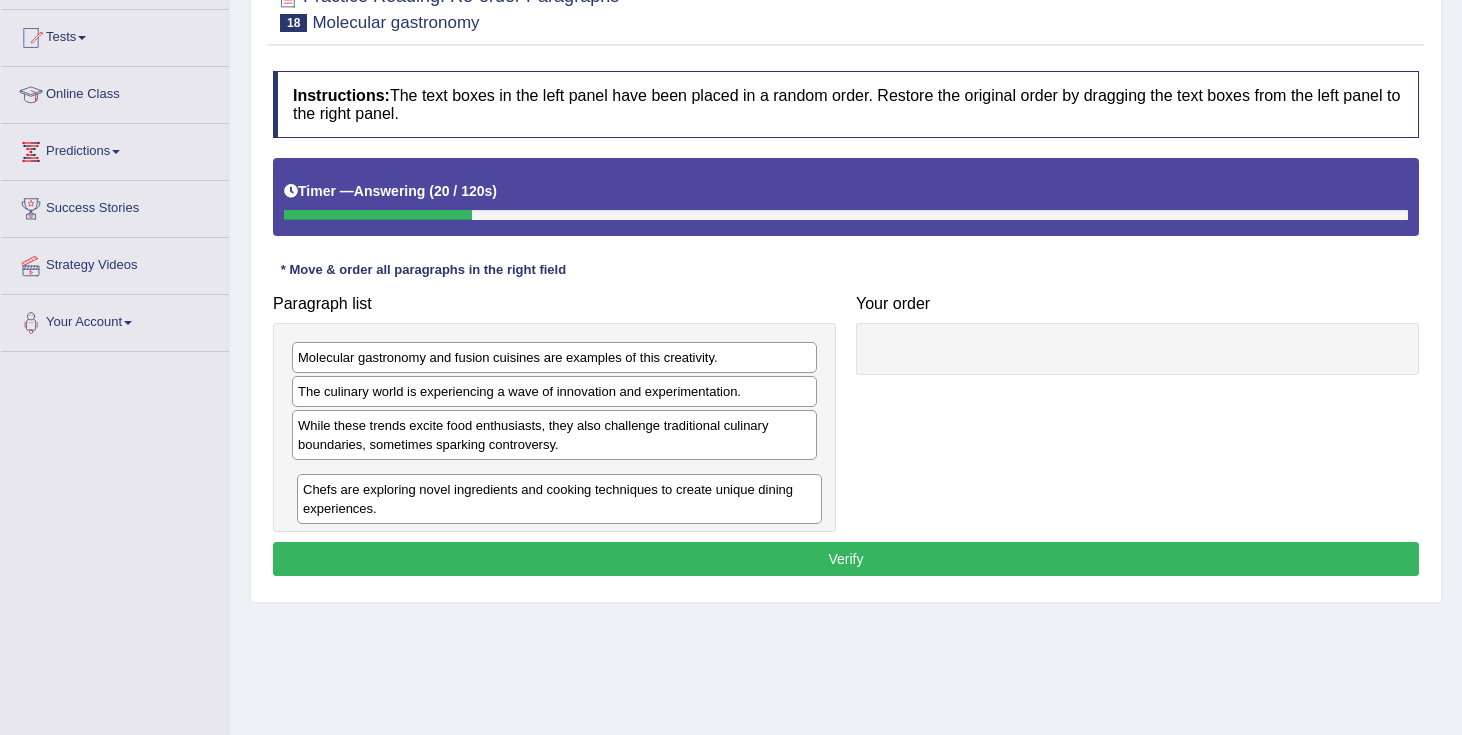 drag, startPoint x: 448, startPoint y: 447, endPoint x: 453, endPoint y: 511, distance: 64.195015 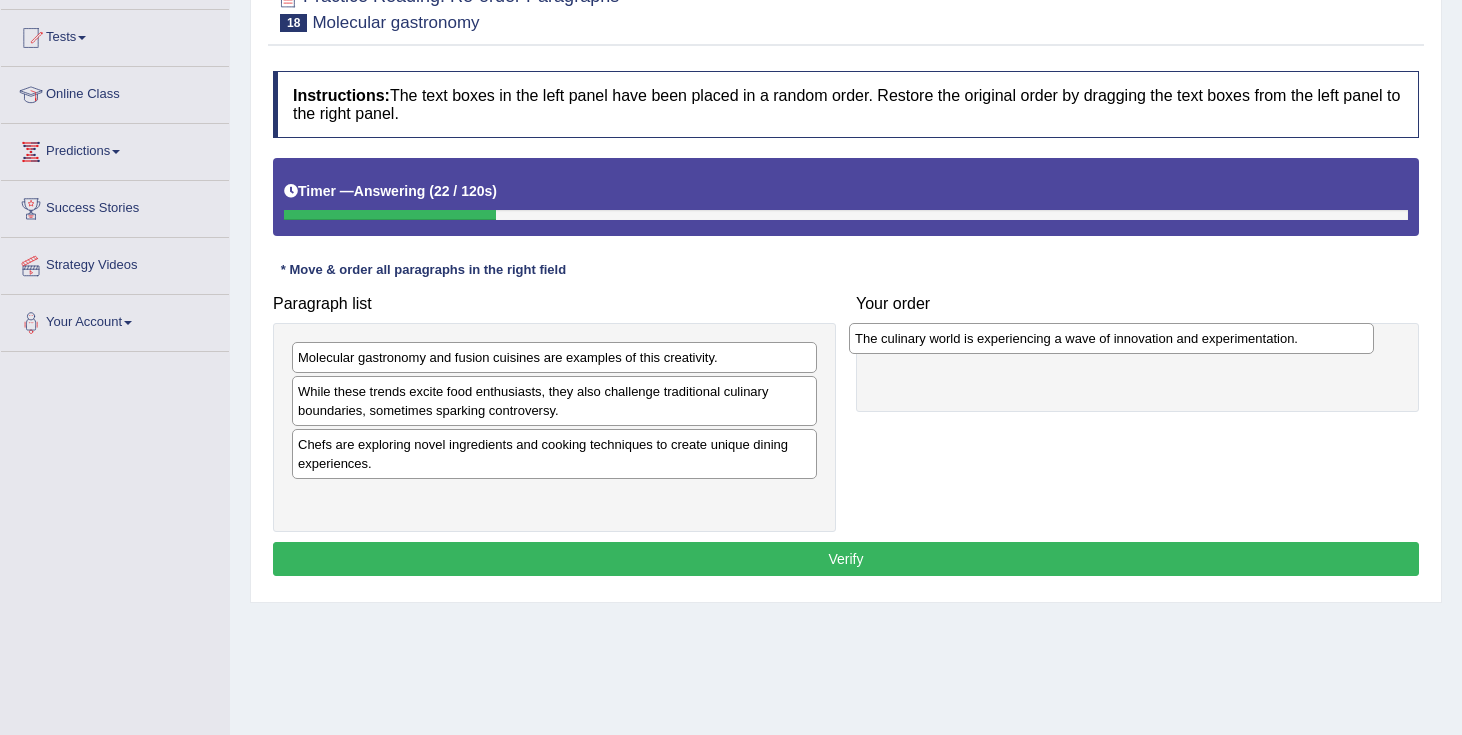 drag, startPoint x: 585, startPoint y: 393, endPoint x: 1142, endPoint y: 340, distance: 559.51587 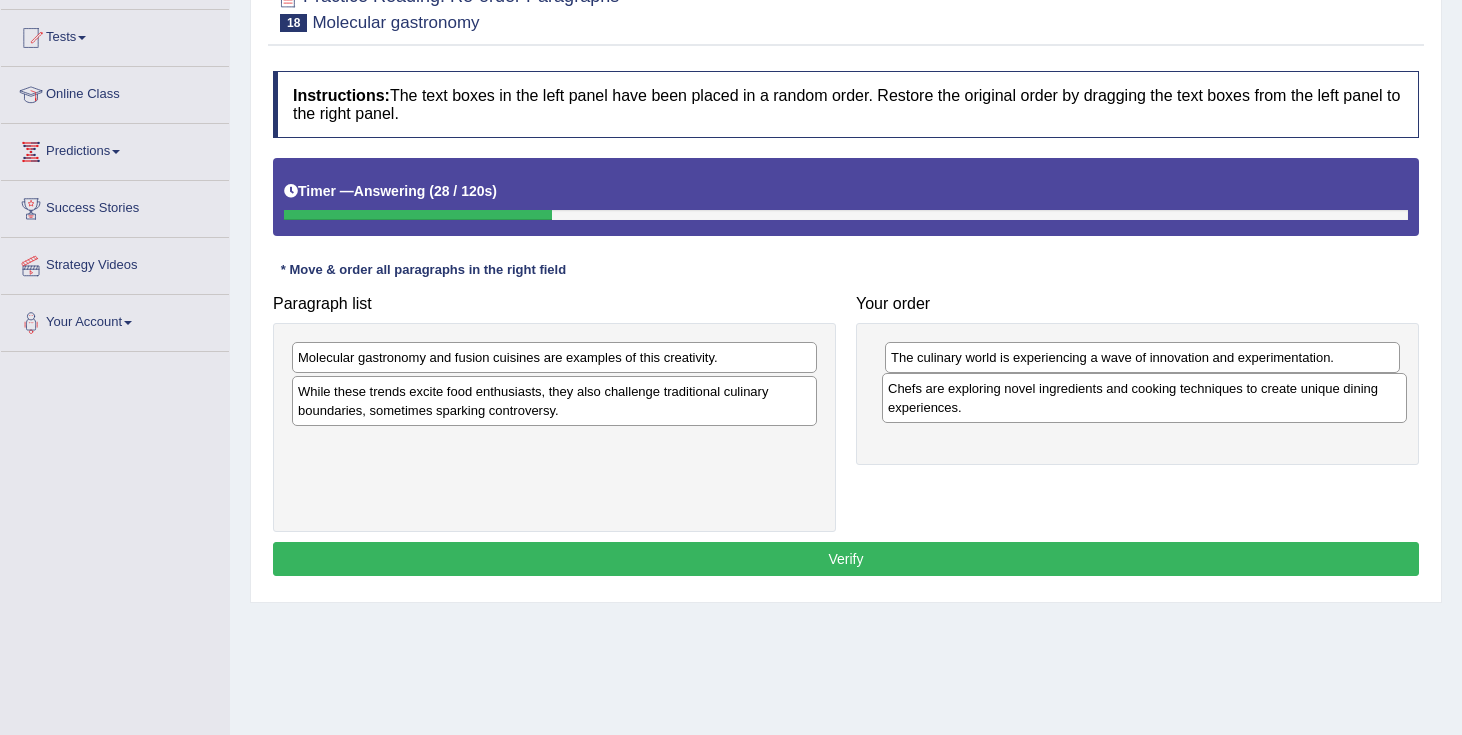 drag, startPoint x: 567, startPoint y: 444, endPoint x: 1148, endPoint y: 383, distance: 584.1935 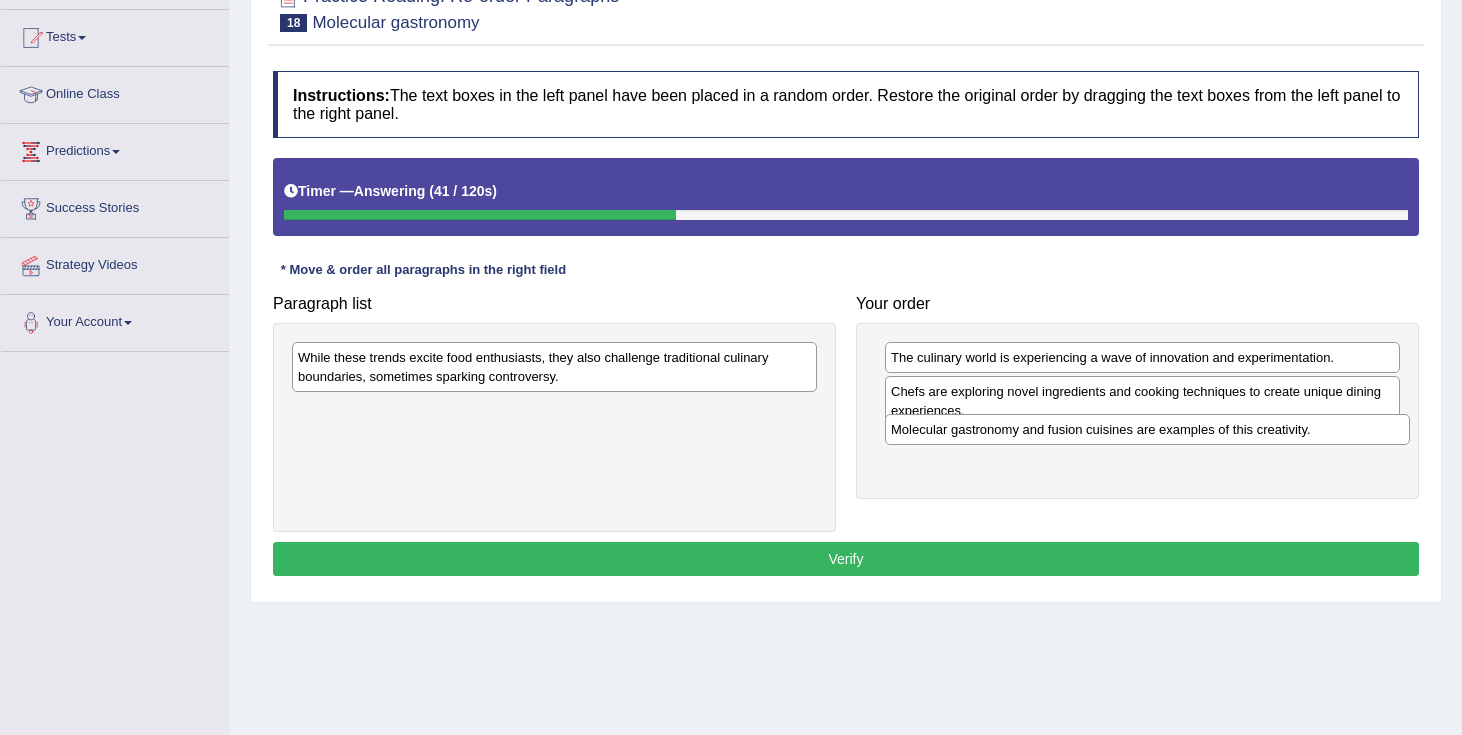 drag, startPoint x: 572, startPoint y: 360, endPoint x: 1166, endPoint y: 415, distance: 596.54083 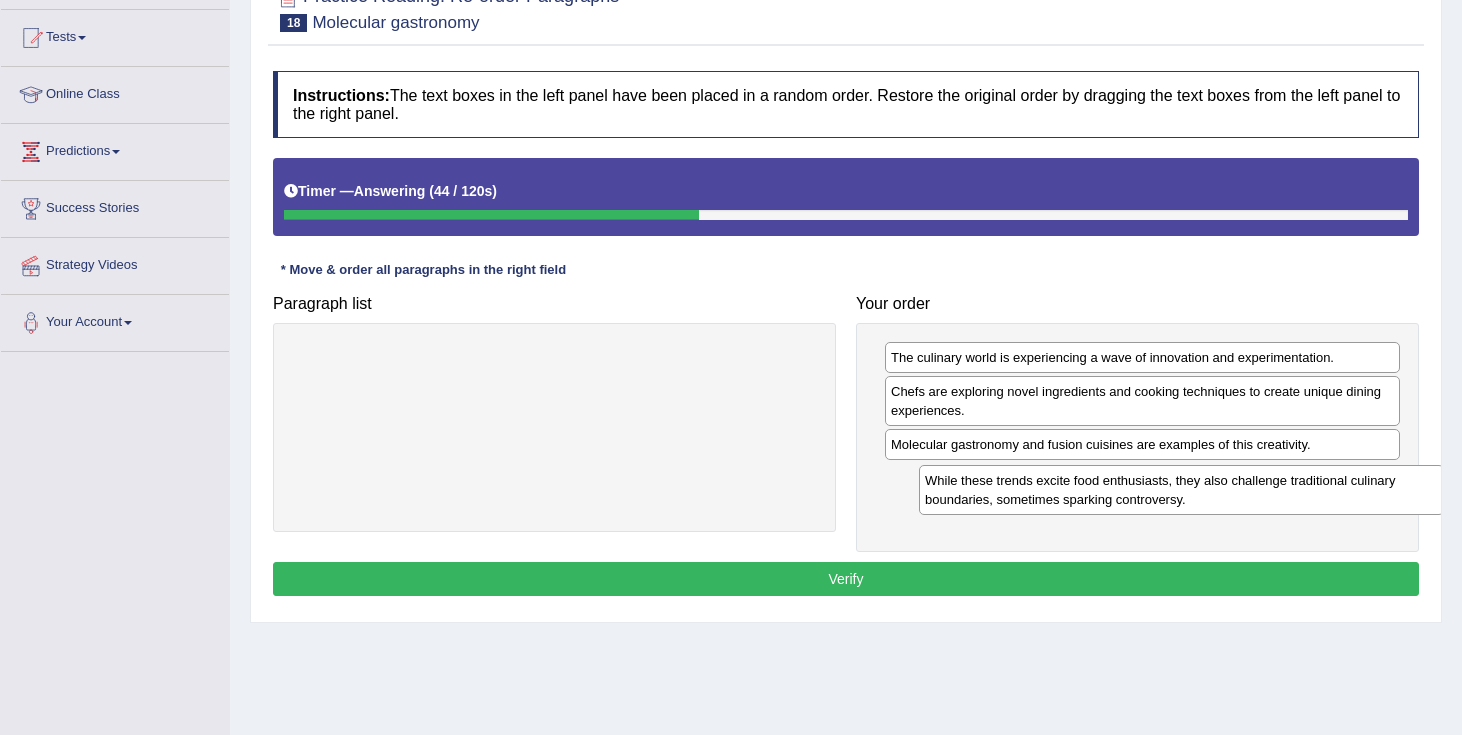 drag, startPoint x: 501, startPoint y: 363, endPoint x: 1128, endPoint y: 486, distance: 638.9507 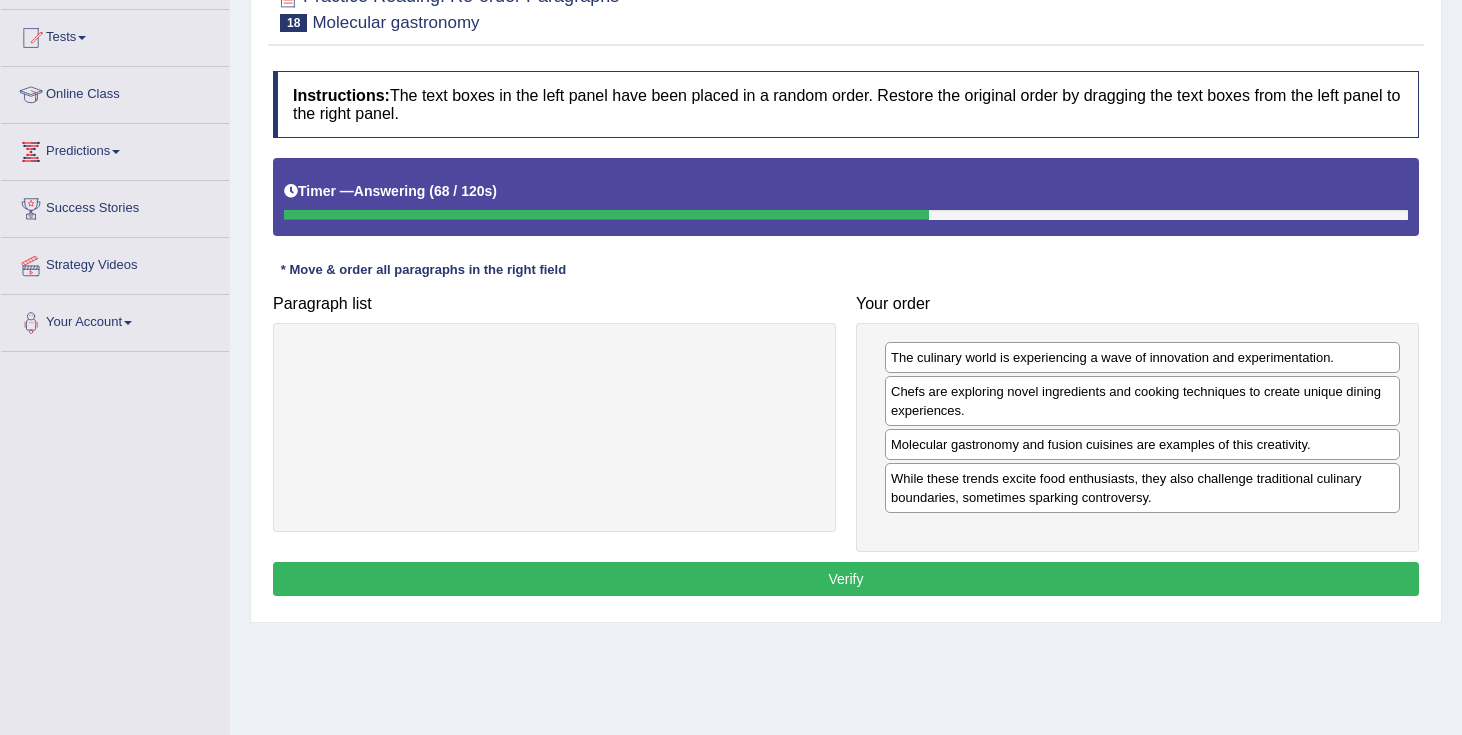 click on "Verify" at bounding box center [846, 579] 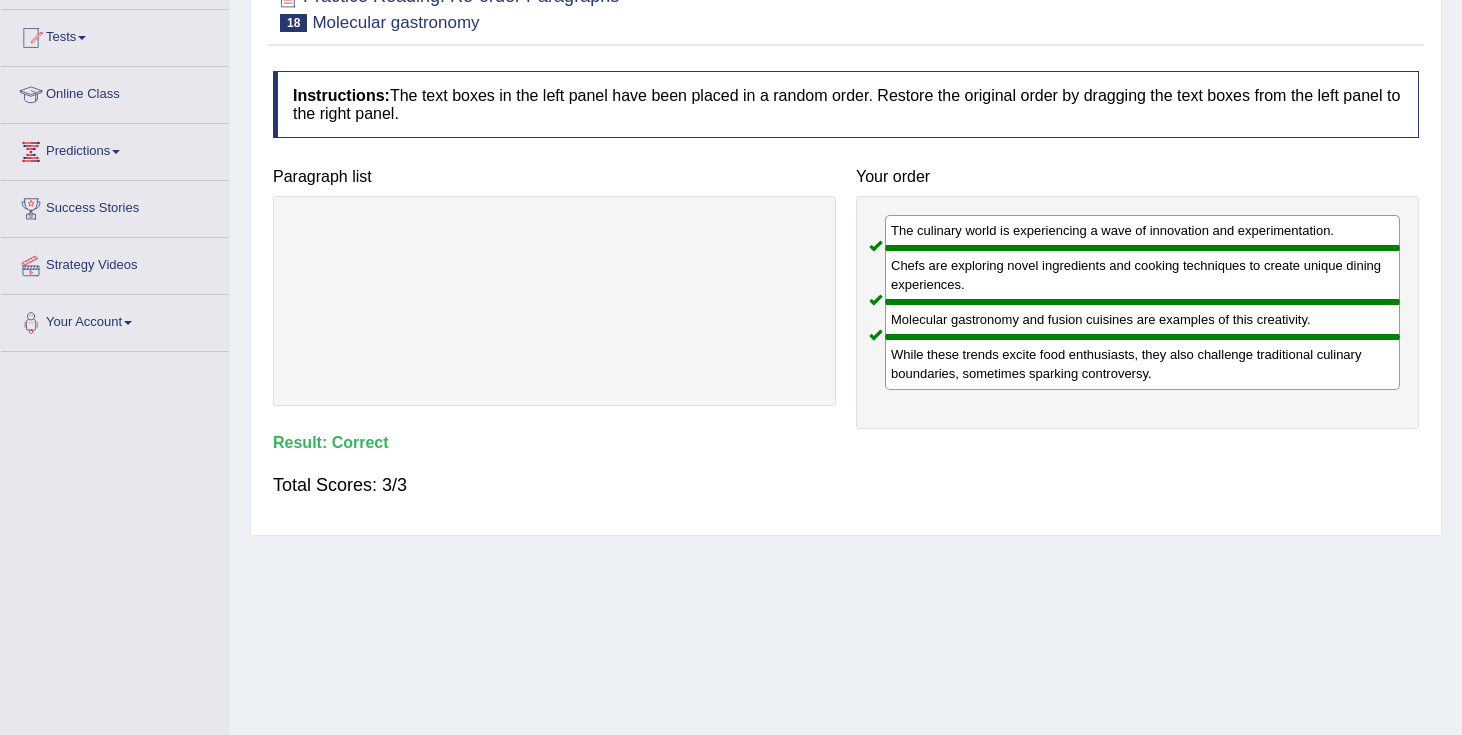 scroll, scrollTop: 0, scrollLeft: 0, axis: both 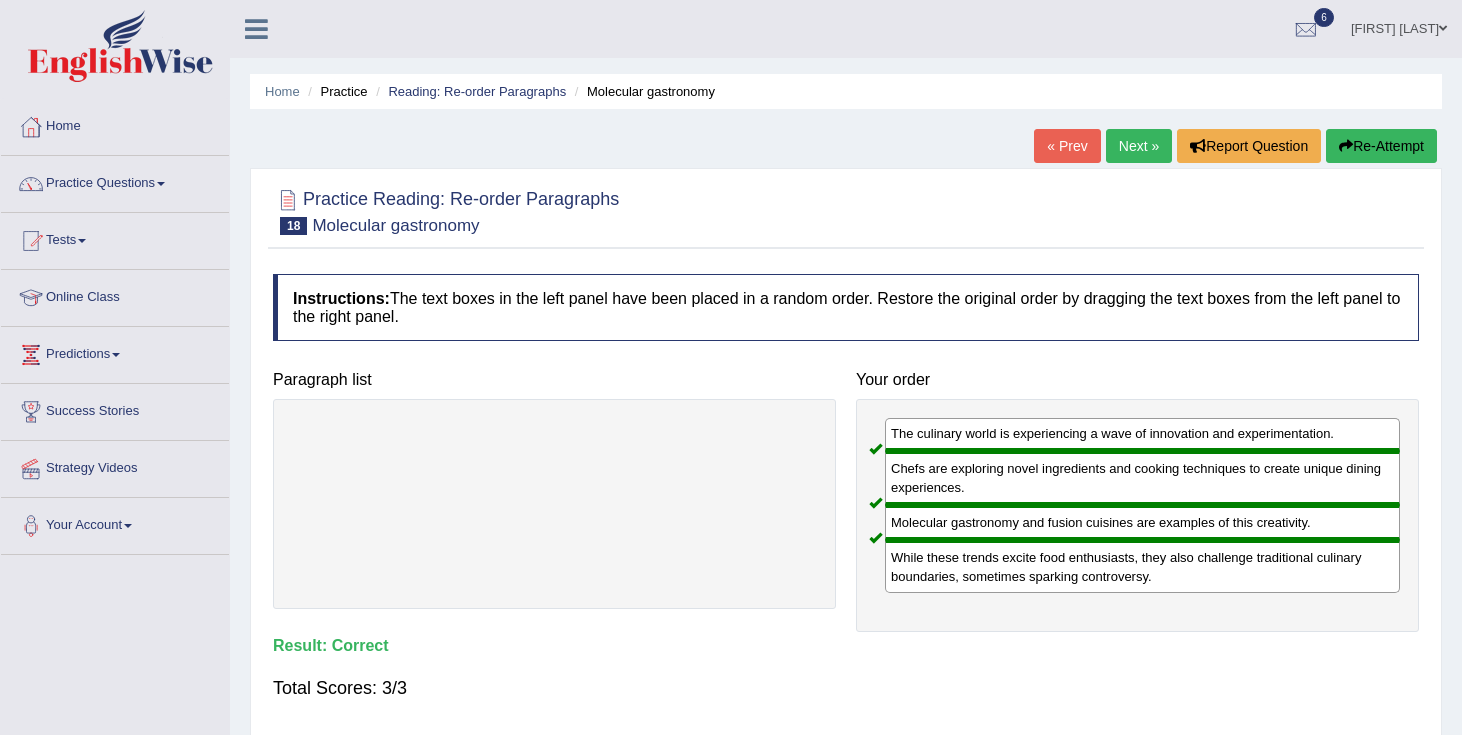 click on "Next »" at bounding box center [1139, 146] 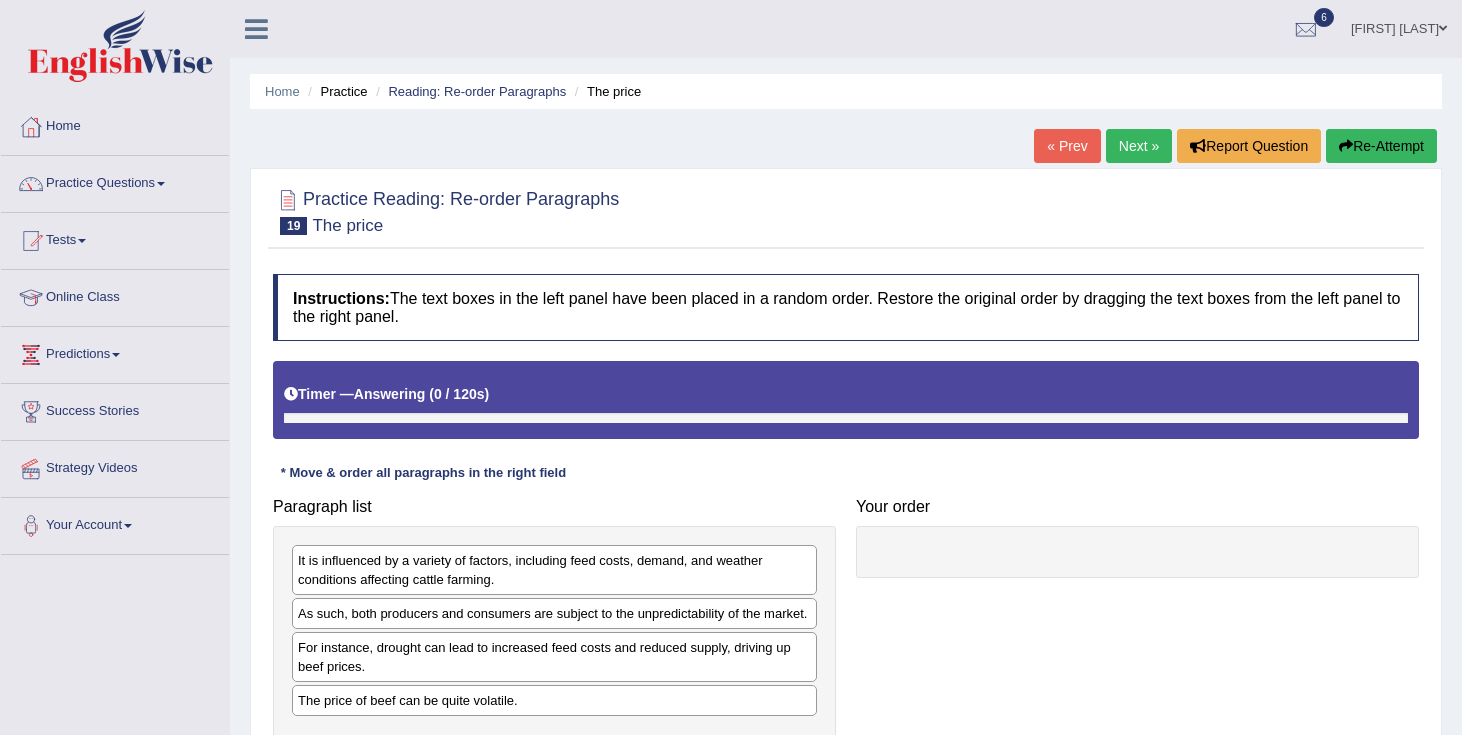 scroll, scrollTop: 0, scrollLeft: 0, axis: both 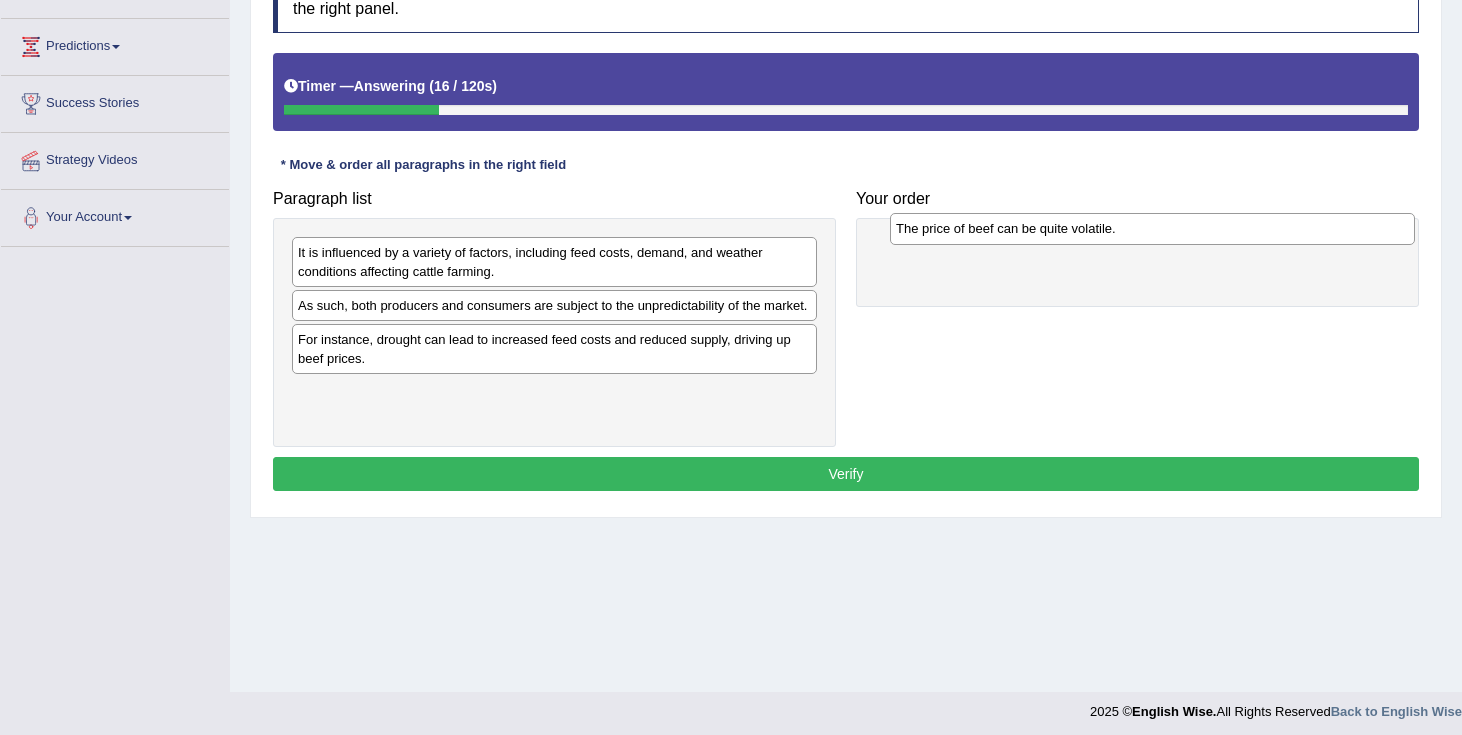 drag, startPoint x: 509, startPoint y: 411, endPoint x: 1107, endPoint y: 228, distance: 625.37427 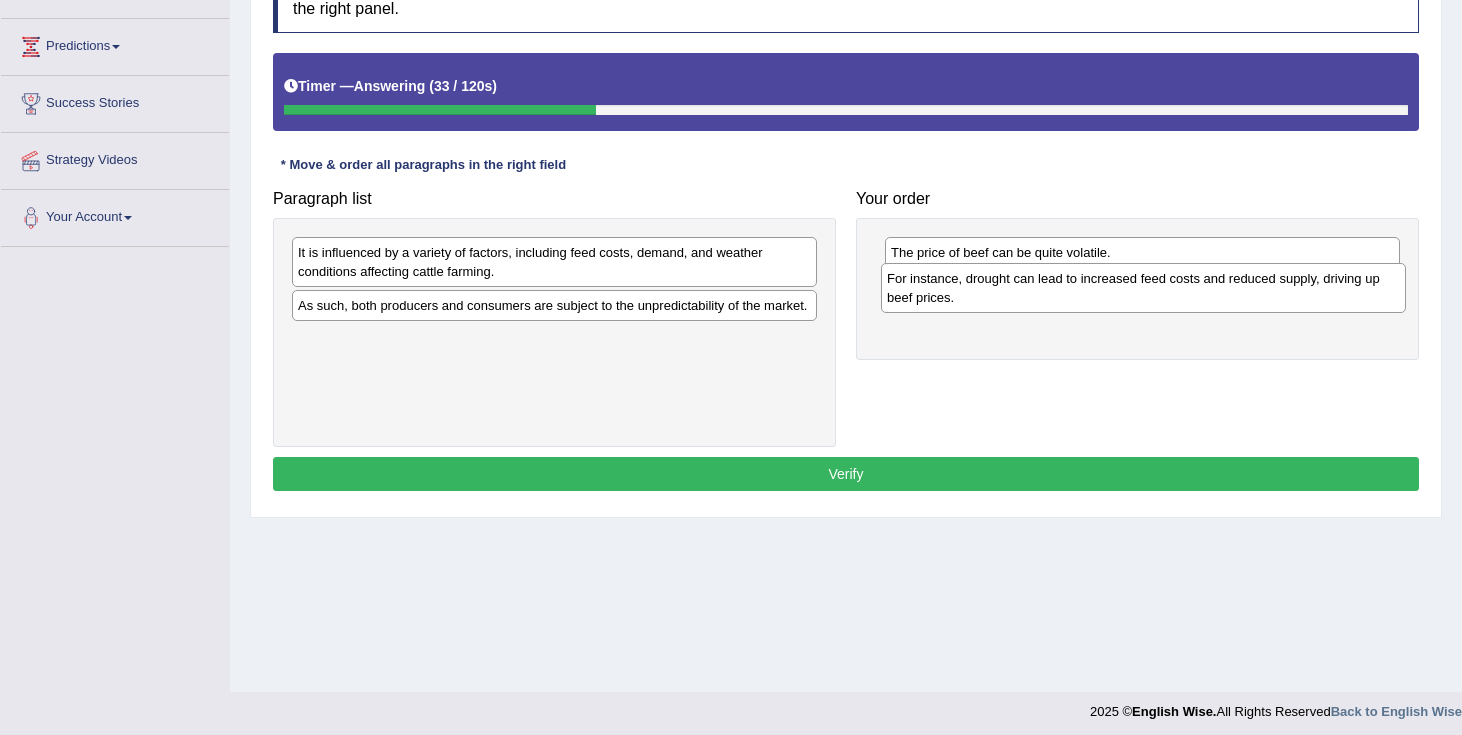 drag, startPoint x: 412, startPoint y: 375, endPoint x: 1003, endPoint y: 295, distance: 596.38995 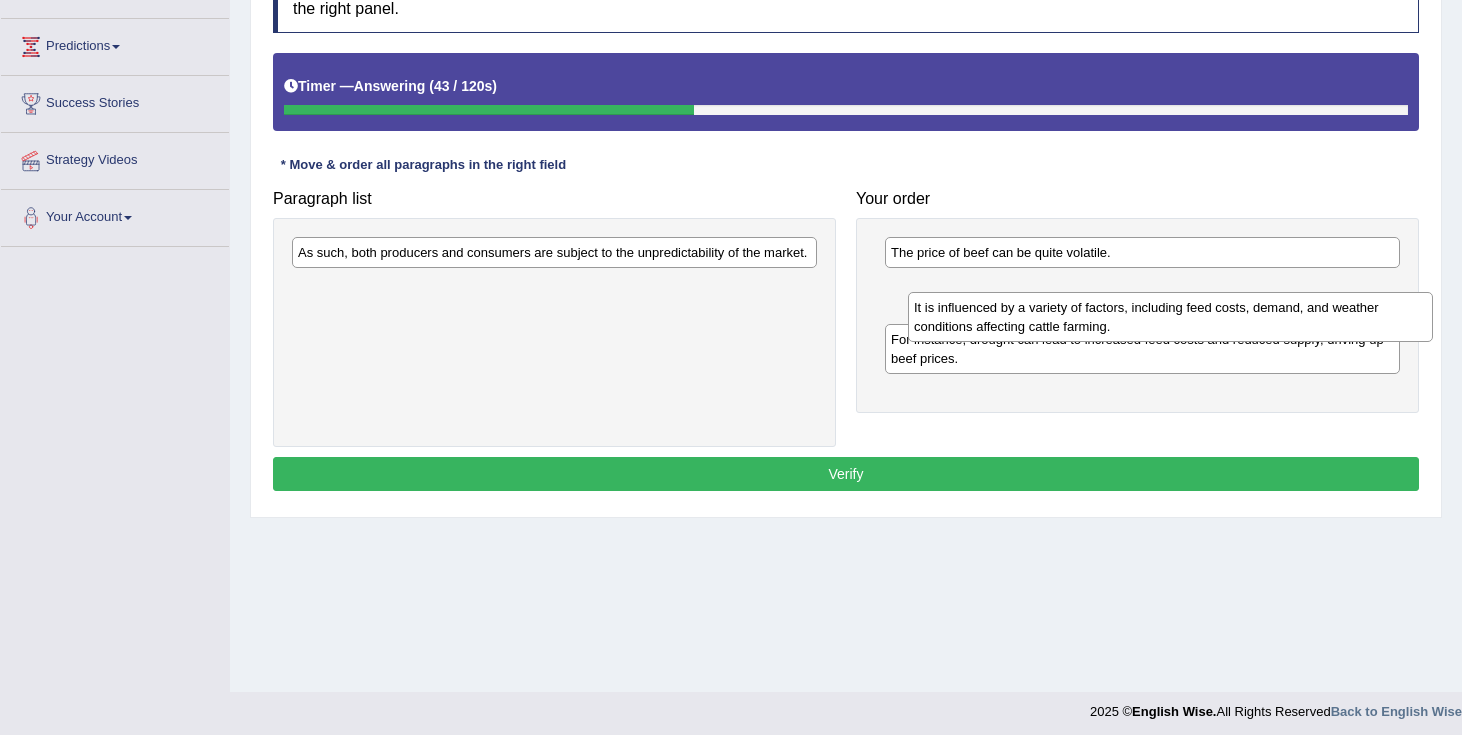 drag, startPoint x: 720, startPoint y: 268, endPoint x: 1336, endPoint y: 323, distance: 618.4505 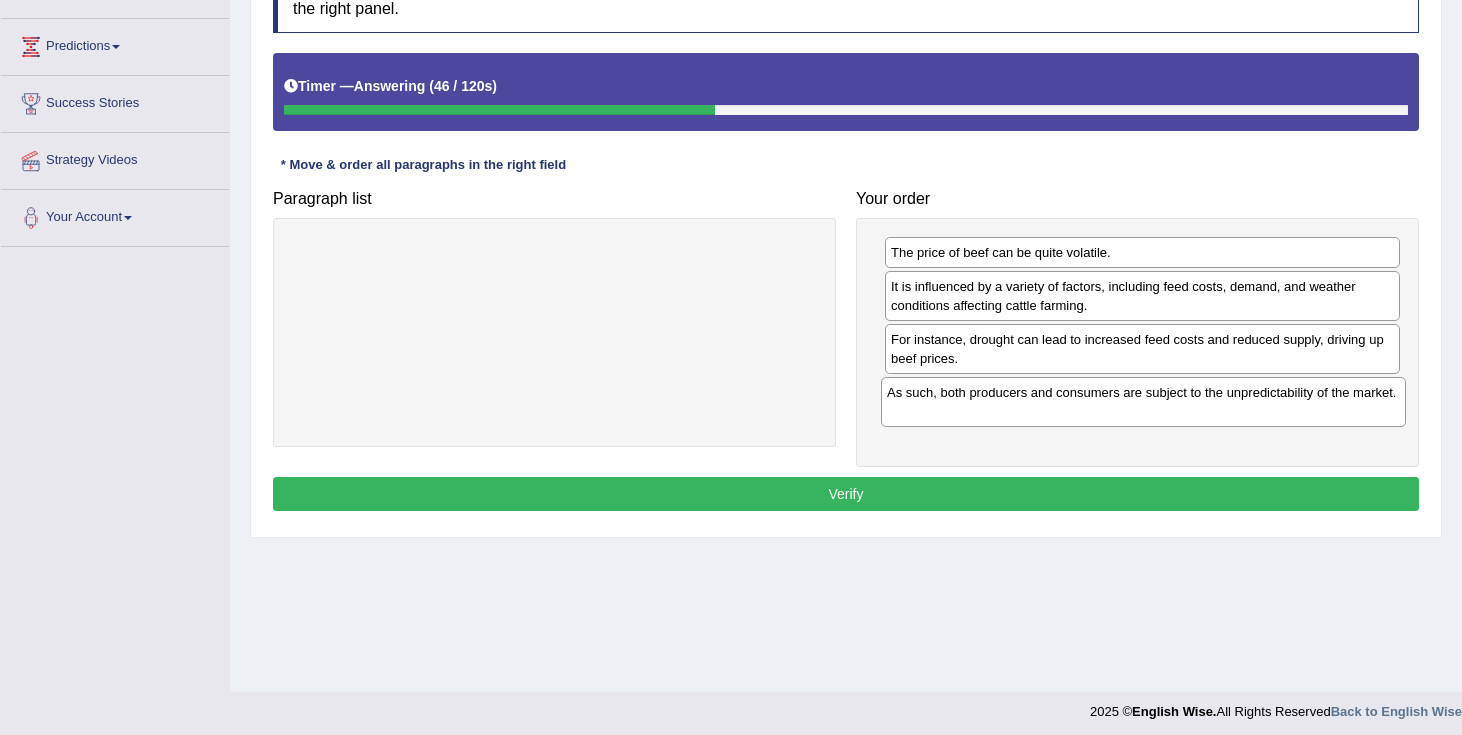 drag, startPoint x: 485, startPoint y: 251, endPoint x: 1066, endPoint y: 383, distance: 595.80615 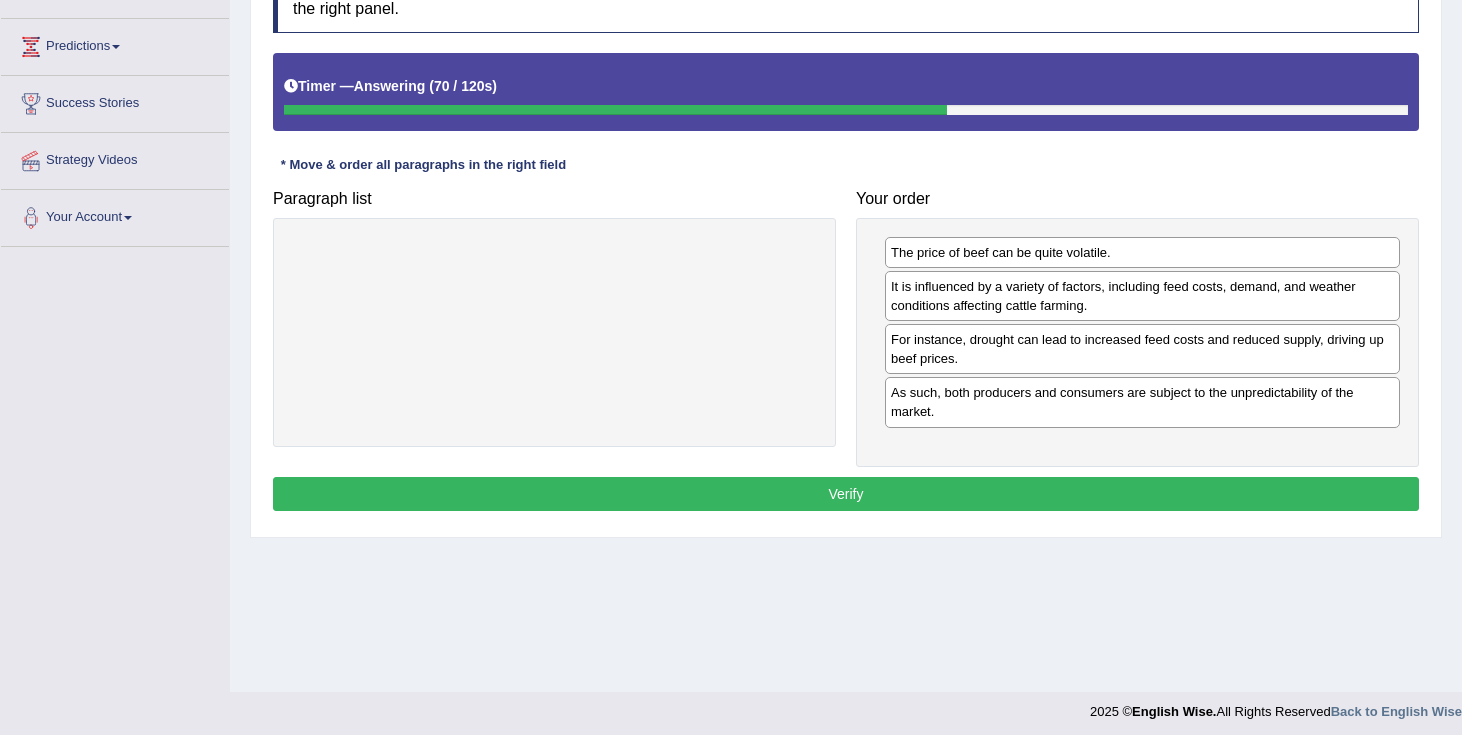 click on "Verify" at bounding box center (846, 494) 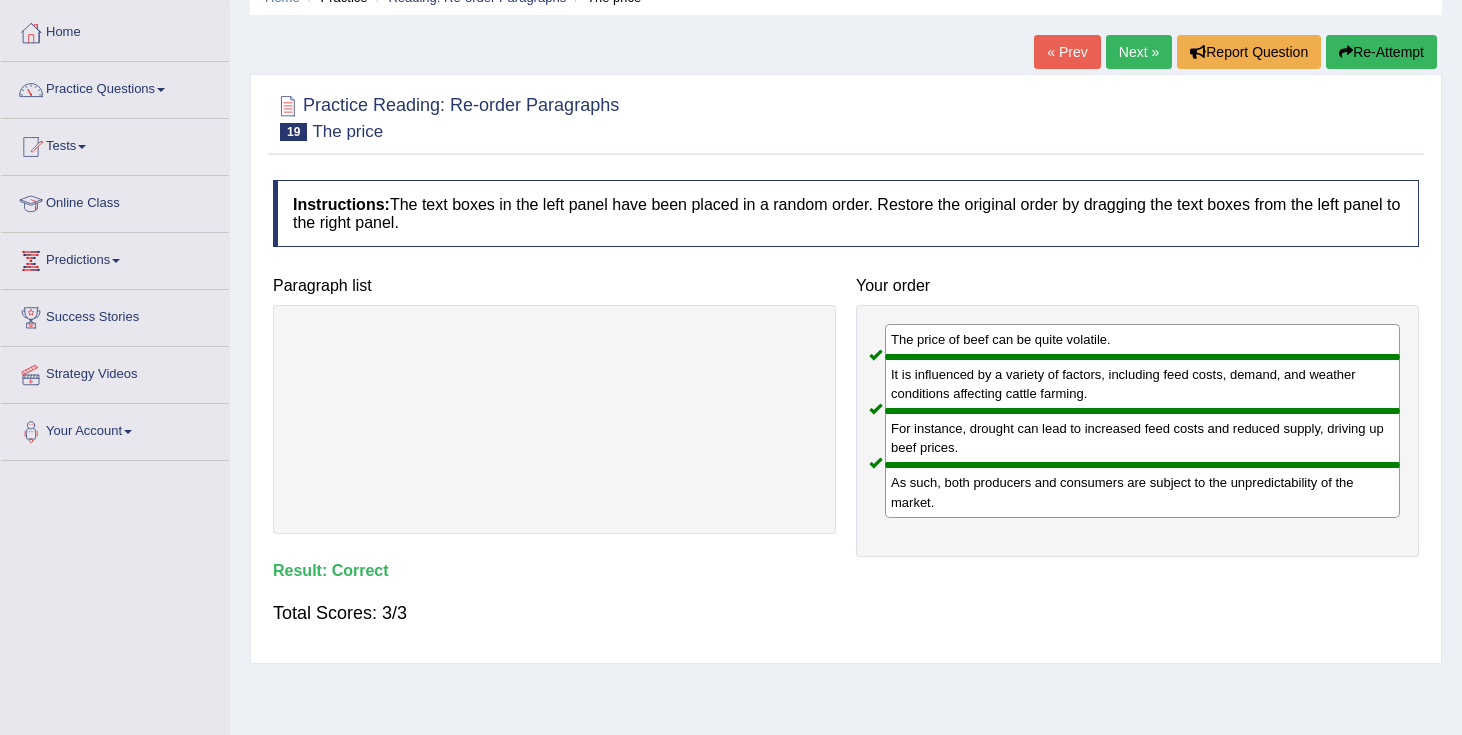 scroll, scrollTop: 85, scrollLeft: 0, axis: vertical 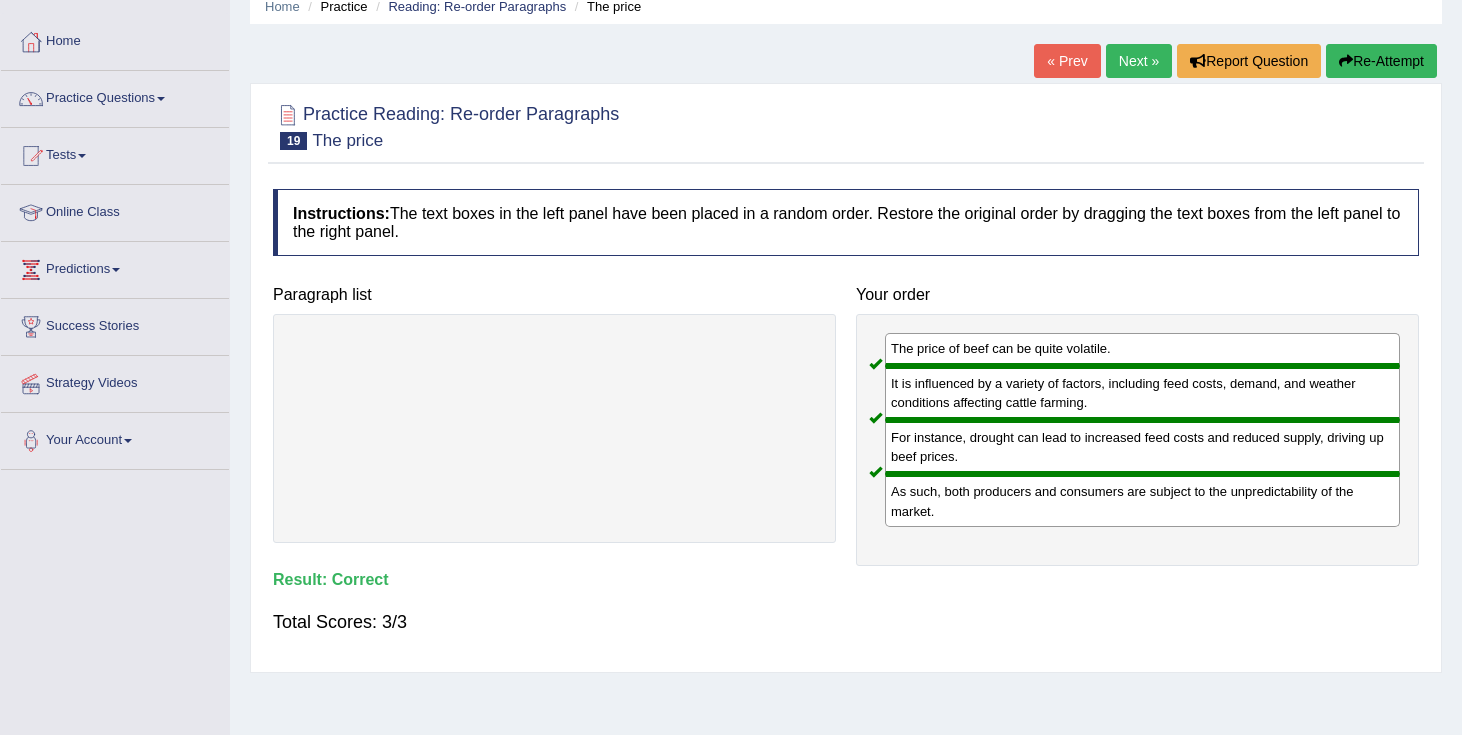 click on "Next »" at bounding box center (1139, 61) 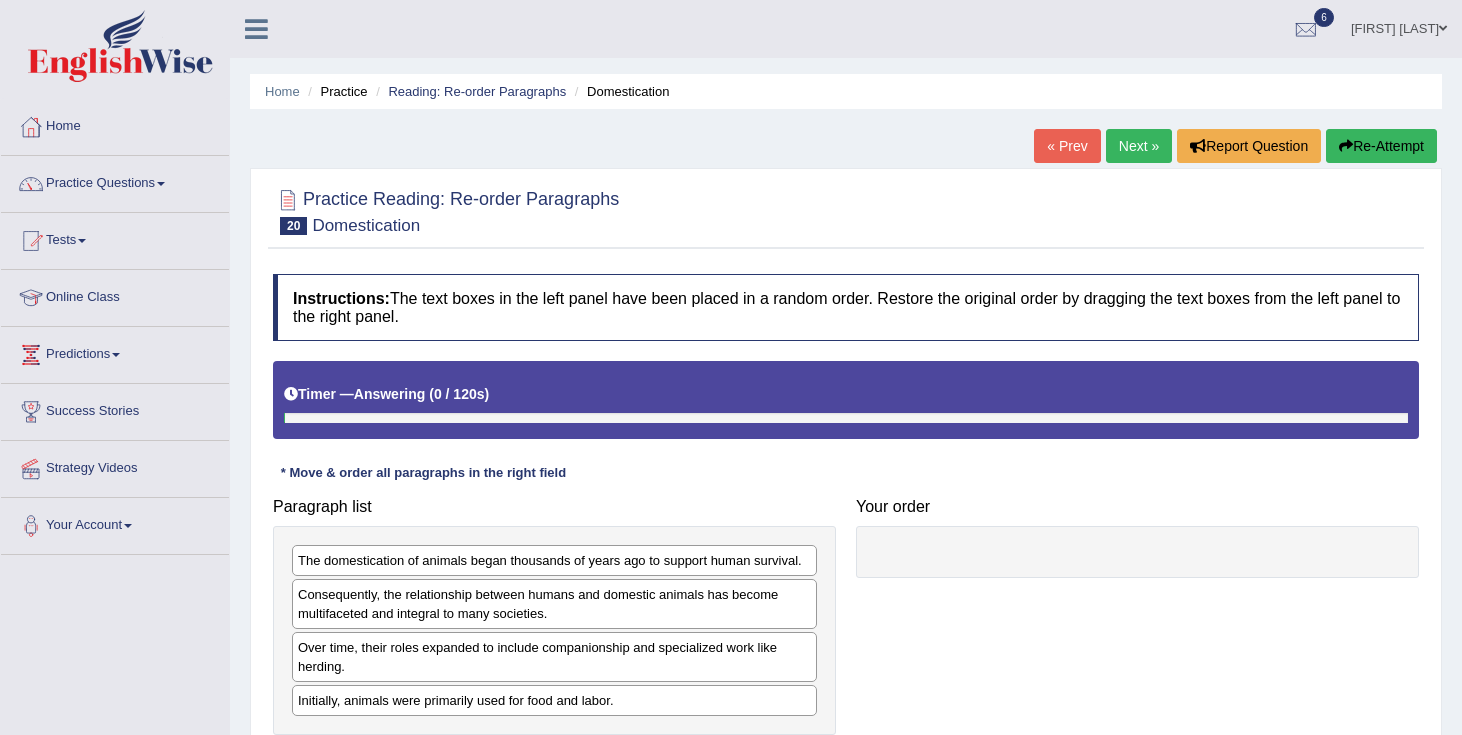 scroll, scrollTop: 0, scrollLeft: 0, axis: both 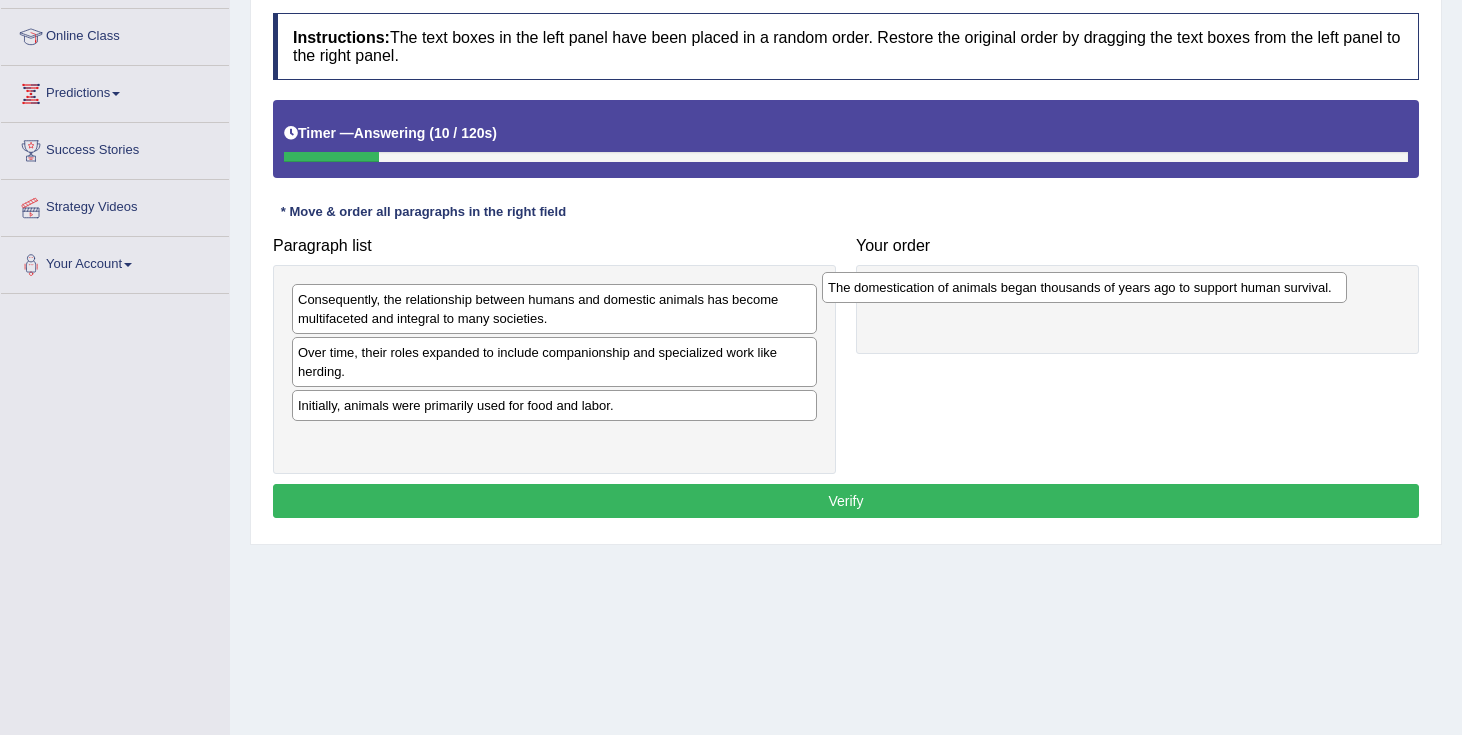 drag, startPoint x: 611, startPoint y: 298, endPoint x: 1141, endPoint y: 285, distance: 530.1594 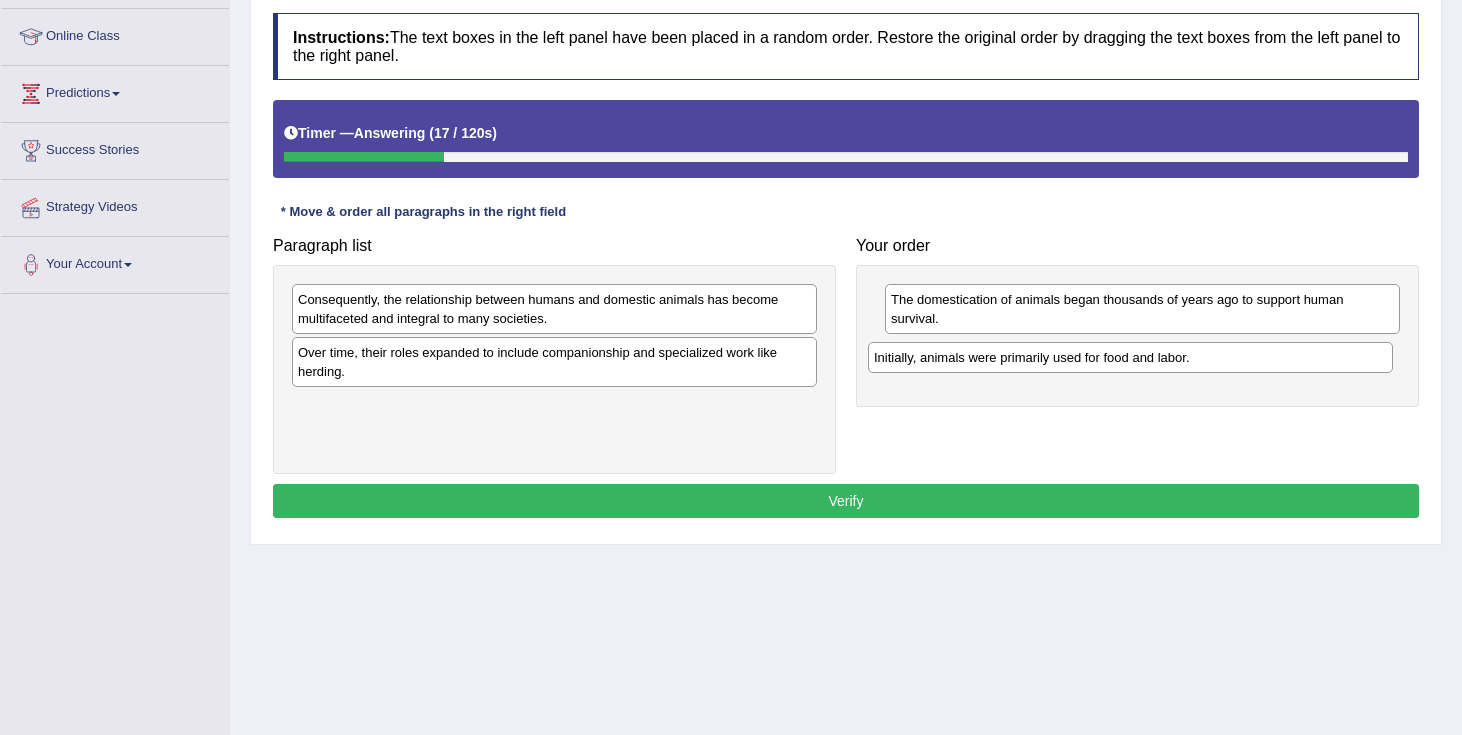 drag, startPoint x: 448, startPoint y: 416, endPoint x: 1024, endPoint y: 368, distance: 577.9965 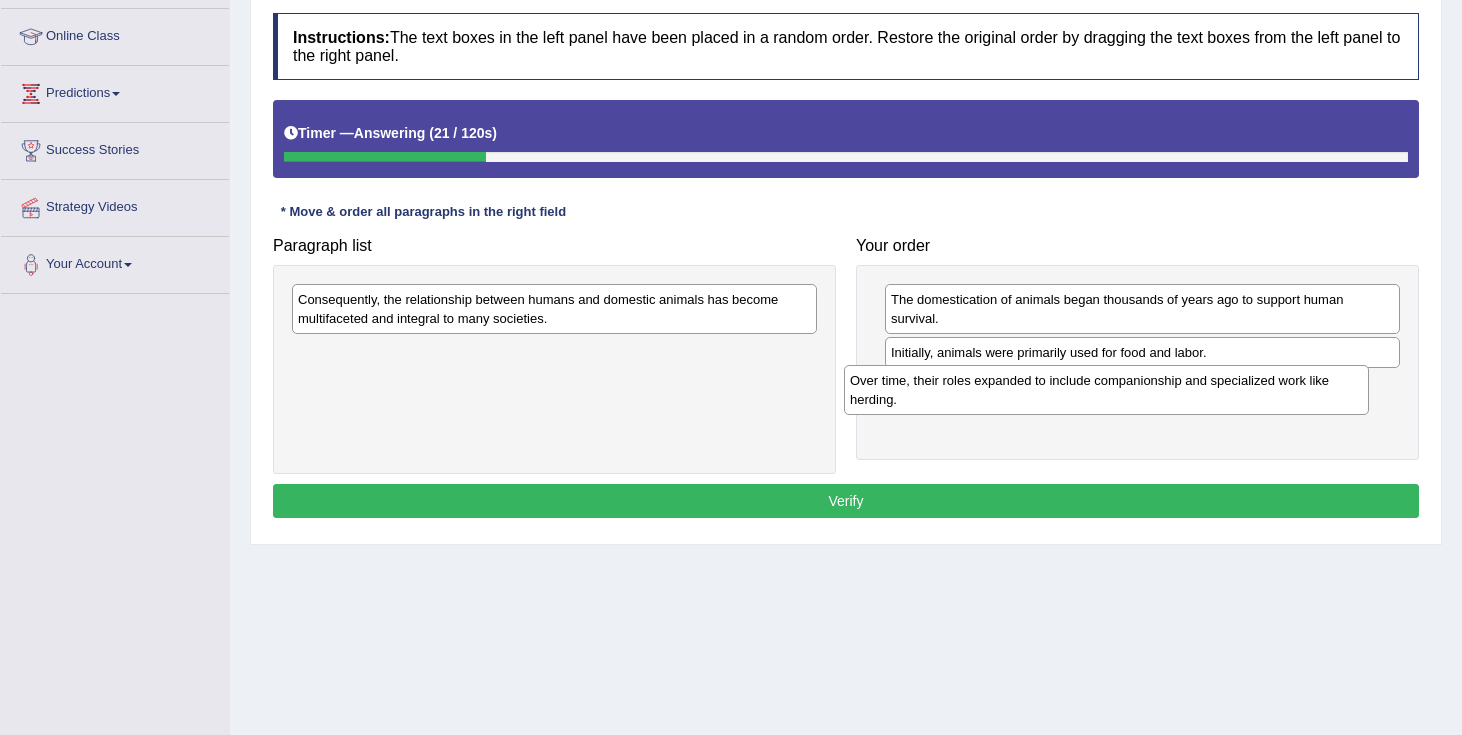 drag, startPoint x: 543, startPoint y: 362, endPoint x: 1095, endPoint y: 384, distance: 552.43823 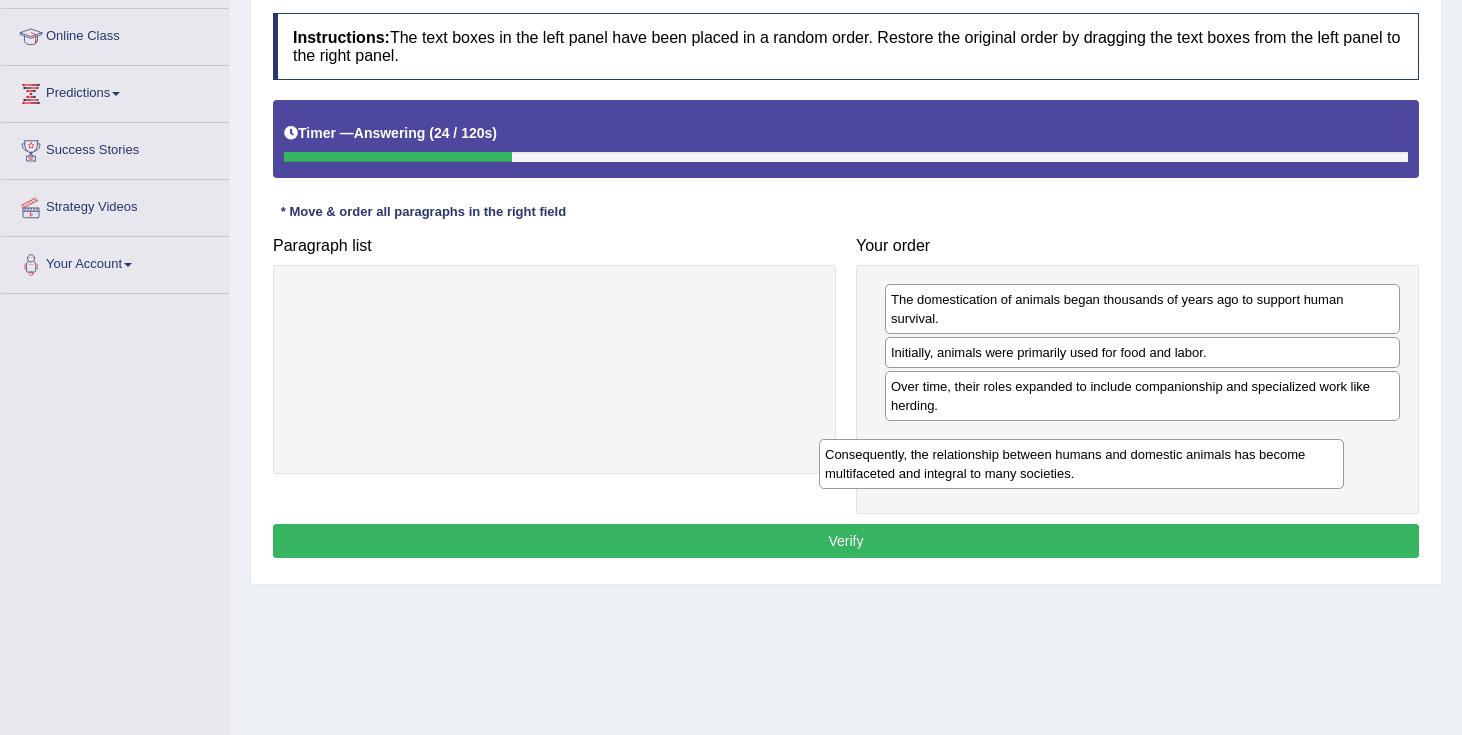 drag, startPoint x: 514, startPoint y: 301, endPoint x: 1053, endPoint y: 443, distance: 557.39124 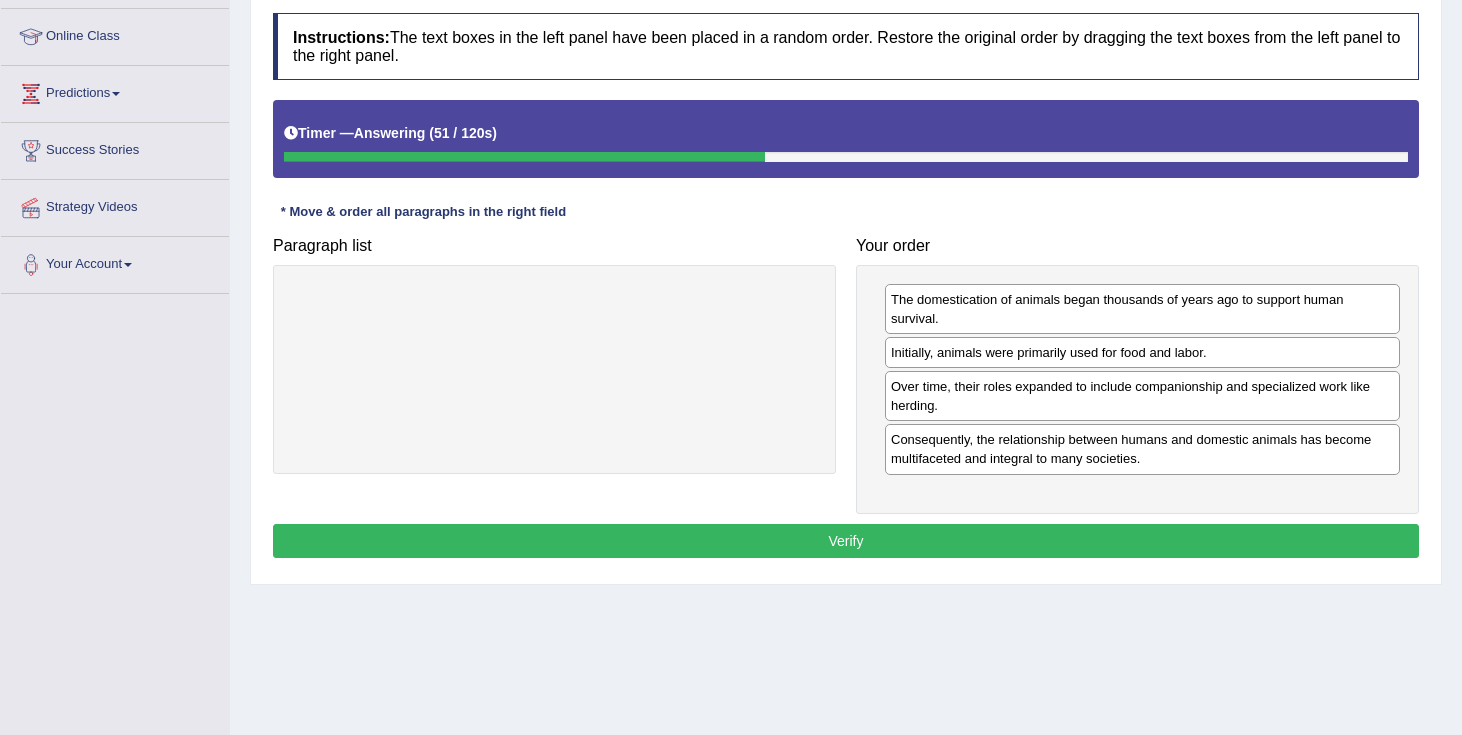 click on "Verify" at bounding box center [846, 541] 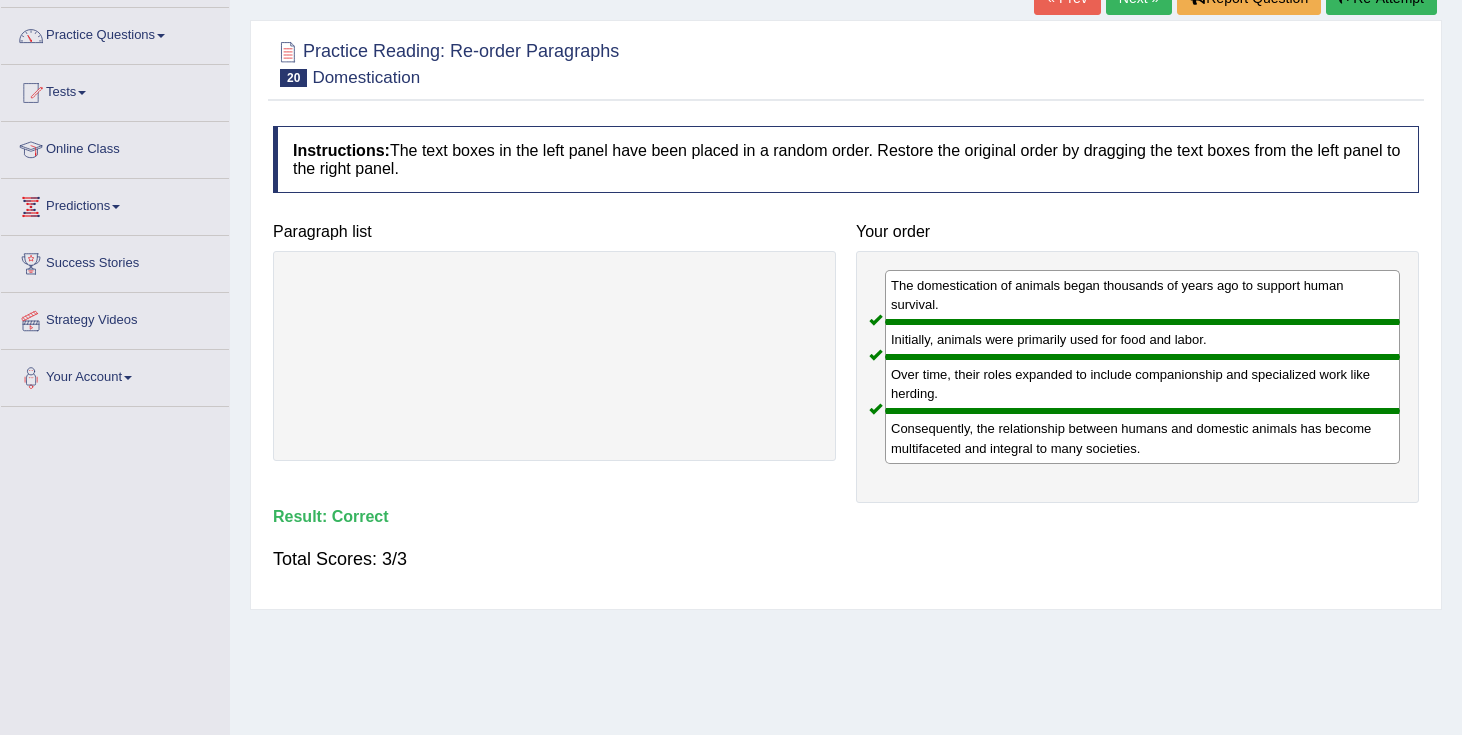 scroll, scrollTop: 0, scrollLeft: 0, axis: both 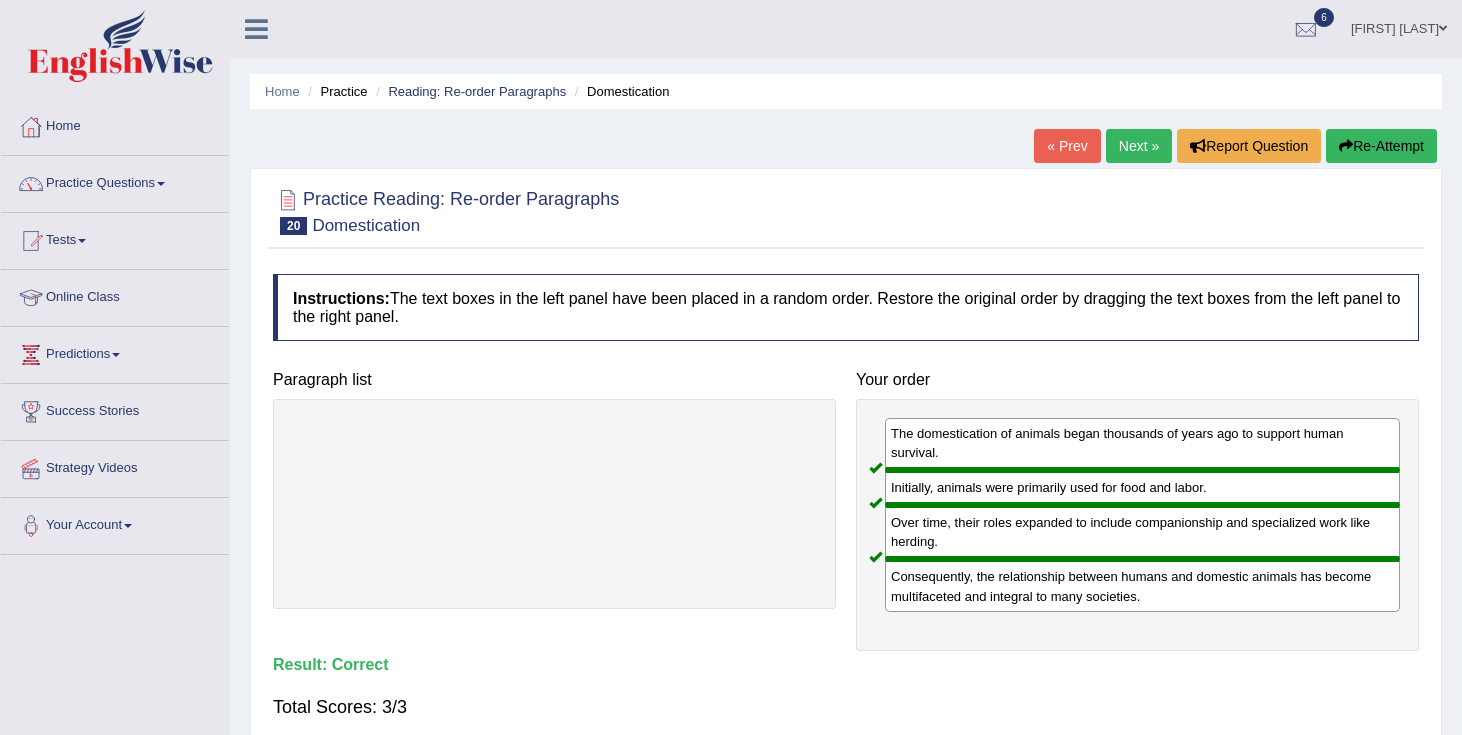 click on "Next »" at bounding box center (1139, 146) 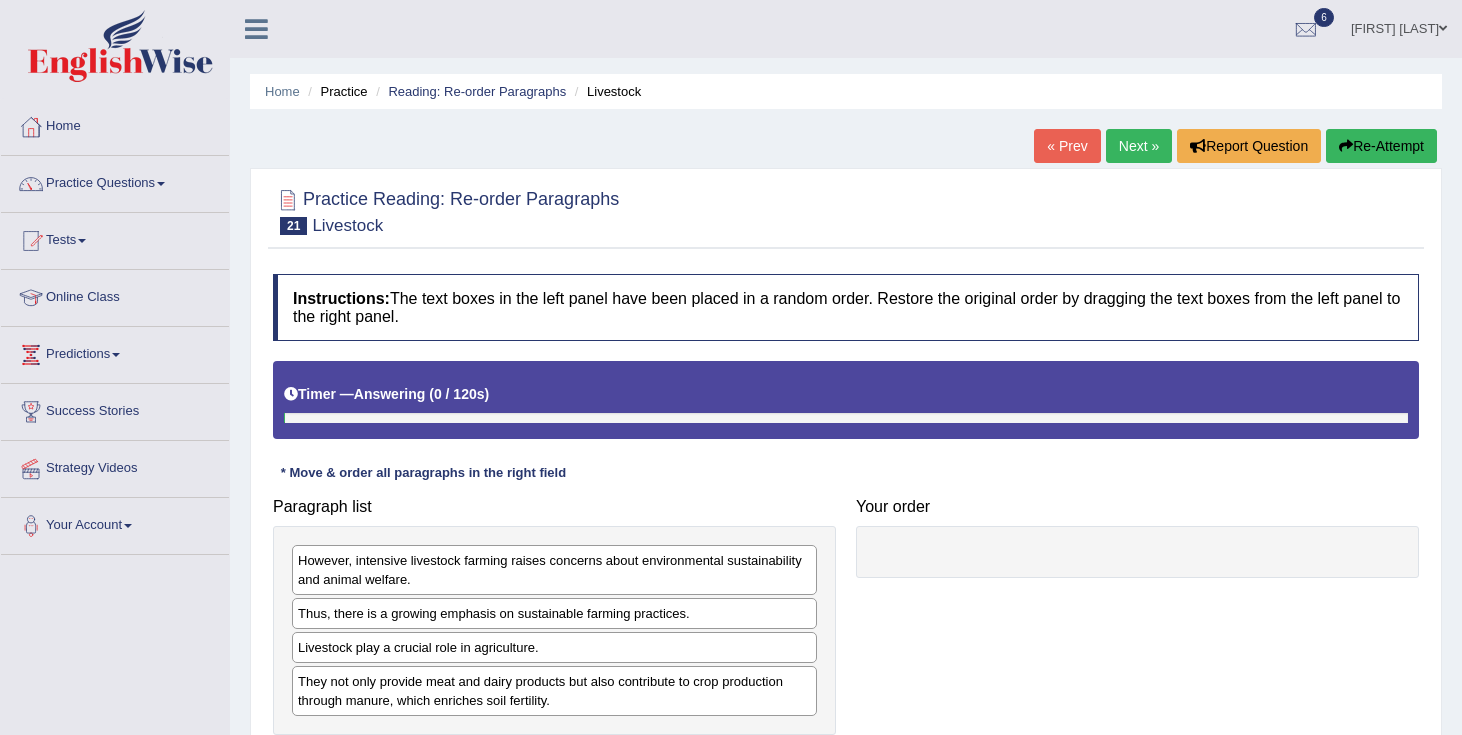 scroll, scrollTop: 0, scrollLeft: 0, axis: both 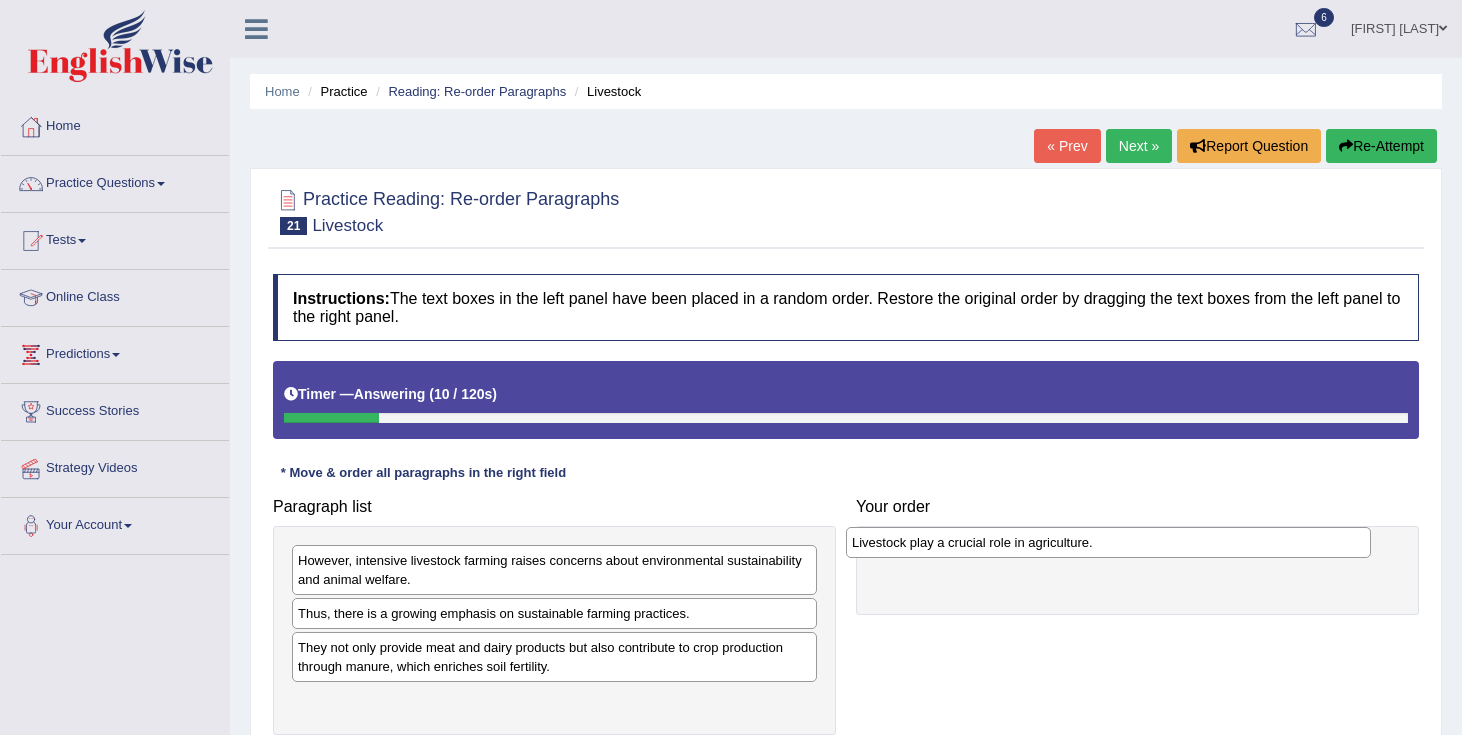 drag, startPoint x: 542, startPoint y: 645, endPoint x: 1095, endPoint y: 537, distance: 563.44745 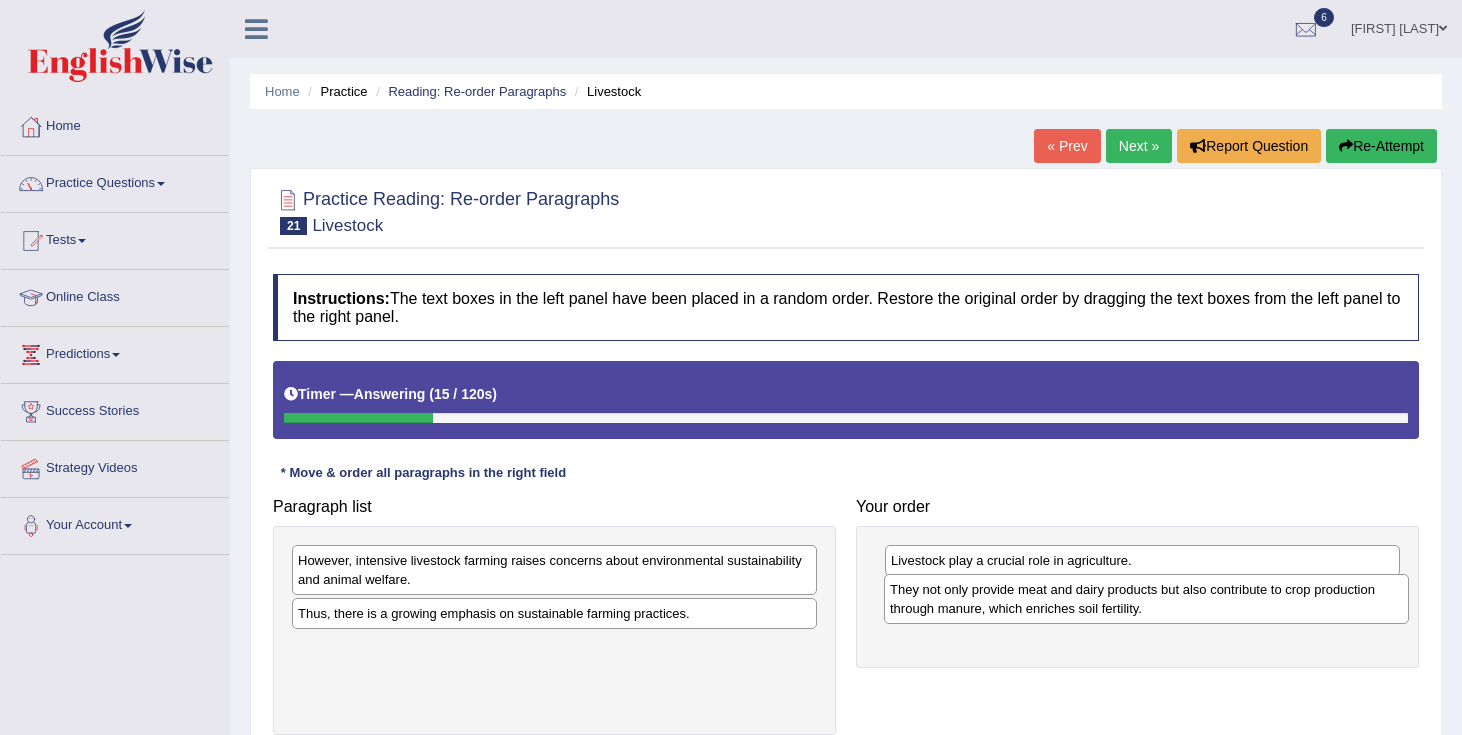 drag, startPoint x: 625, startPoint y: 657, endPoint x: 1216, endPoint y: 599, distance: 593.83923 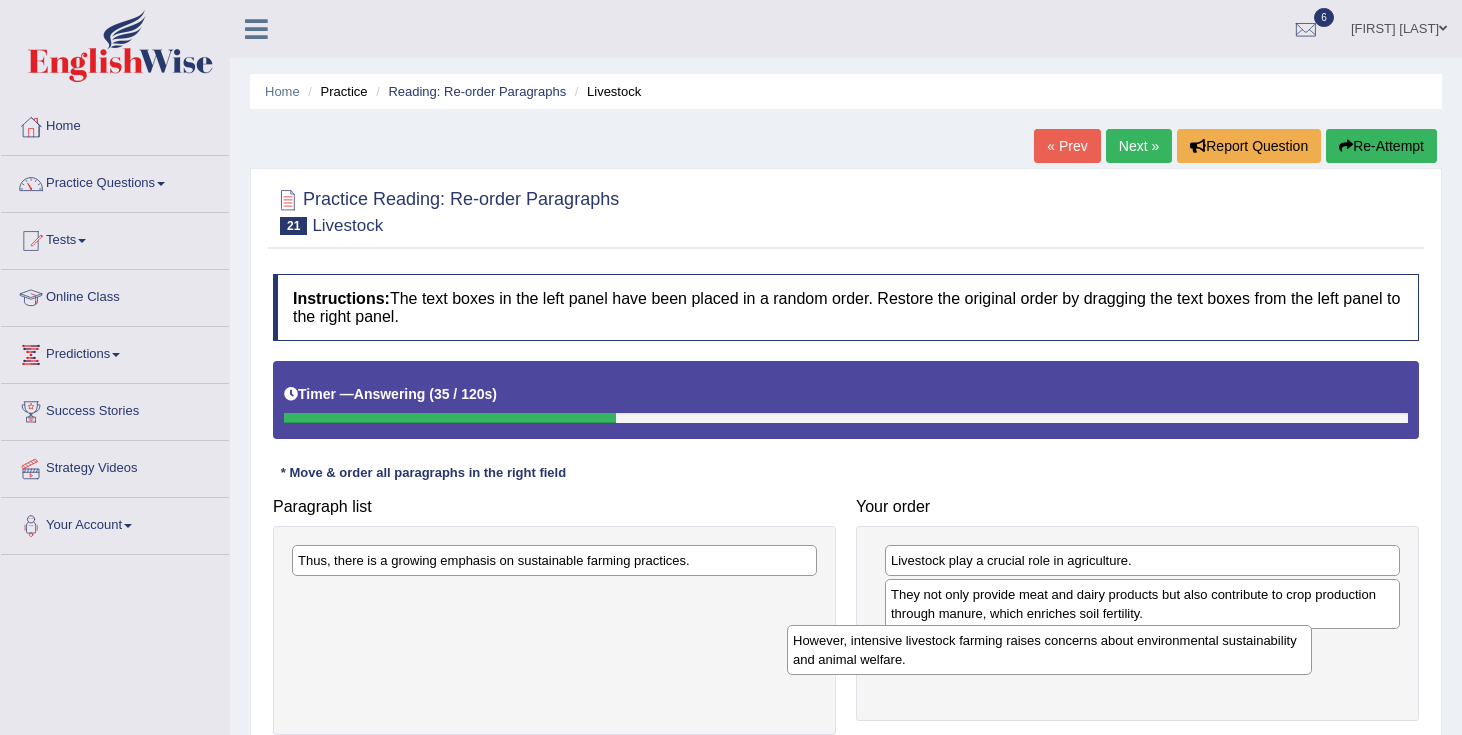 drag, startPoint x: 702, startPoint y: 579, endPoint x: 1197, endPoint y: 659, distance: 501.42297 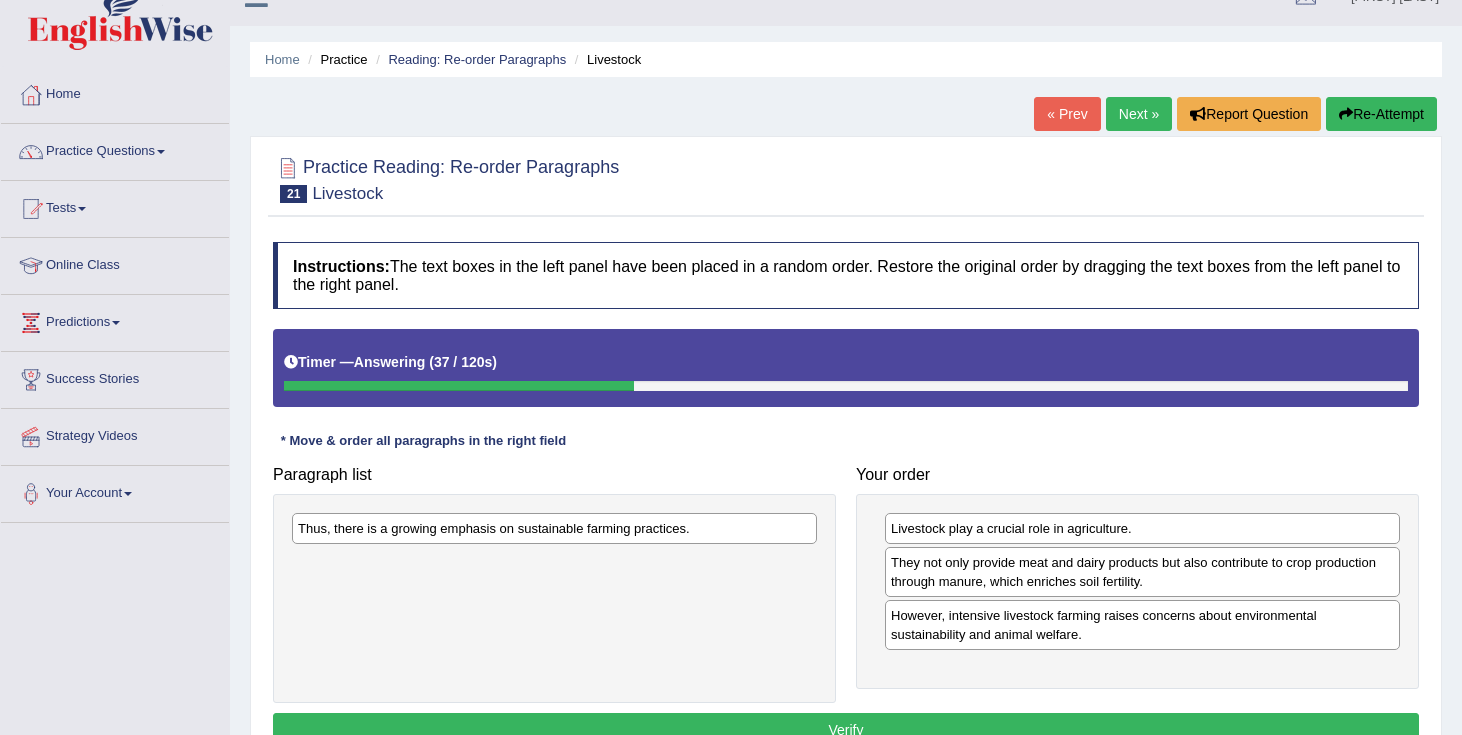 scroll, scrollTop: 41, scrollLeft: 0, axis: vertical 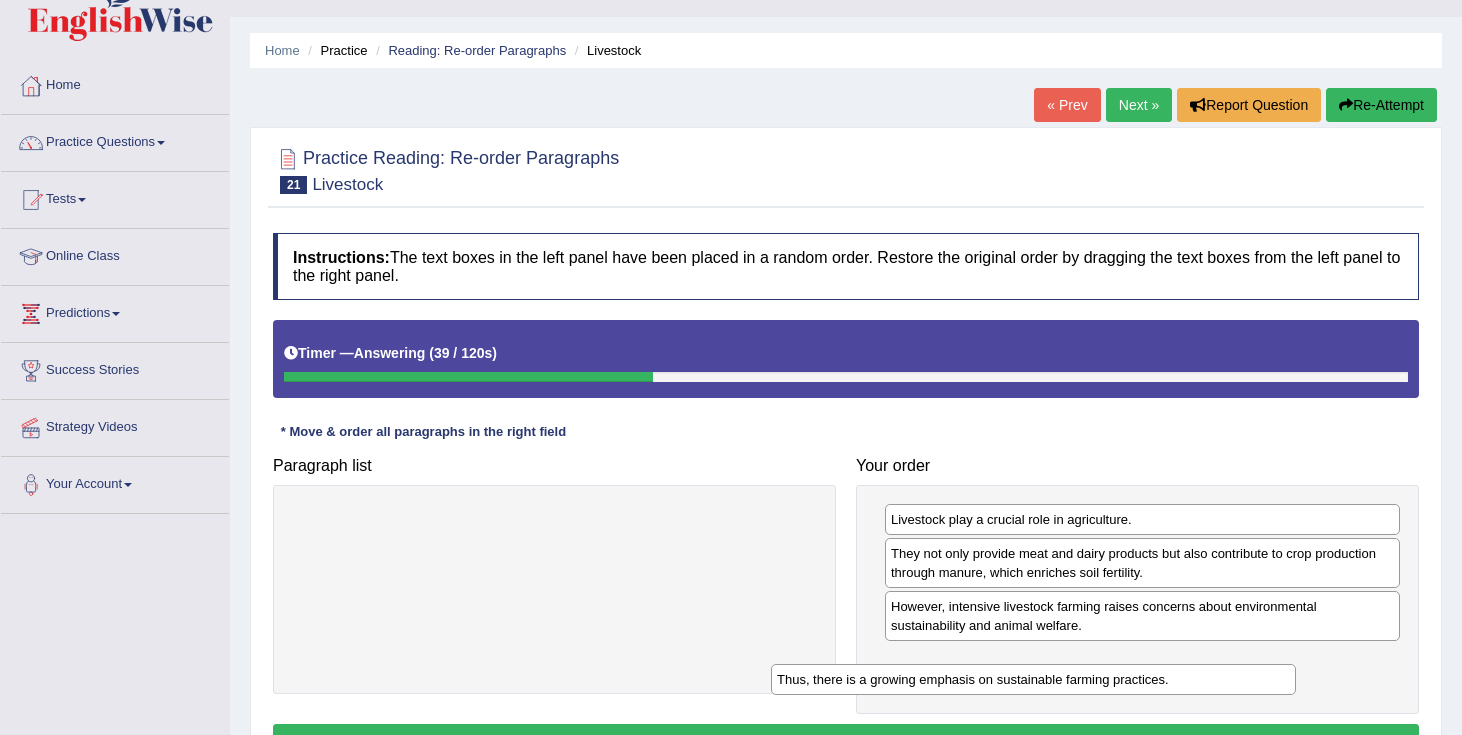 drag, startPoint x: 732, startPoint y: 514, endPoint x: 1211, endPoint y: 674, distance: 505.01584 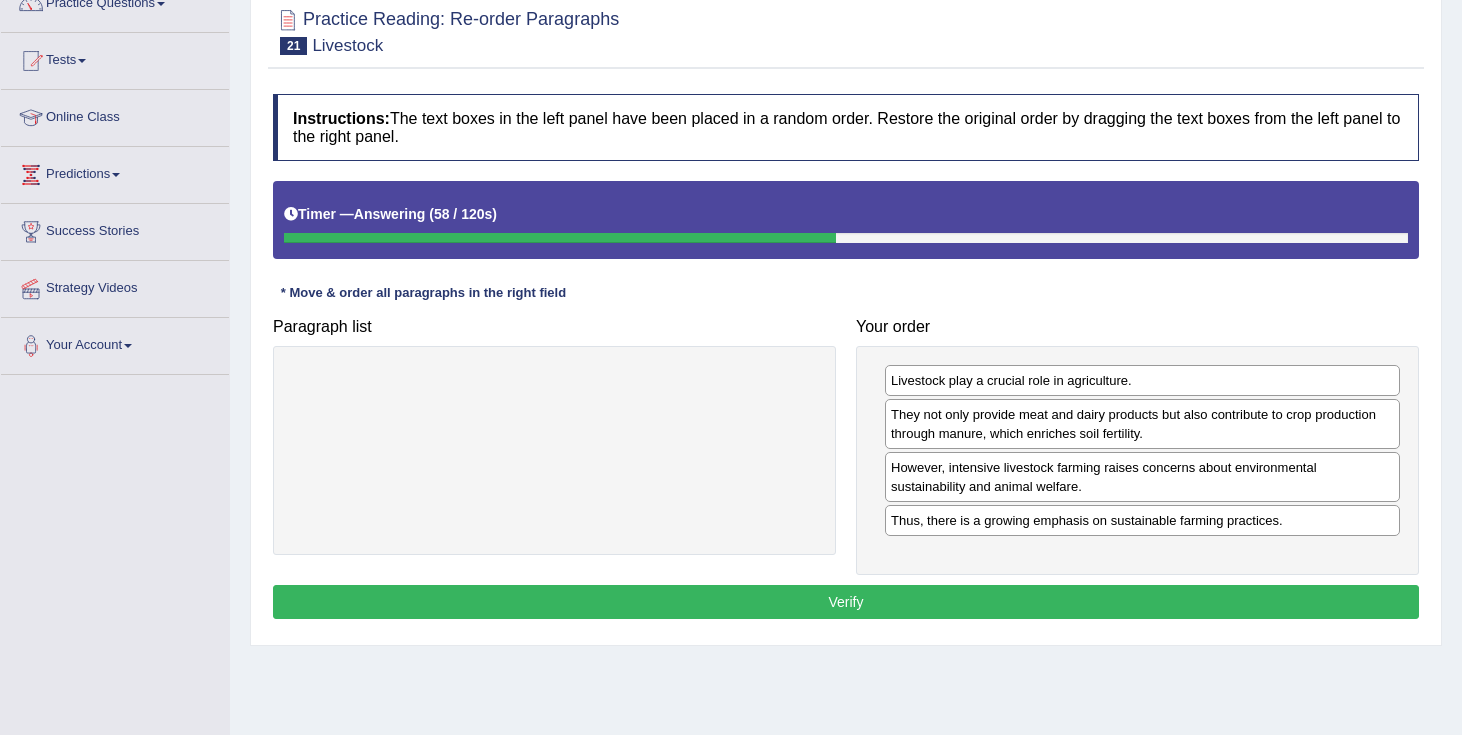scroll, scrollTop: 209, scrollLeft: 0, axis: vertical 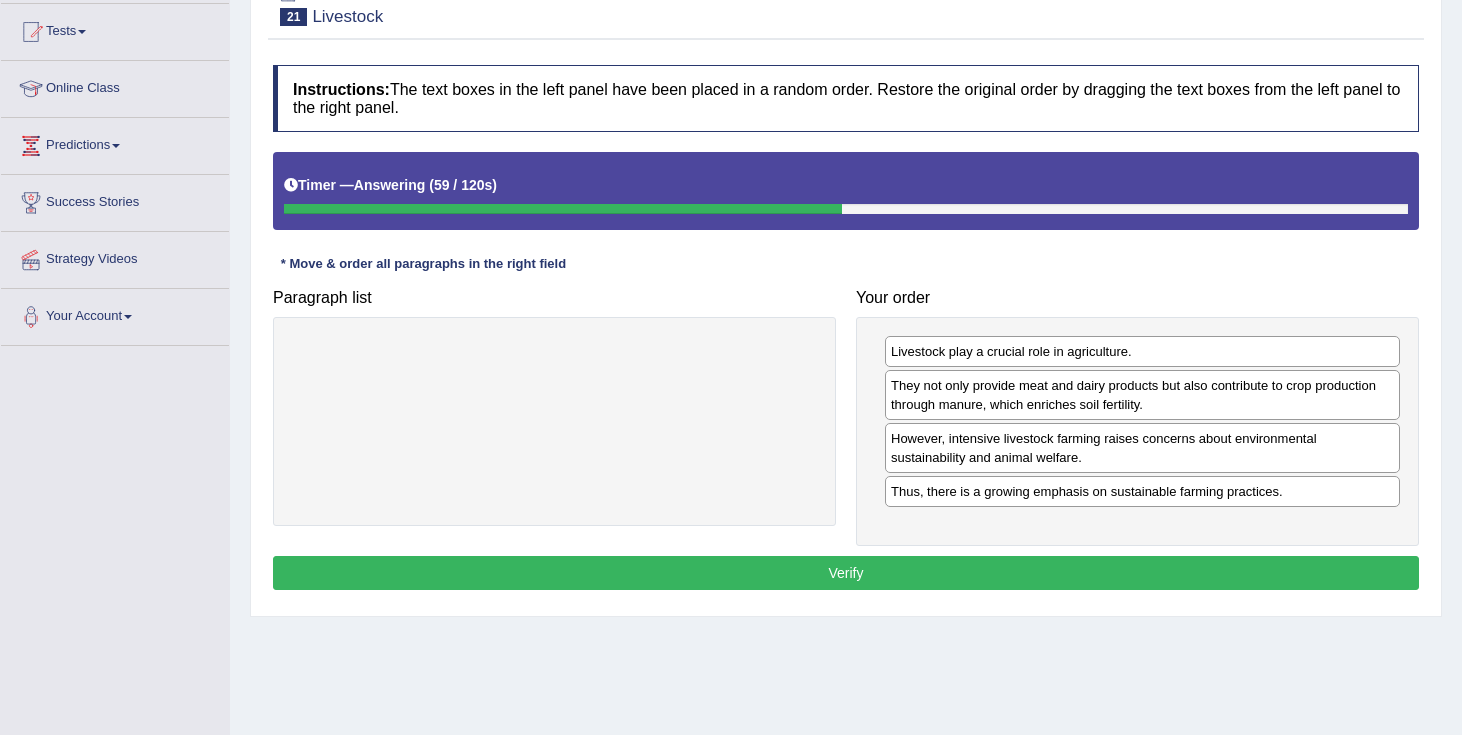 click on "Verify" at bounding box center (846, 573) 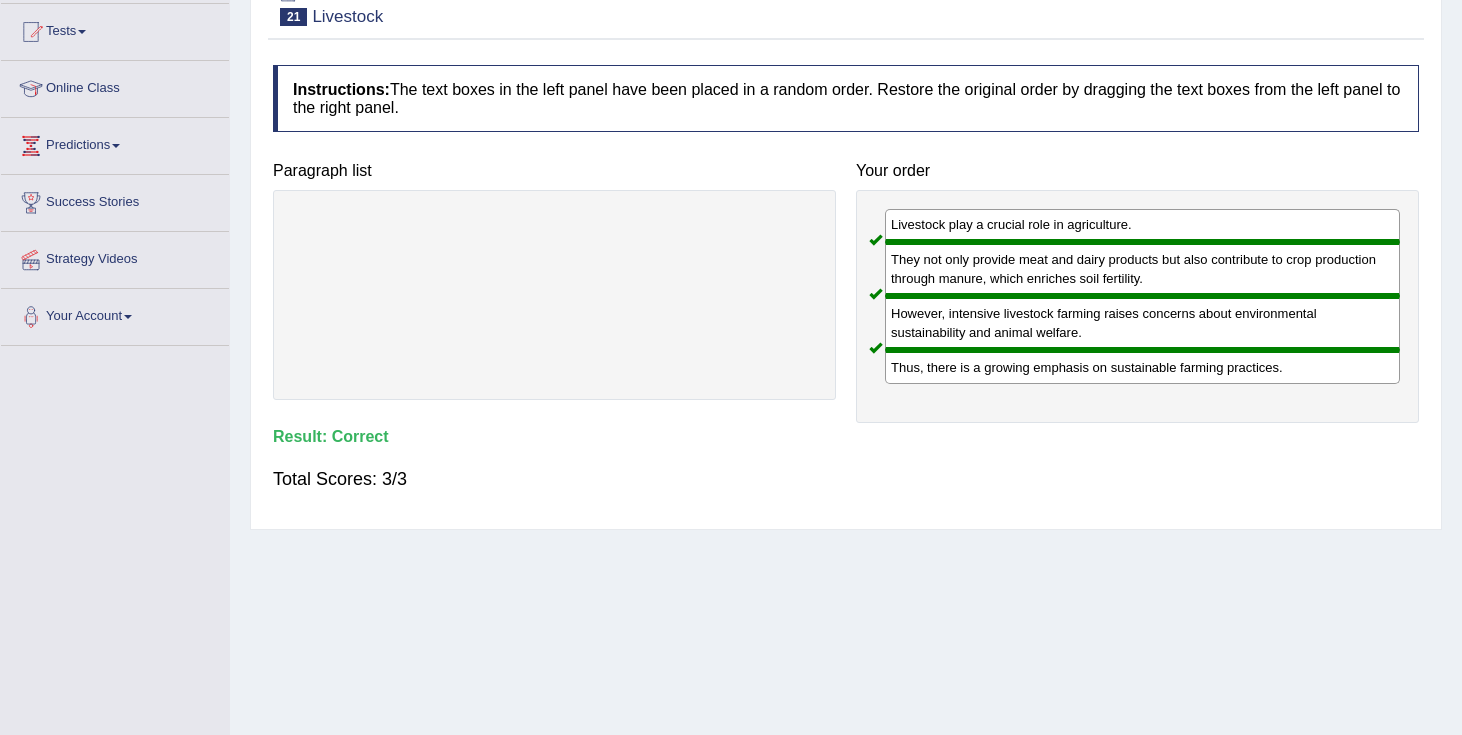 scroll, scrollTop: 0, scrollLeft: 0, axis: both 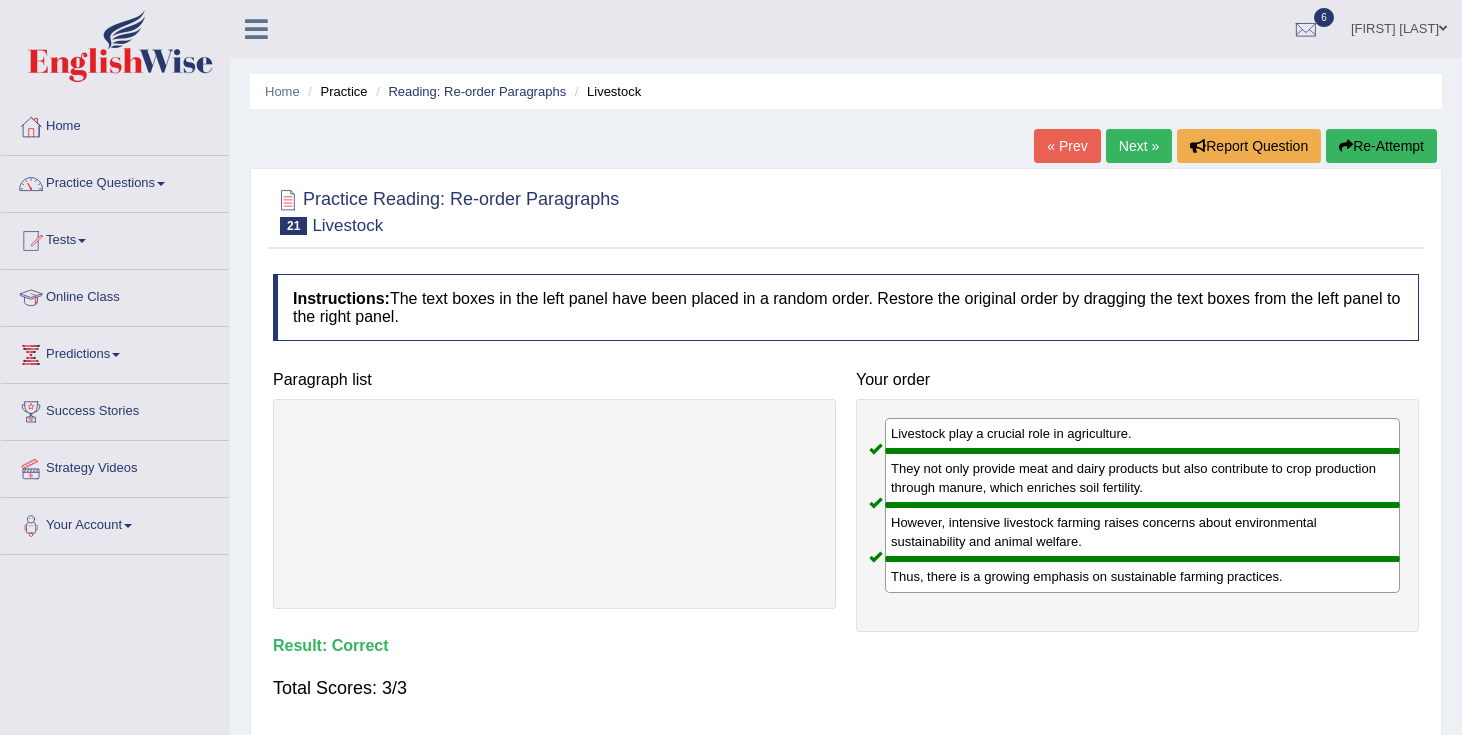 click on "Next »" at bounding box center [1139, 146] 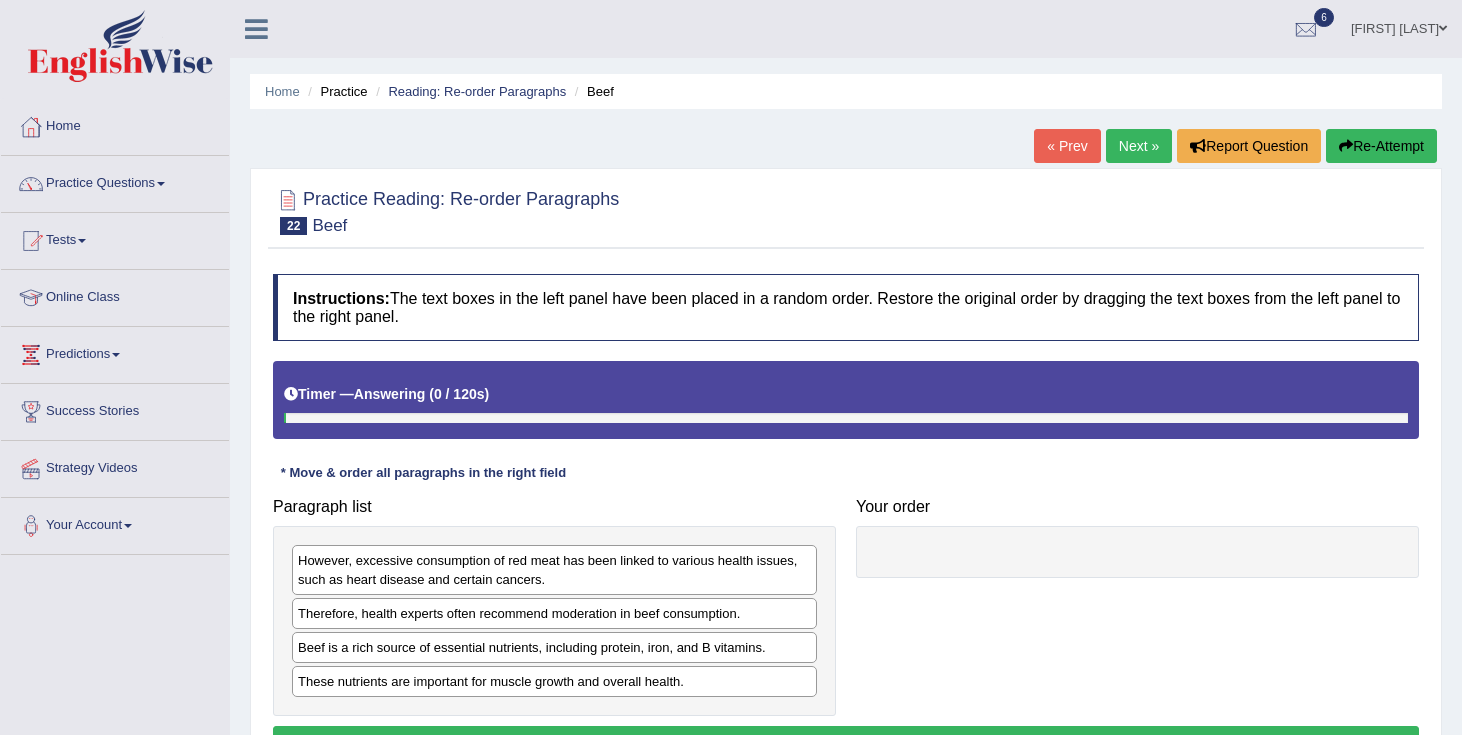scroll, scrollTop: 0, scrollLeft: 0, axis: both 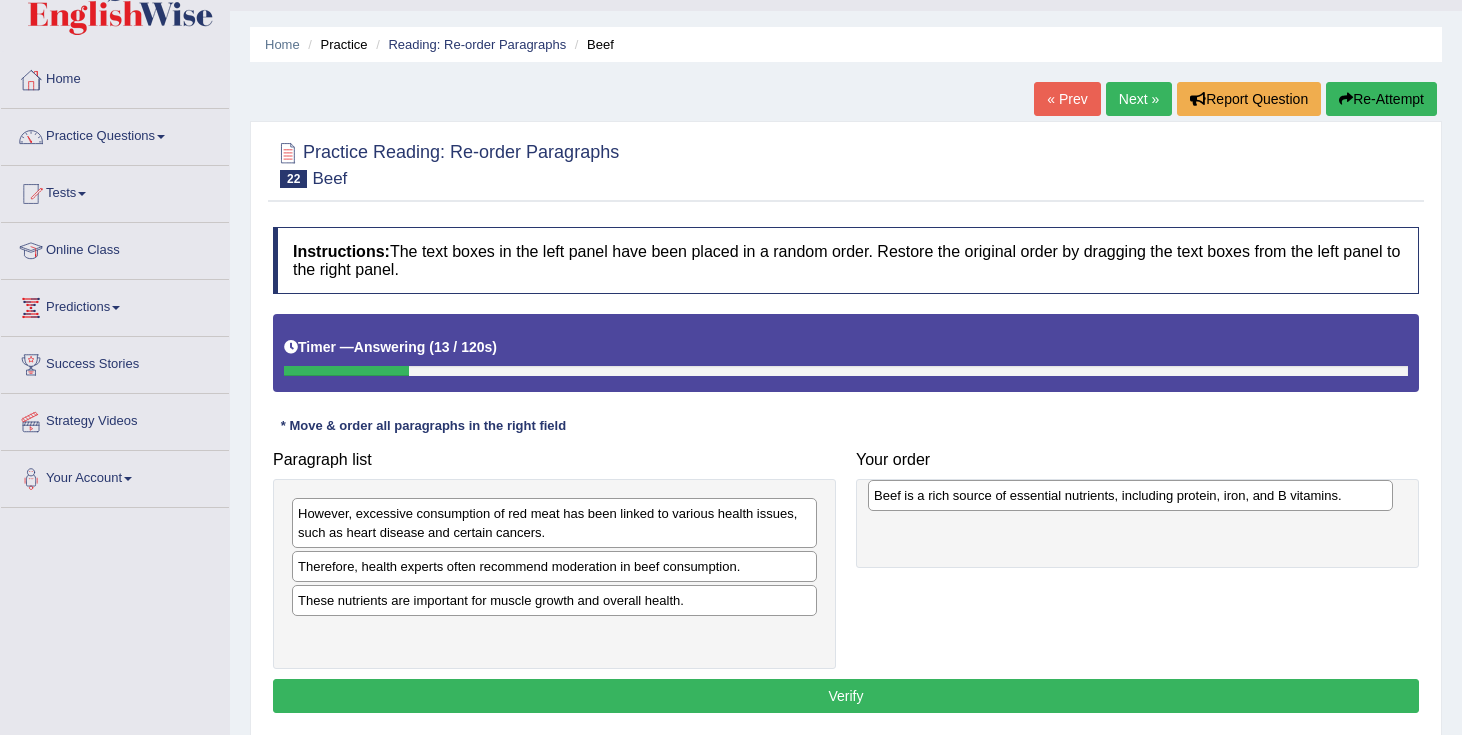 drag, startPoint x: 491, startPoint y: 610, endPoint x: 1067, endPoint y: 505, distance: 585.4921 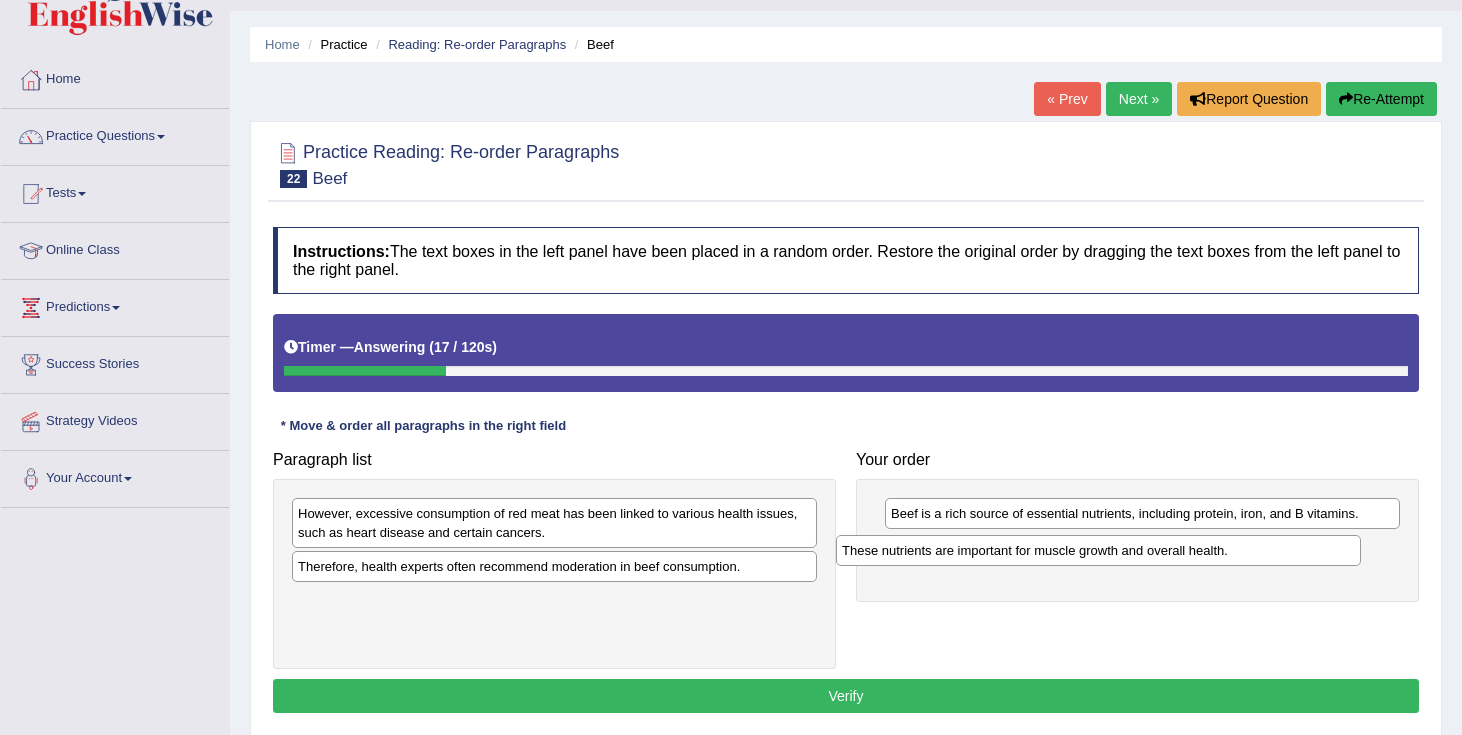 drag, startPoint x: 515, startPoint y: 606, endPoint x: 1057, endPoint y: 553, distance: 544.58514 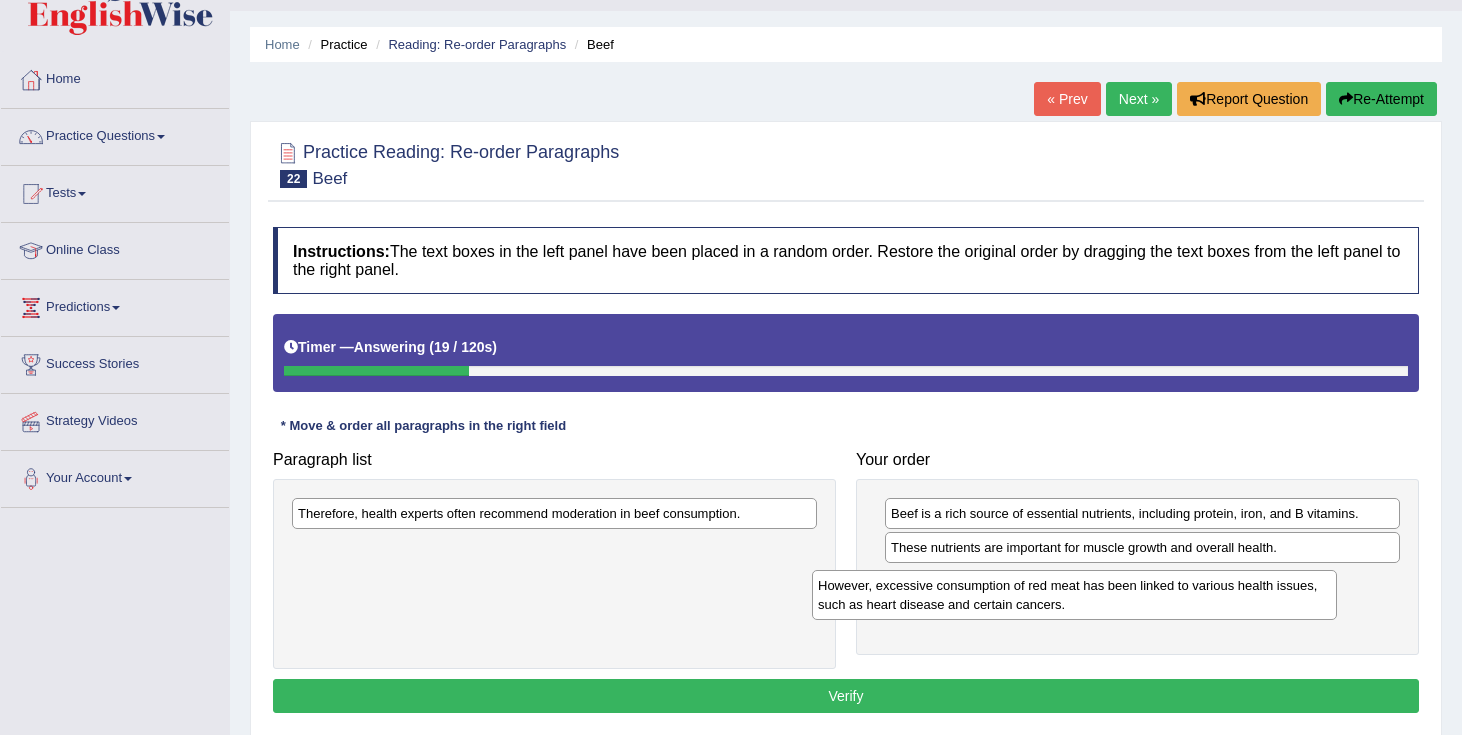 drag, startPoint x: 562, startPoint y: 538, endPoint x: 1078, endPoint y: 600, distance: 519.7115 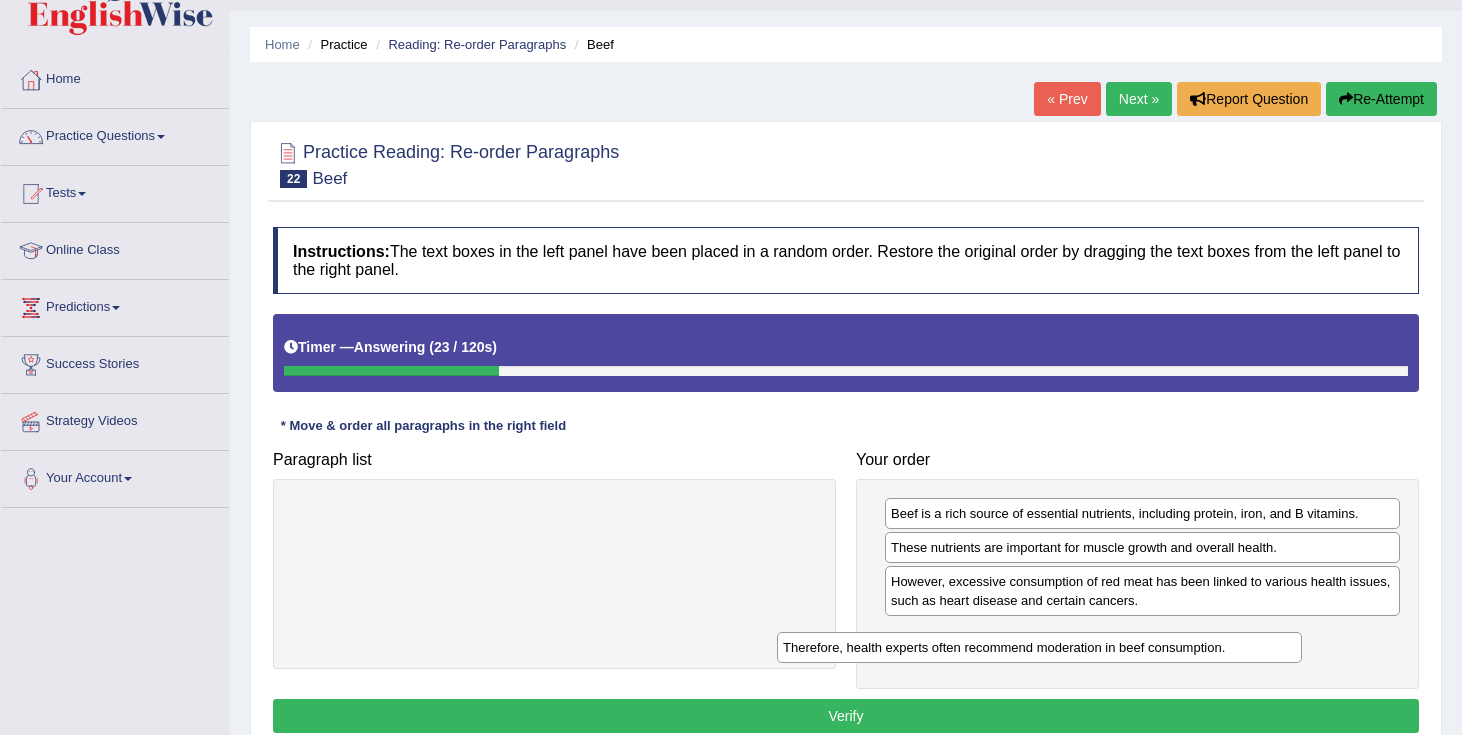 drag, startPoint x: 750, startPoint y: 518, endPoint x: 1237, endPoint y: 638, distance: 501.56656 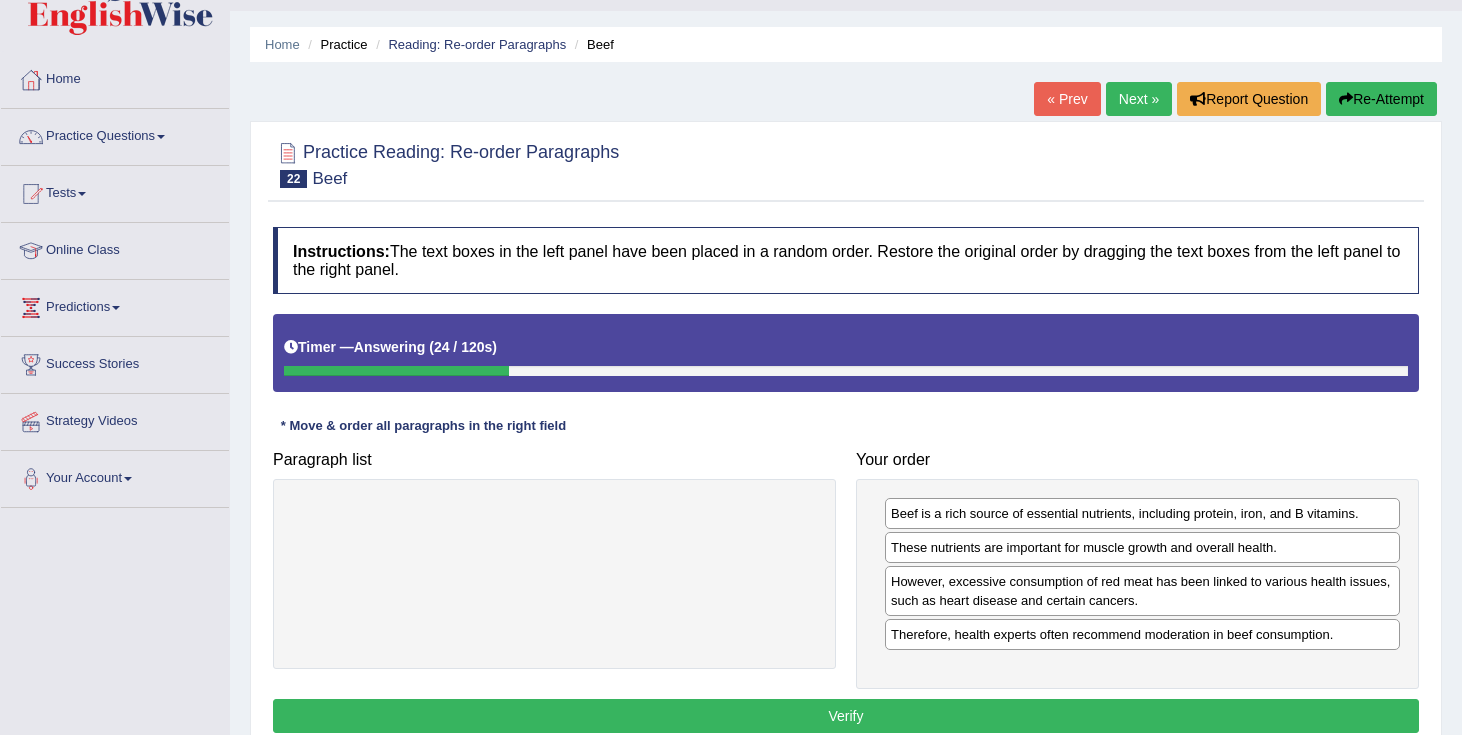 scroll, scrollTop: 77, scrollLeft: 0, axis: vertical 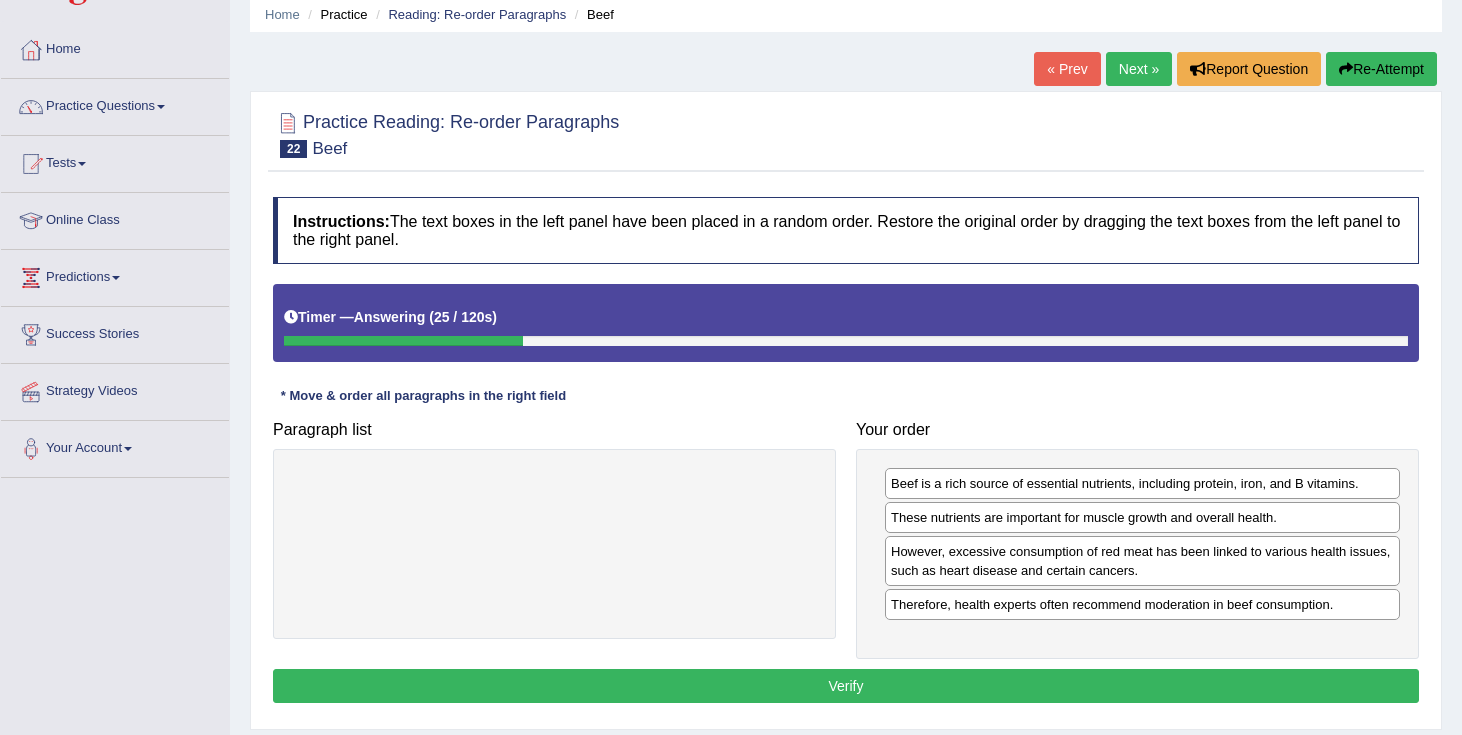 click on "Verify" at bounding box center (846, 686) 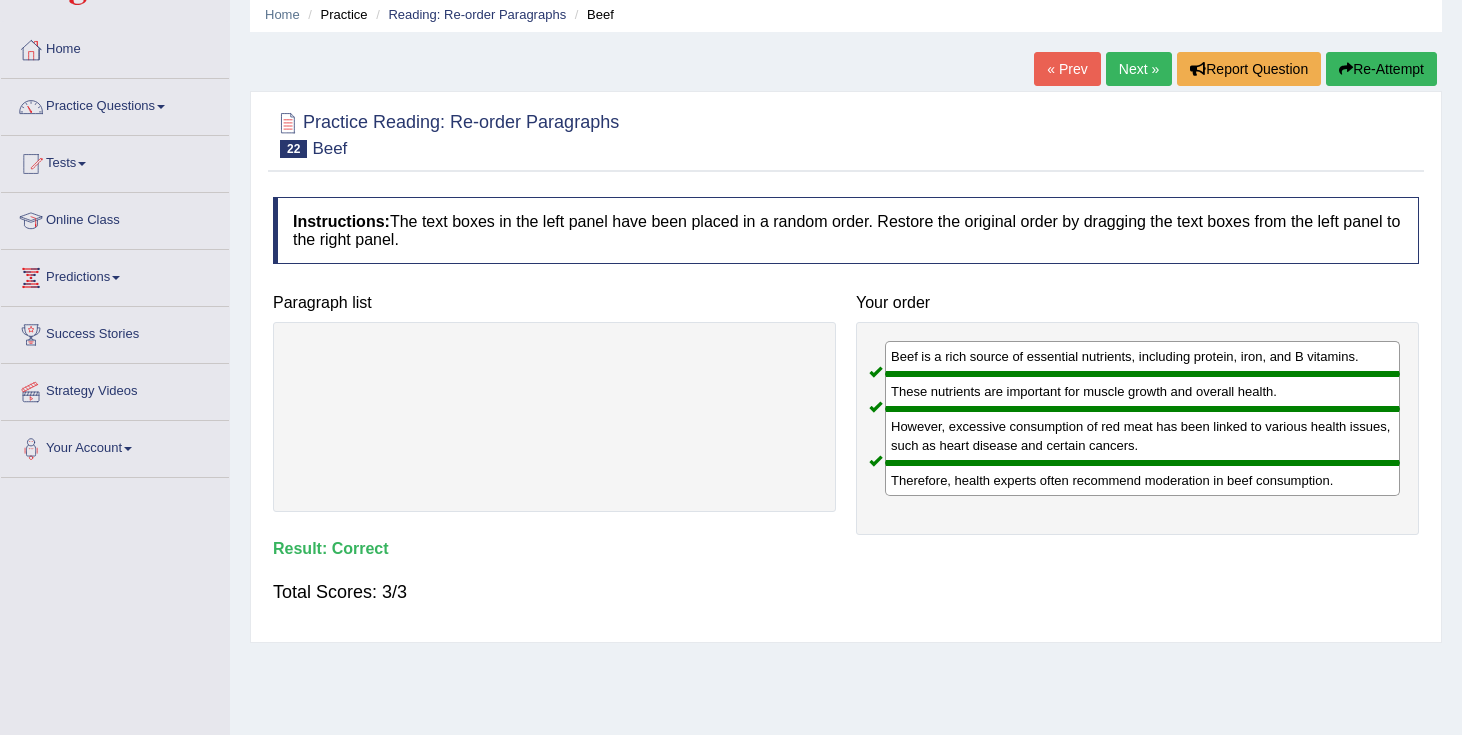 scroll, scrollTop: 0, scrollLeft: 0, axis: both 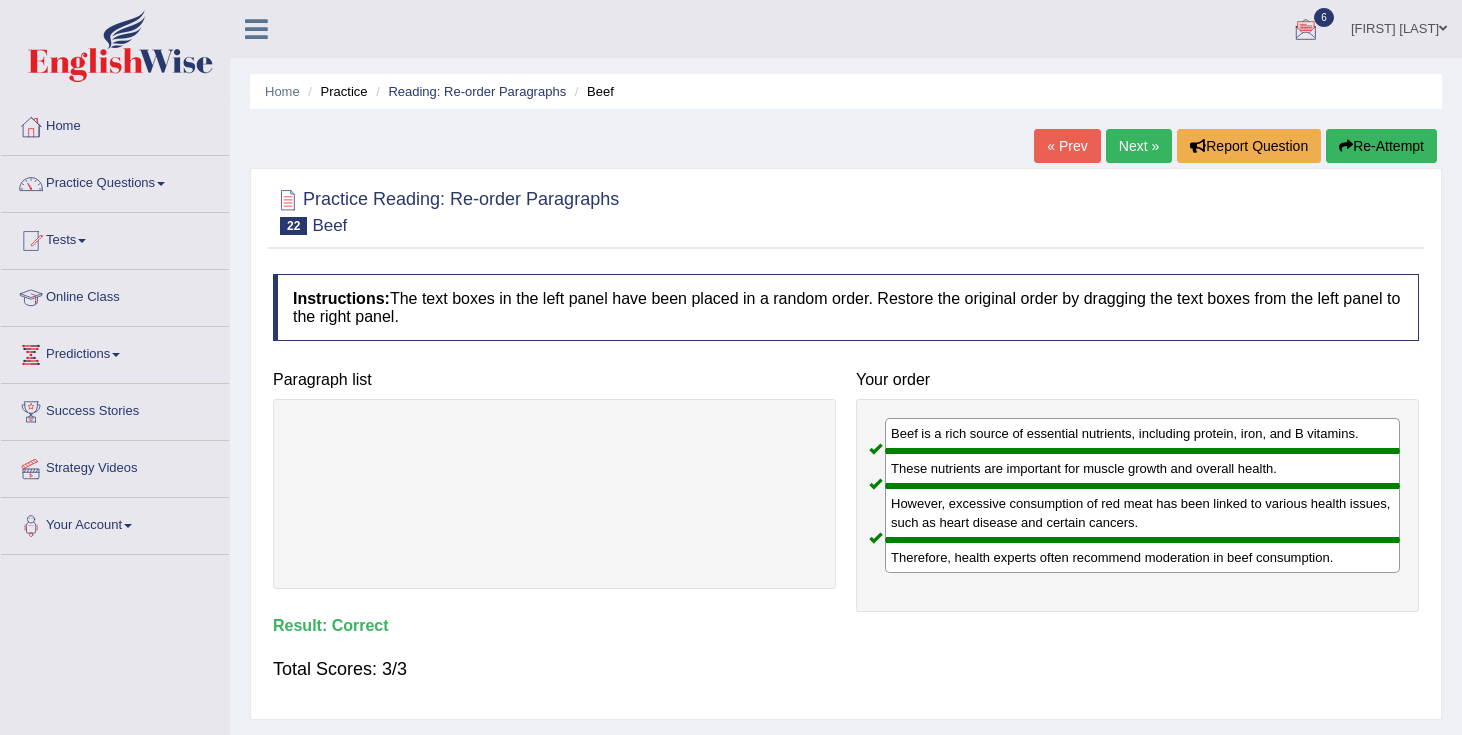 click on "« Prev Next »  Report Question  Re-Attempt" at bounding box center [1238, 148] 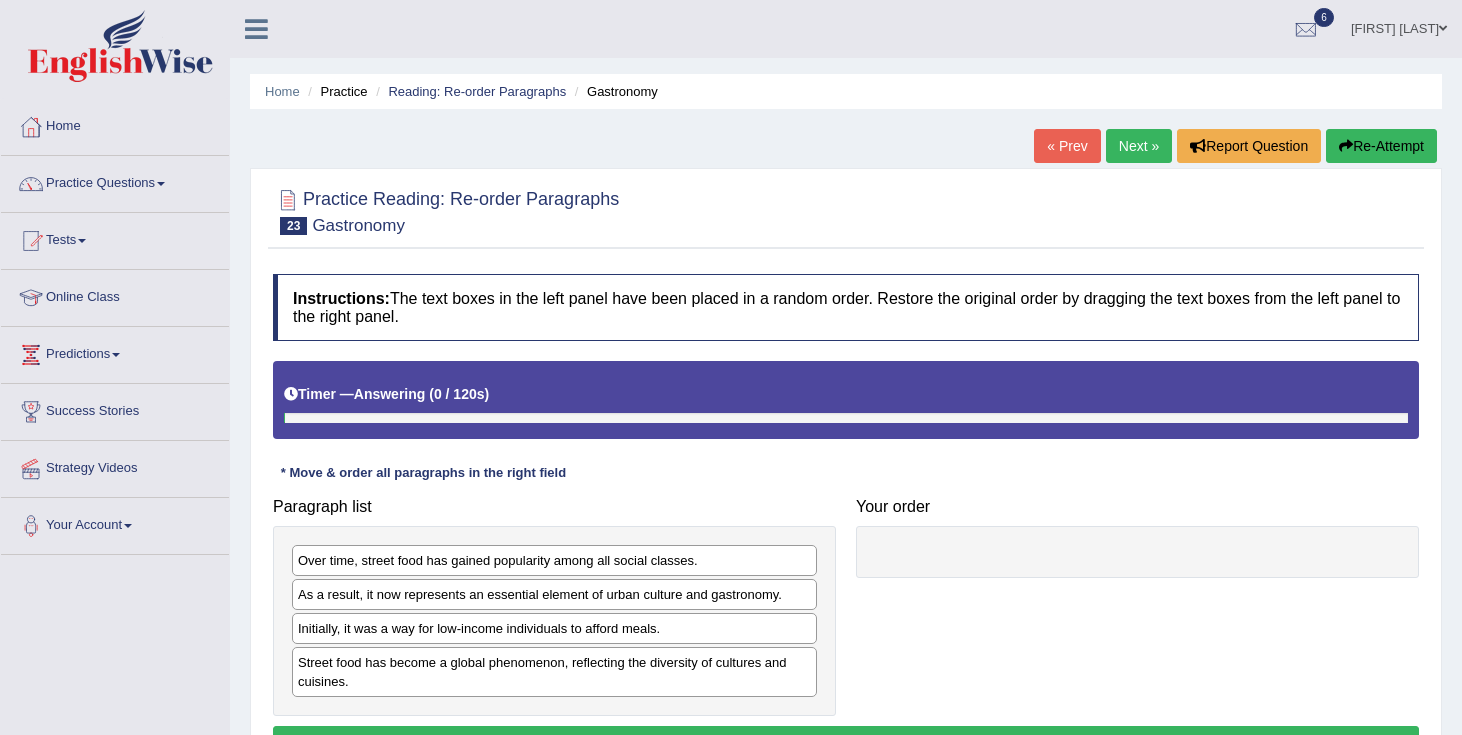 scroll, scrollTop: 0, scrollLeft: 0, axis: both 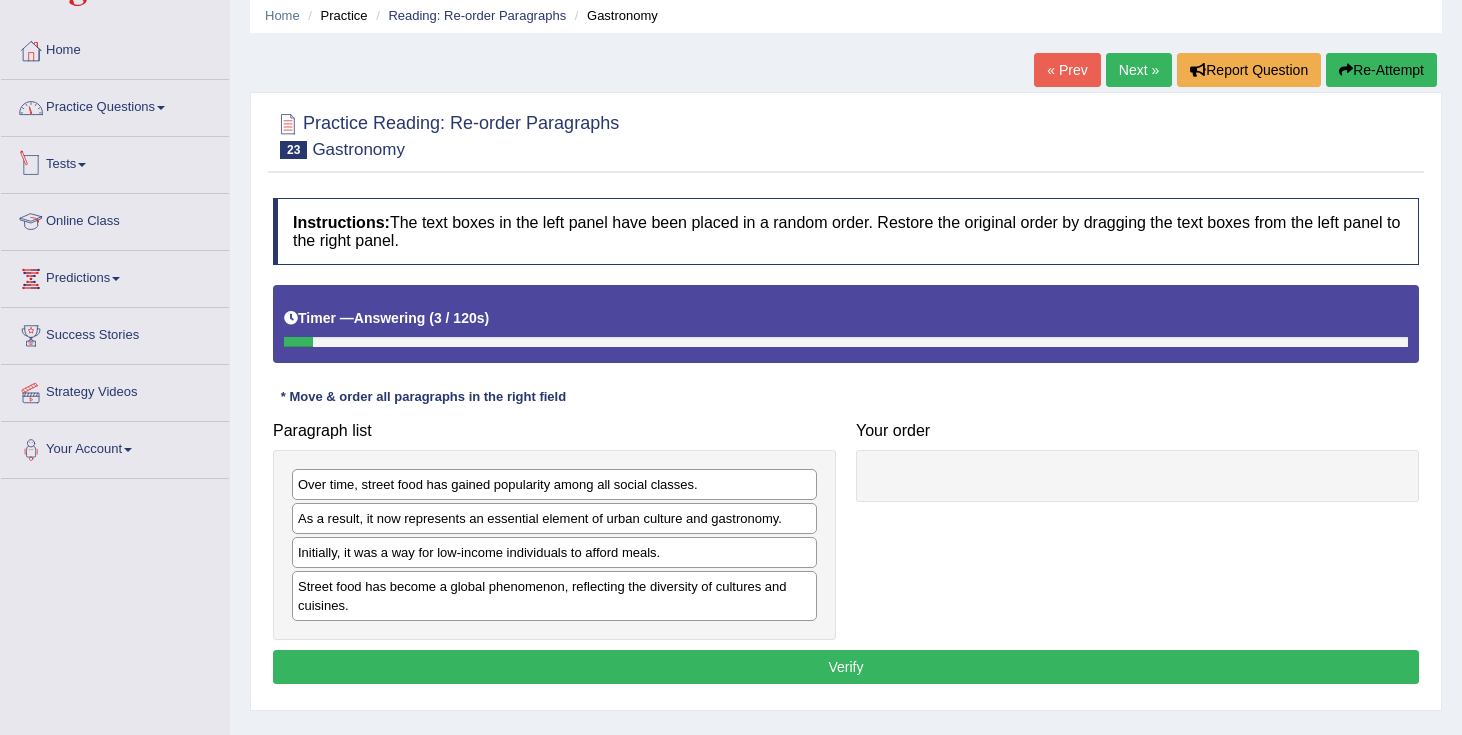click on "Practice Questions" at bounding box center (115, 105) 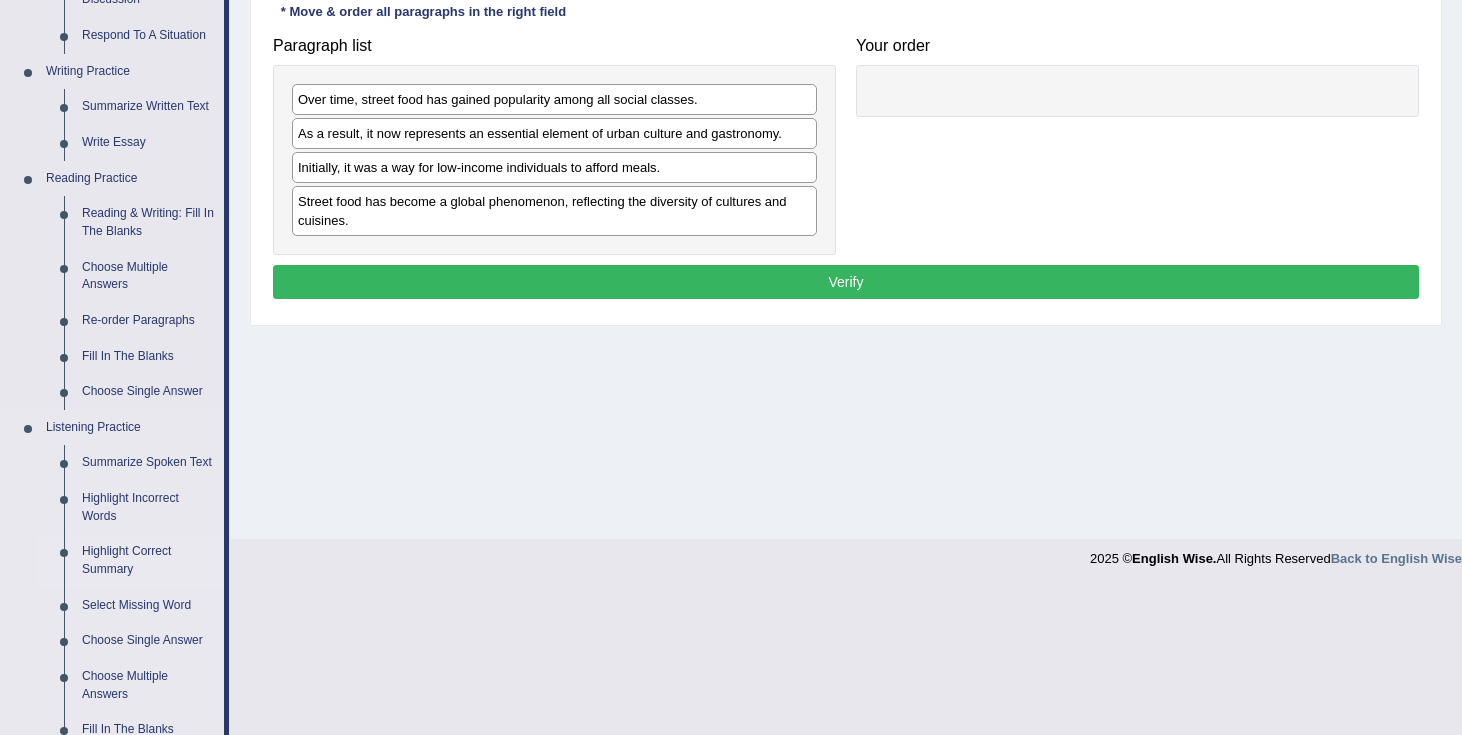 scroll, scrollTop: 465, scrollLeft: 0, axis: vertical 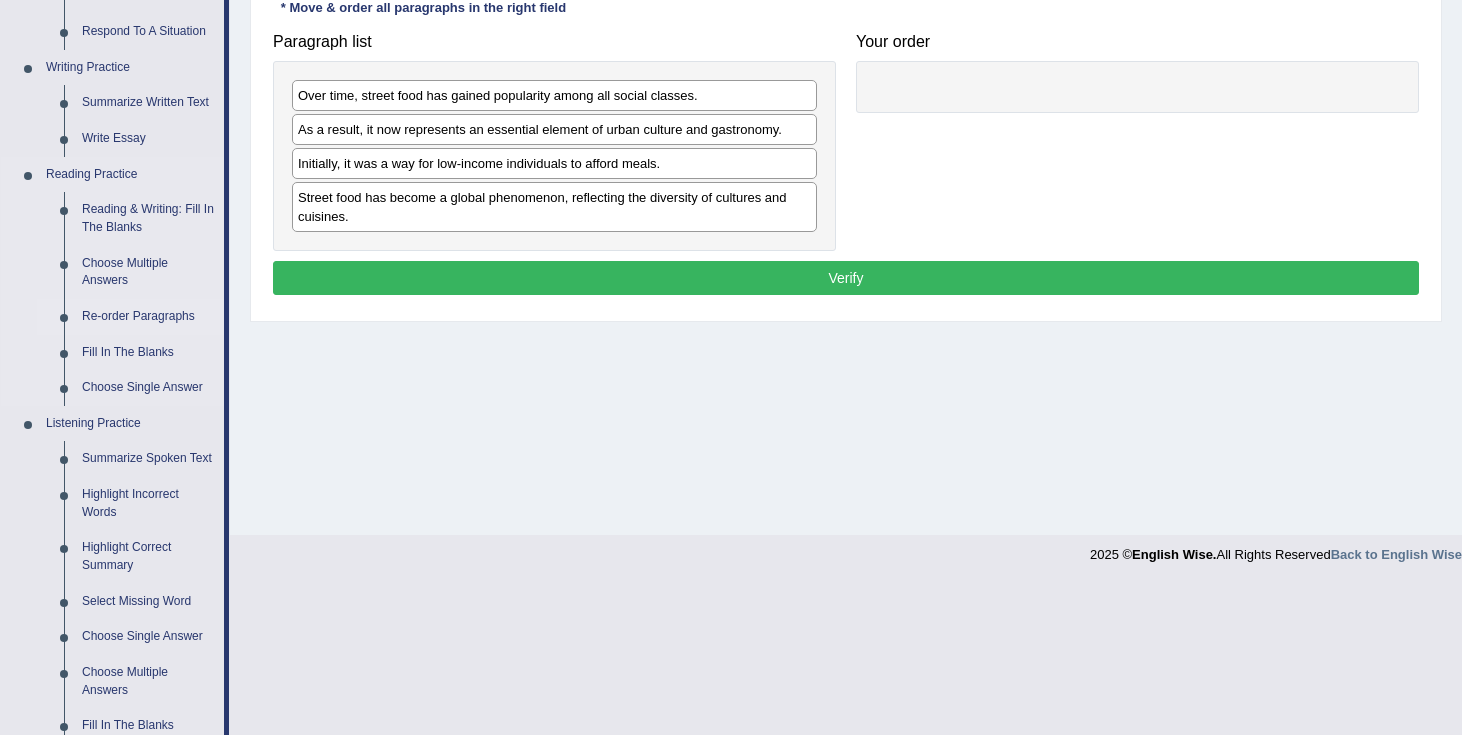 click on "Re-order Paragraphs" at bounding box center [148, 317] 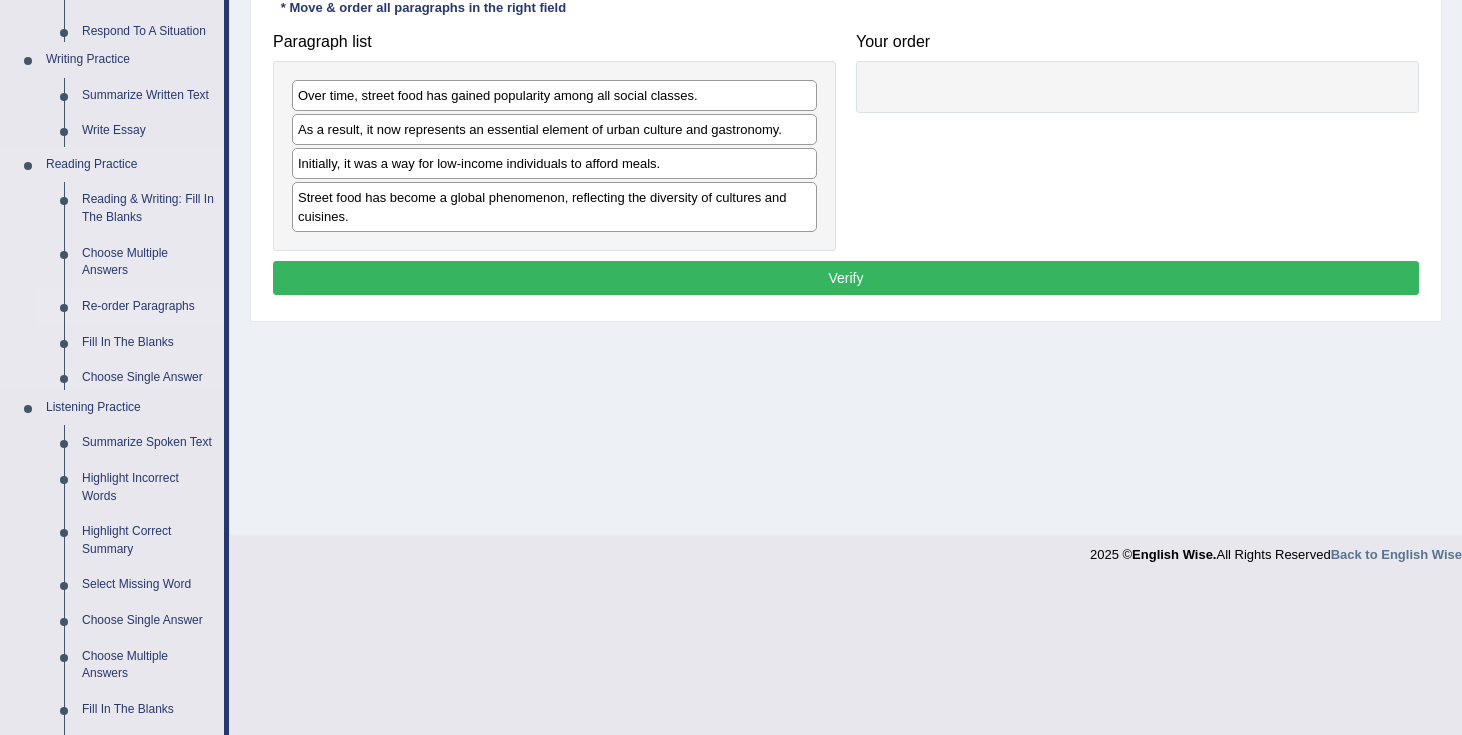 scroll, scrollTop: 315, scrollLeft: 0, axis: vertical 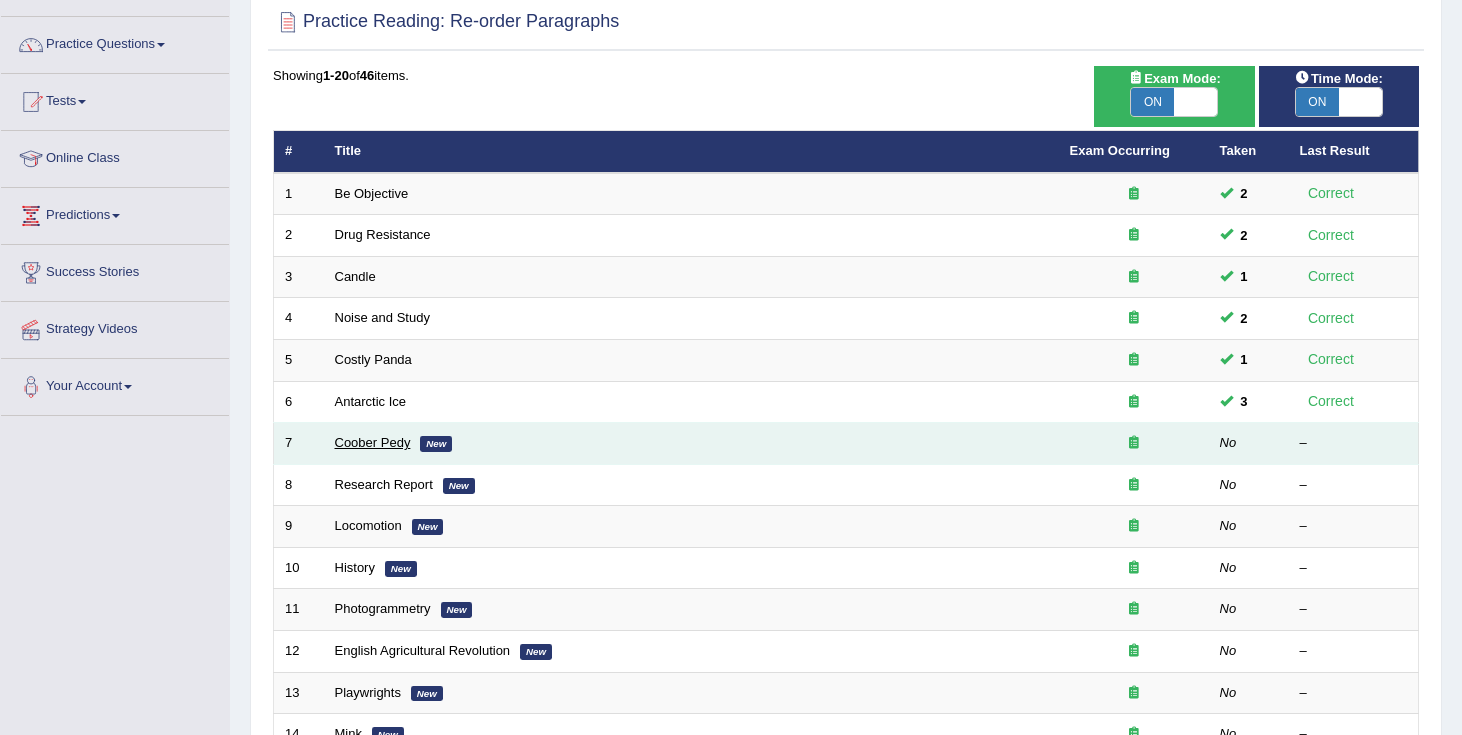 click on "Coober Pedy" at bounding box center [373, 442] 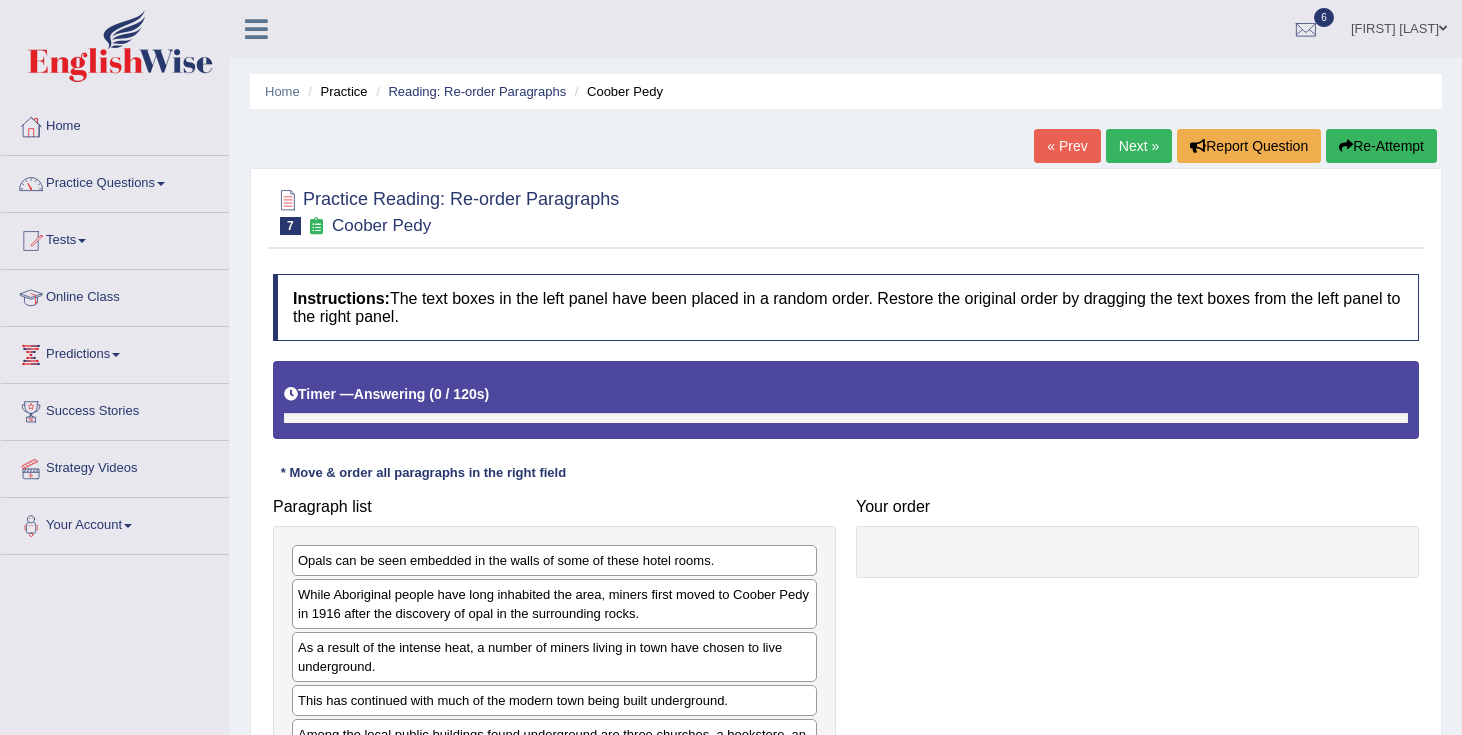 scroll, scrollTop: 0, scrollLeft: 0, axis: both 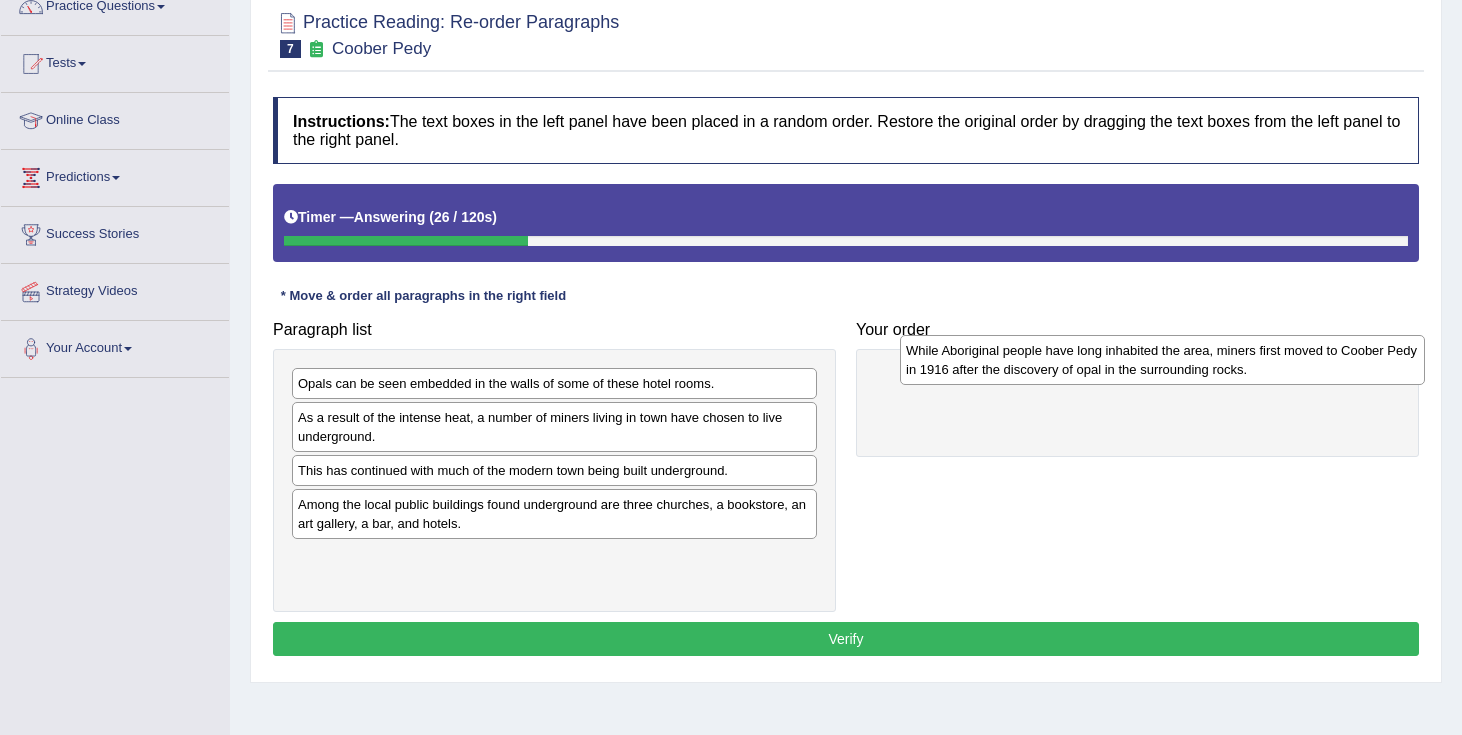 drag, startPoint x: 0, startPoint y: 0, endPoint x: 952, endPoint y: 370, distance: 1021.3736 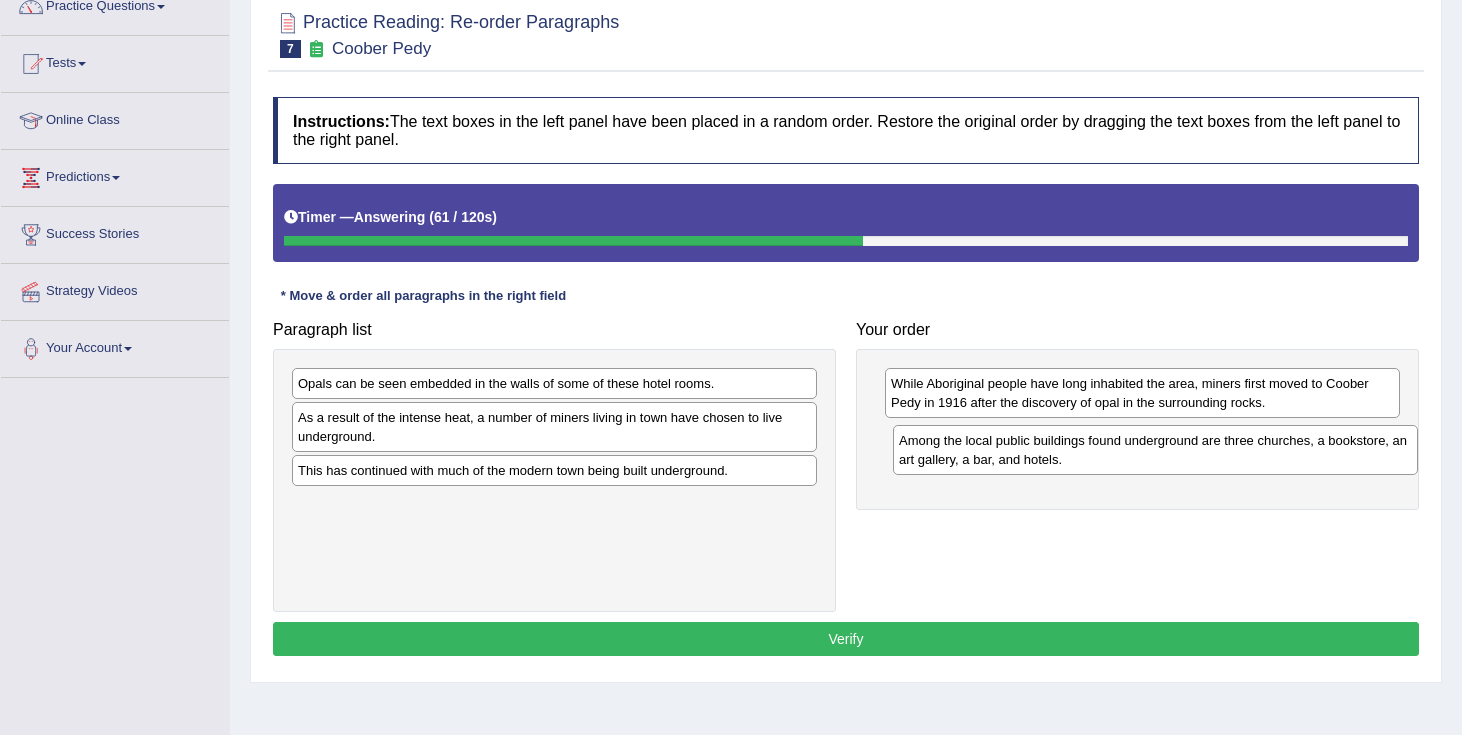 drag, startPoint x: 406, startPoint y: 516, endPoint x: 1007, endPoint y: 452, distance: 604.3981 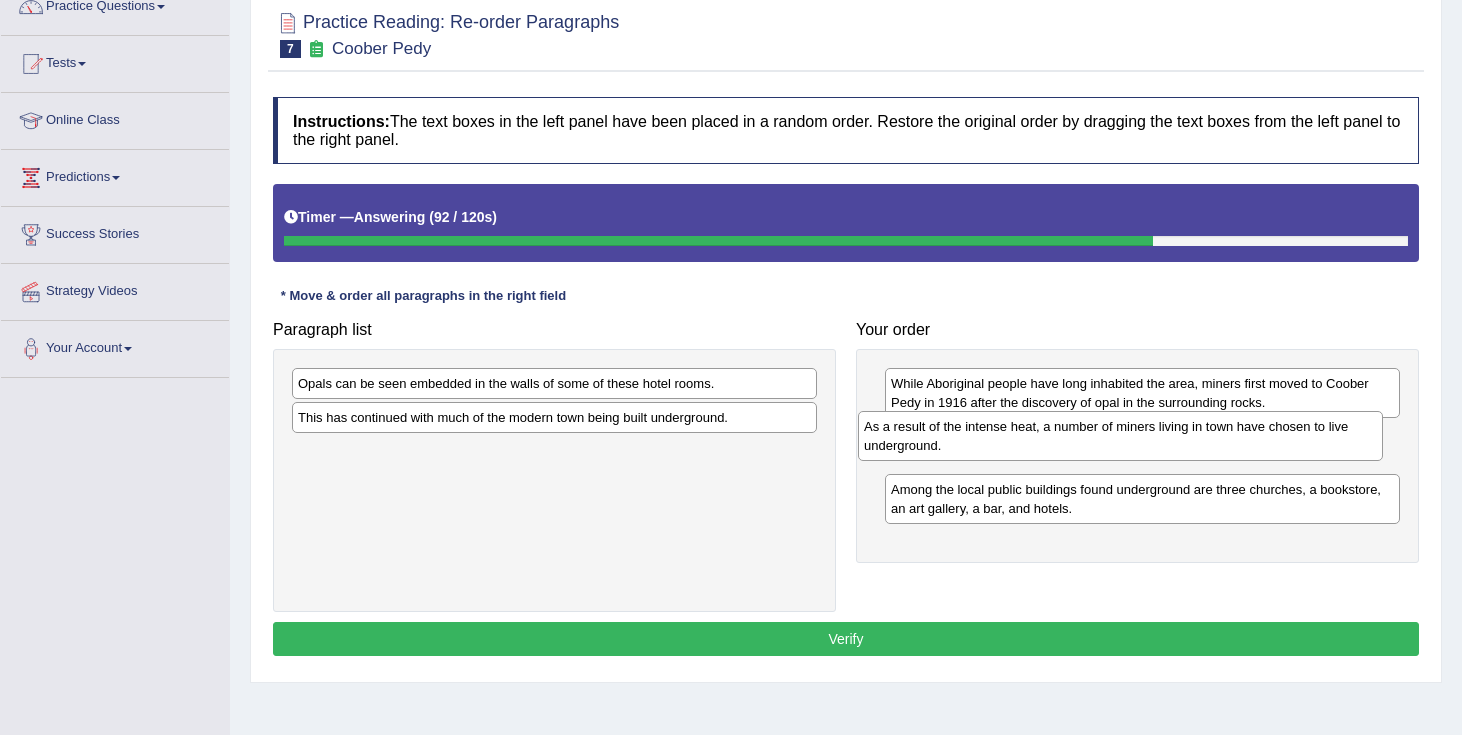 drag, startPoint x: 682, startPoint y: 440, endPoint x: 1248, endPoint y: 449, distance: 566.07153 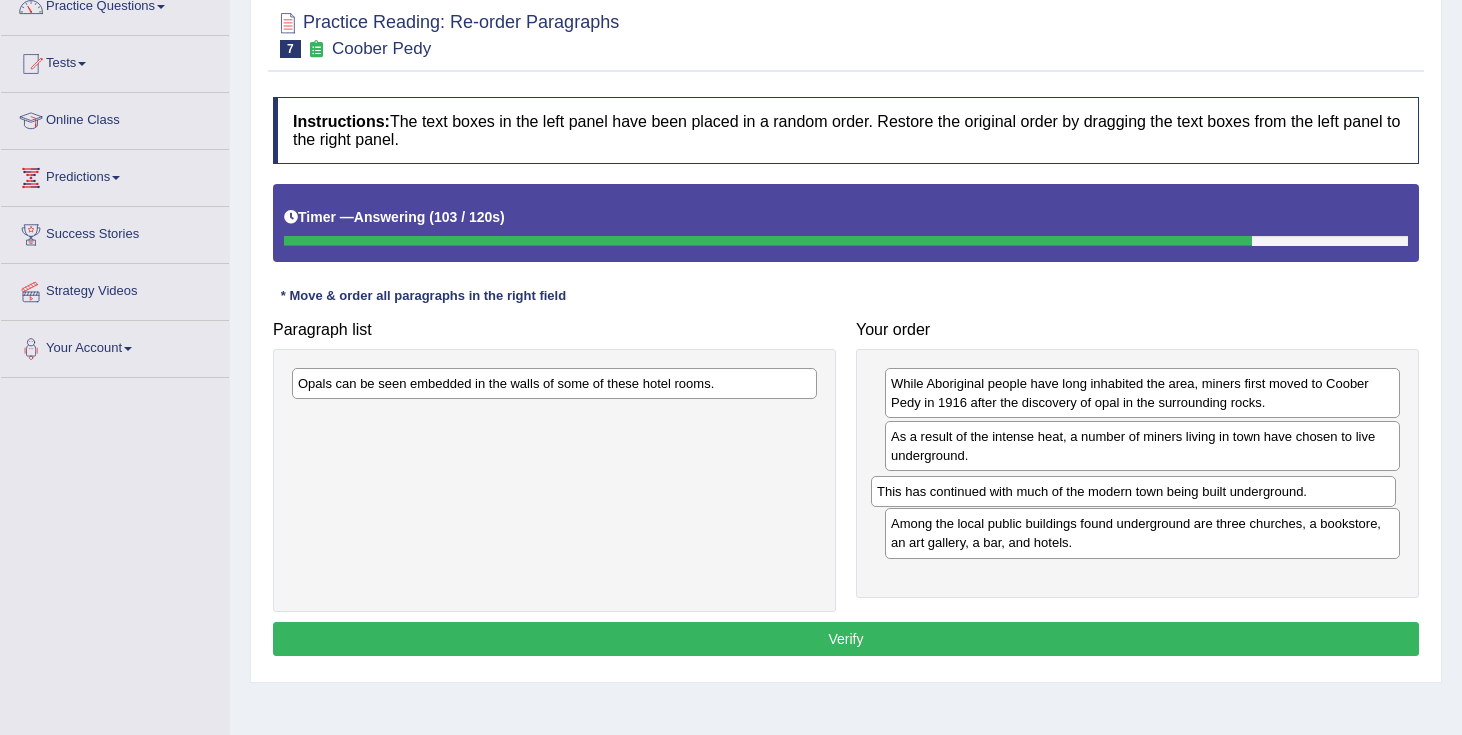 drag, startPoint x: 646, startPoint y: 425, endPoint x: 1225, endPoint y: 499, distance: 583.7097 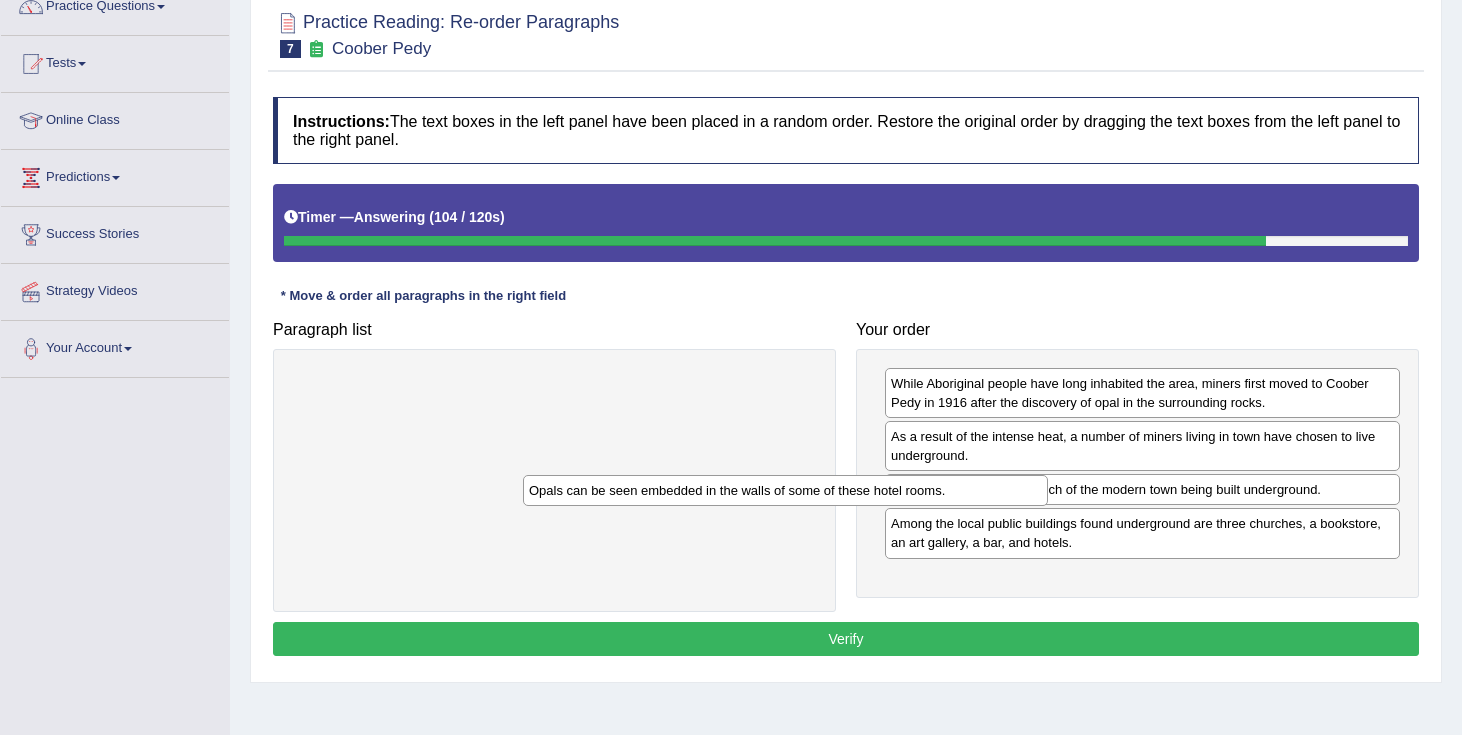 drag, startPoint x: 733, startPoint y: 381, endPoint x: 965, endPoint y: 488, distance: 255.48581 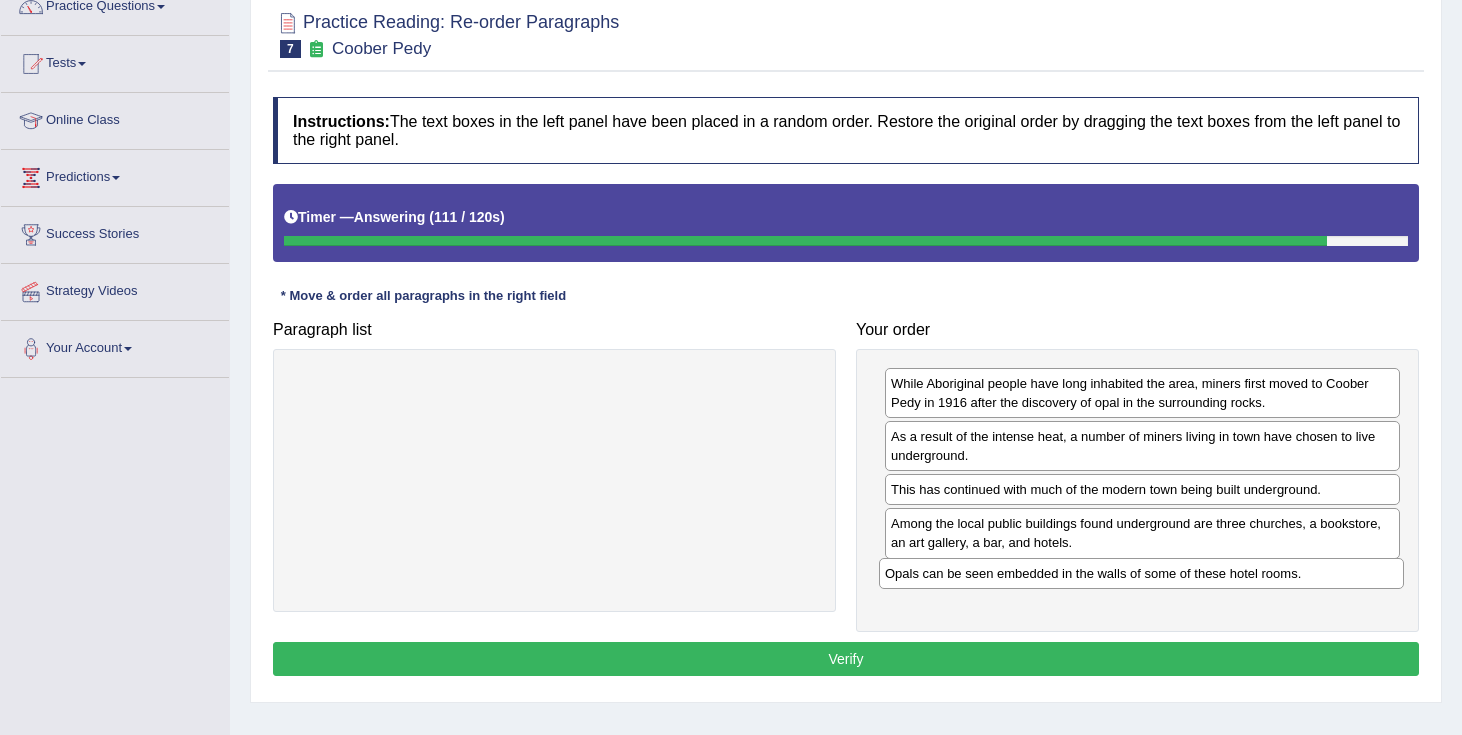 drag, startPoint x: 749, startPoint y: 392, endPoint x: 1327, endPoint y: 567, distance: 603.91144 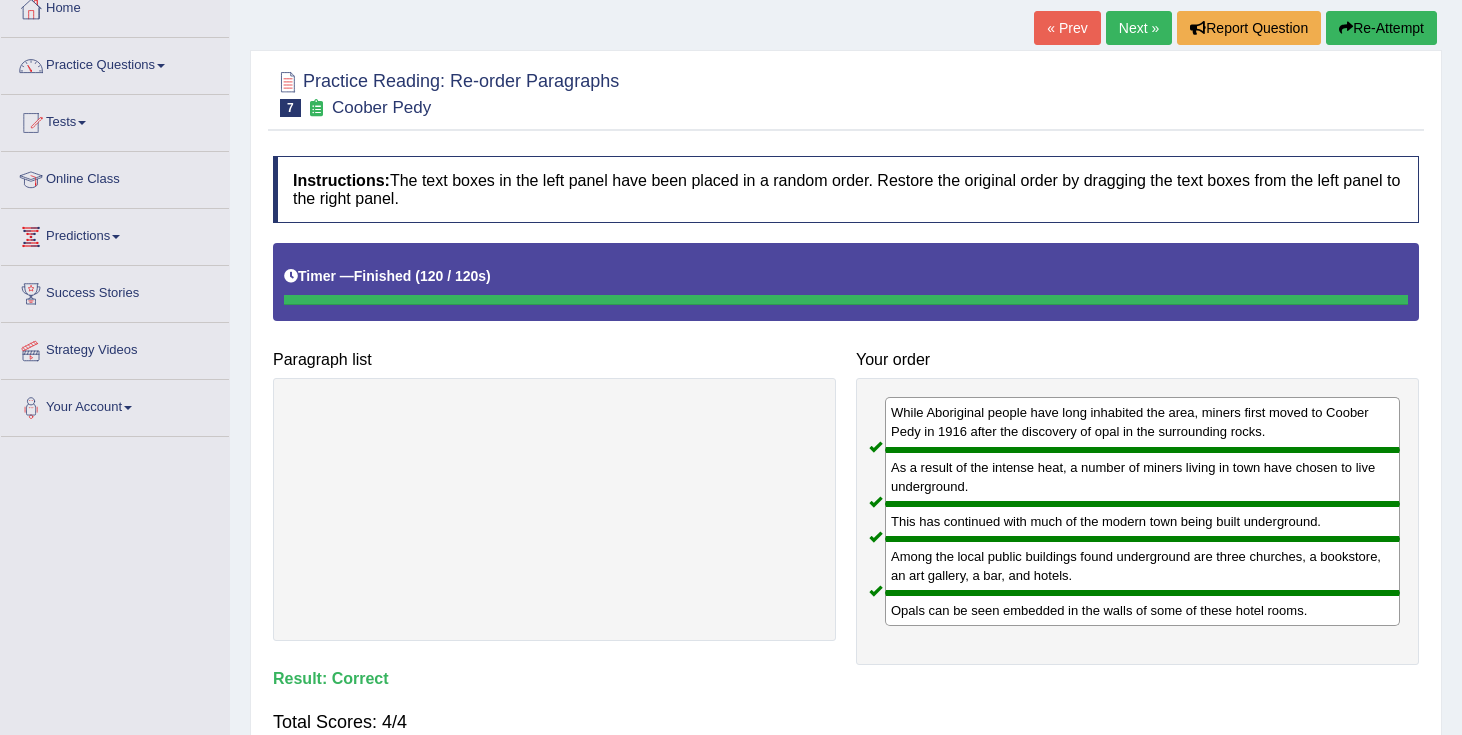 scroll, scrollTop: 0, scrollLeft: 0, axis: both 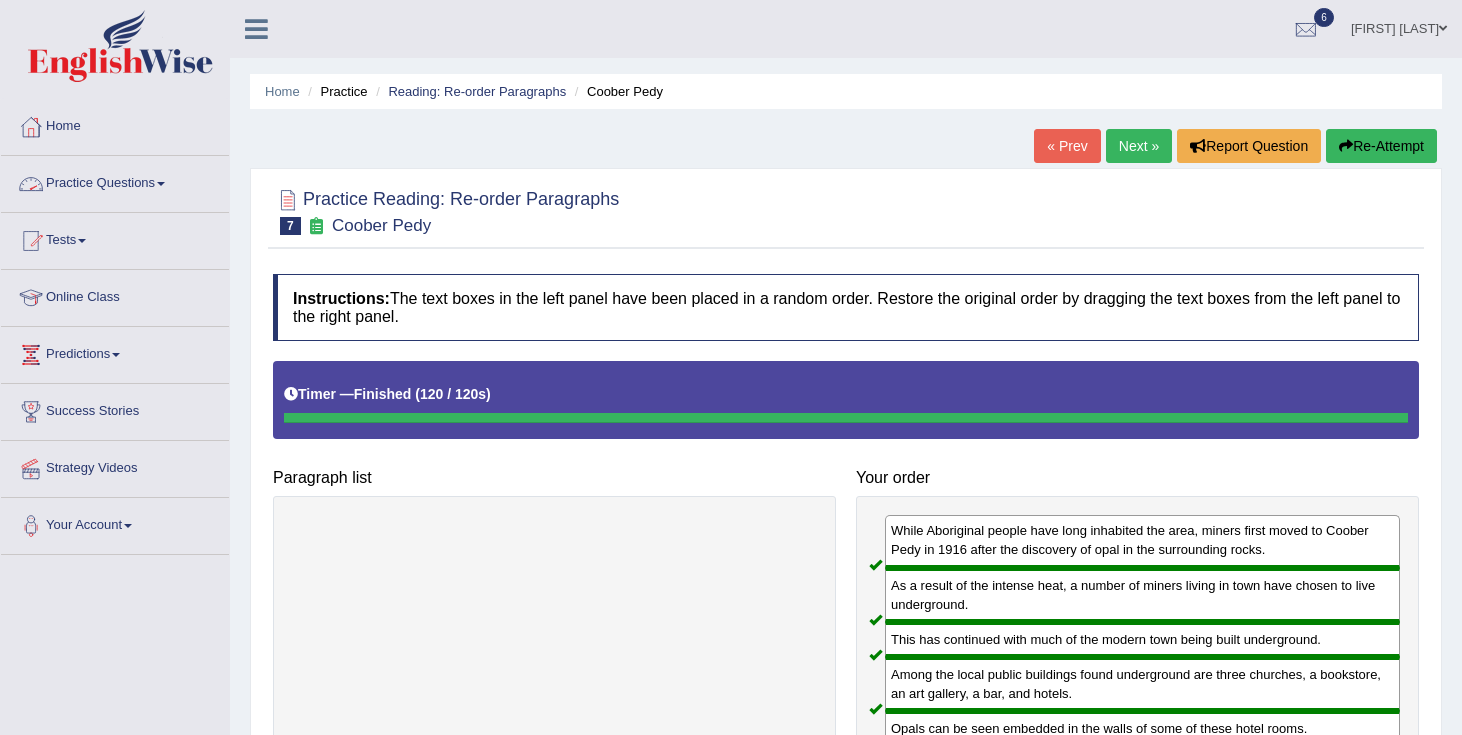 click on "Practice Questions" at bounding box center [115, 181] 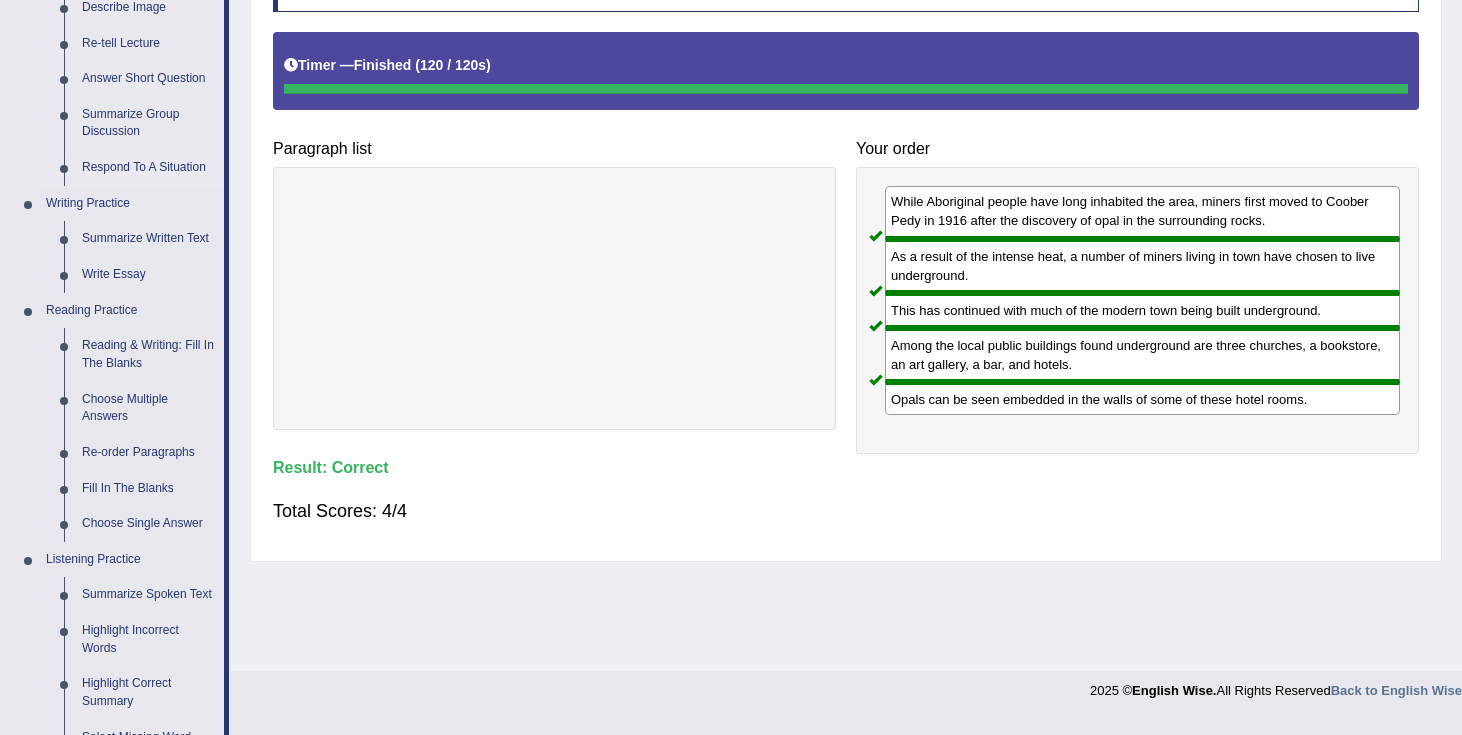 scroll, scrollTop: 362, scrollLeft: 0, axis: vertical 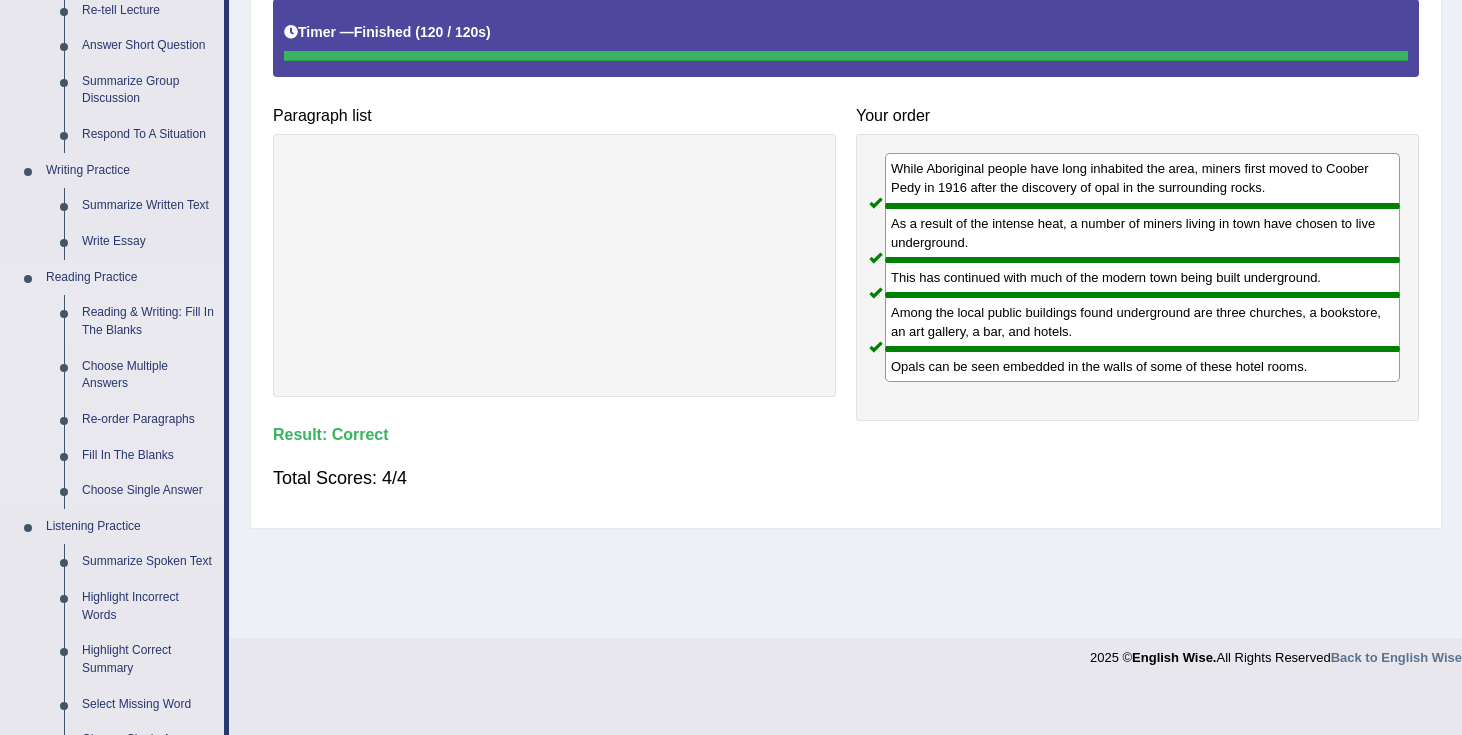 click on "Reading & Writing: Fill In The Blanks" at bounding box center [148, 321] 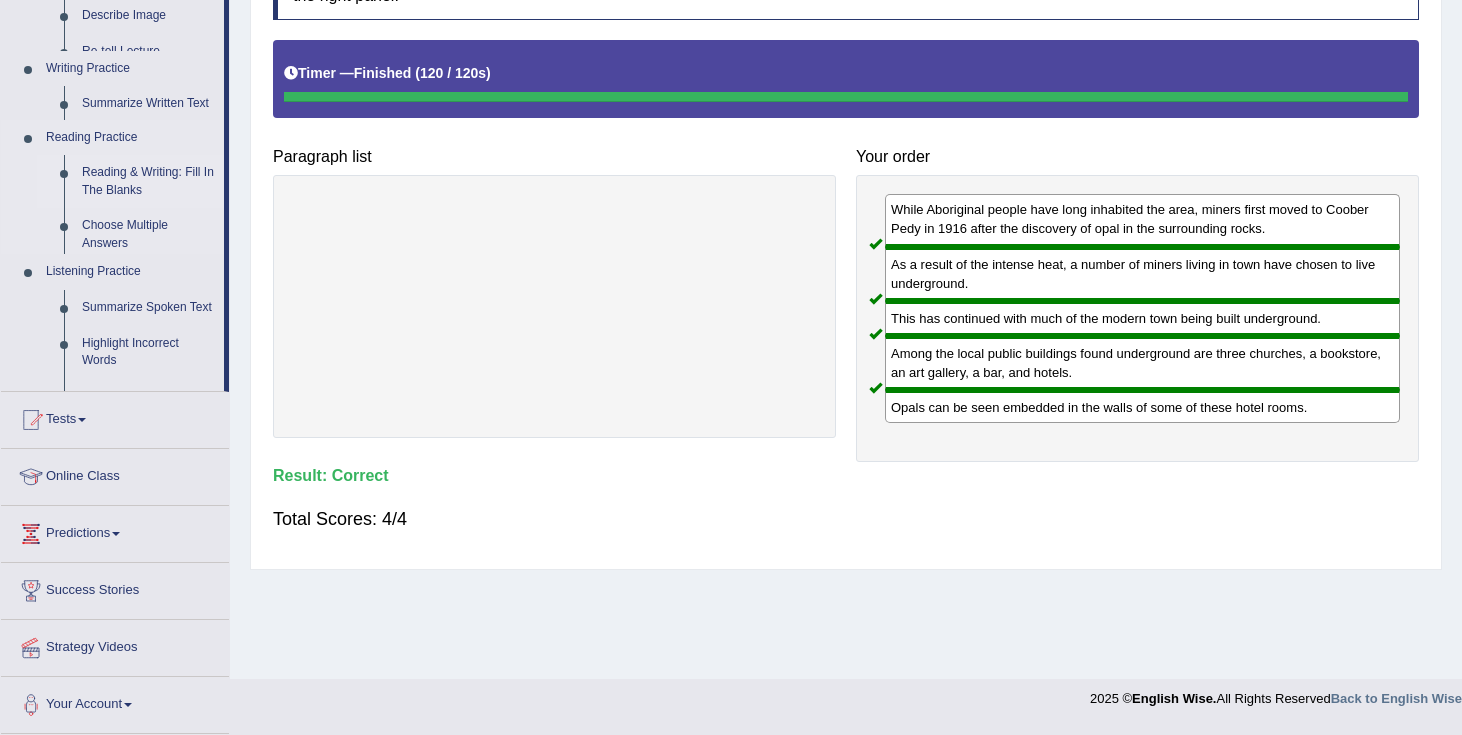 scroll, scrollTop: 315, scrollLeft: 0, axis: vertical 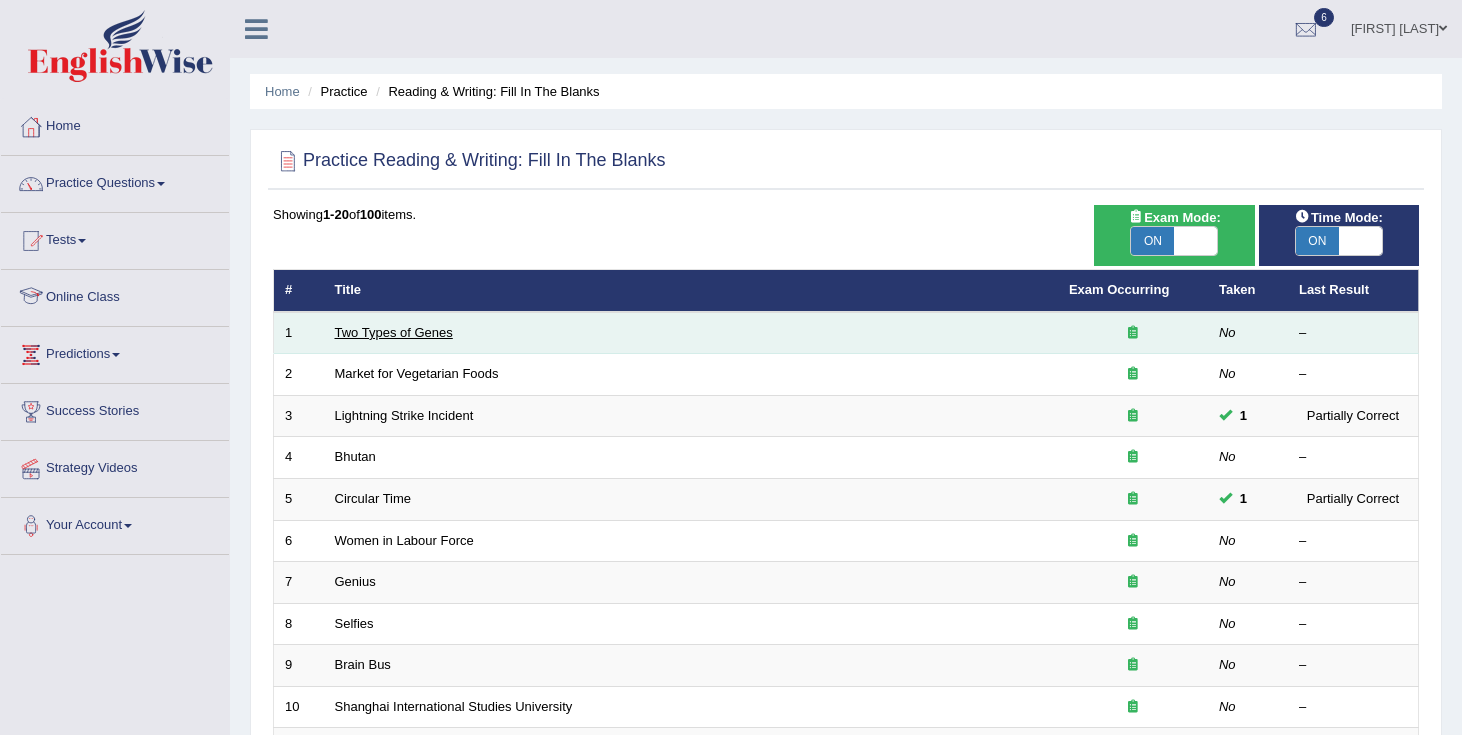 click on "Two Types of Genes" at bounding box center (394, 332) 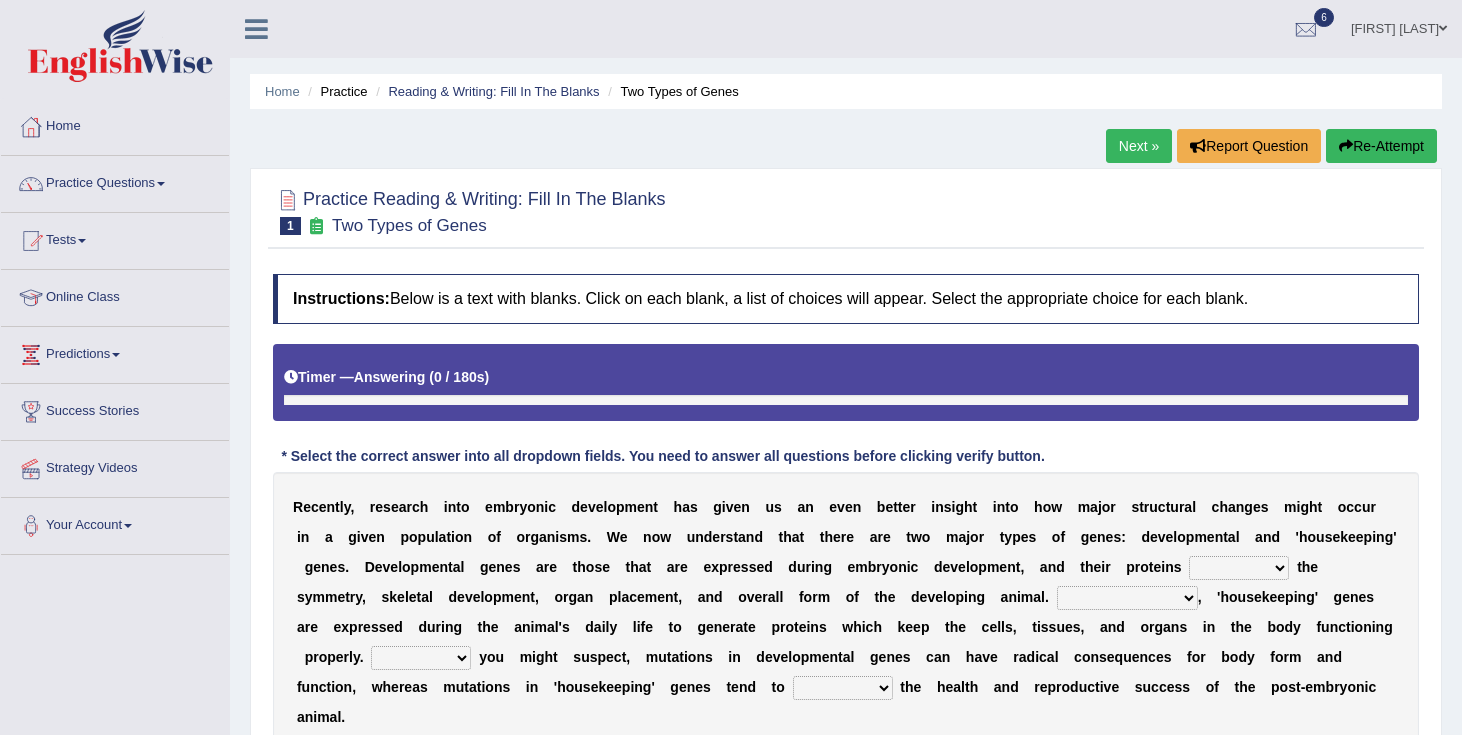scroll, scrollTop: 0, scrollLeft: 0, axis: both 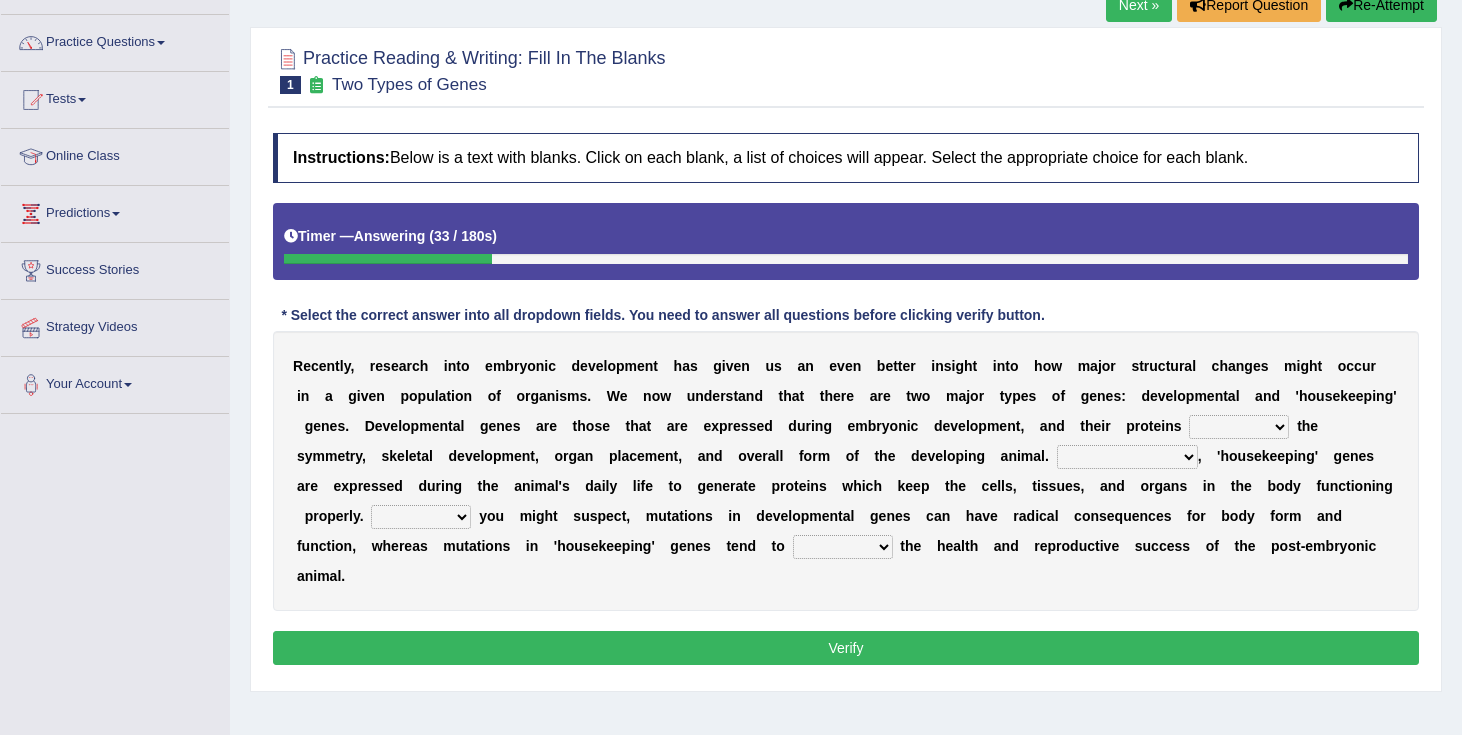 click on "push control hold elevate" at bounding box center [1239, 427] 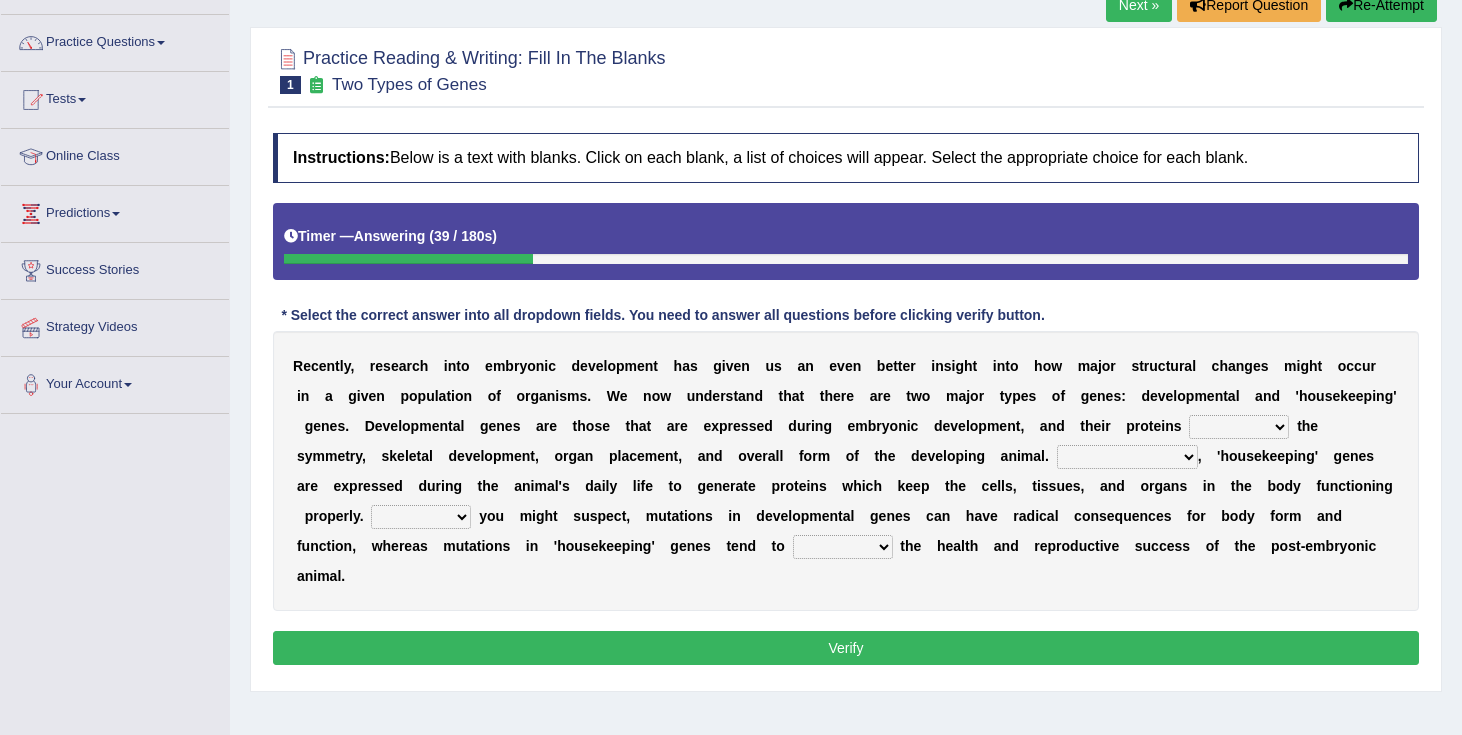 select on "control" 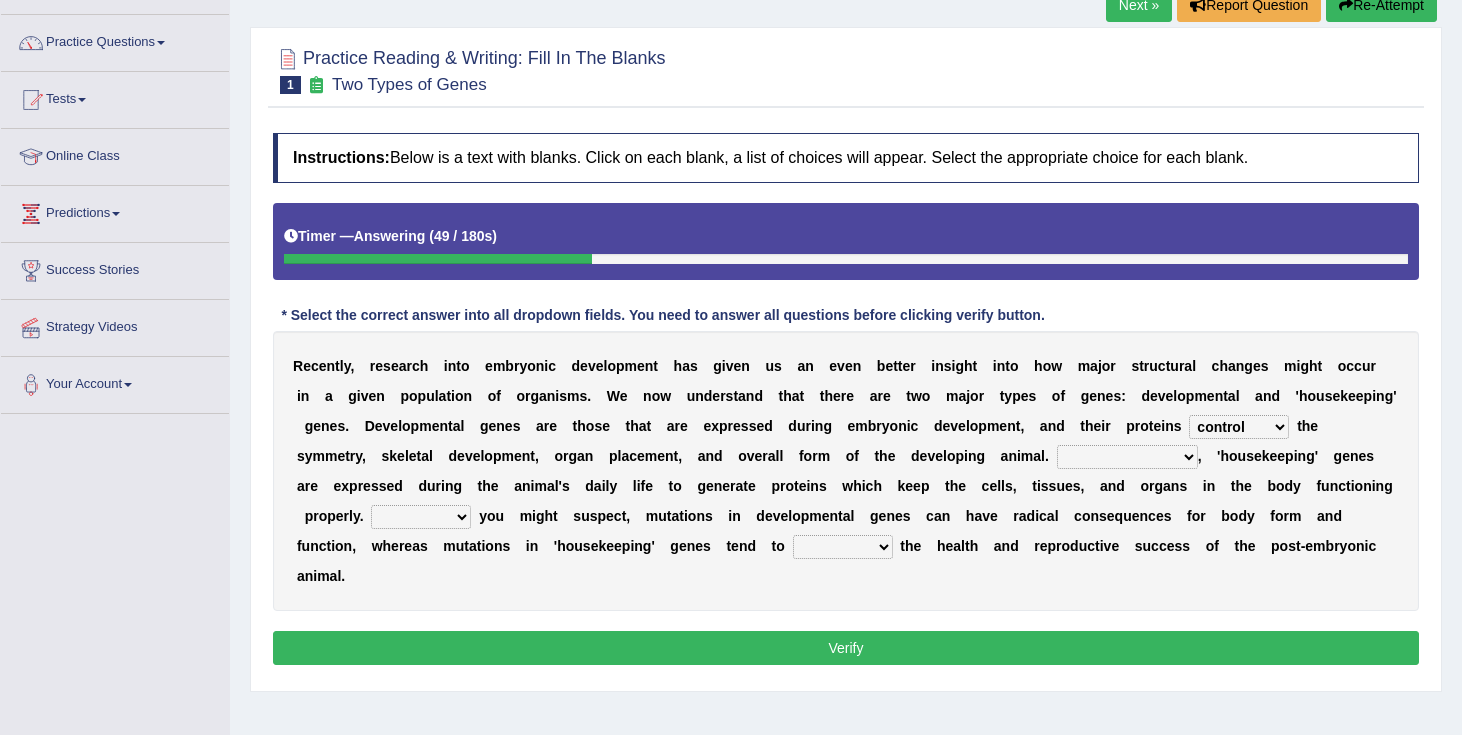 click on "Correspondingly Inclusively Conversely In contrast" at bounding box center [1127, 457] 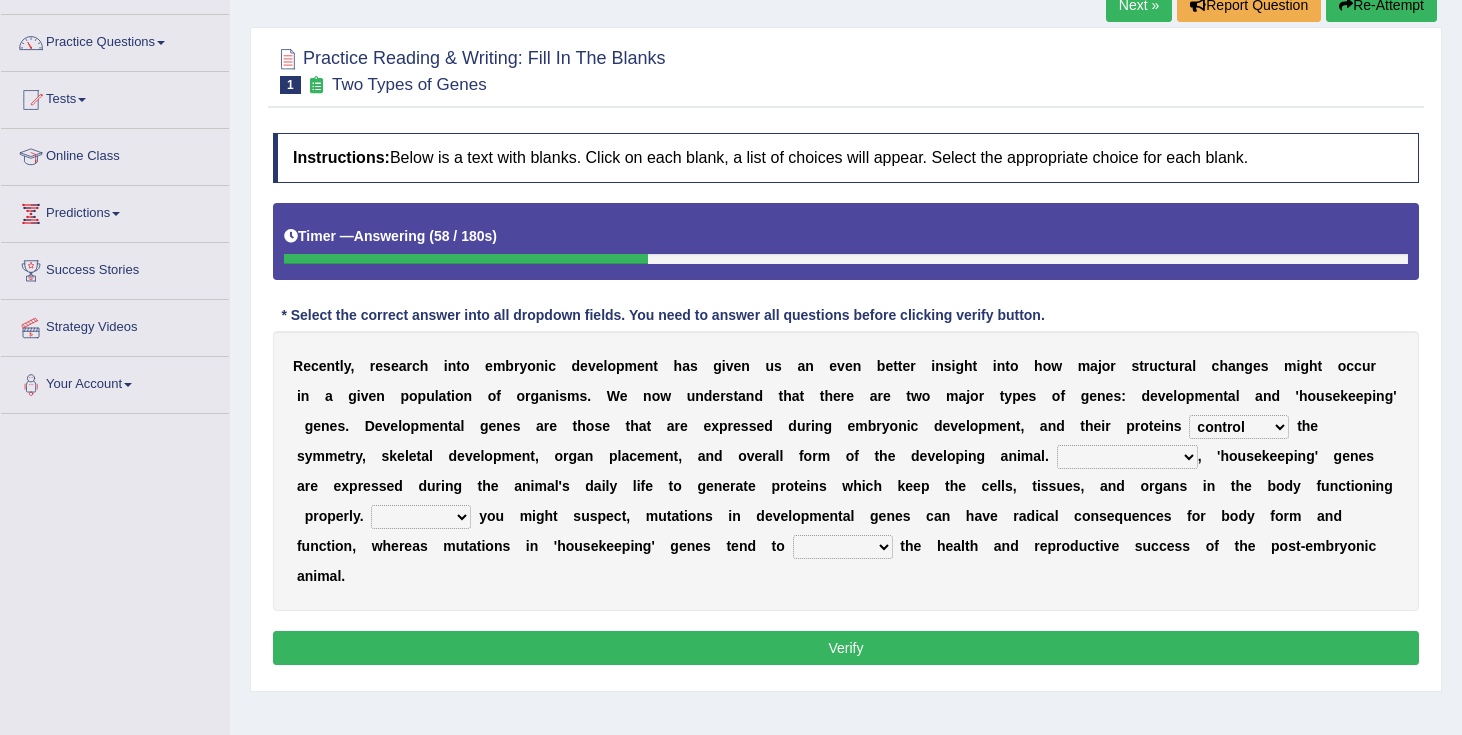 select on "Conversely" 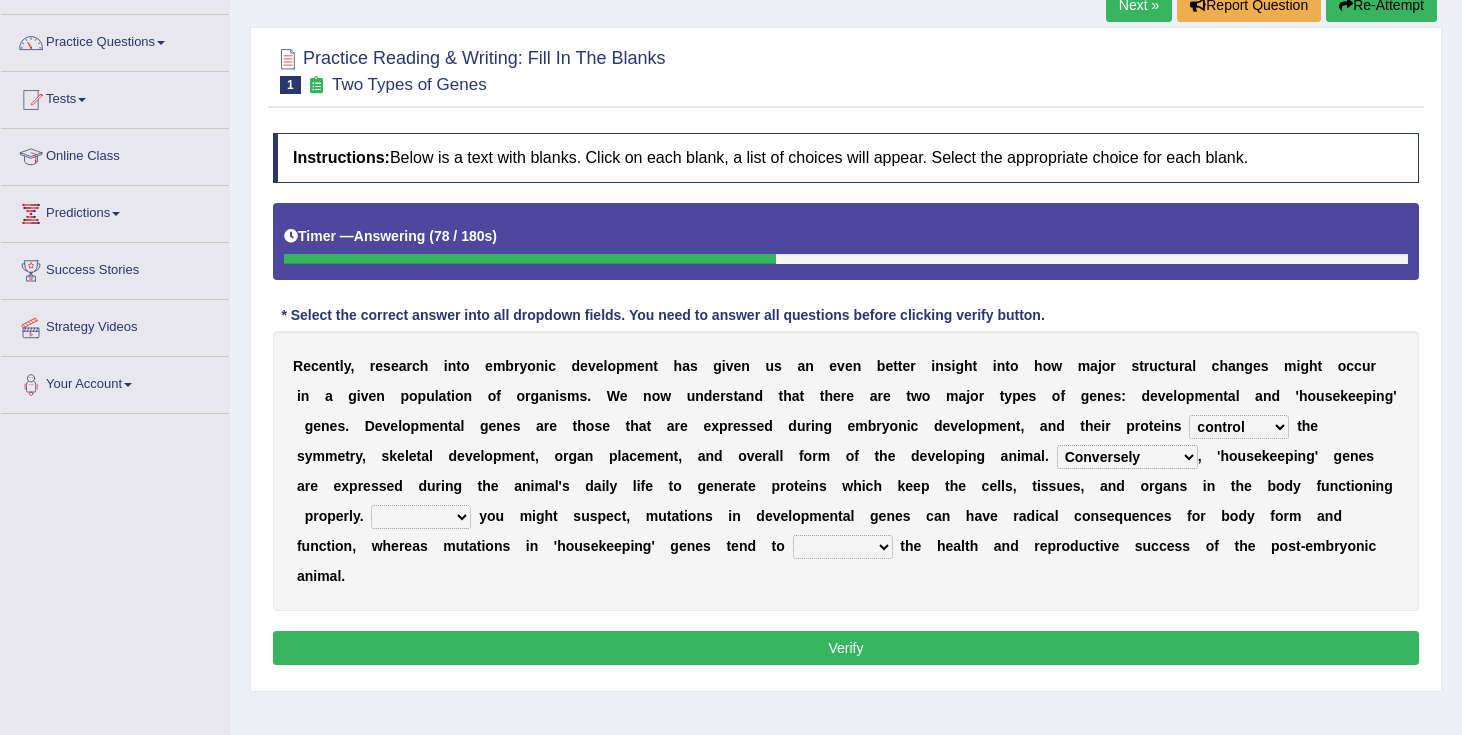 click on "For As With Within" at bounding box center (421, 517) 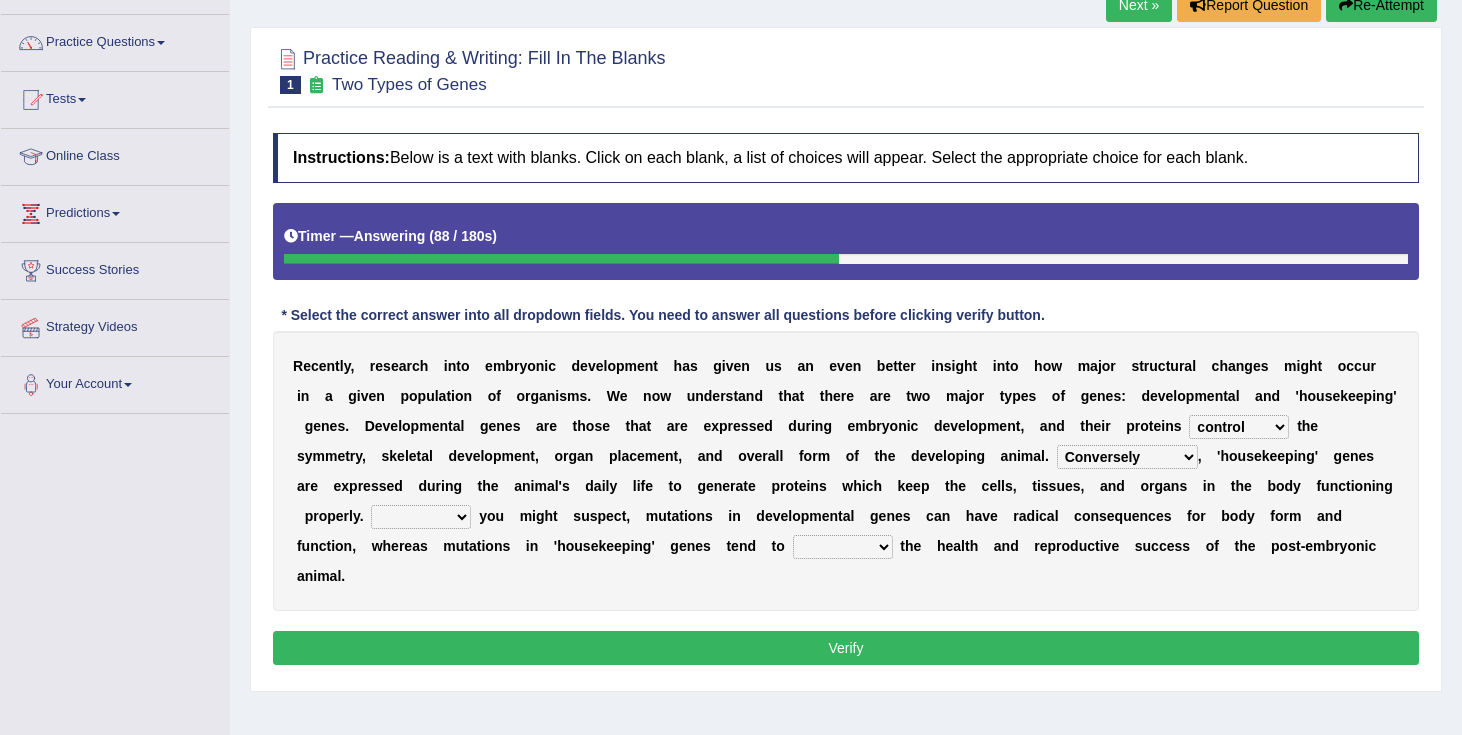 select on "As" 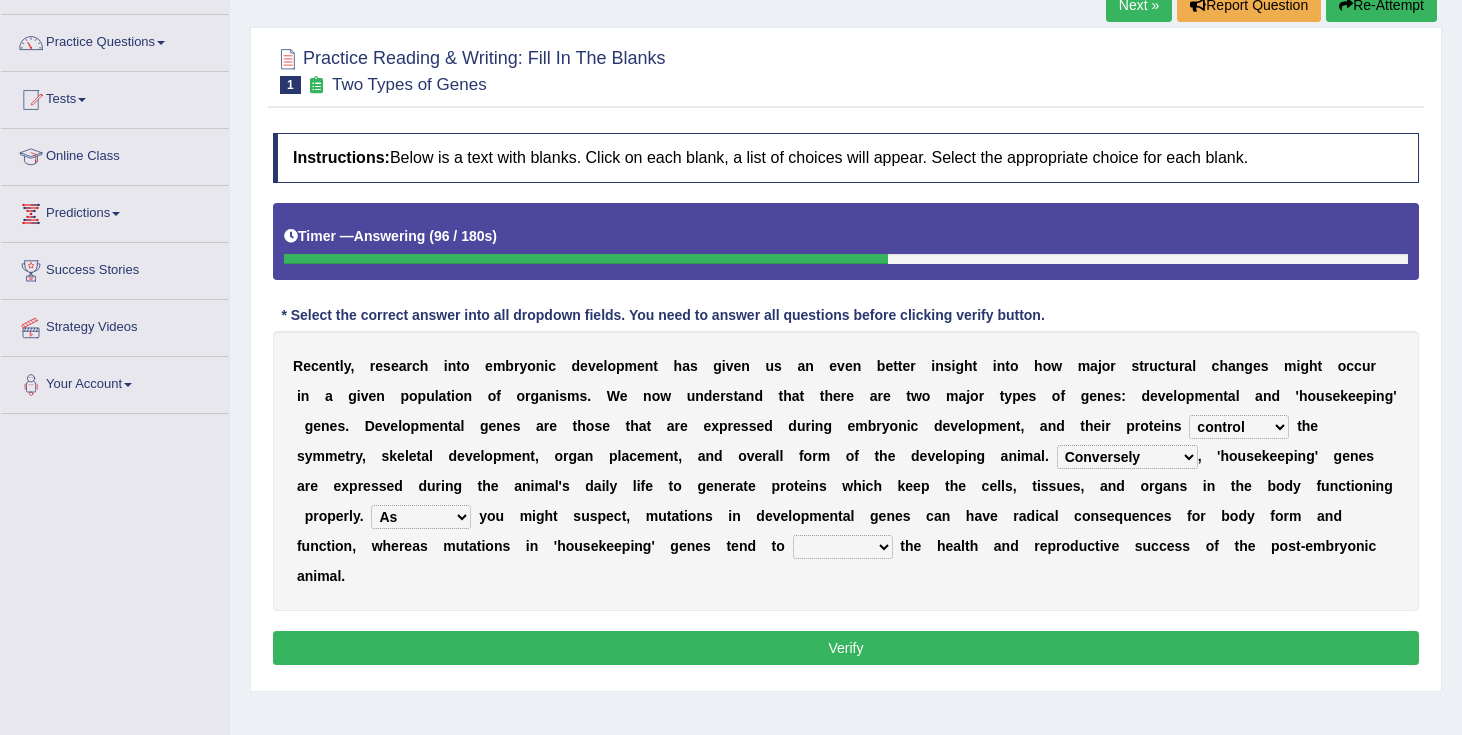 click on "affect effect interrupt defect" at bounding box center [843, 547] 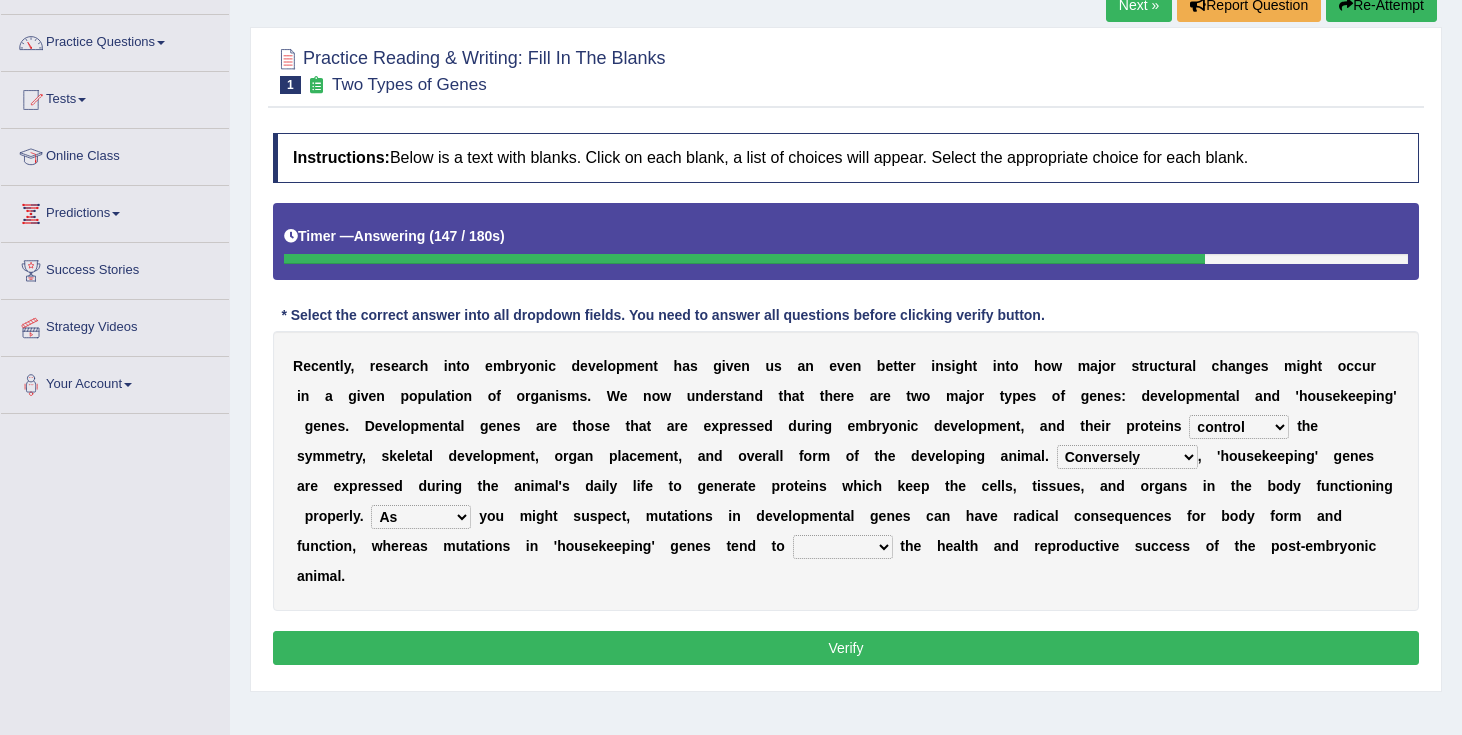 select on "affect" 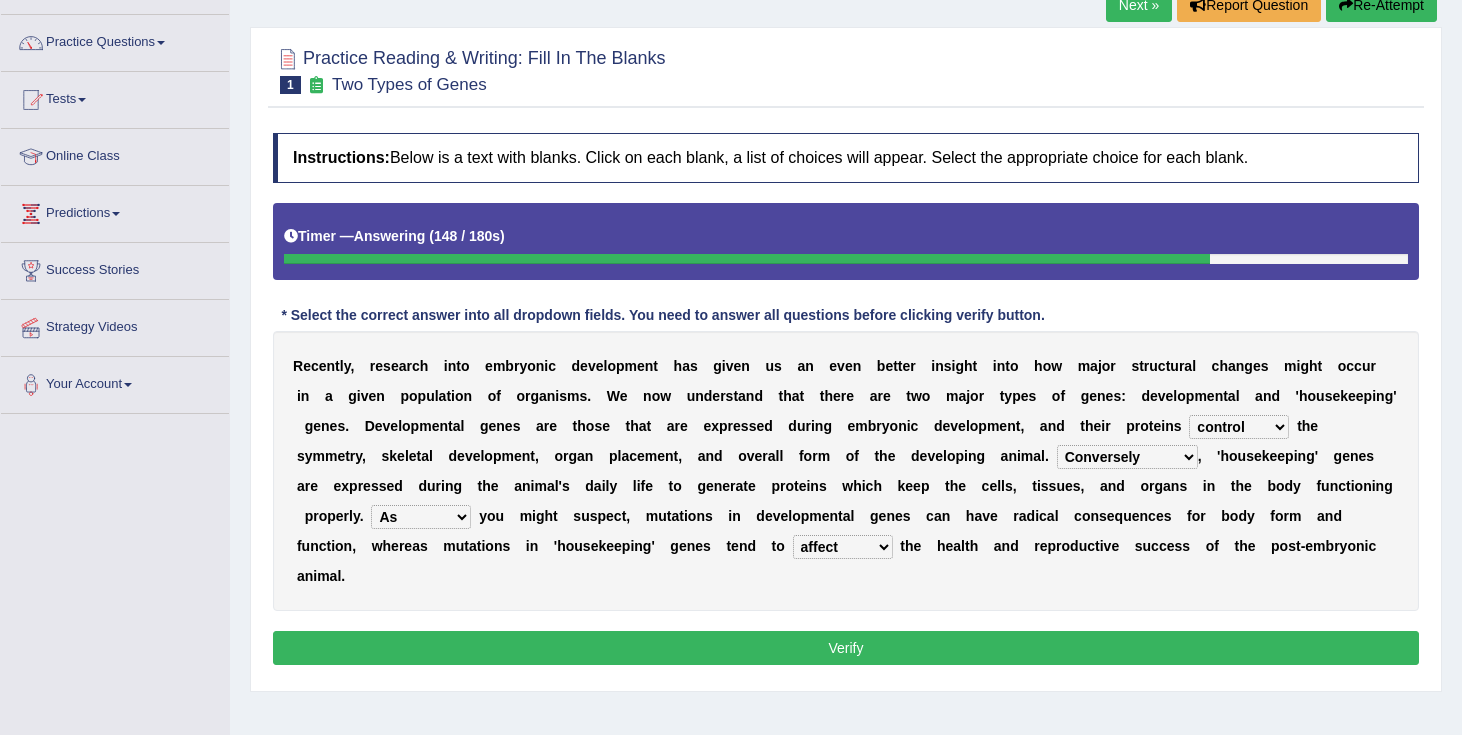 click on "Verify" at bounding box center [846, 648] 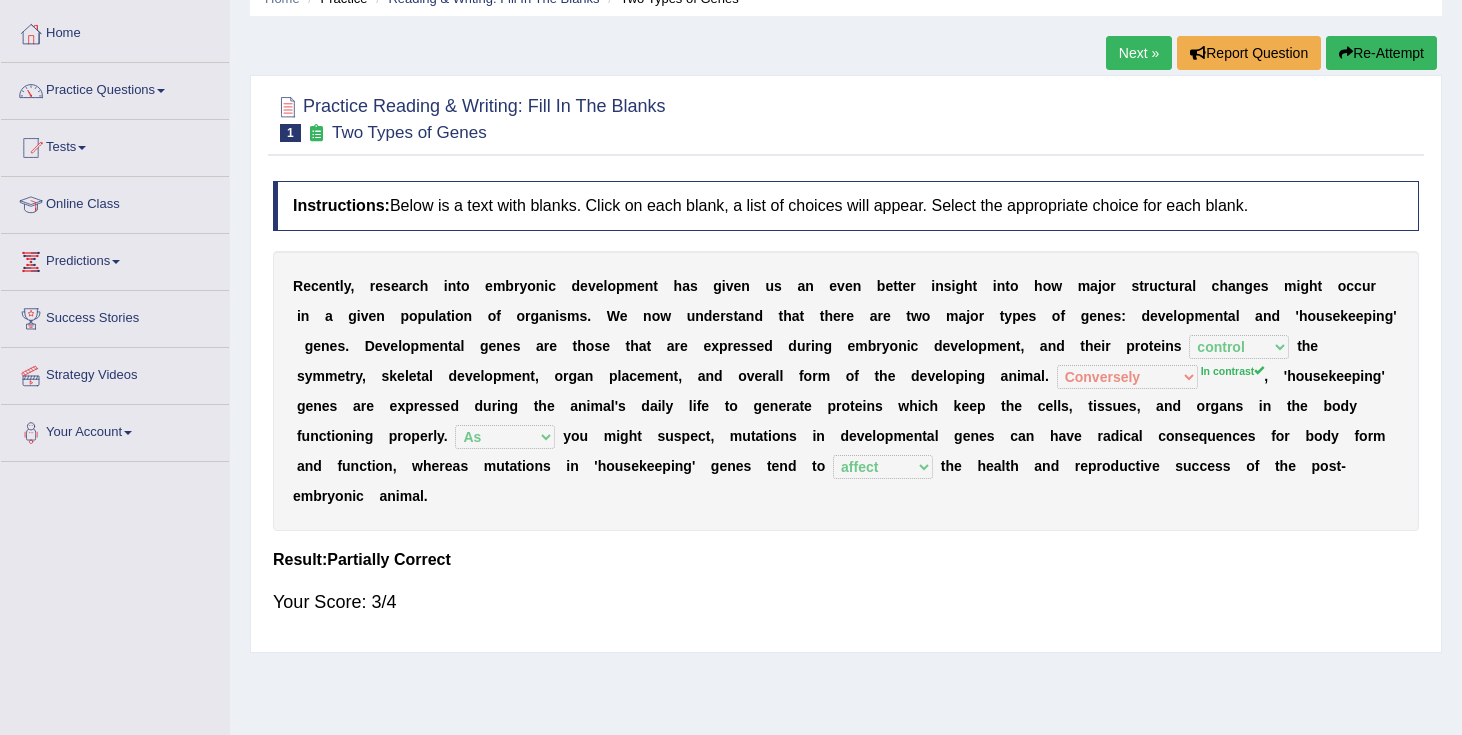 scroll, scrollTop: 92, scrollLeft: 0, axis: vertical 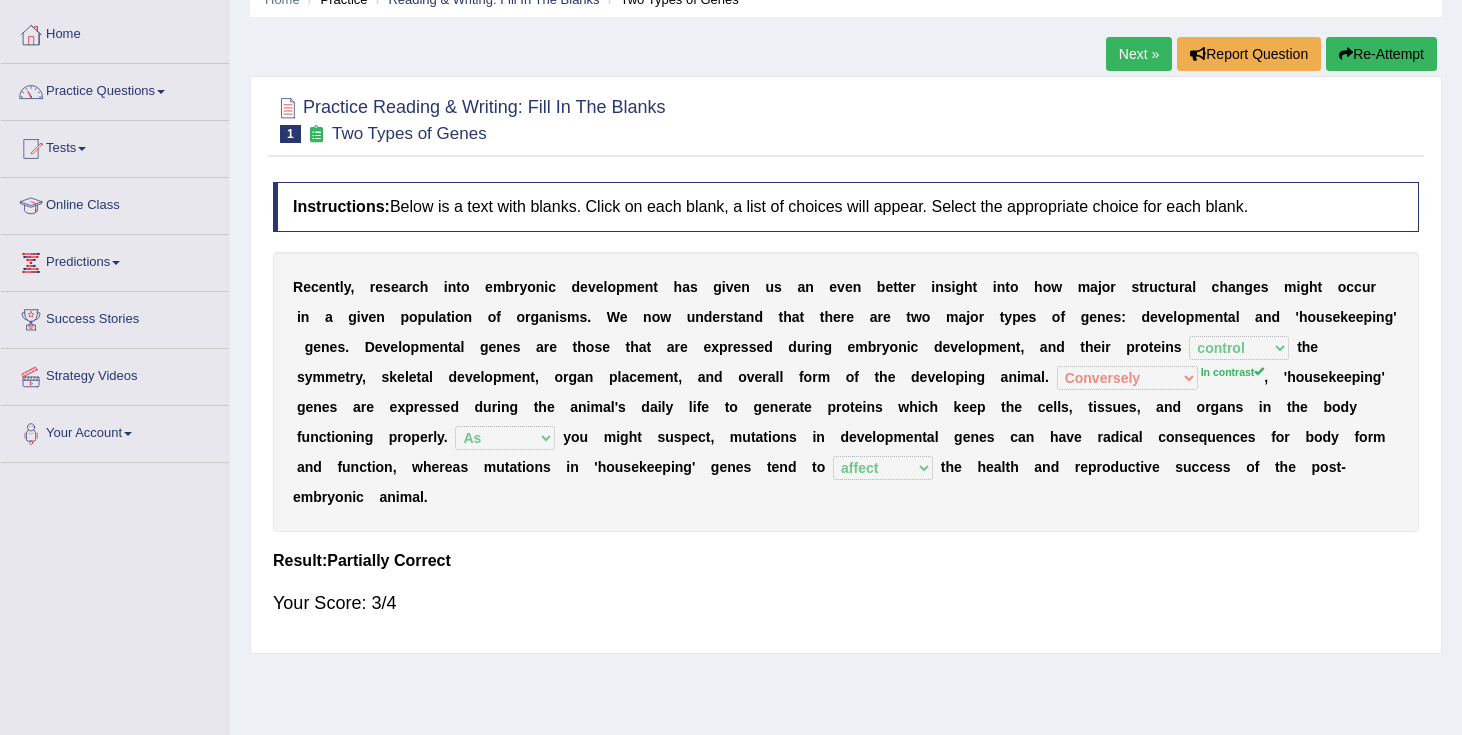 click on "Re-Attempt" at bounding box center (1381, 54) 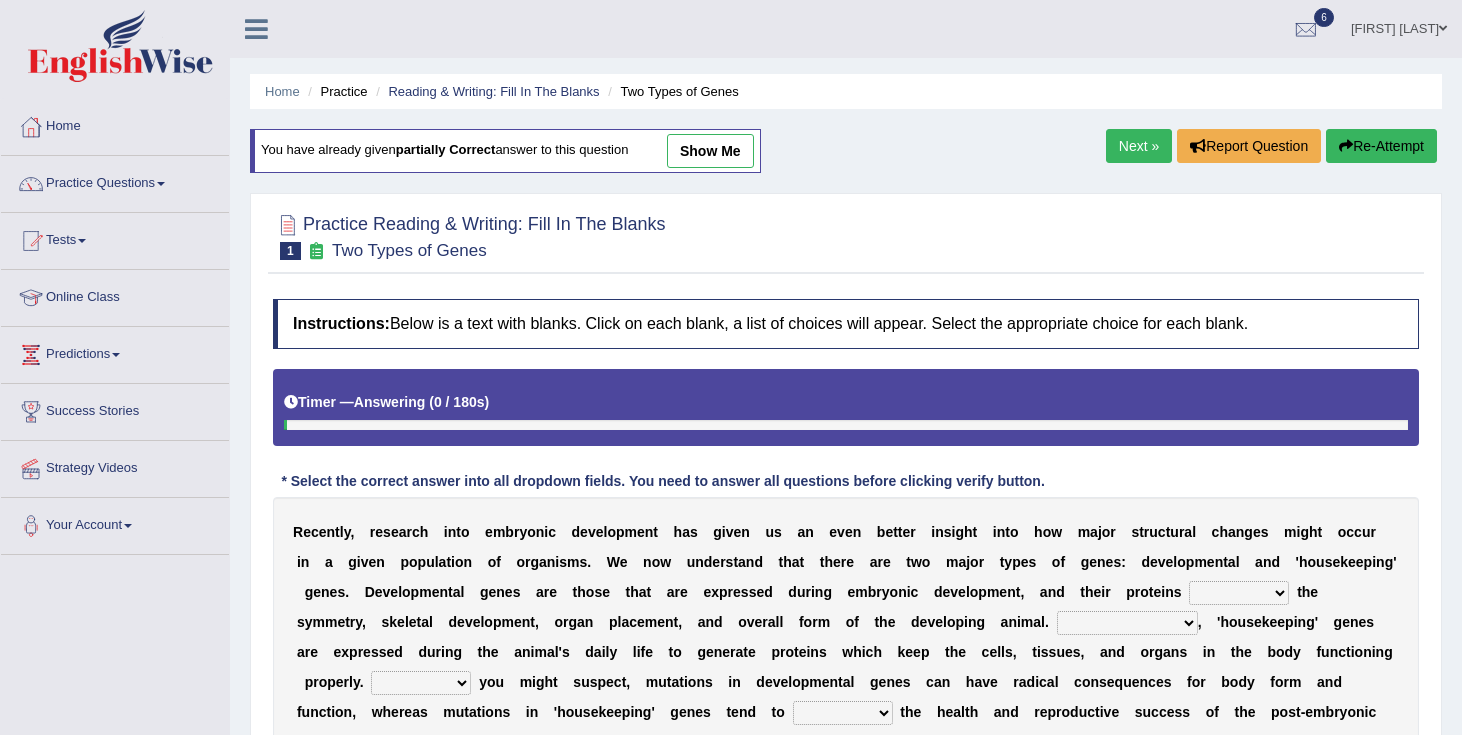 scroll, scrollTop: 92, scrollLeft: 0, axis: vertical 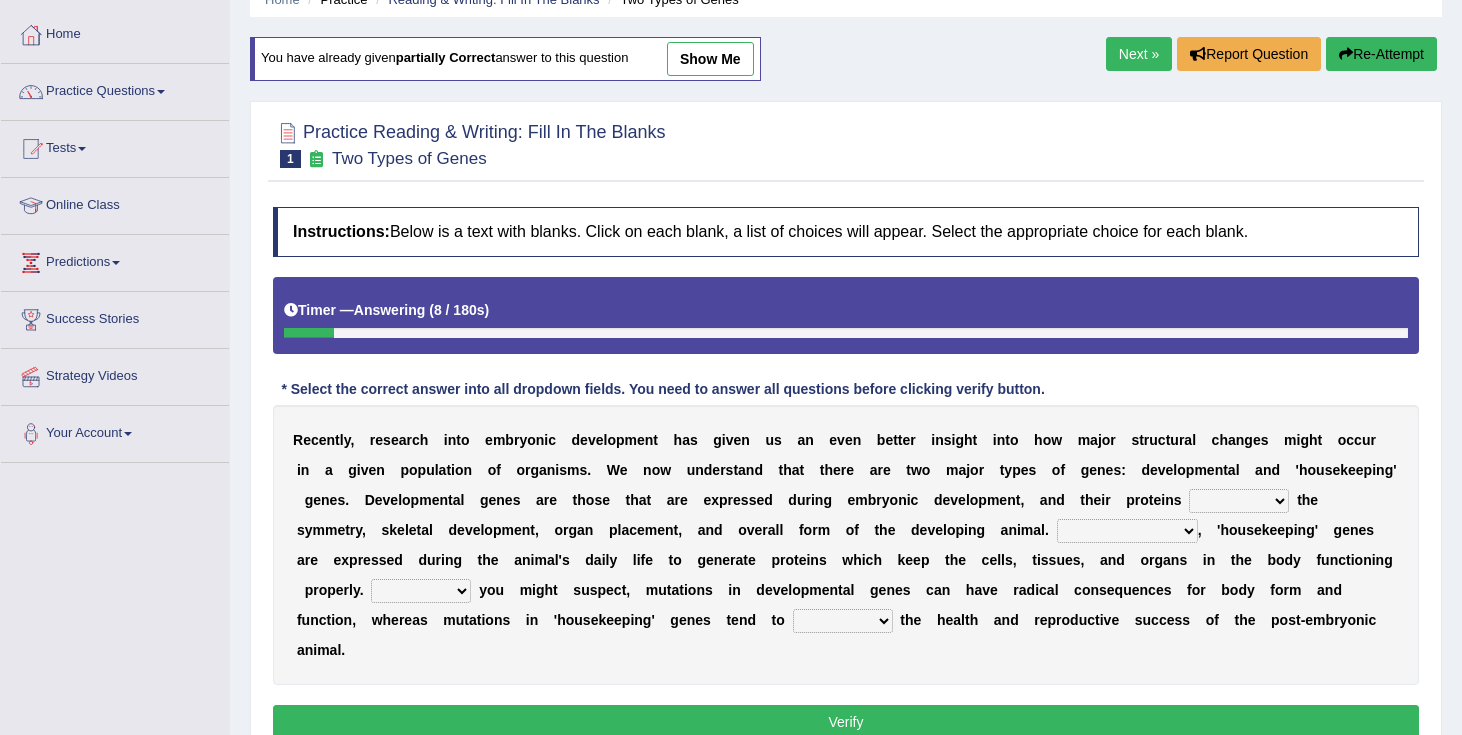 click on "Next »" at bounding box center (1139, 54) 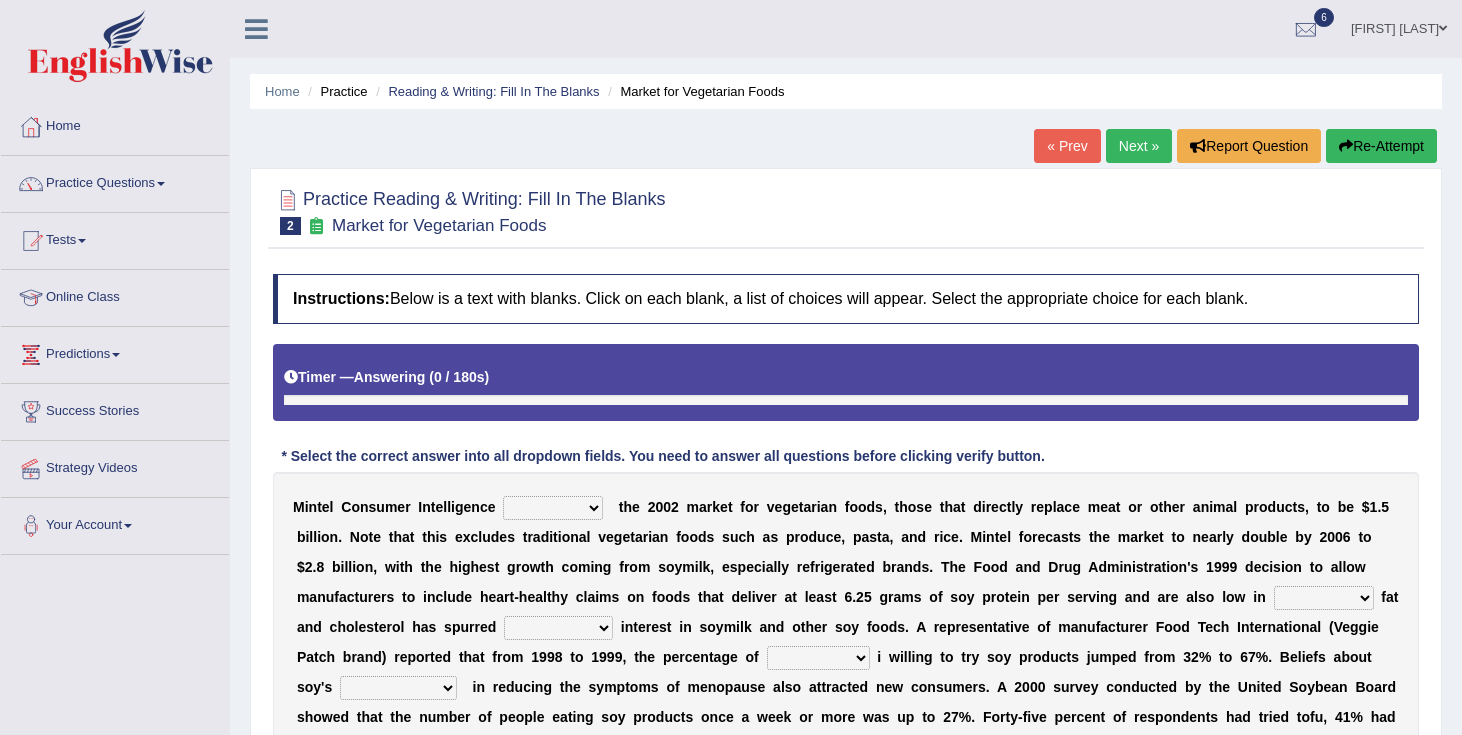 scroll, scrollTop: 0, scrollLeft: 0, axis: both 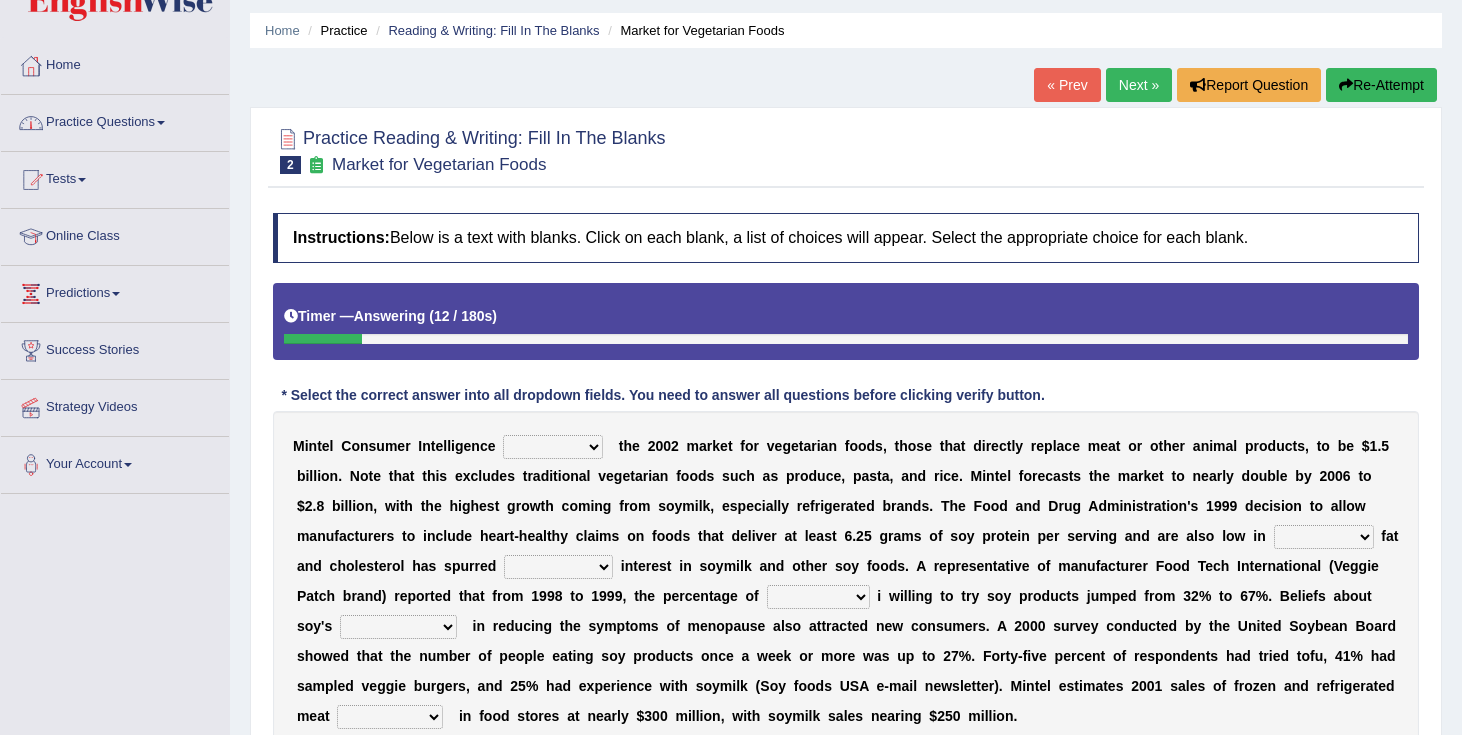 click on "Practice Questions" at bounding box center [115, 120] 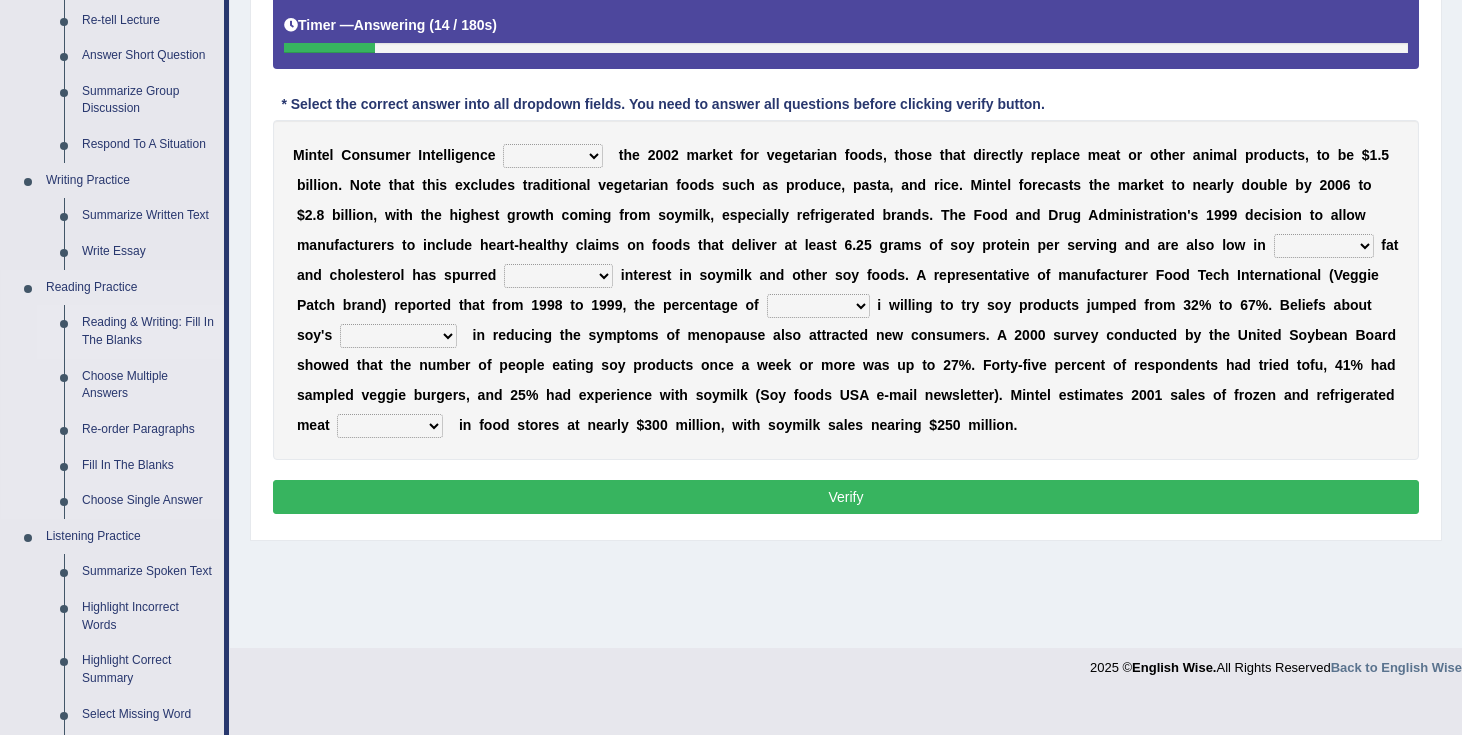scroll, scrollTop: 355, scrollLeft: 0, axis: vertical 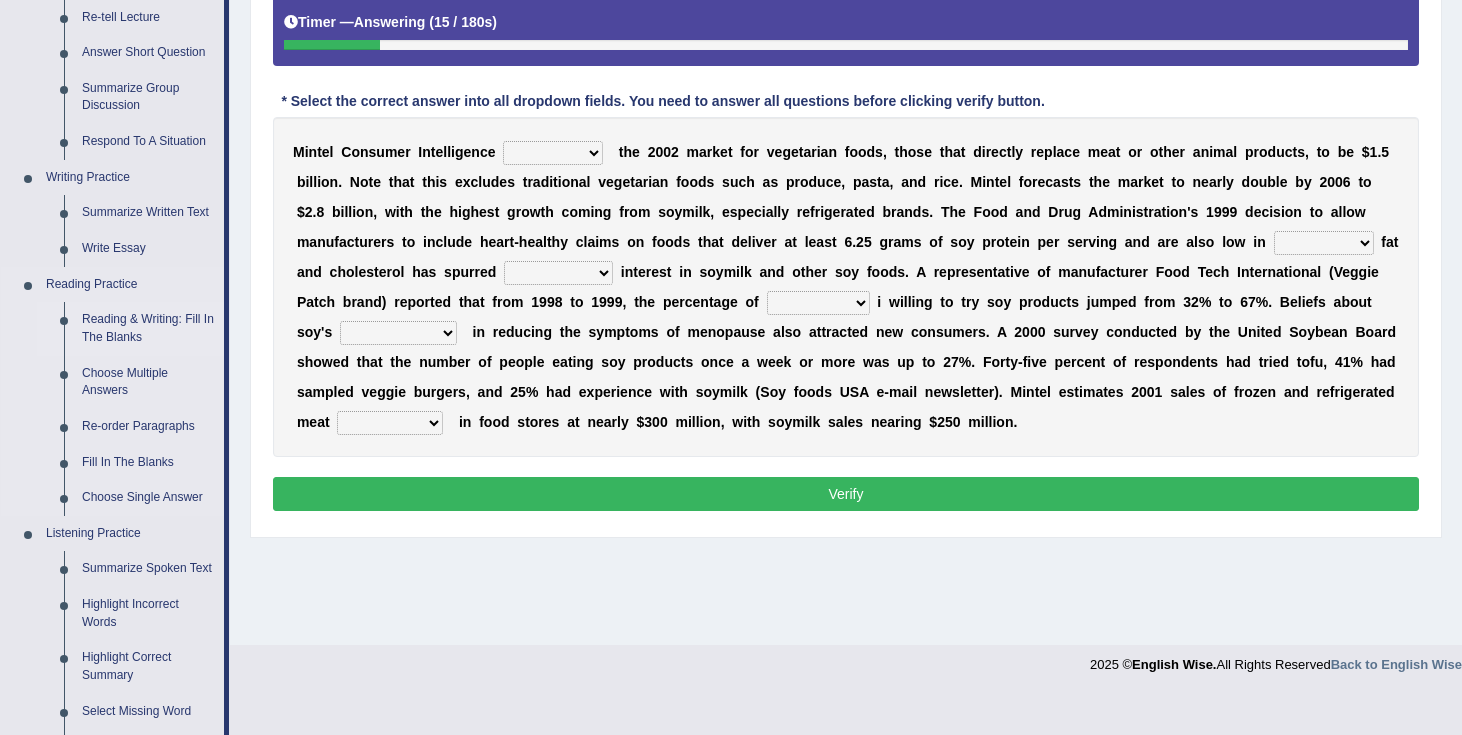 click on "Reading & Writing: Fill In The Blanks" at bounding box center (148, 328) 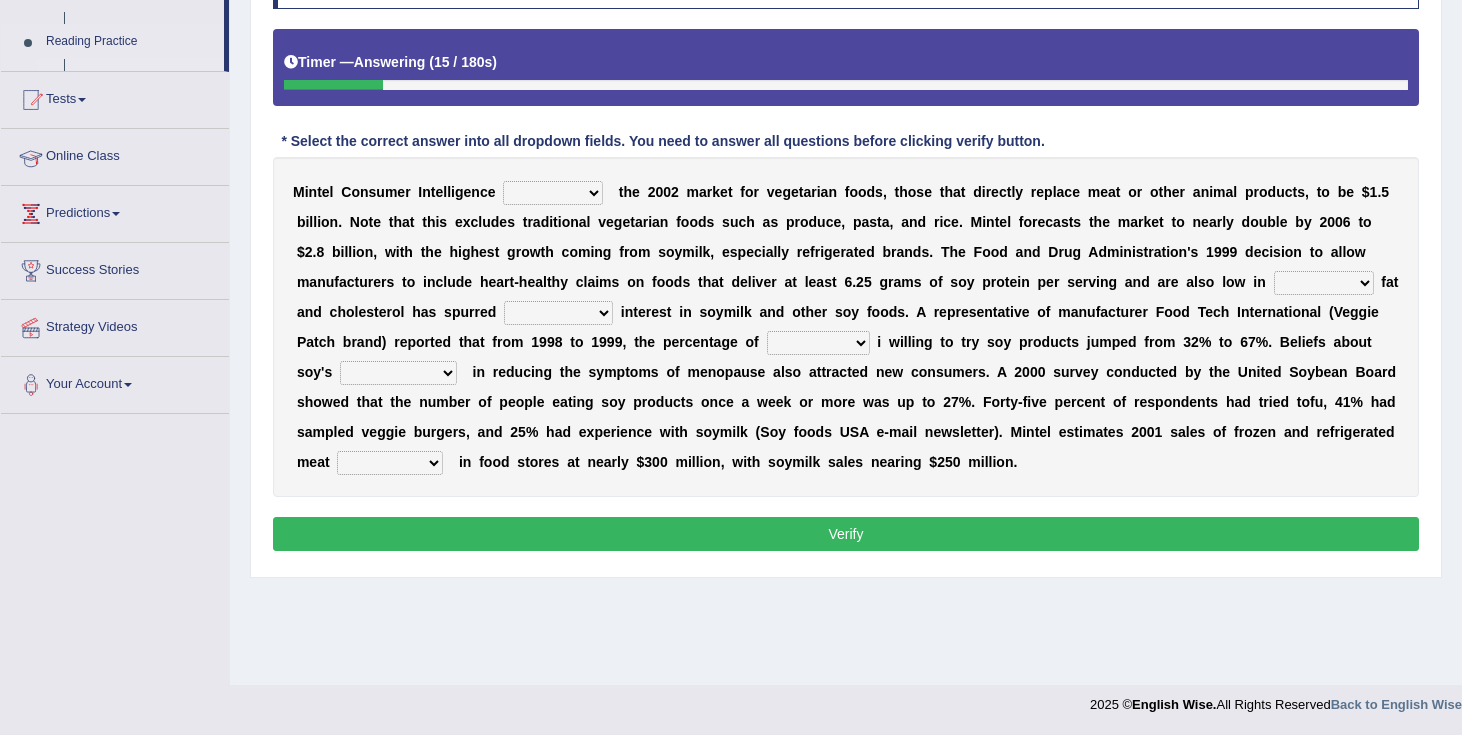 scroll, scrollTop: 315, scrollLeft: 0, axis: vertical 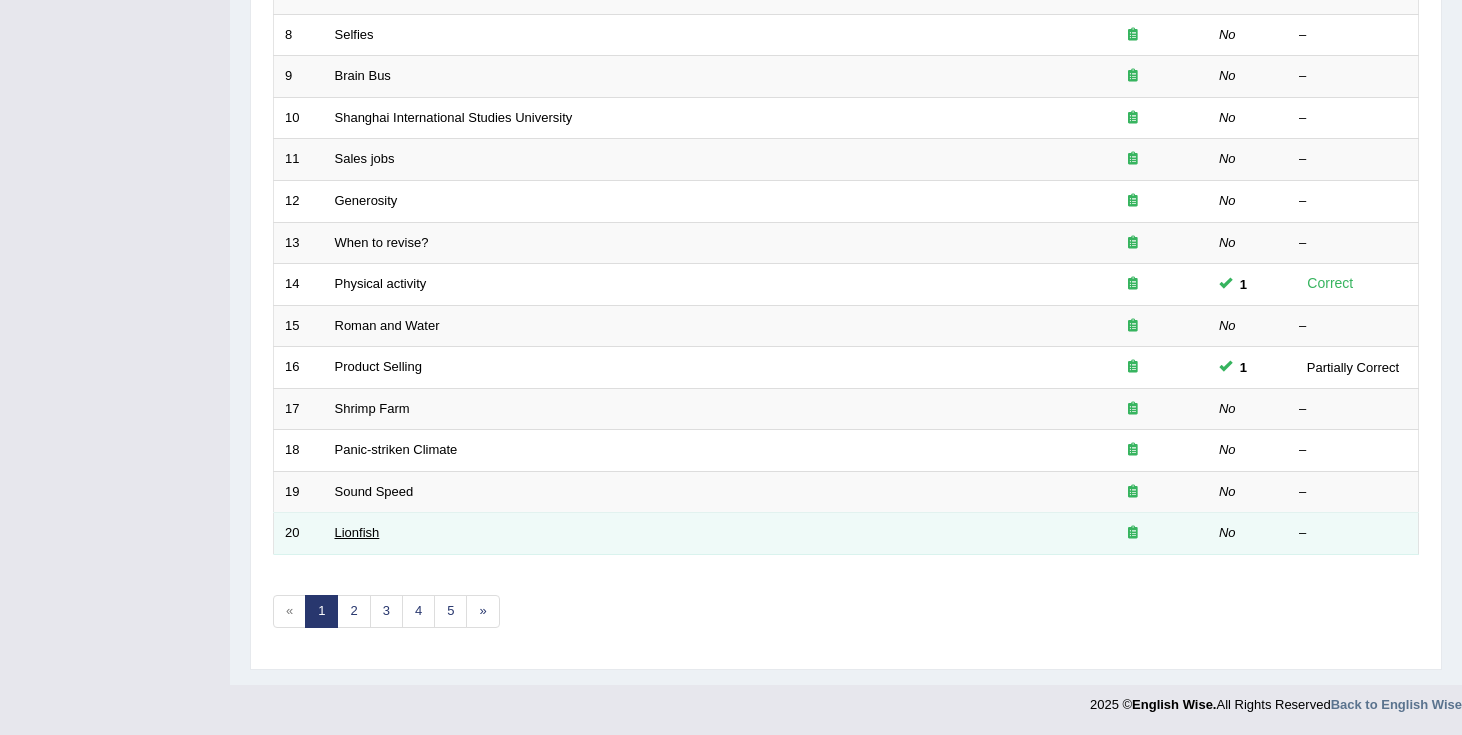 click on "Lionfish" at bounding box center (357, 532) 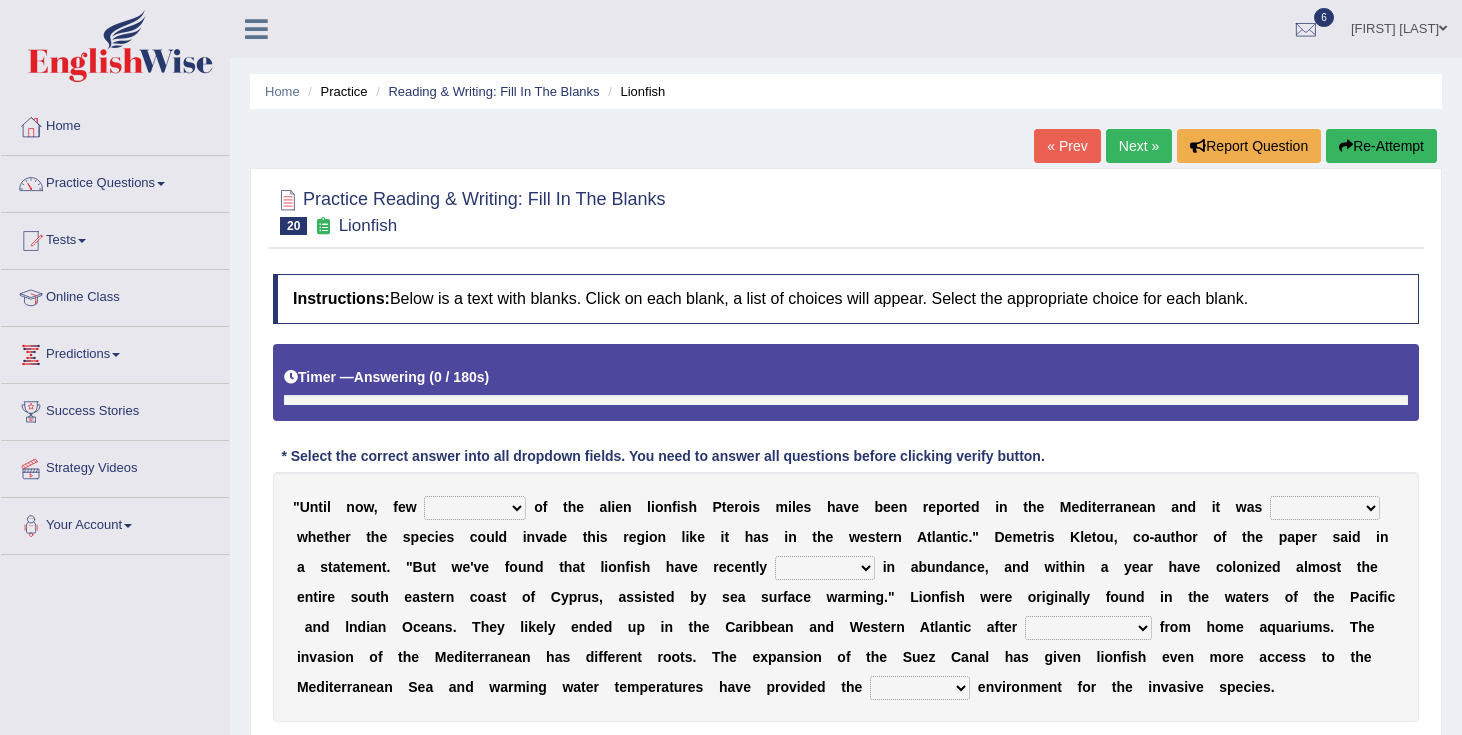scroll, scrollTop: 0, scrollLeft: 0, axis: both 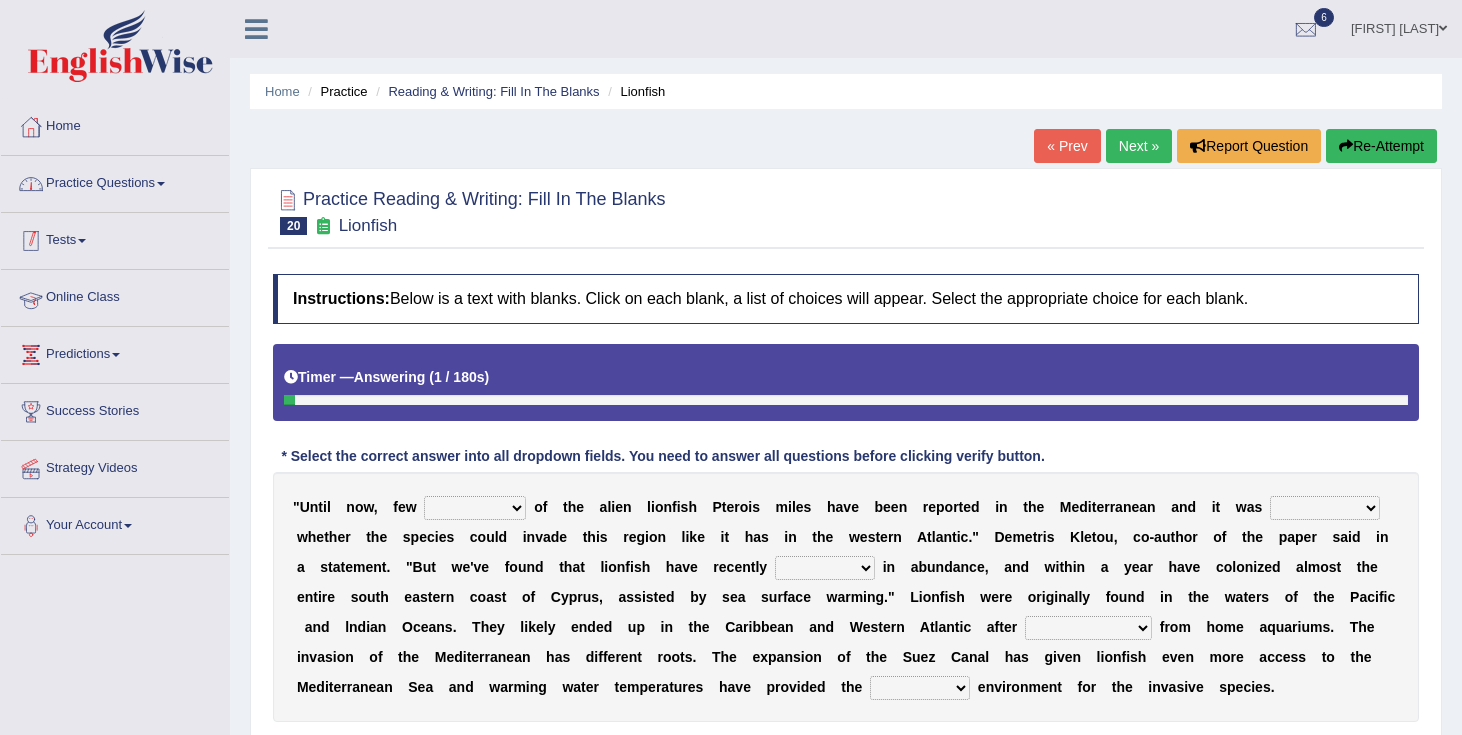 click on "Practice Questions" at bounding box center [115, 181] 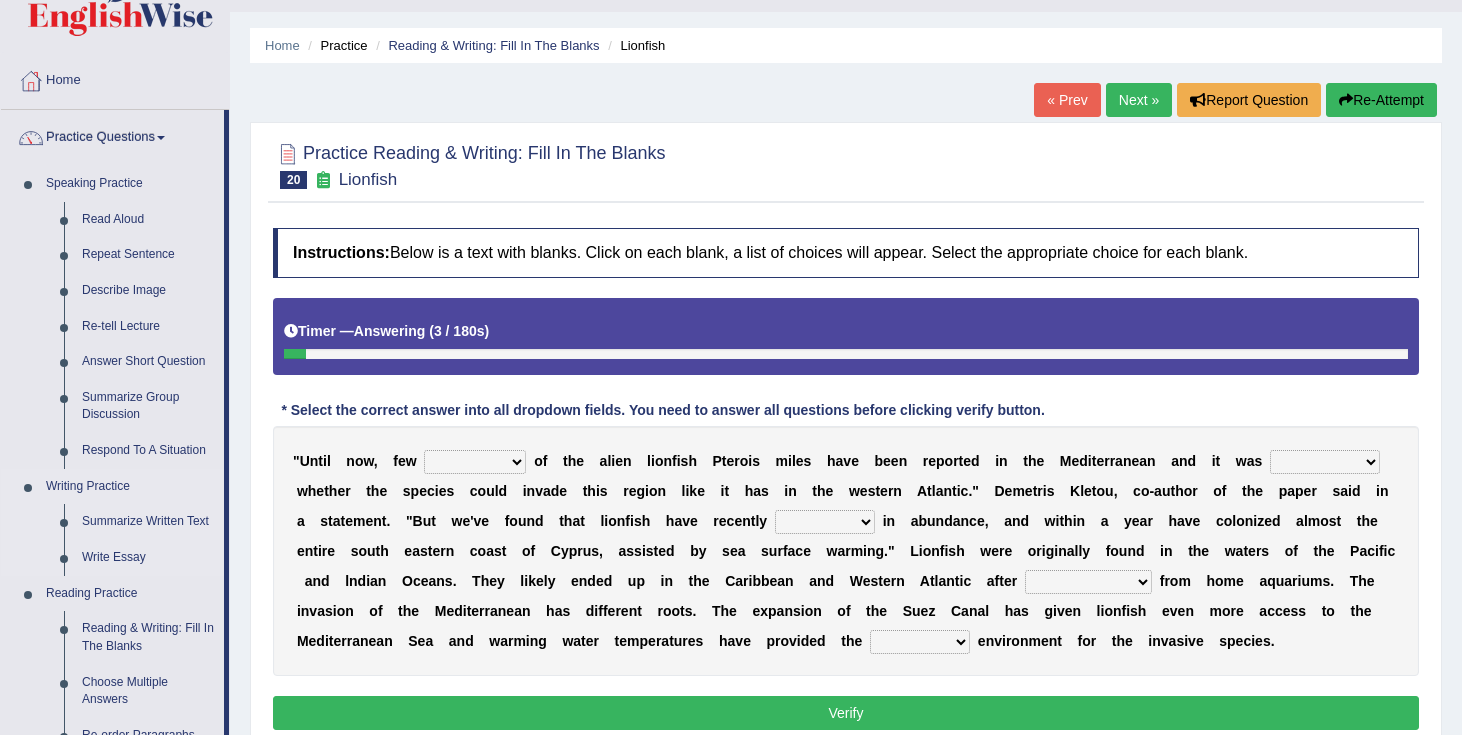 scroll, scrollTop: 52, scrollLeft: 0, axis: vertical 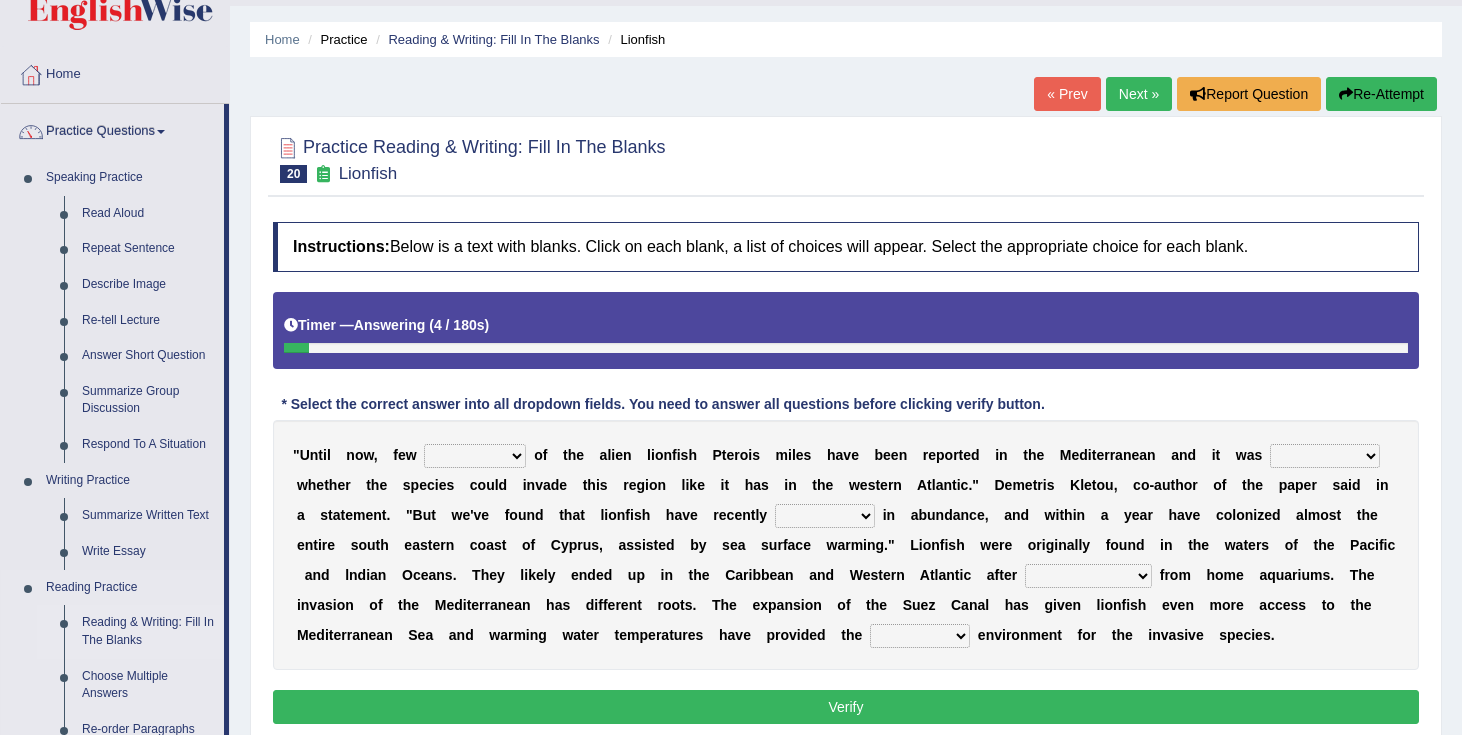 click on "Reading & Writing: Fill In The Blanks" at bounding box center [148, 631] 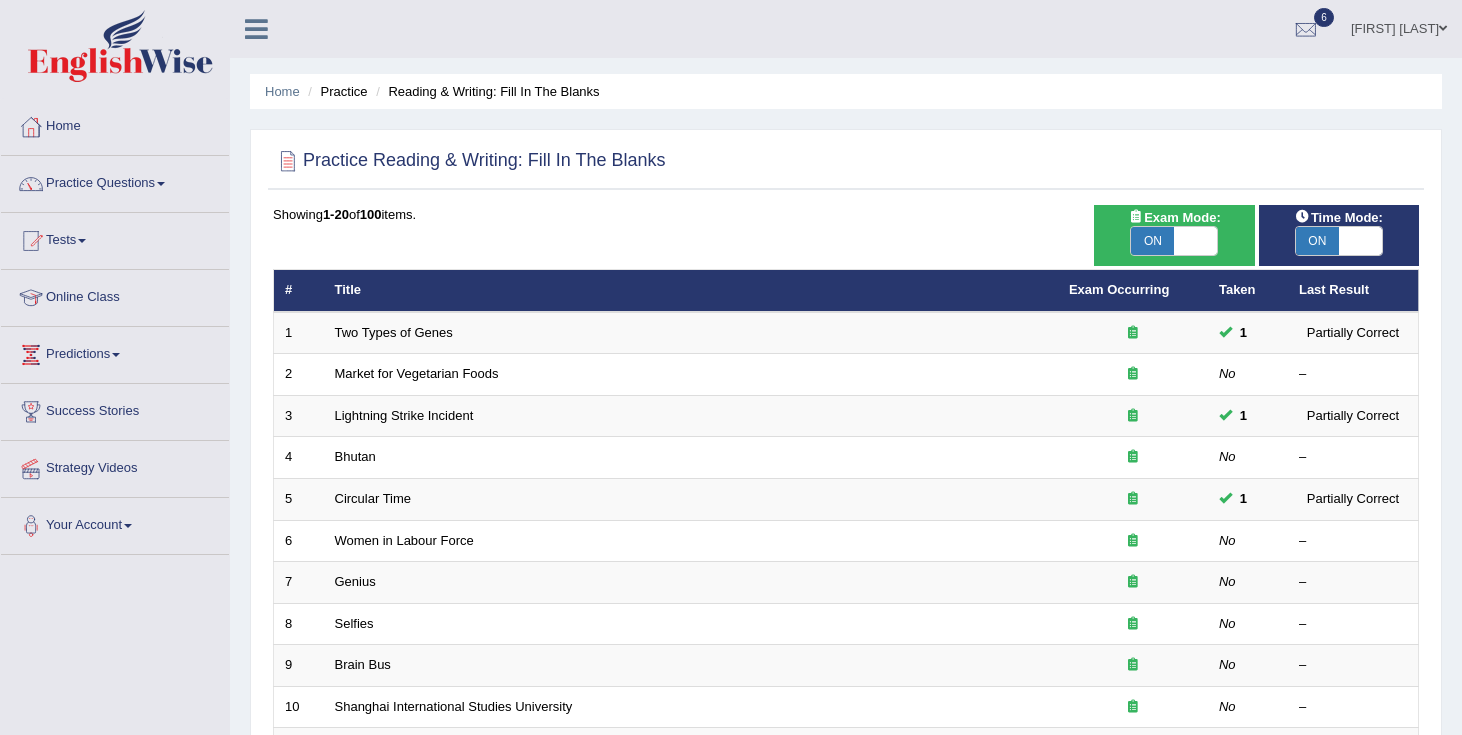scroll, scrollTop: 0, scrollLeft: 0, axis: both 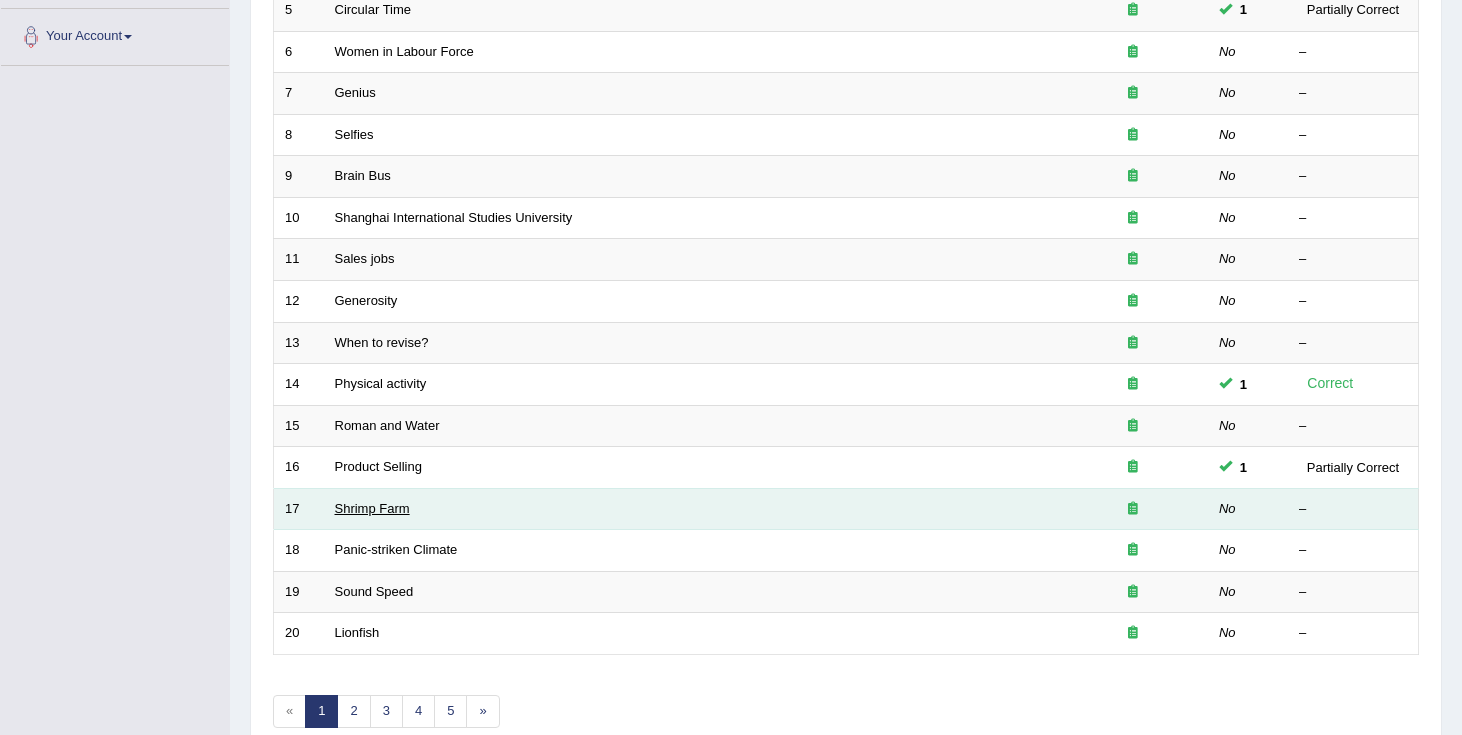 click on "Shrimp Farm" at bounding box center [372, 508] 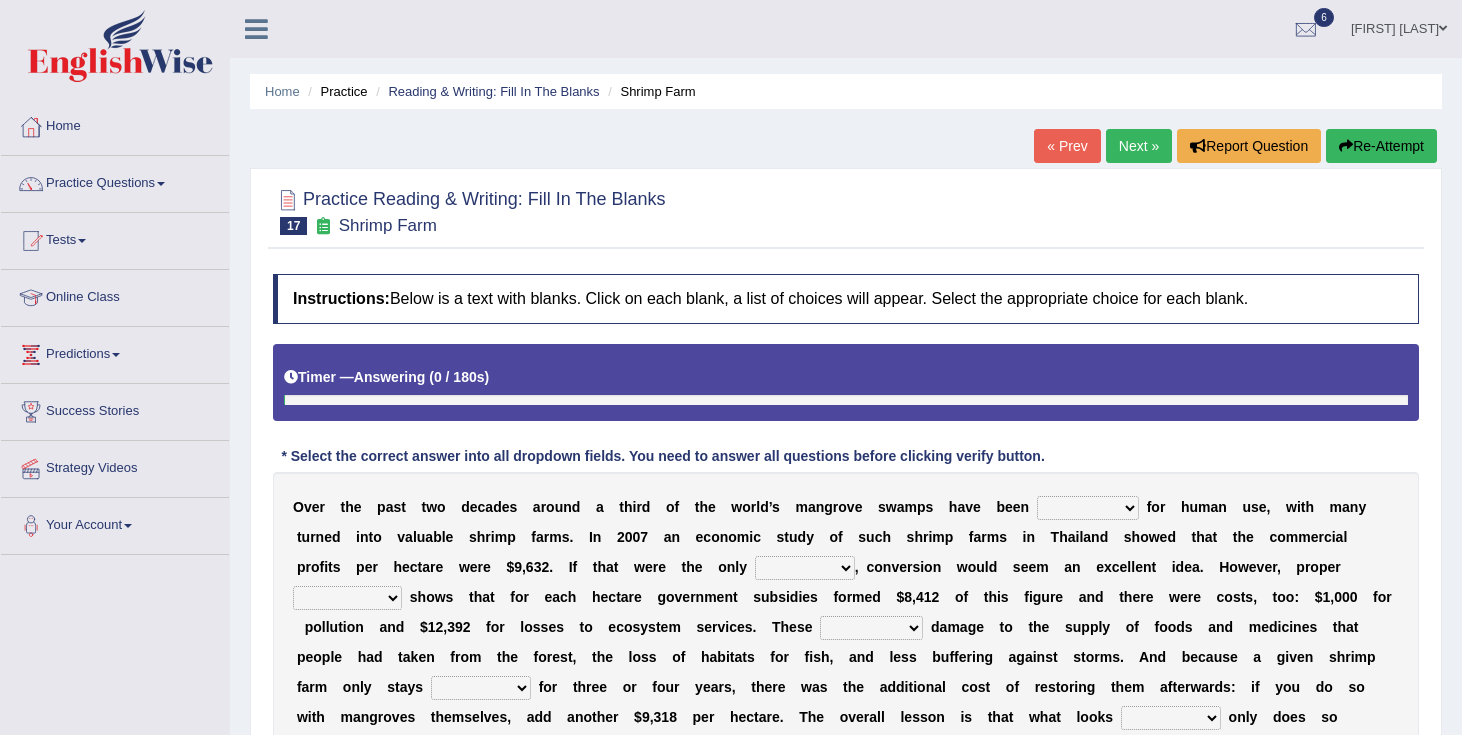 scroll, scrollTop: 0, scrollLeft: 0, axis: both 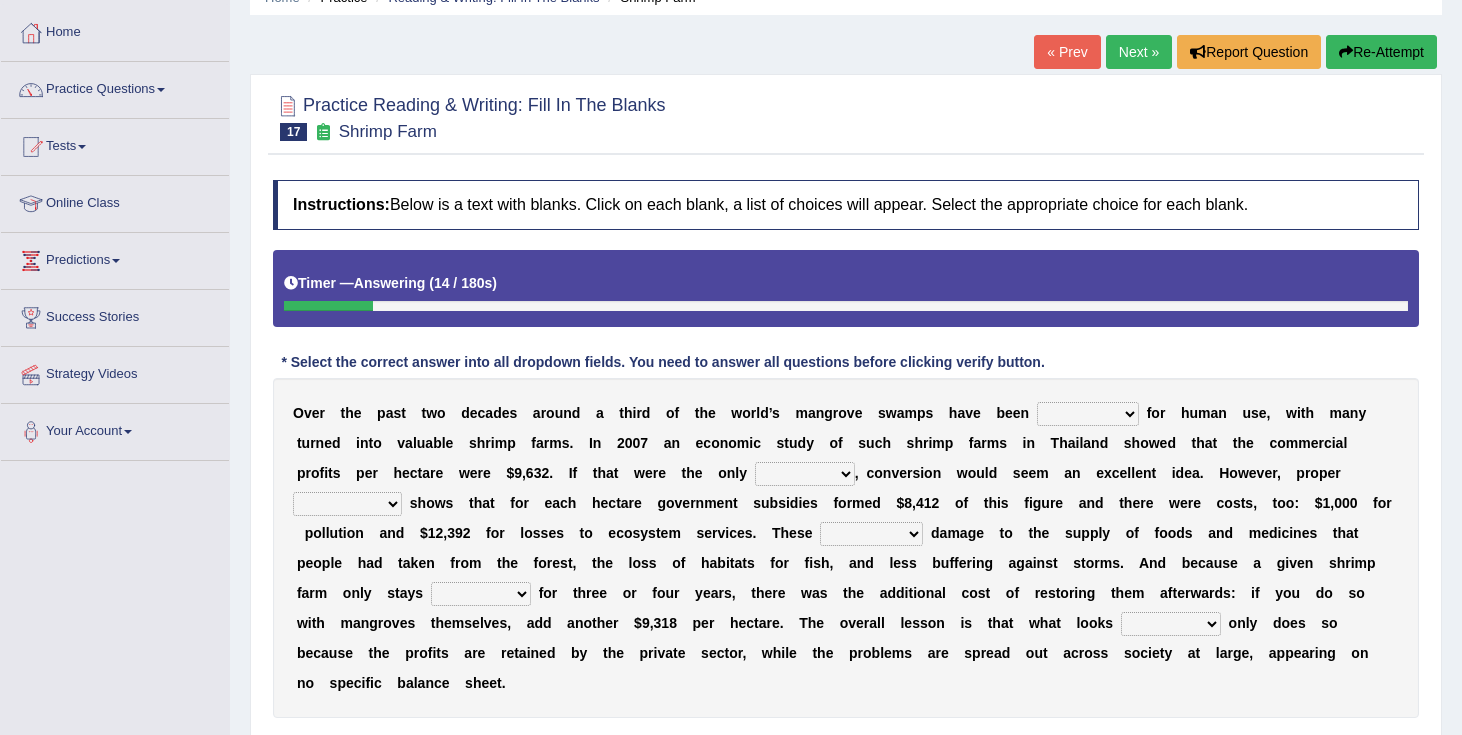 click on "rearranged exchanged conserved converted" at bounding box center (1088, 414) 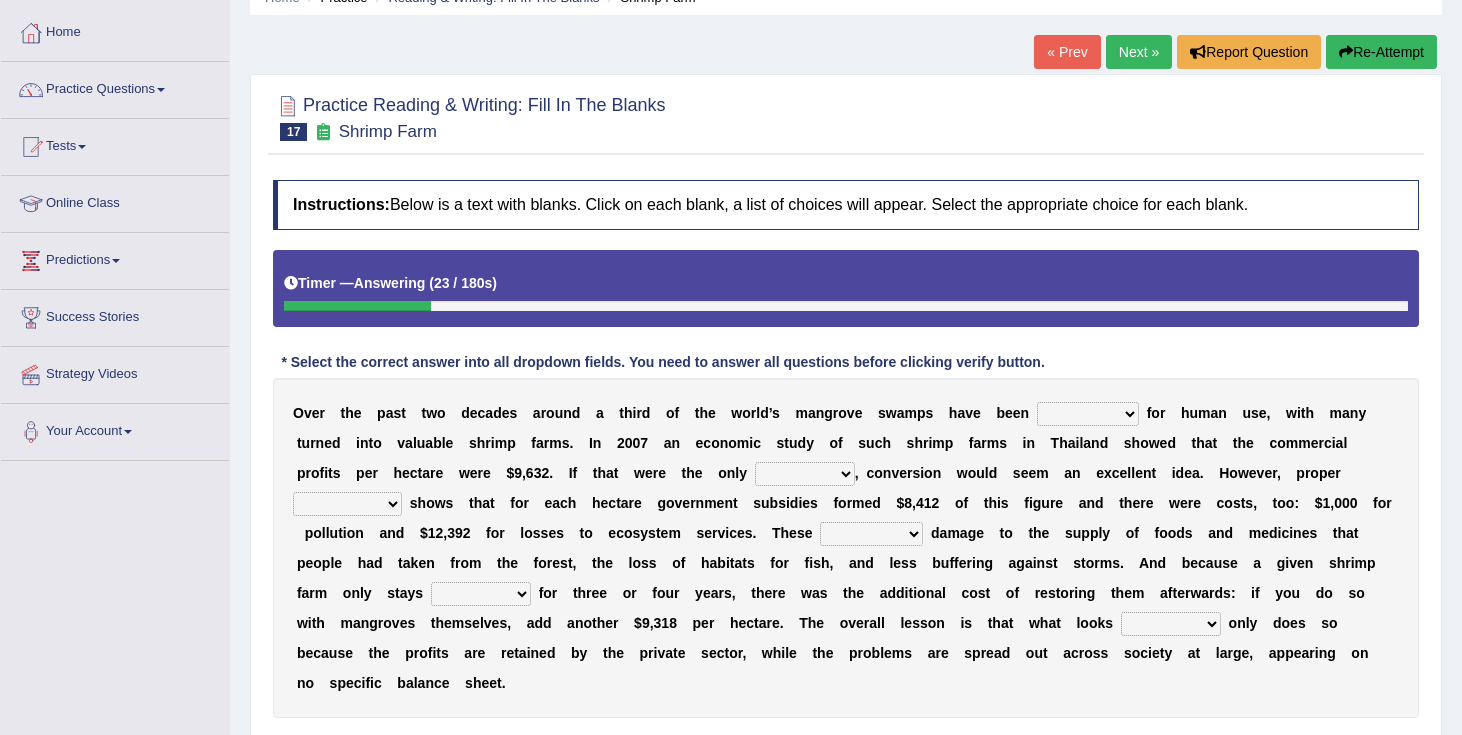 select on "converted" 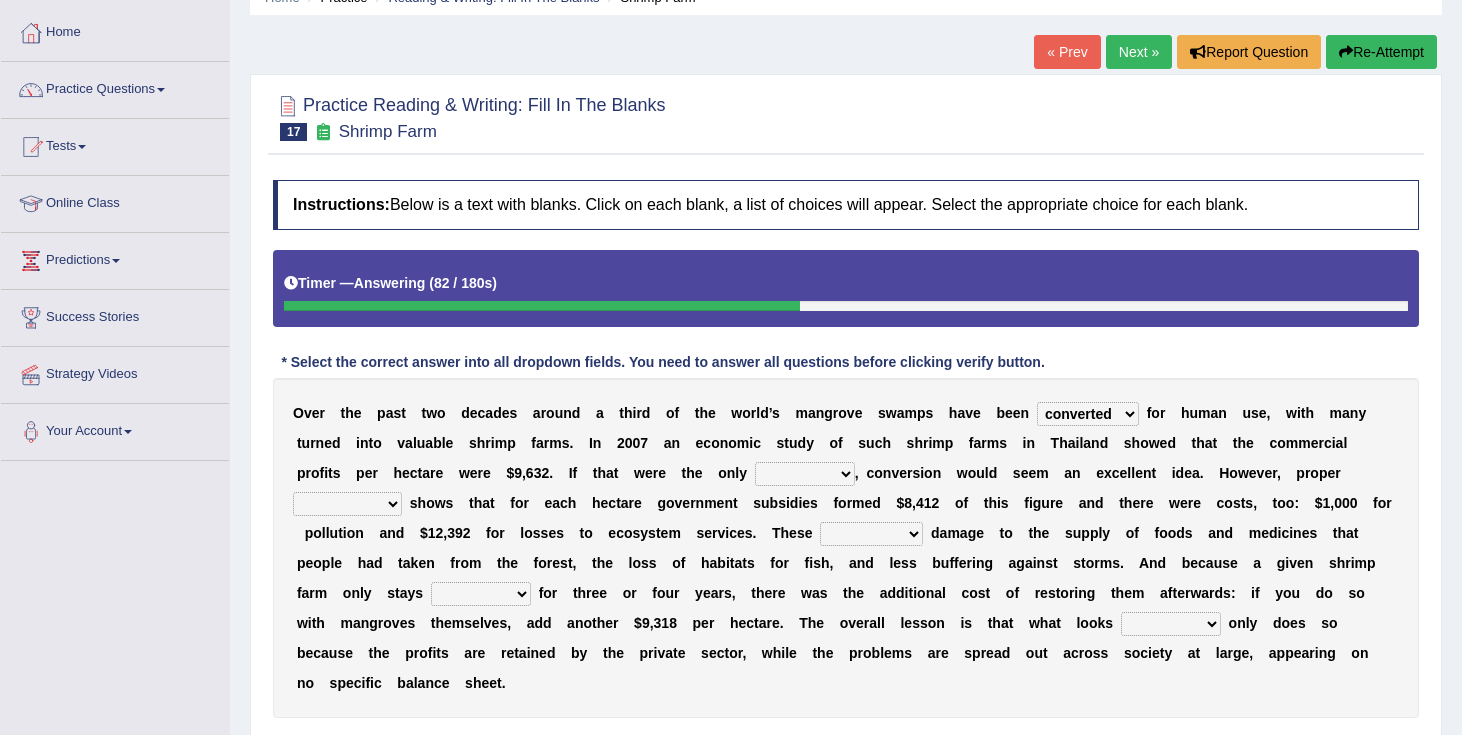 click on "index eliment choice factor" at bounding box center [805, 474] 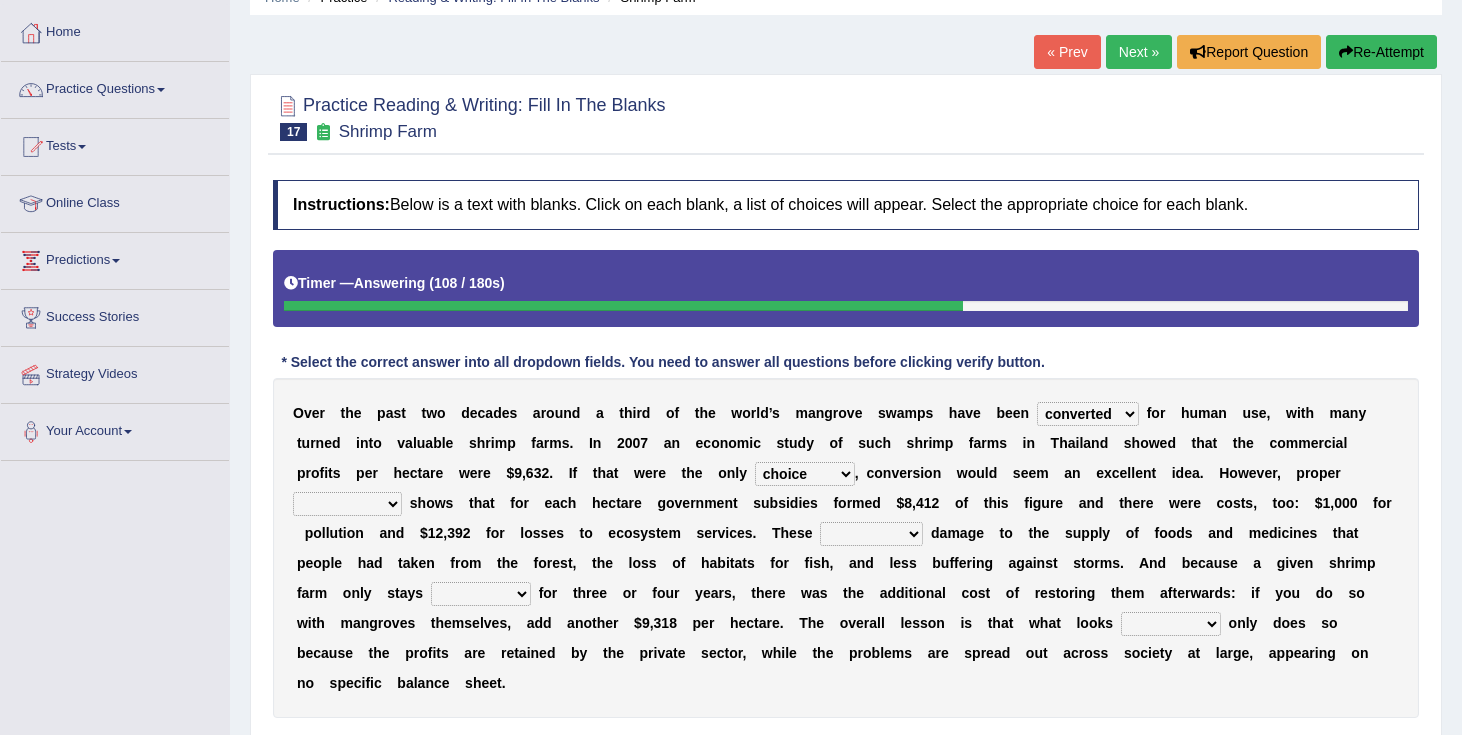 click on "index eliment choice factor" at bounding box center [805, 474] 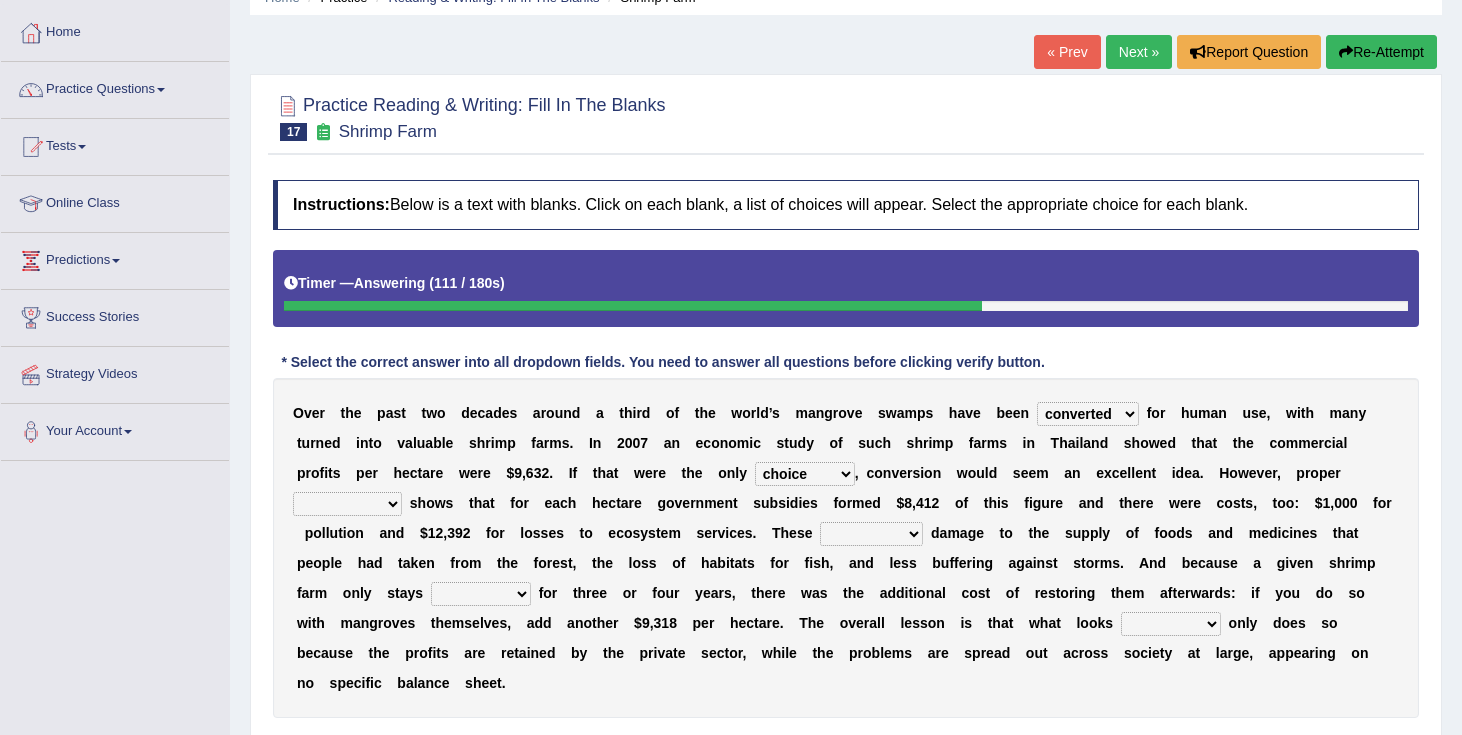 select on "factor" 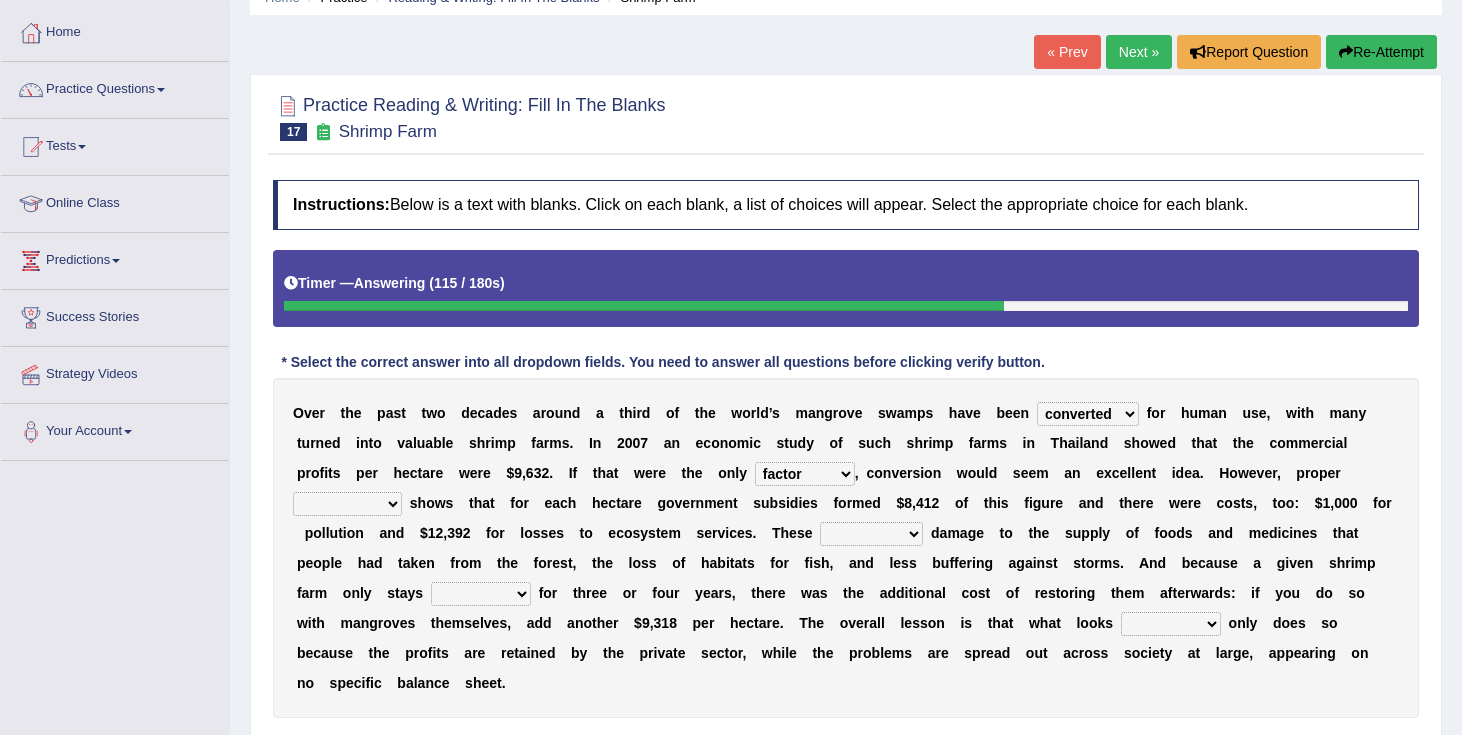 click on "accounting percentage aggregation division" at bounding box center (347, 504) 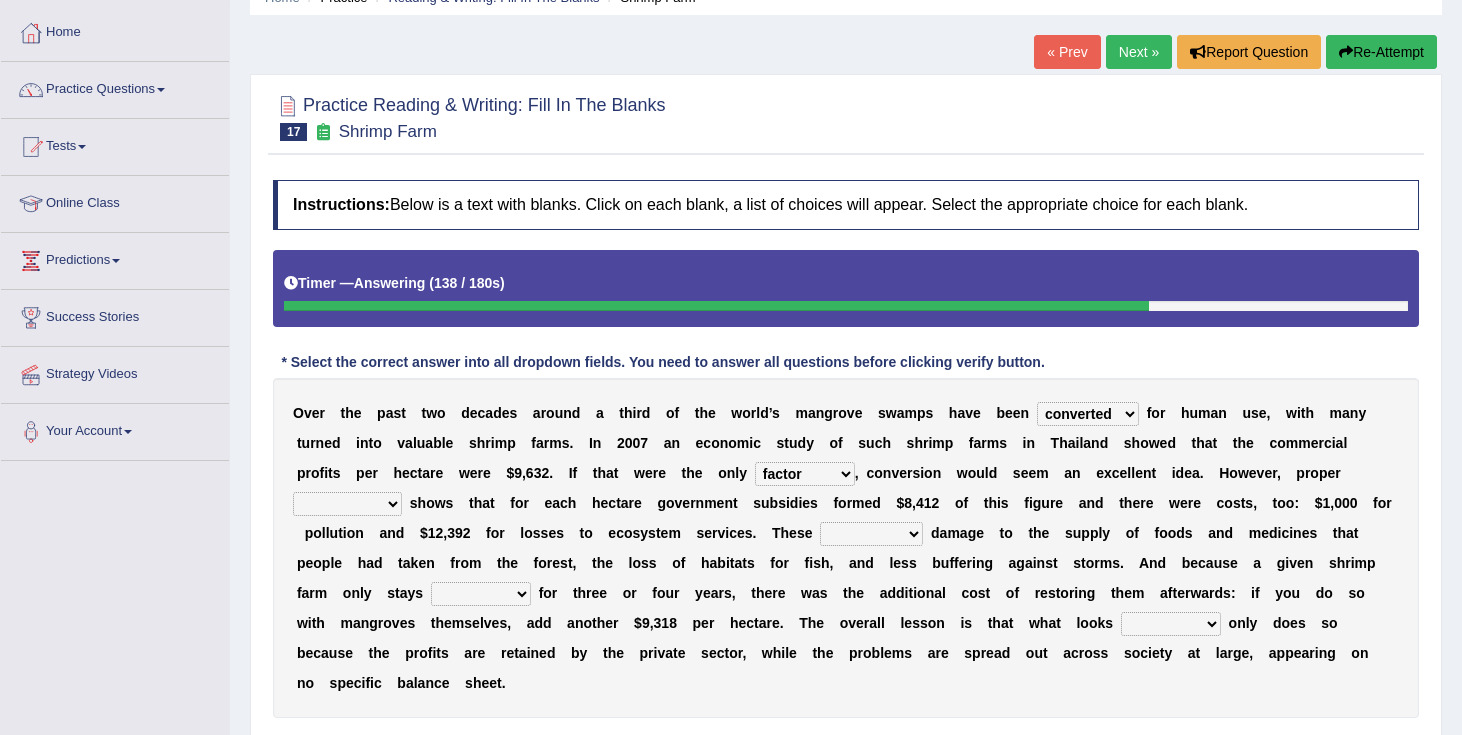 select on "accounting" 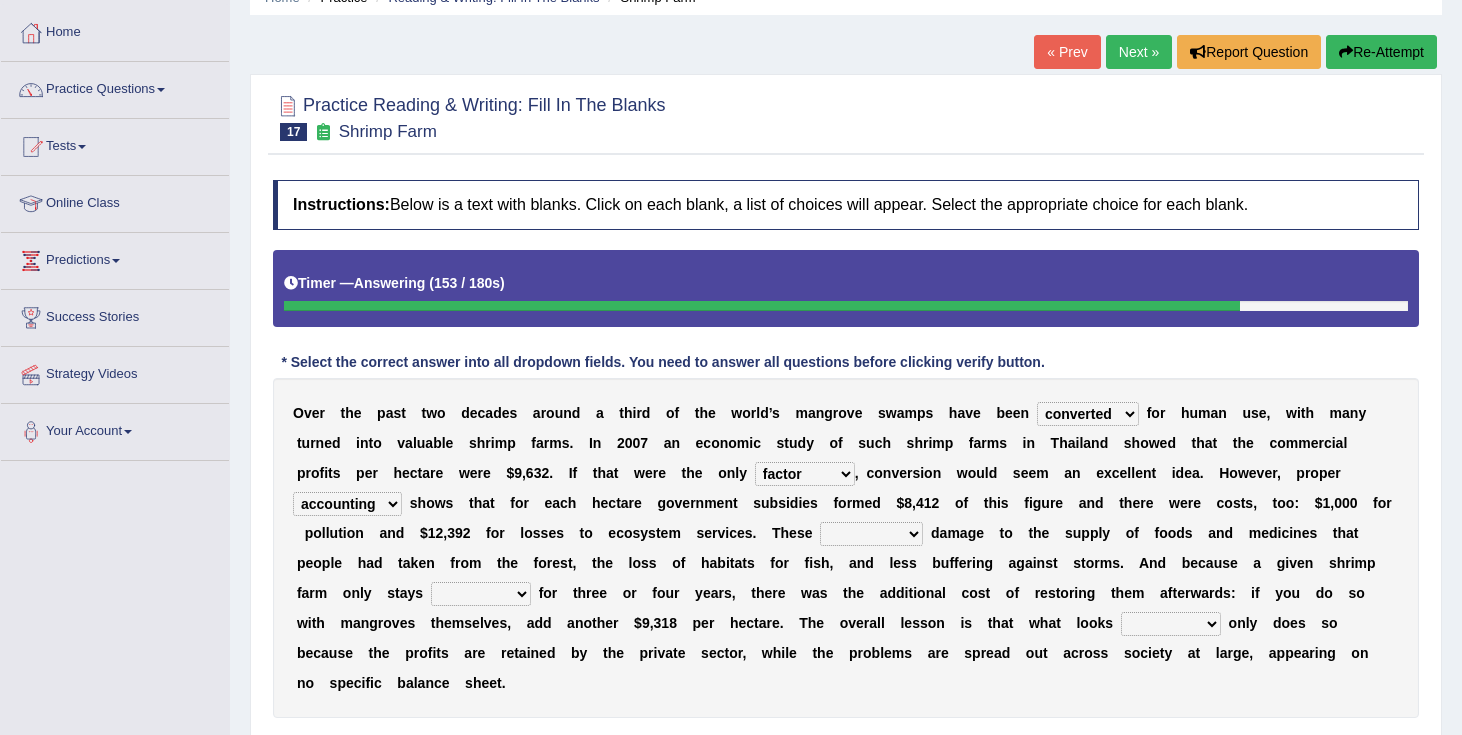 click on "comprised uneven neglected augmented" at bounding box center (871, 534) 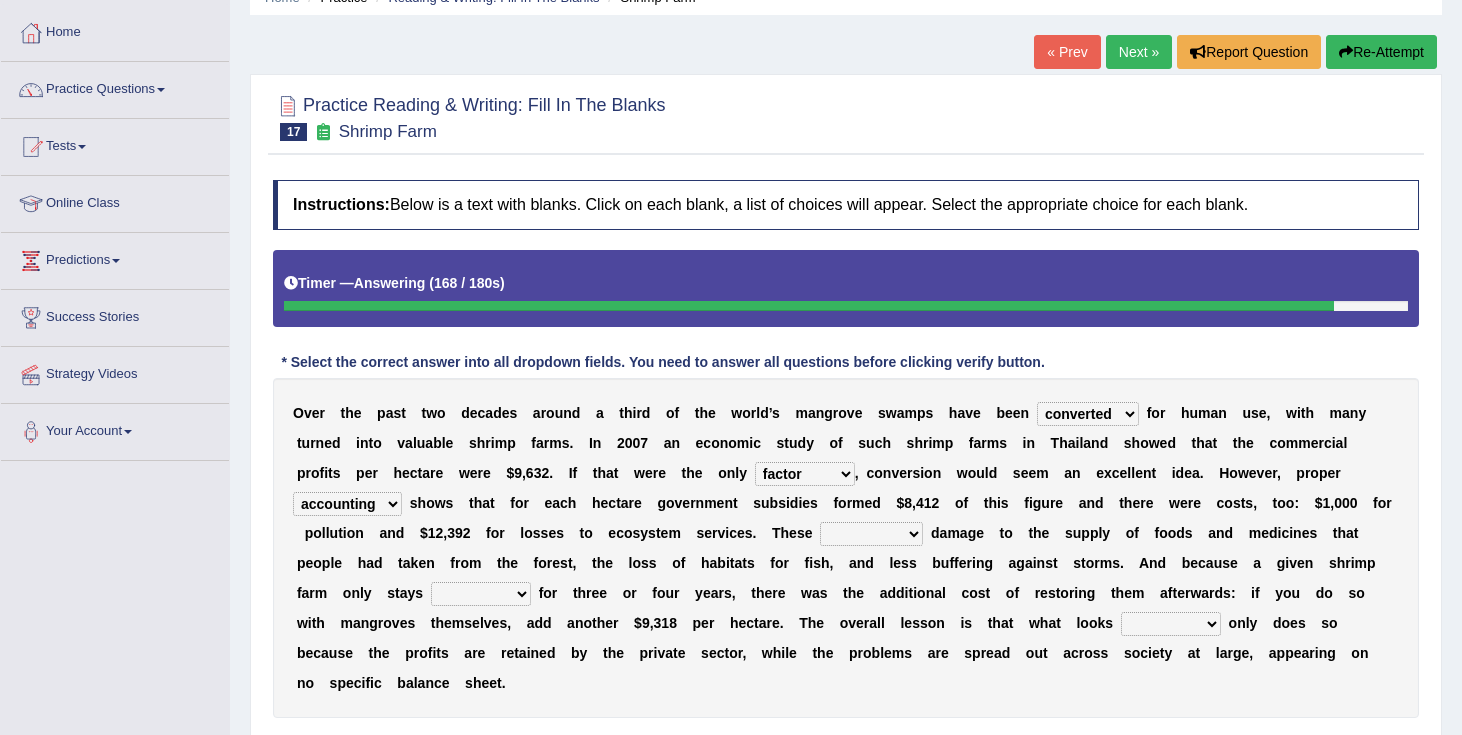 select on "uneven" 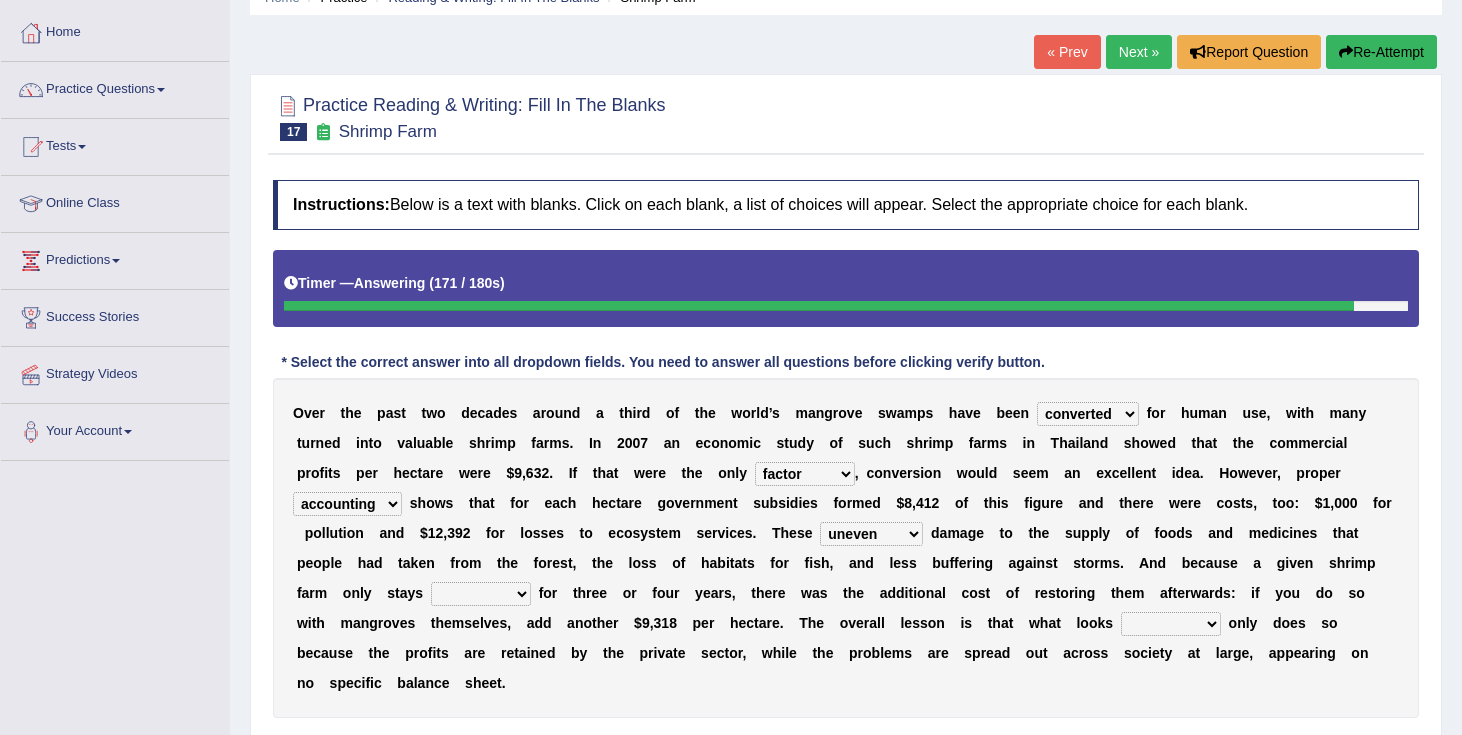 click on "O v e r     t h e     p a s t     t w o     d e c a d e s     a r o u n d     a     t h i r d     o f     t h e     w o r l d ’ s     m a n g r o v e     s w a m p s     h a v e     b e e n   rearranged exchanged conserved converted     f o r     h u m a n    u s e ,    w i t h    m a n y    t u r n e d    i n t o    v a l u a b l e    s h r i m p    f a r m s .    I n    [YEAR]    a n    e c o n o m i c    s t u d y    o f    s u c h    s h r i m p    f a r m s    i n    [COUNTRY]    s h o w e d    t h a t    t h e    c o m m e r c i a l    p r o f i t s    p e r    h e c t a r e    w e r e    $ 9 , 6 3 2 .    I f    t h a t    w e r e    t h e    o n l y   index eliment choice factor ,   c o n v e r s i o n    w o u l d    s e e m    a n    e x c e l l" at bounding box center (846, 548) 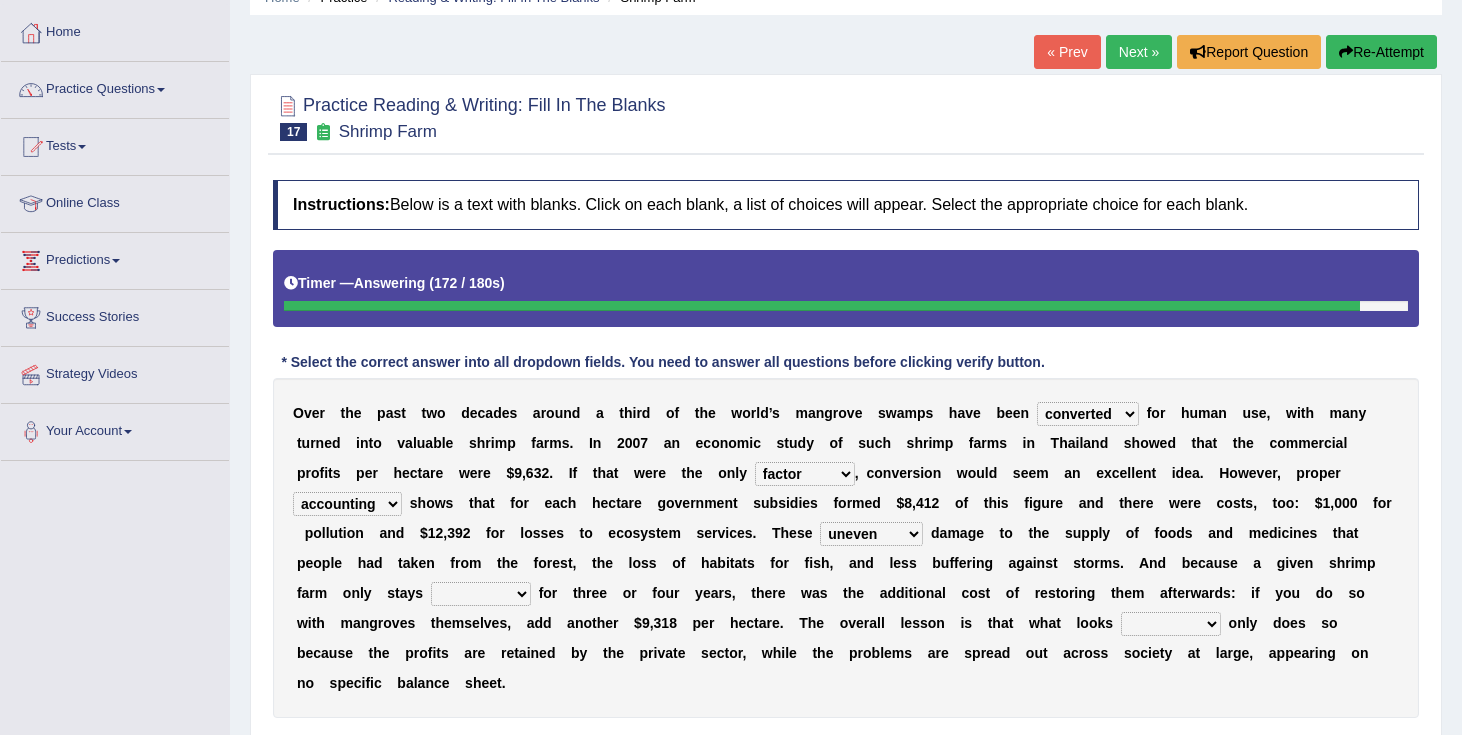 click on "interactive distinctive productive collective" at bounding box center (481, 594) 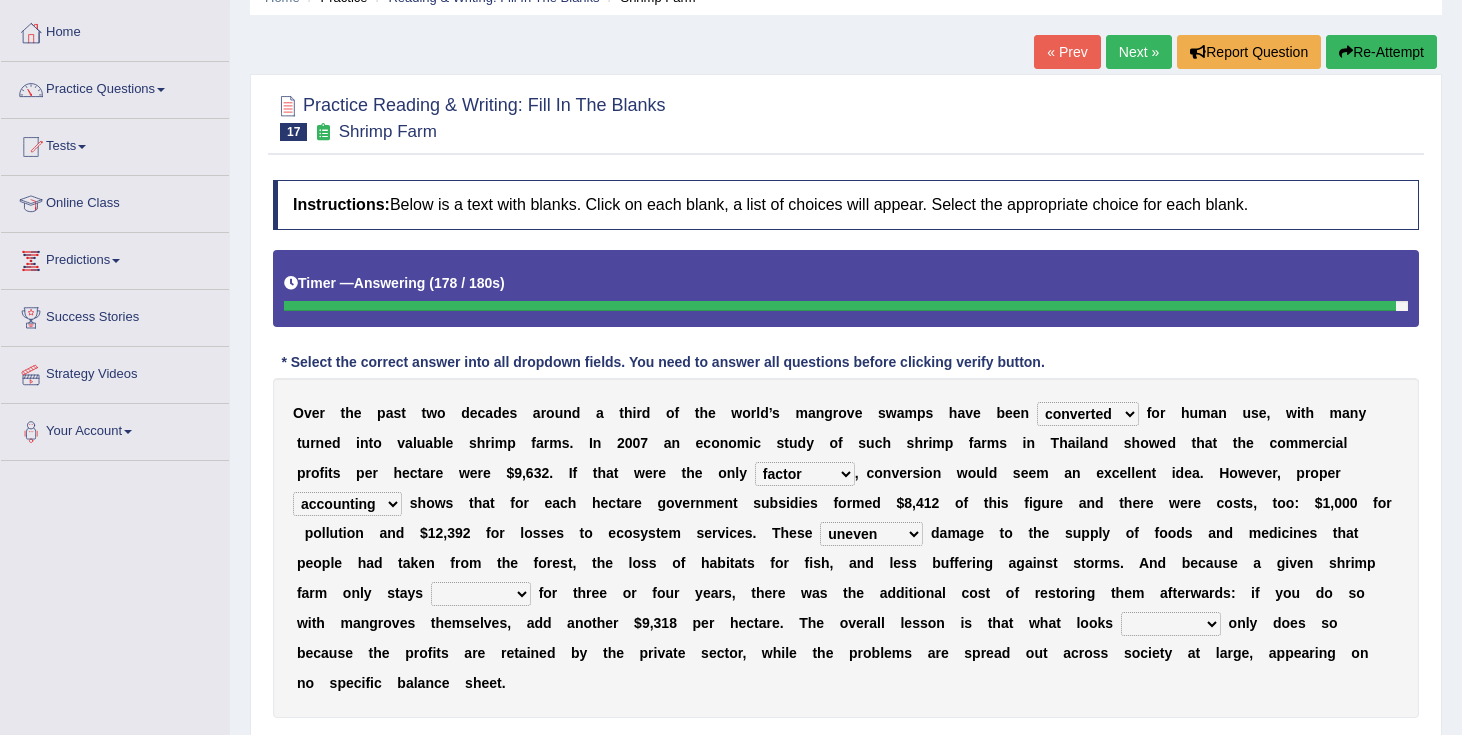 select on "productive" 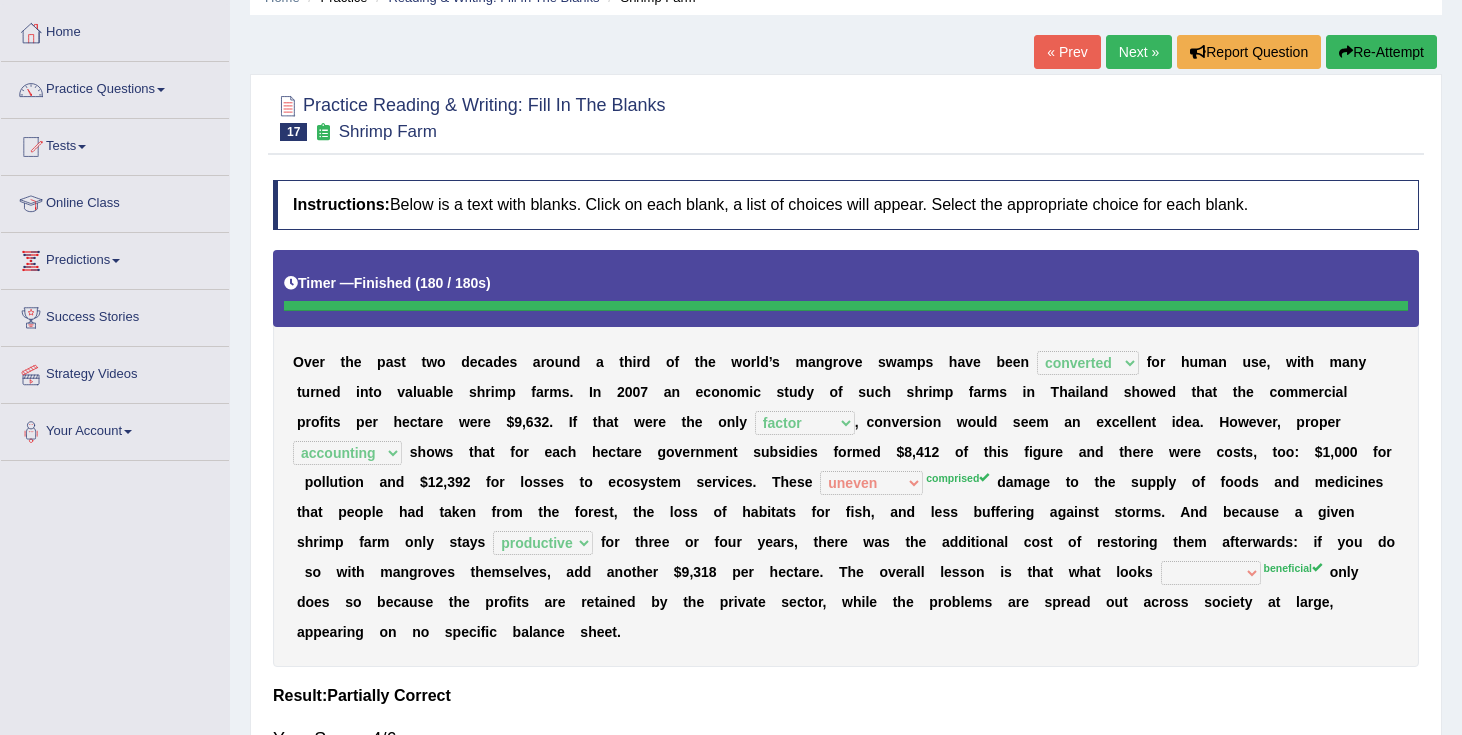 click on "Next »" at bounding box center (1139, 52) 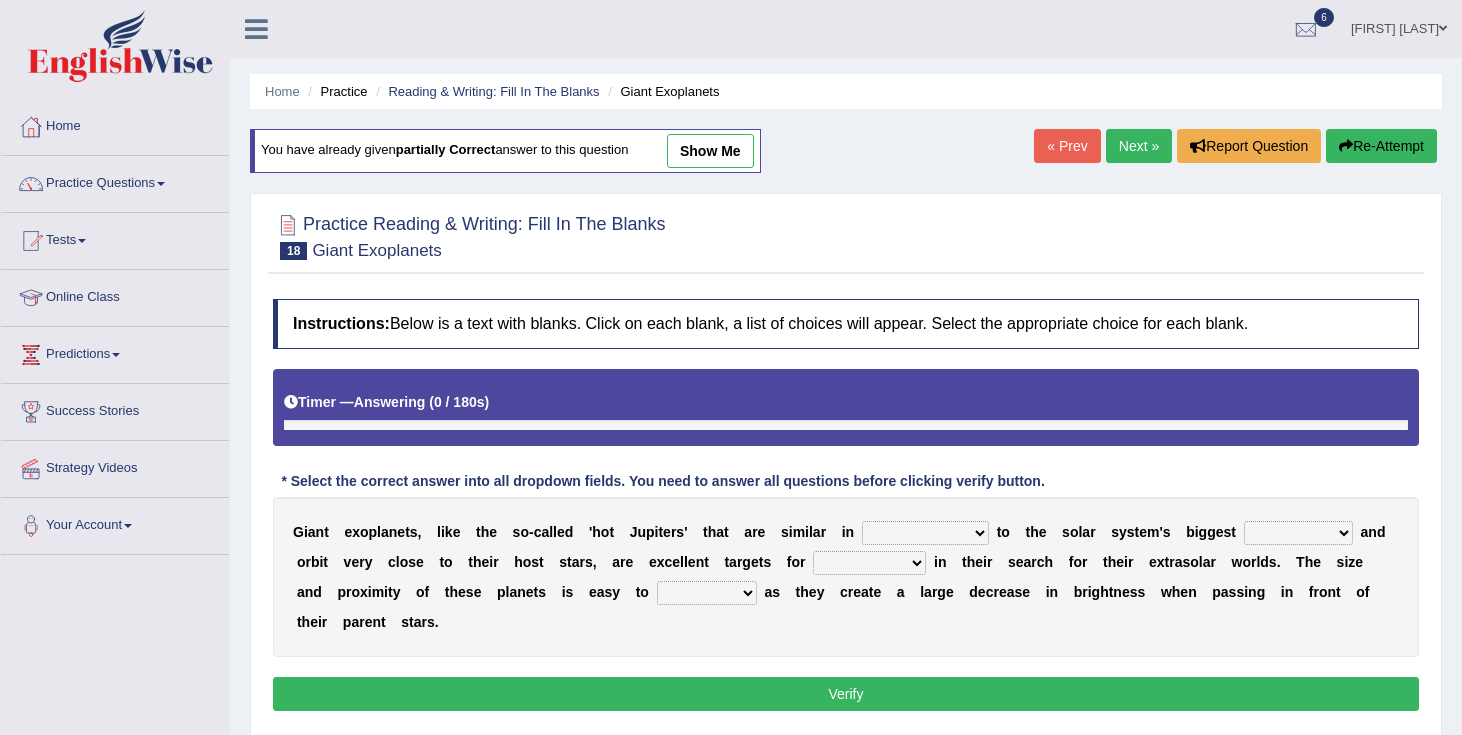 scroll, scrollTop: 0, scrollLeft: 0, axis: both 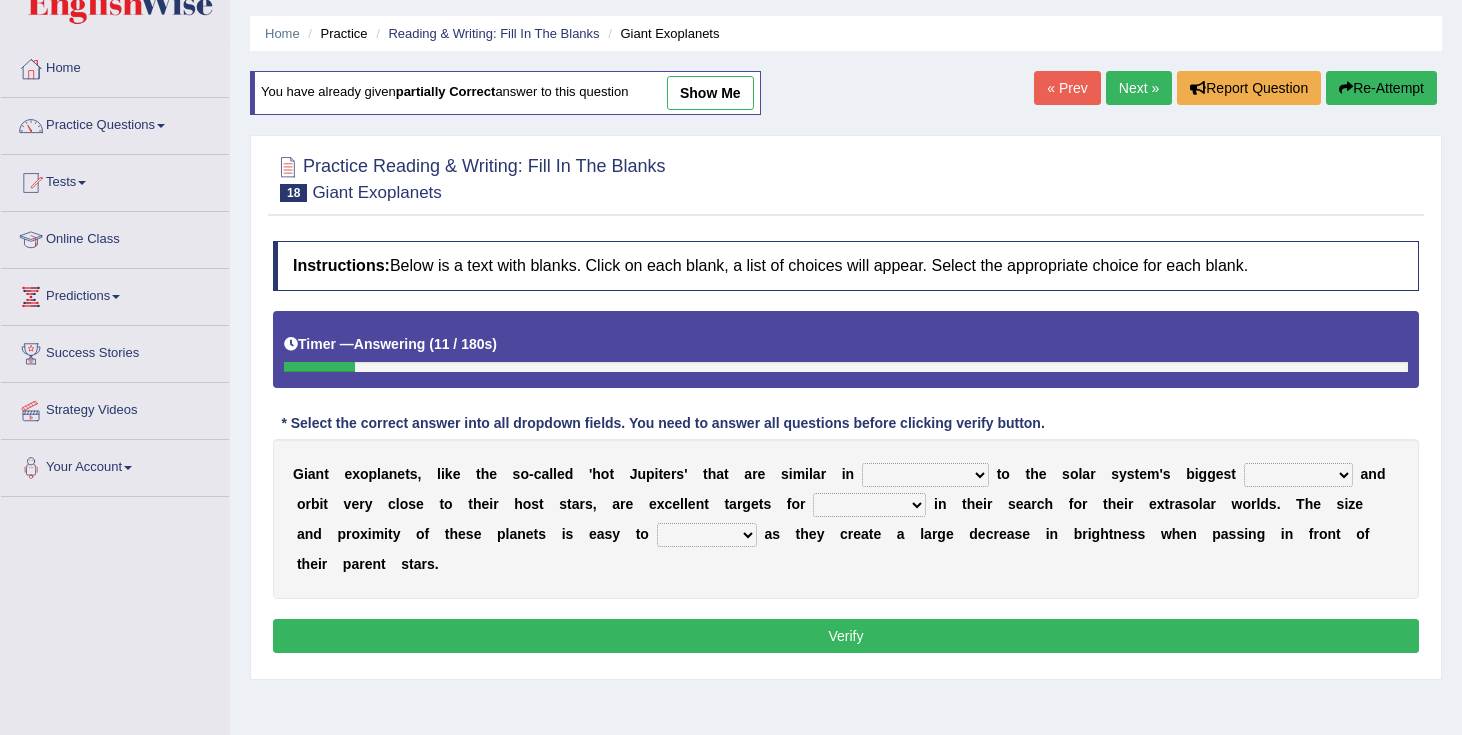 click on "borders expressions shapes characteristics" at bounding box center (925, 475) 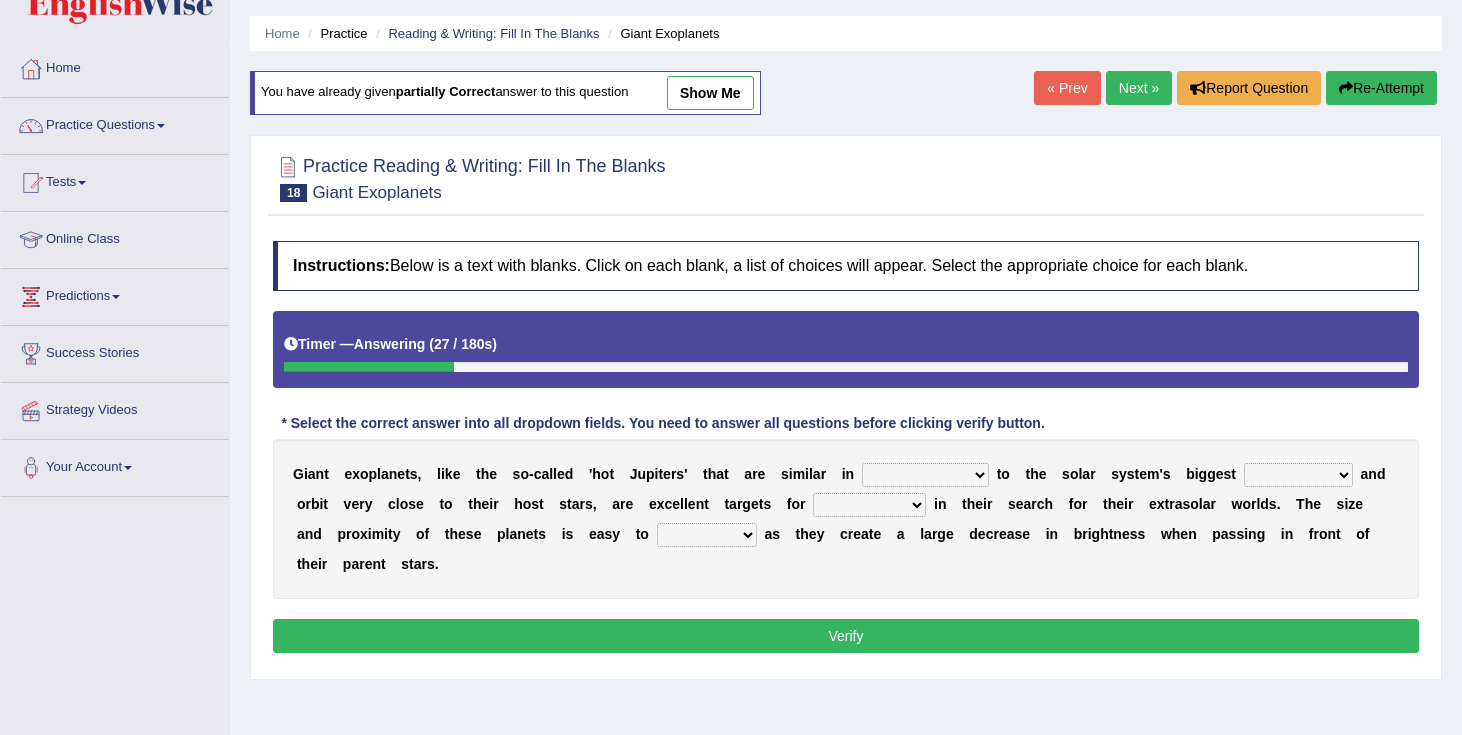 select on "characteristics" 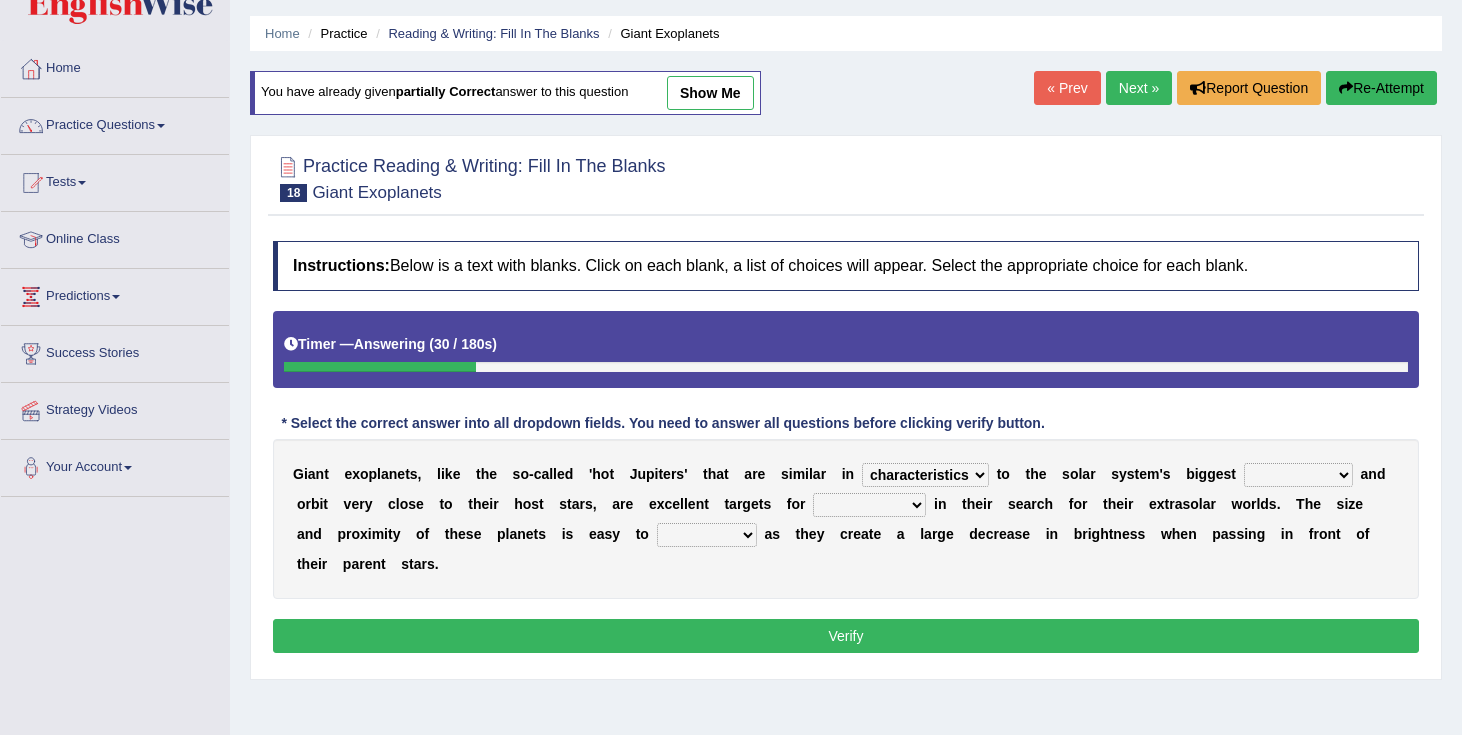 click on "frame subordinate planet comet" at bounding box center [1298, 475] 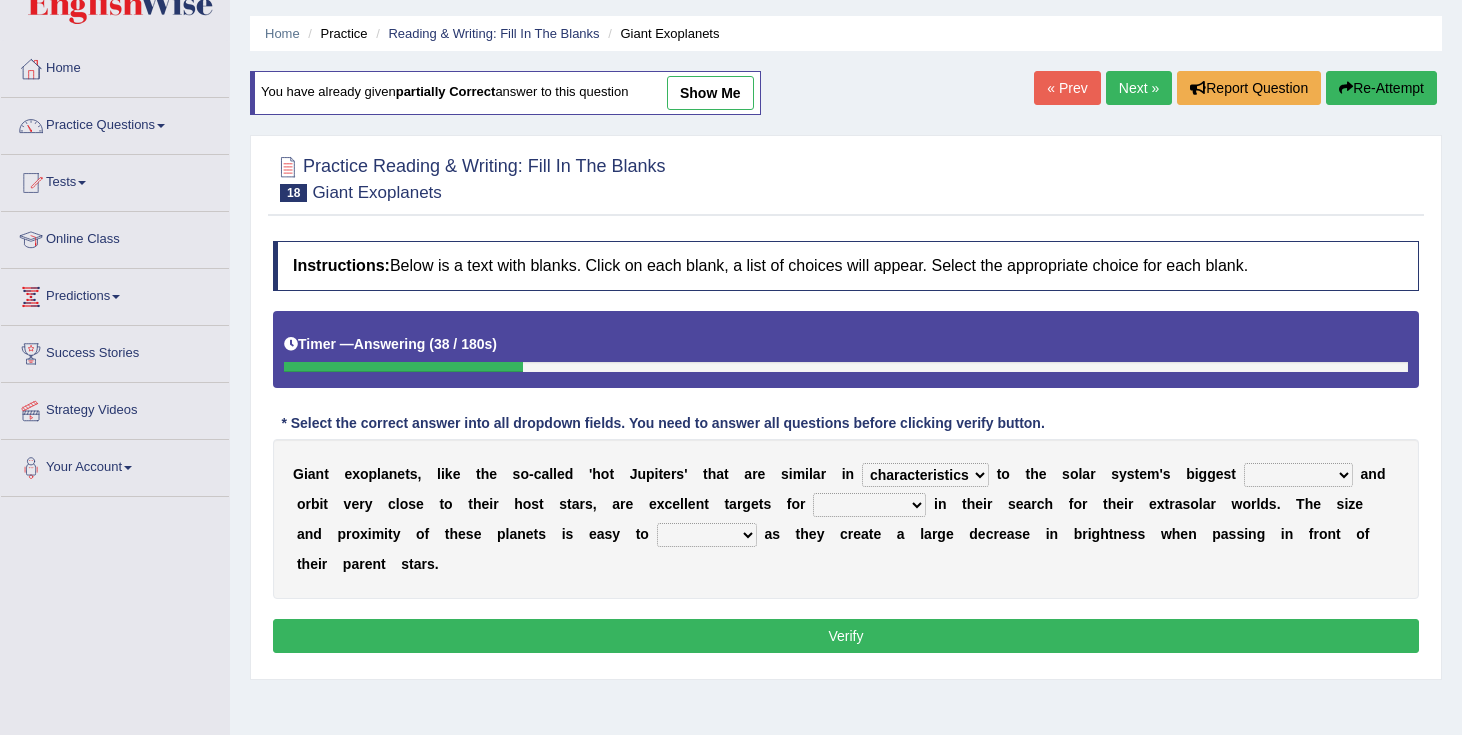 select on "planet" 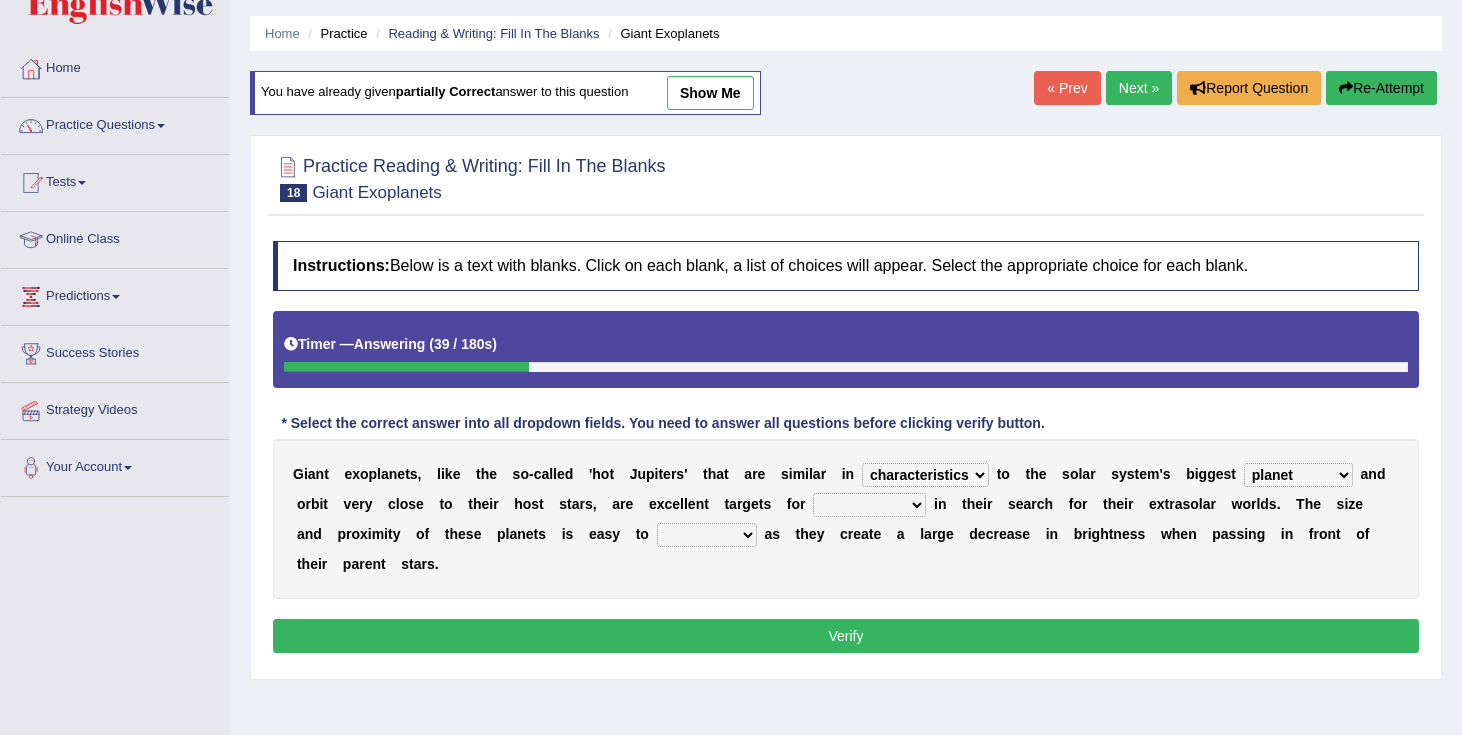click on "T" at bounding box center (1300, 504) 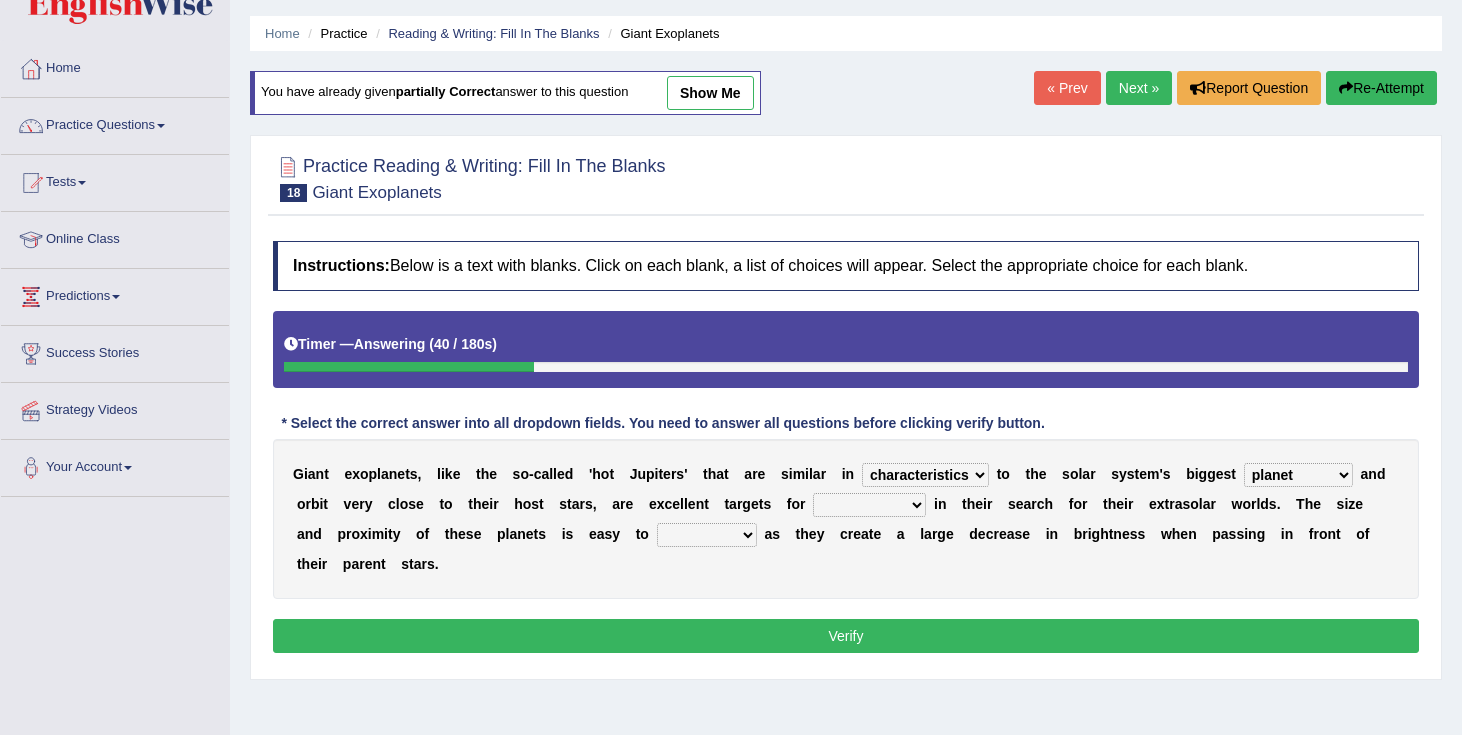 click on "frame subordinate planet comet" at bounding box center [1298, 475] 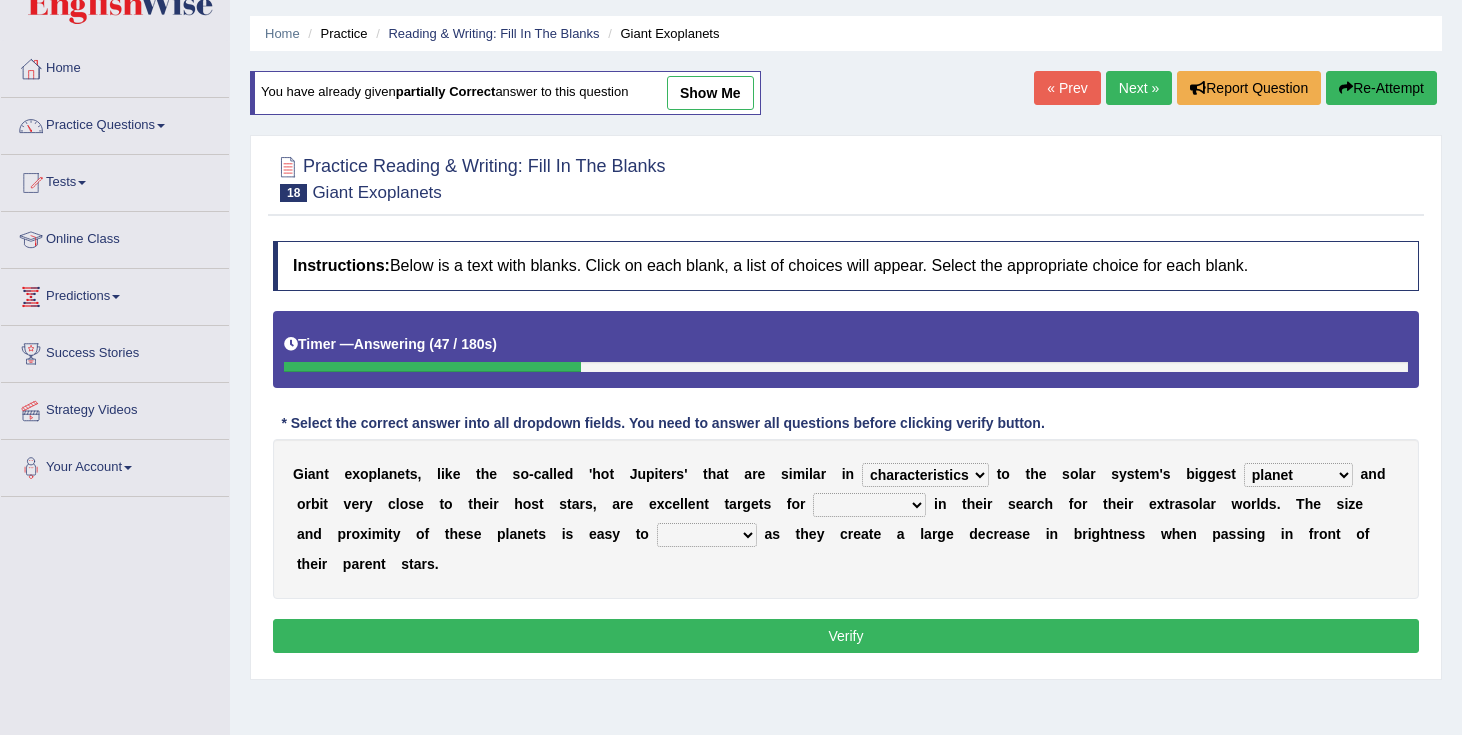 click on "members astronomers parties makers" at bounding box center (869, 505) 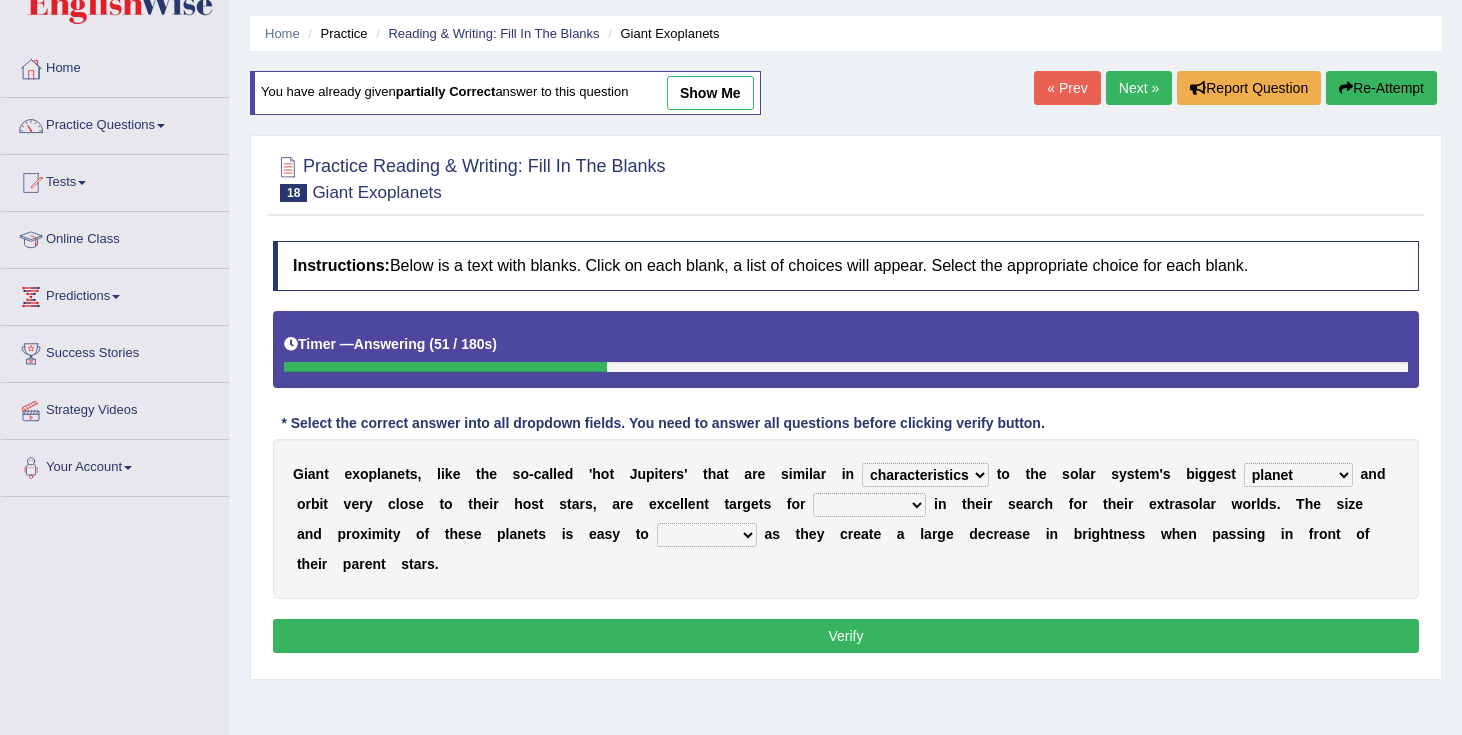 select on "astronomers" 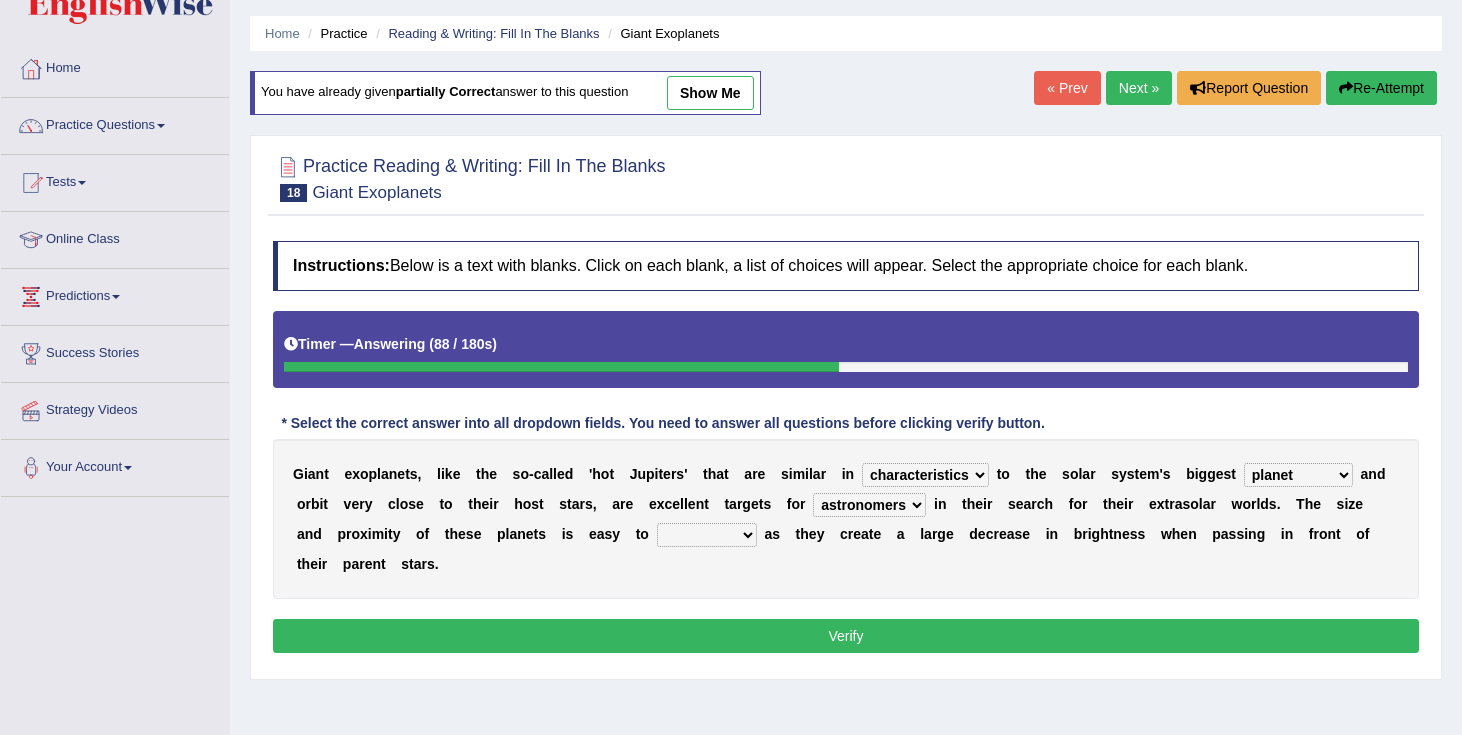 click on "detect denounce deflect direct" at bounding box center [707, 535] 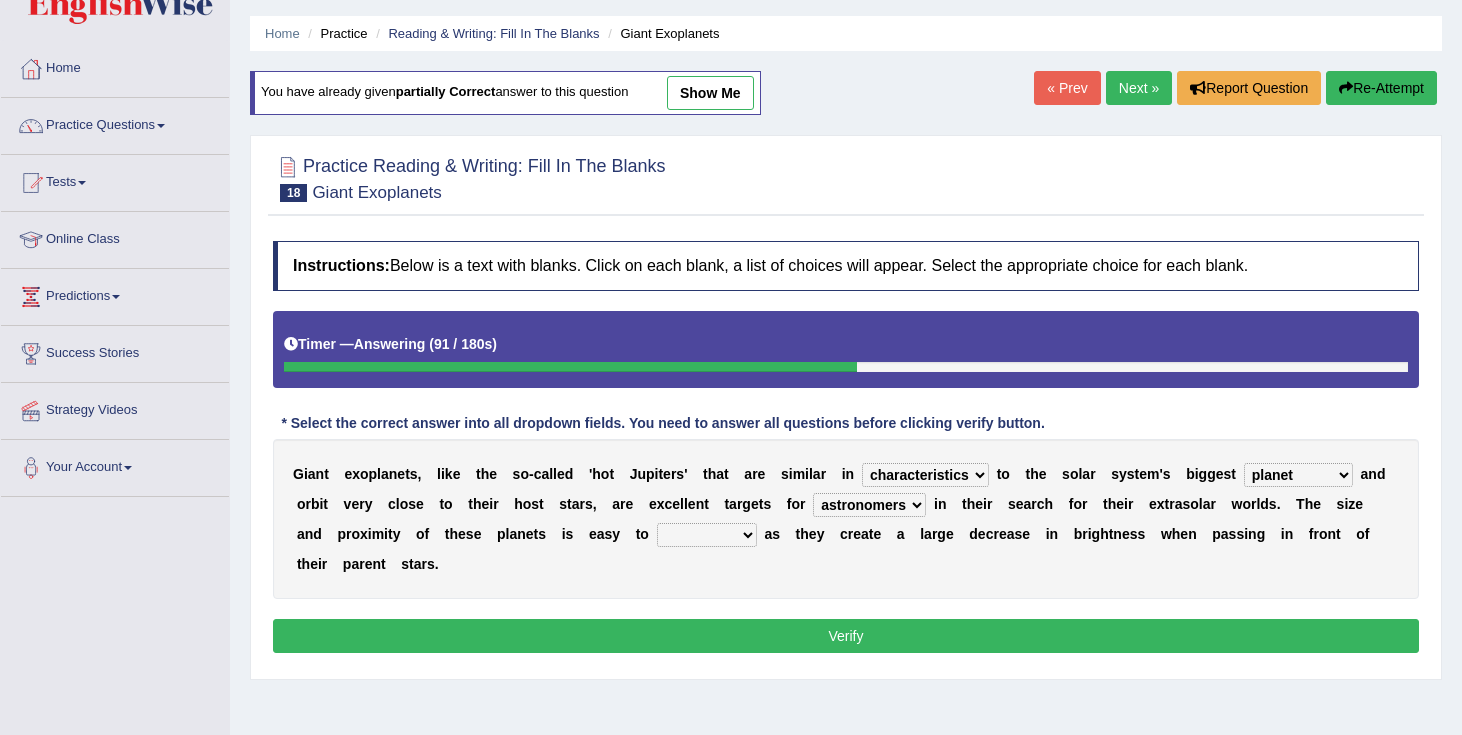 select on "detect" 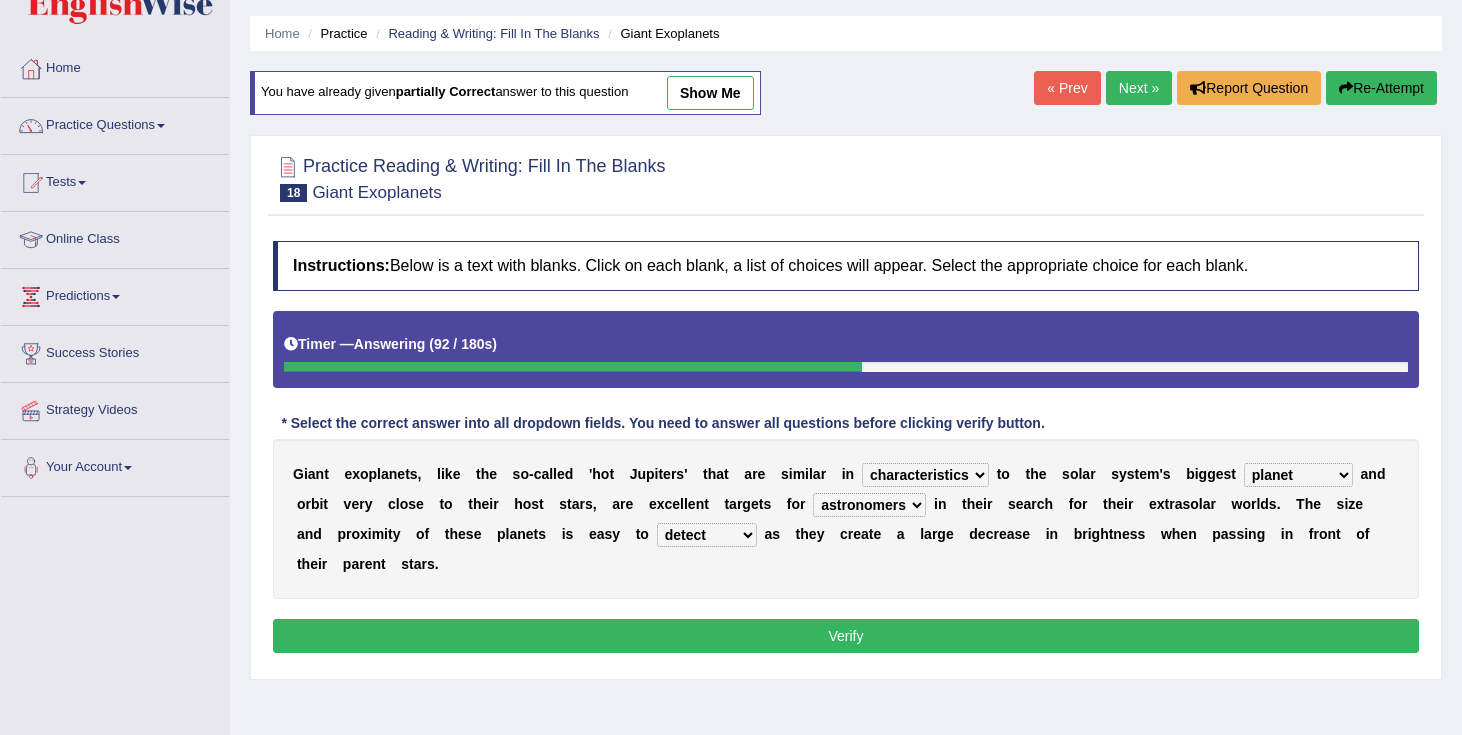 click on "Verify" at bounding box center (846, 636) 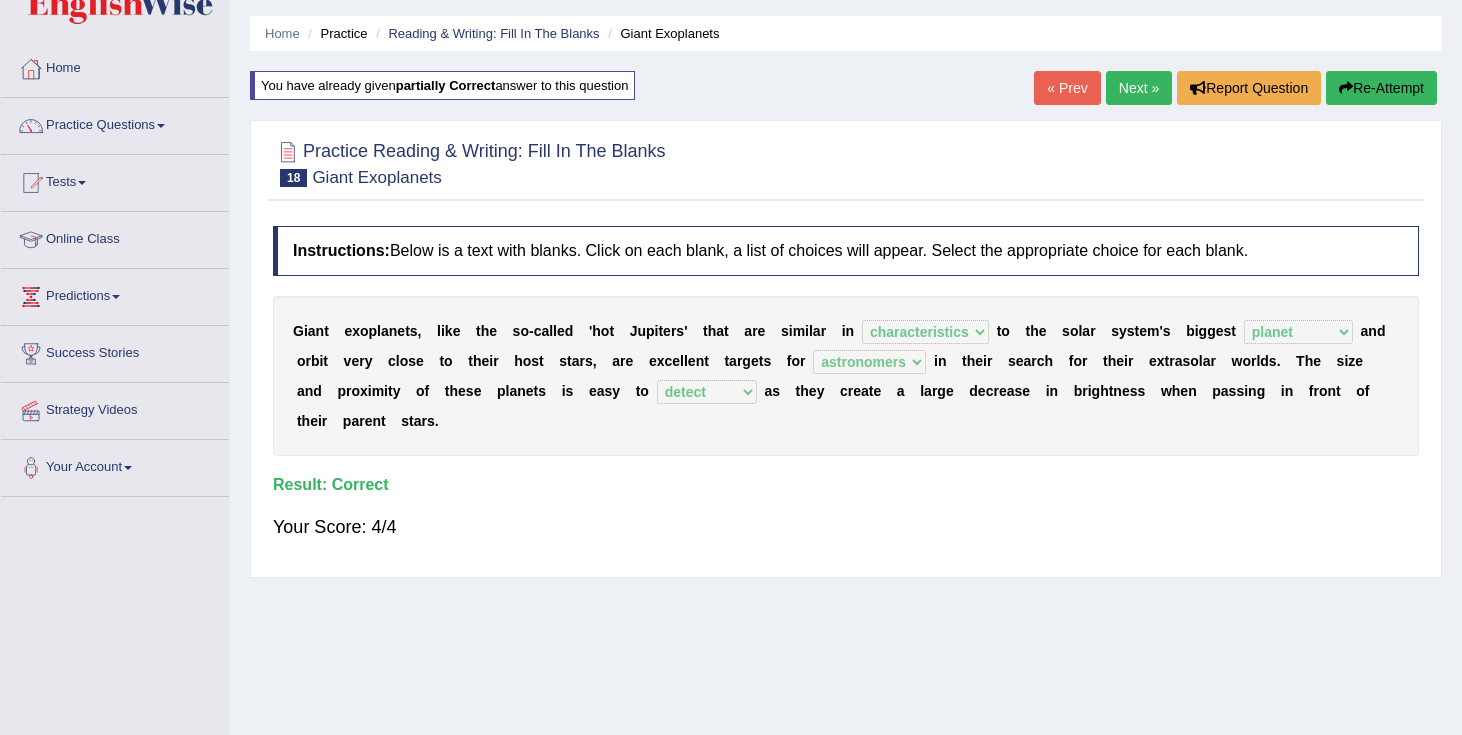 click on "Next »" at bounding box center [1139, 88] 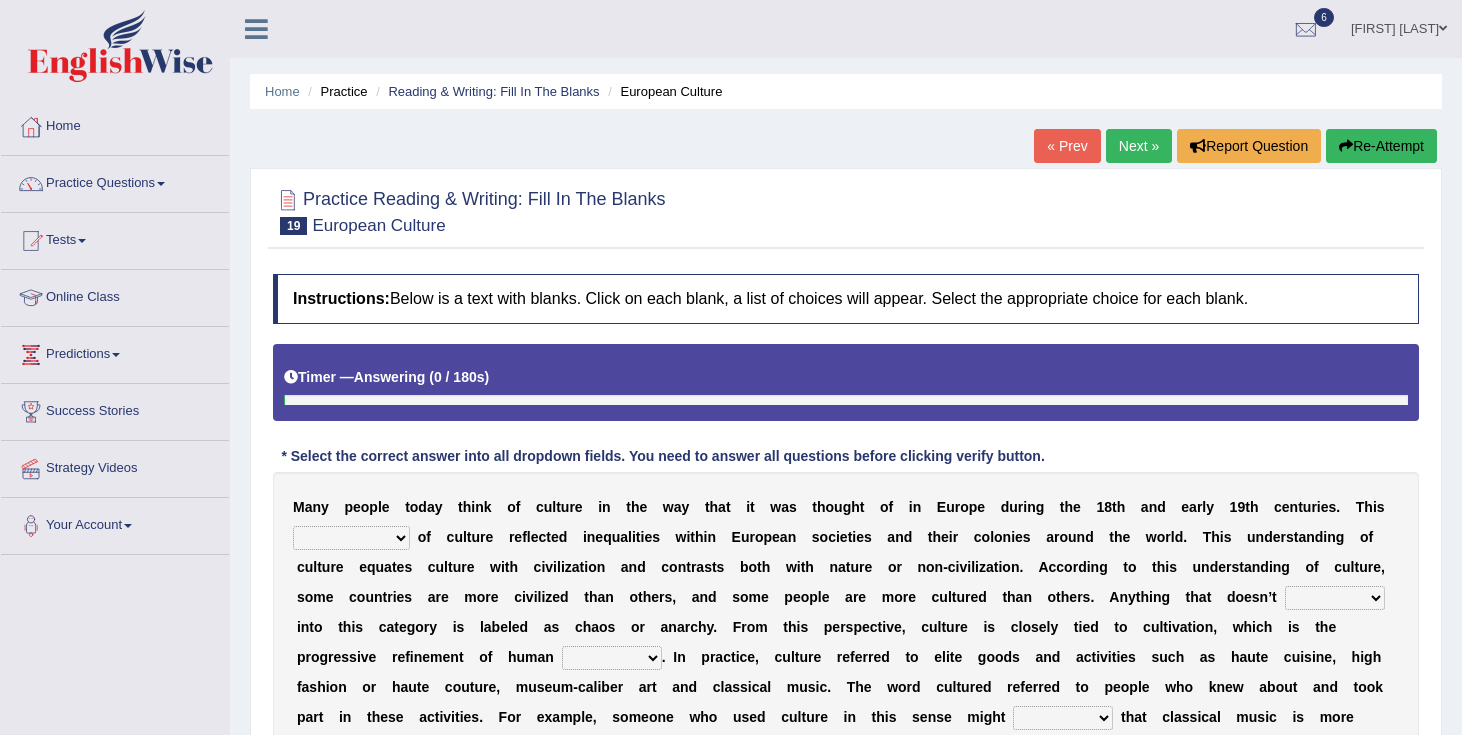 scroll, scrollTop: 0, scrollLeft: 0, axis: both 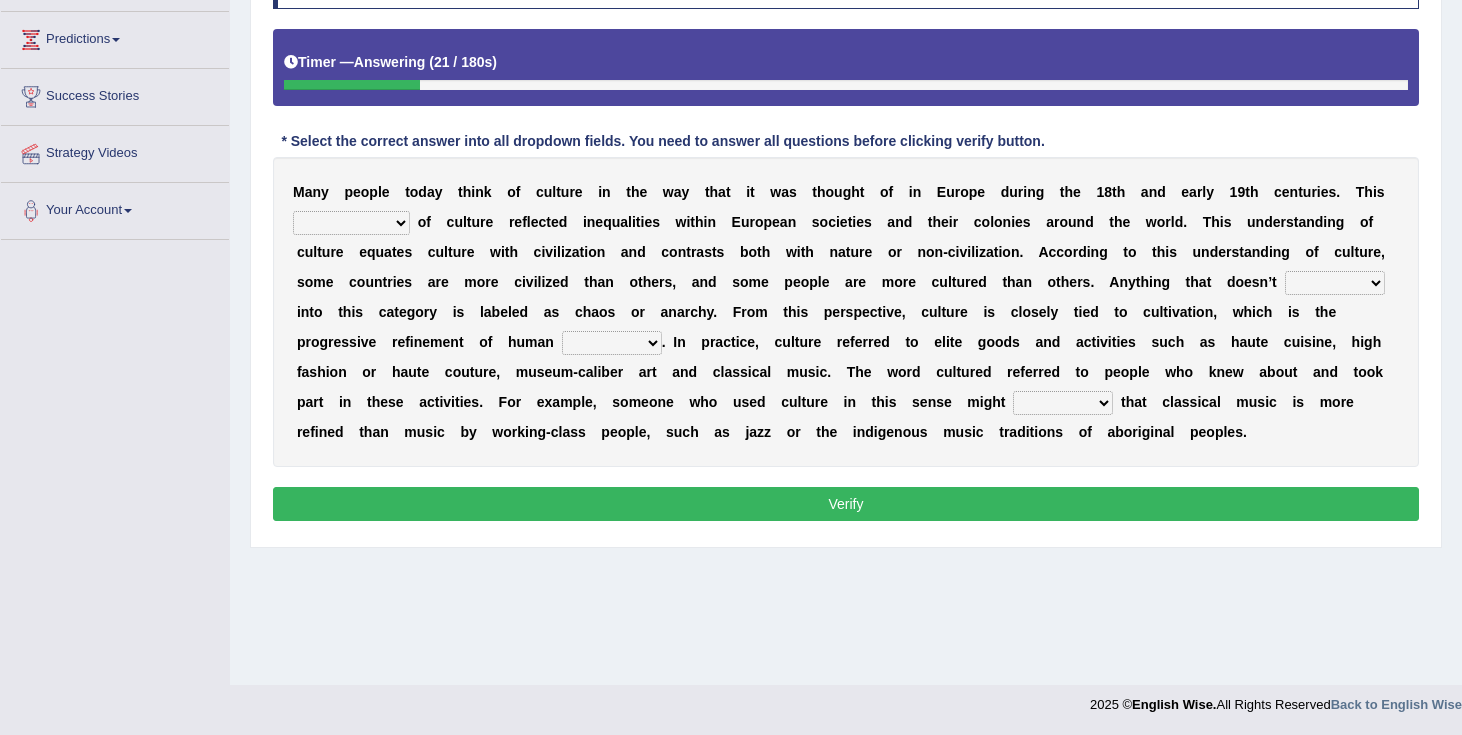 click on "classification concept renovation identity" at bounding box center (351, 223) 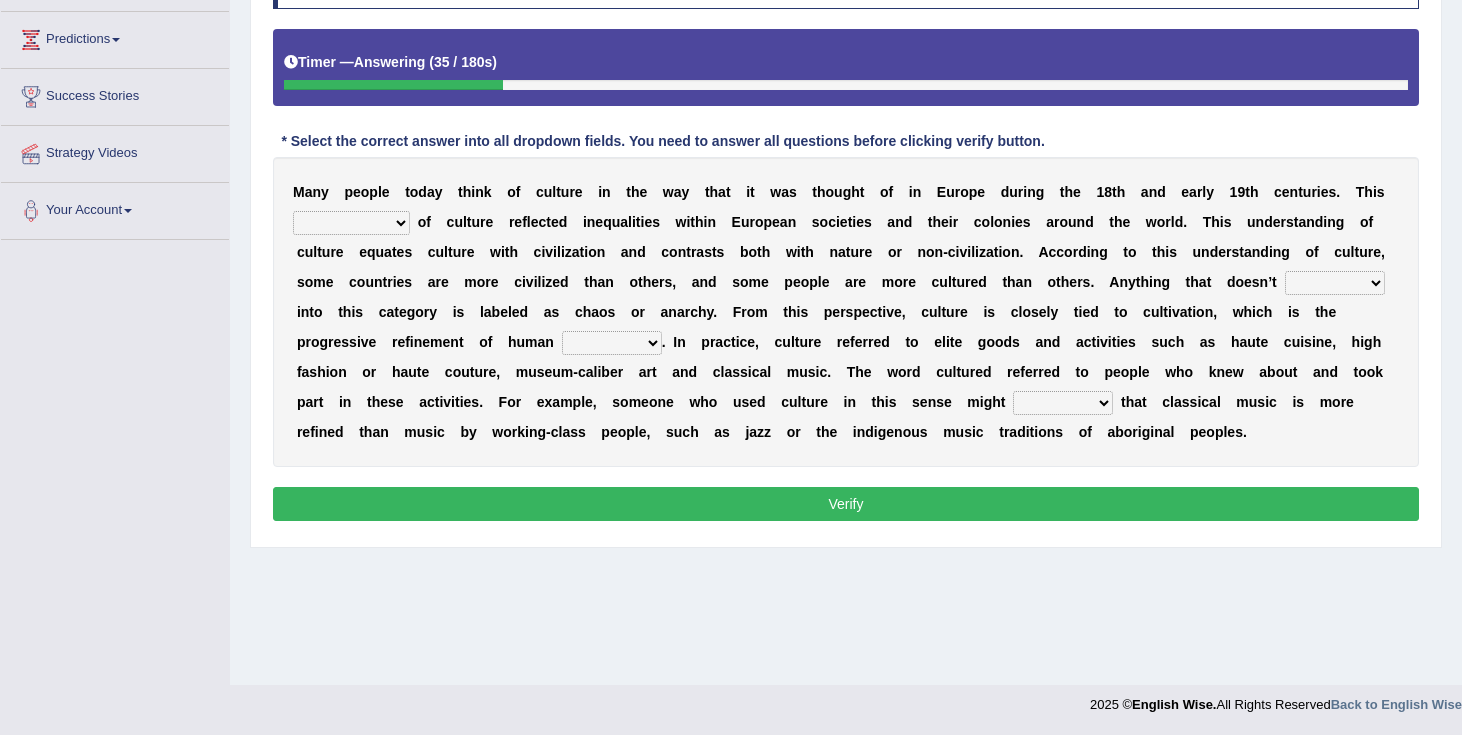 select on "concept" 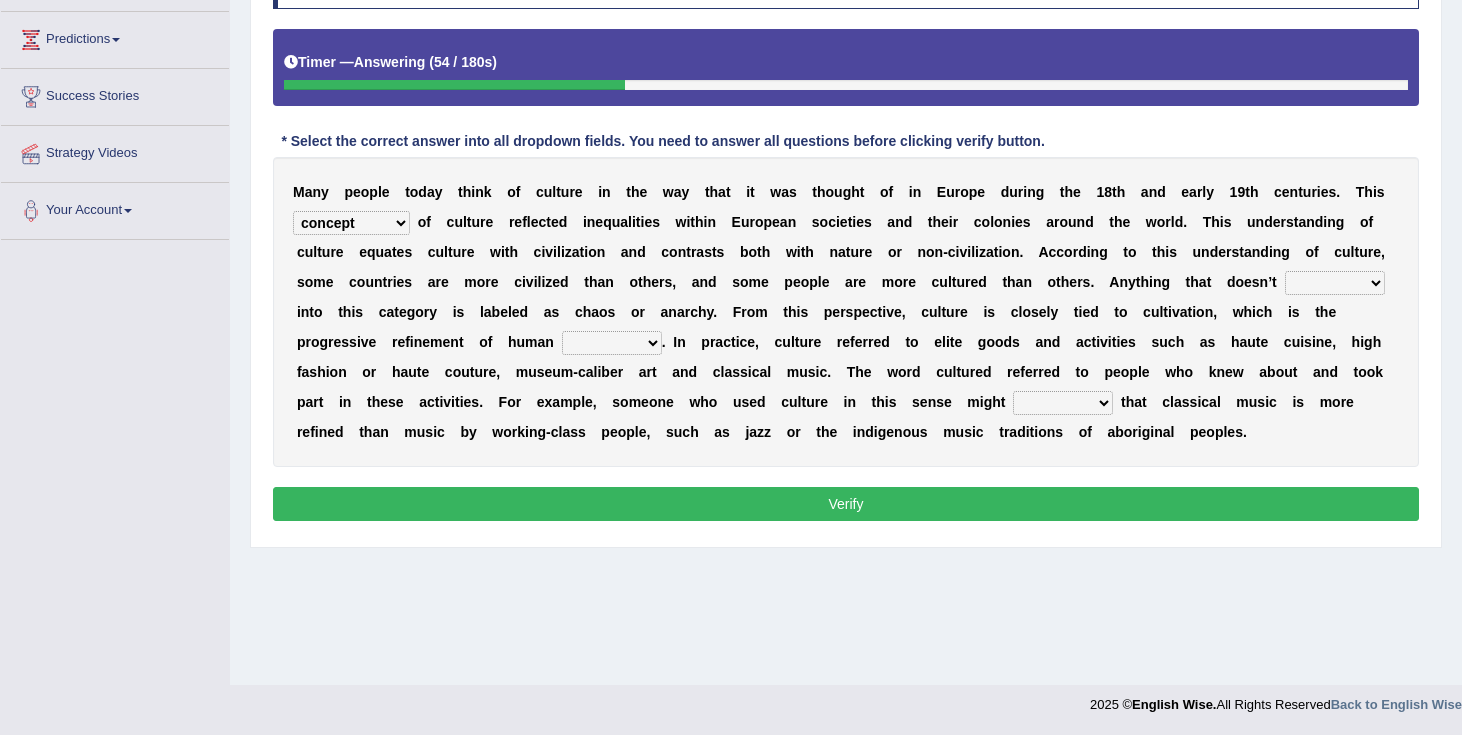 click on "cut dismiss fit solve" at bounding box center [1335, 283] 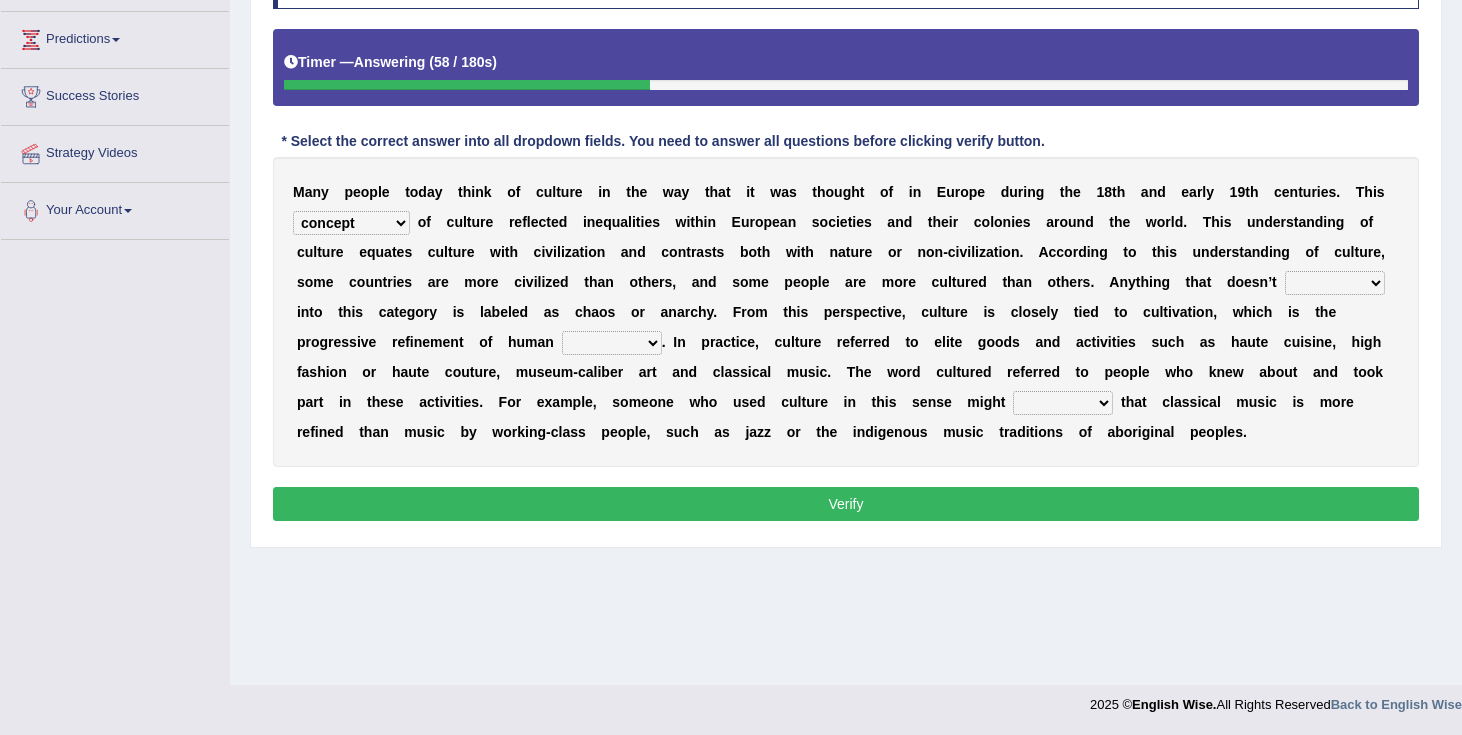 select on "fit" 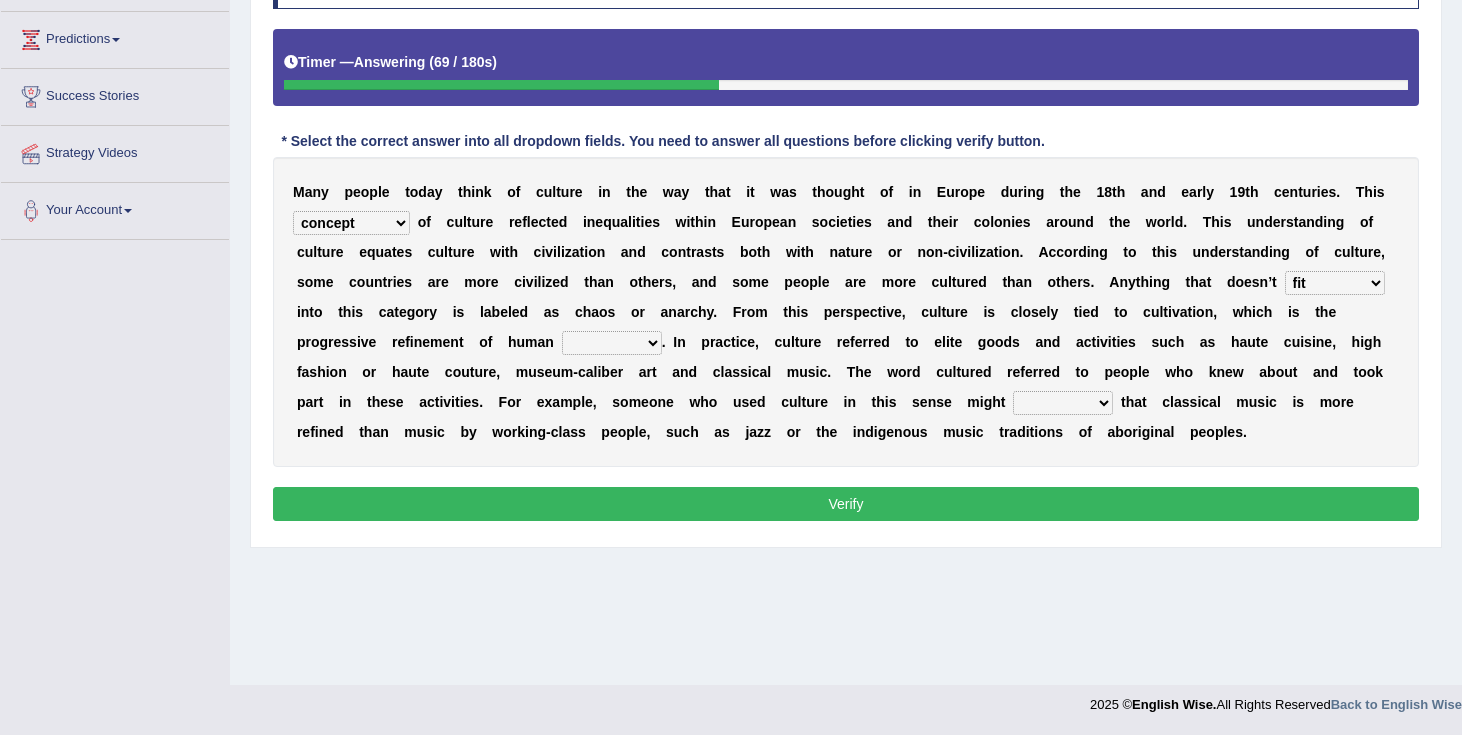 click on "blessing curse habit behaviour" at bounding box center [612, 343] 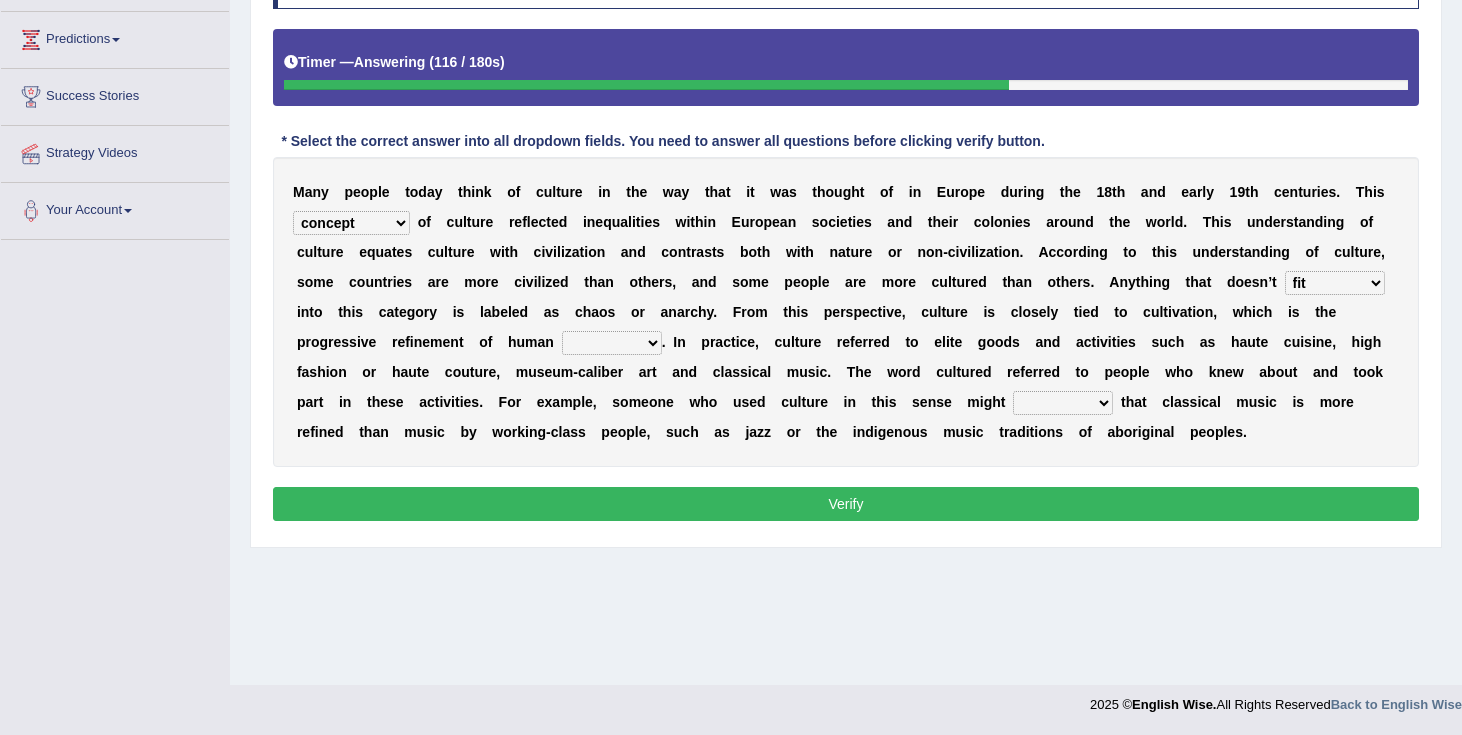 select on "behaviour" 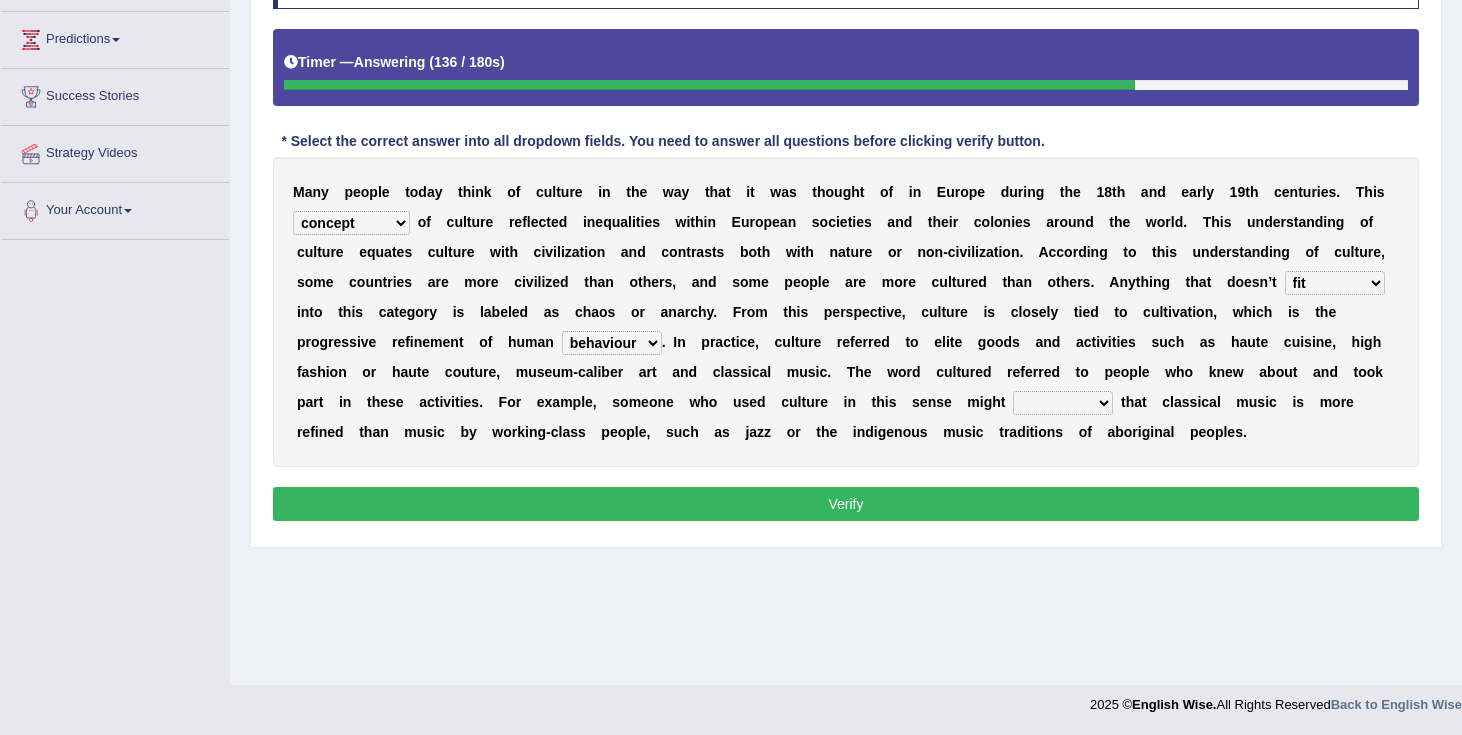 click on "argue pretend doubt reveal" at bounding box center [1063, 403] 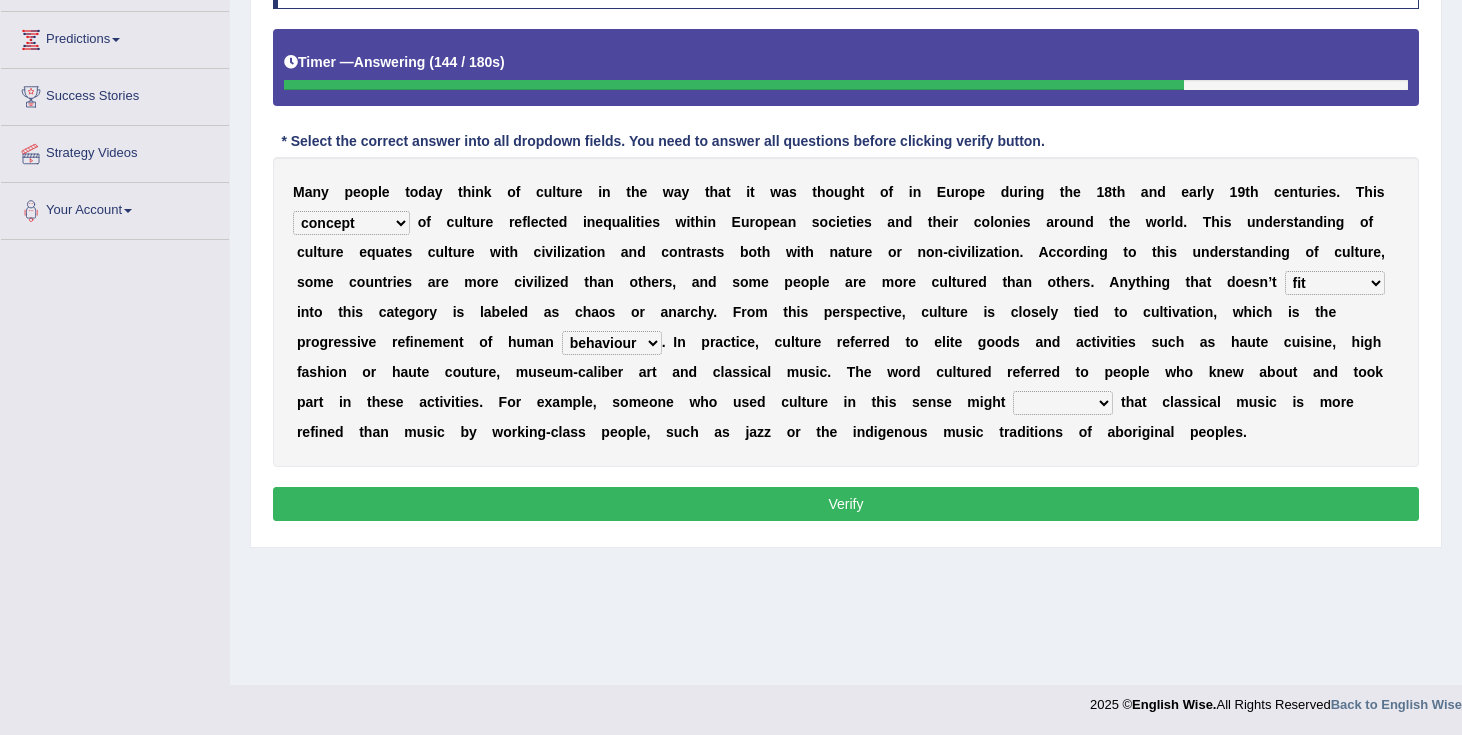 select on "argue" 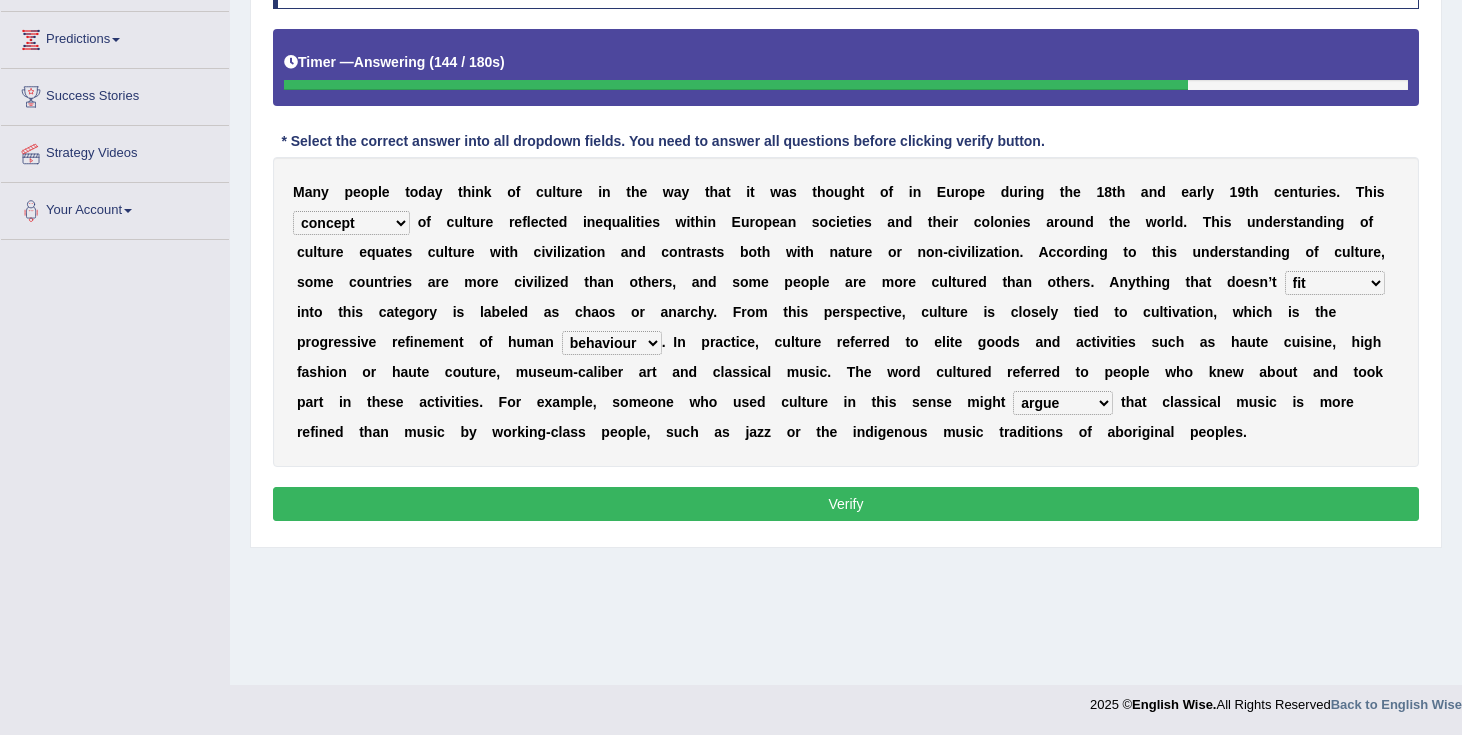 click on "Verify" at bounding box center (846, 504) 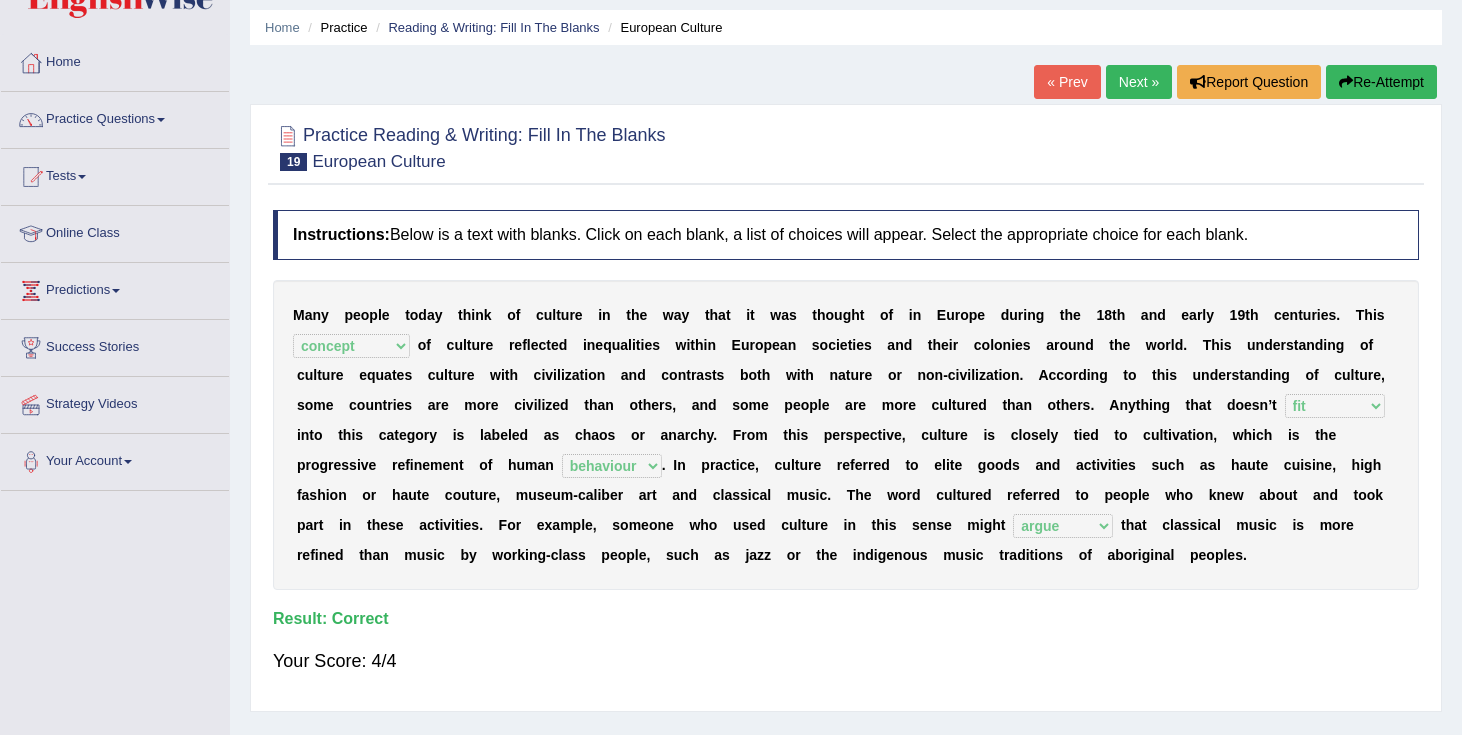 scroll, scrollTop: 0, scrollLeft: 0, axis: both 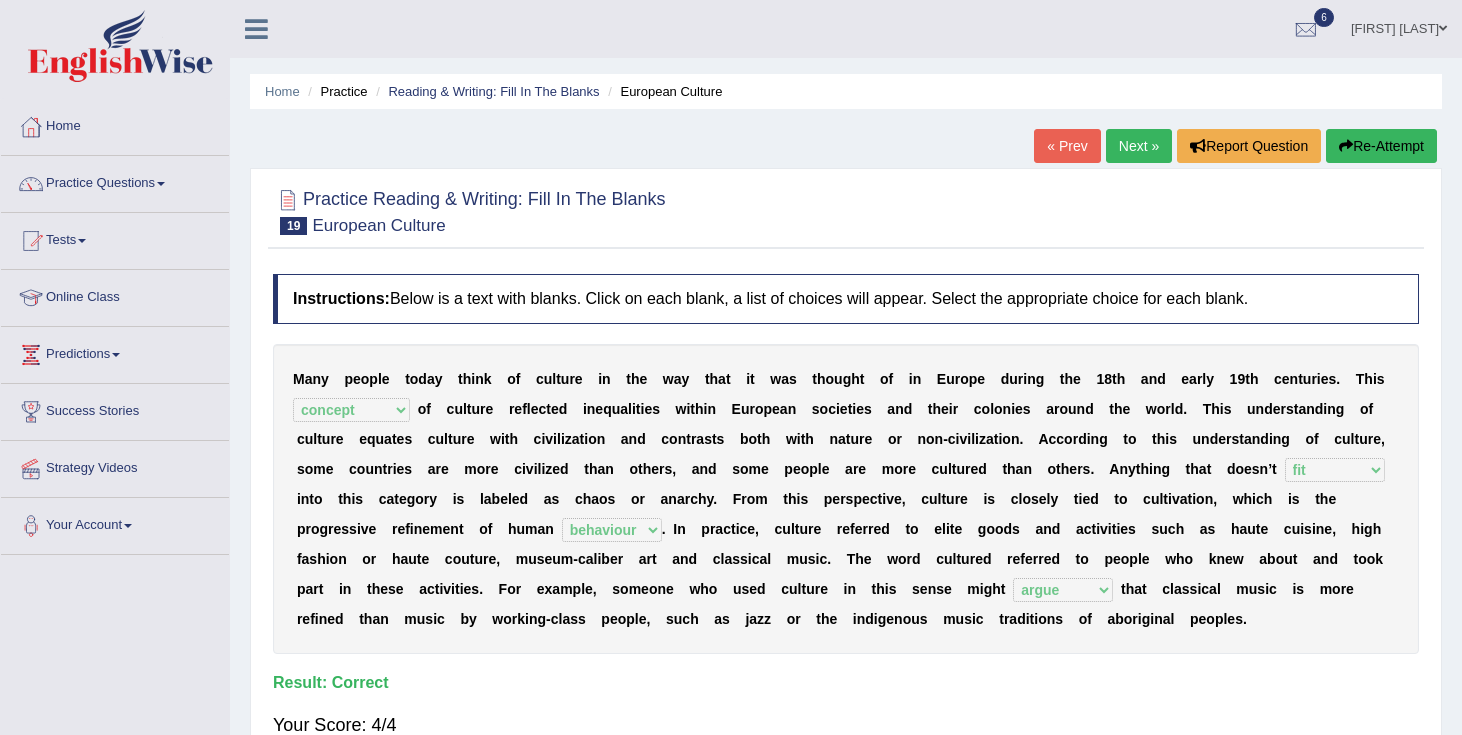 click on "Next »" at bounding box center (1139, 146) 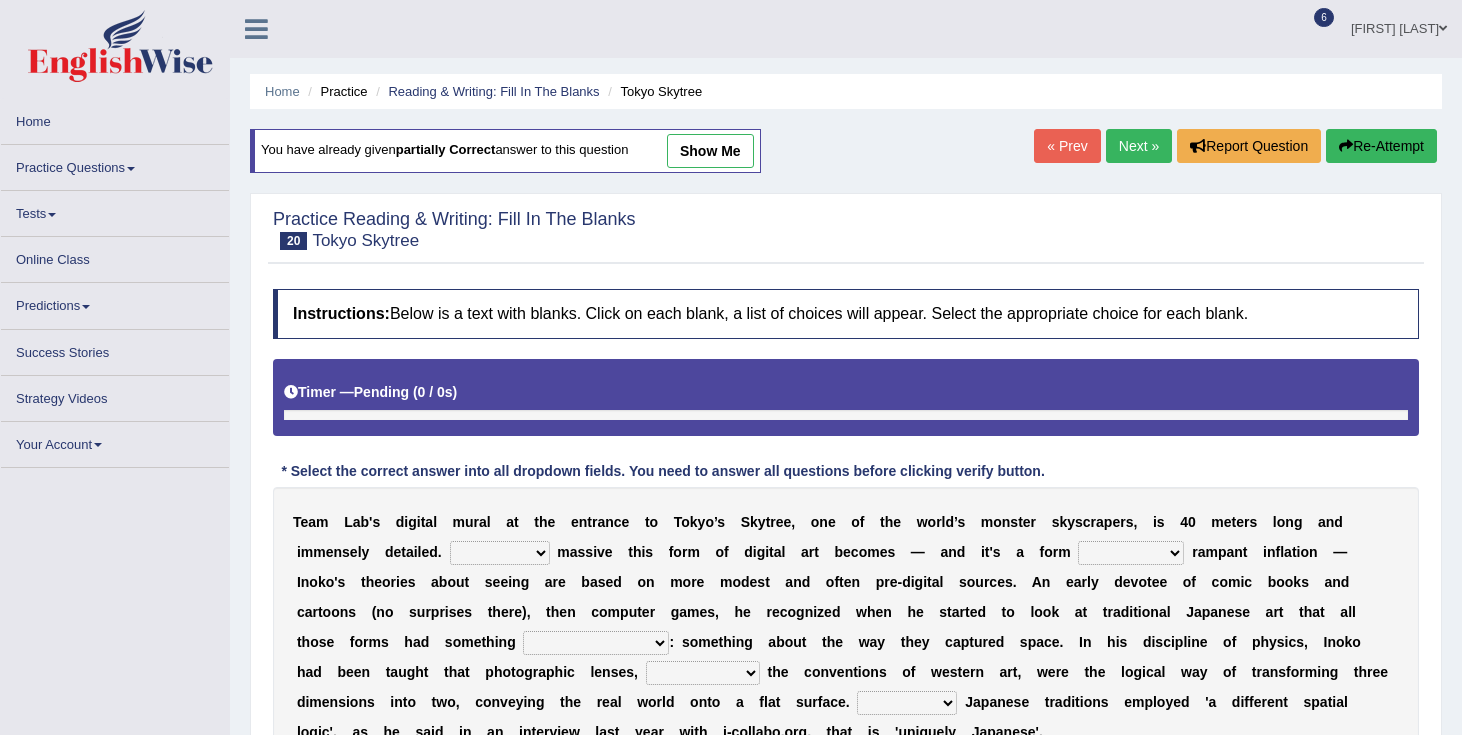 scroll, scrollTop: 0, scrollLeft: 0, axis: both 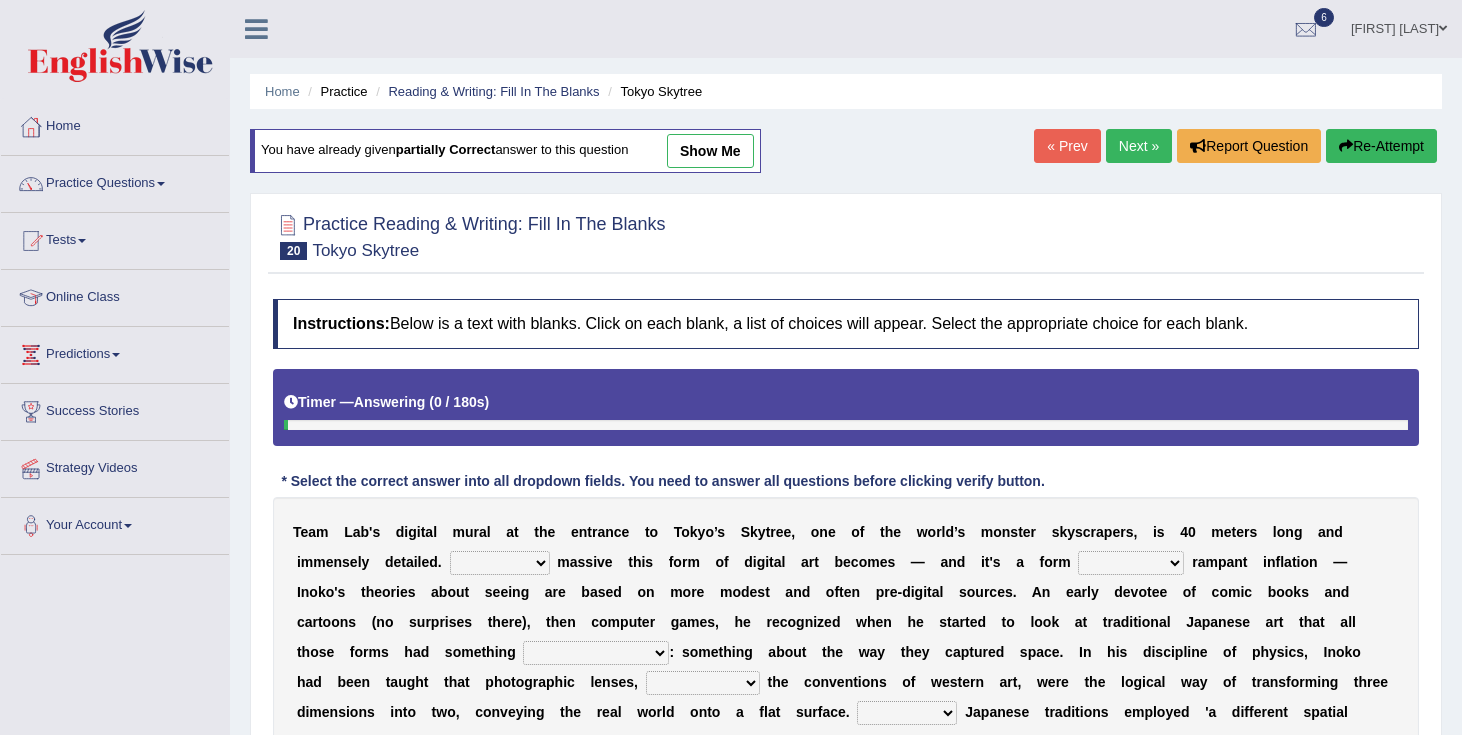 click on "Next »" at bounding box center [1139, 146] 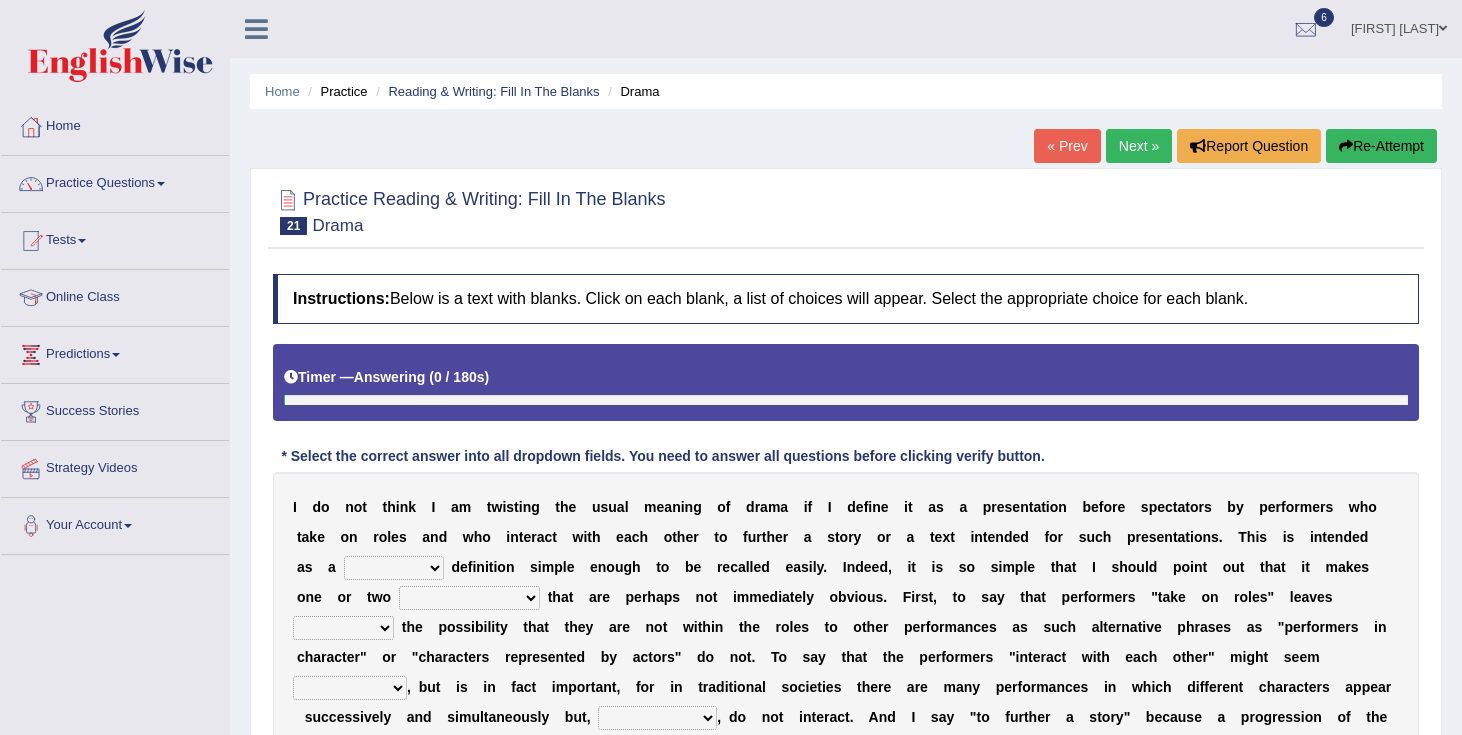scroll, scrollTop: 0, scrollLeft: 0, axis: both 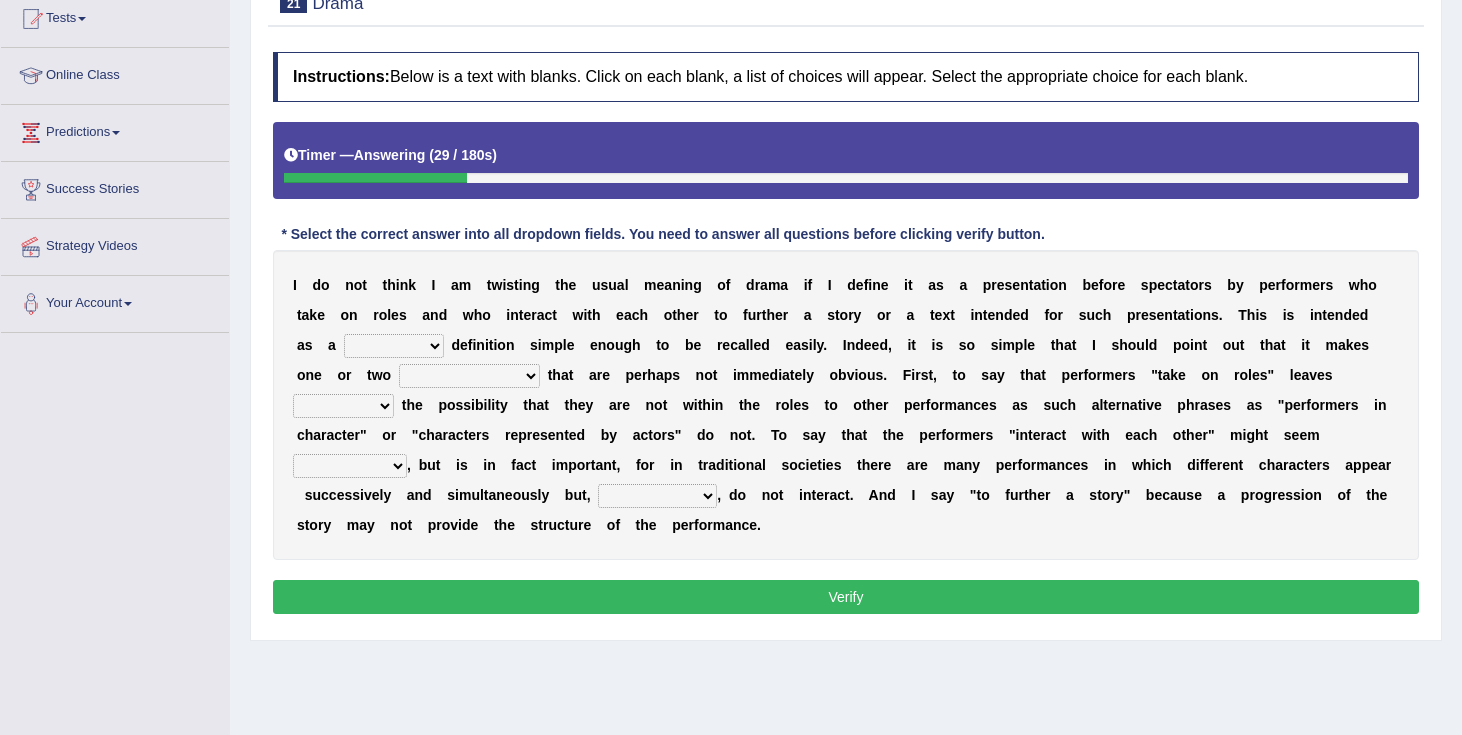click on "handing working using applying" at bounding box center (394, 346) 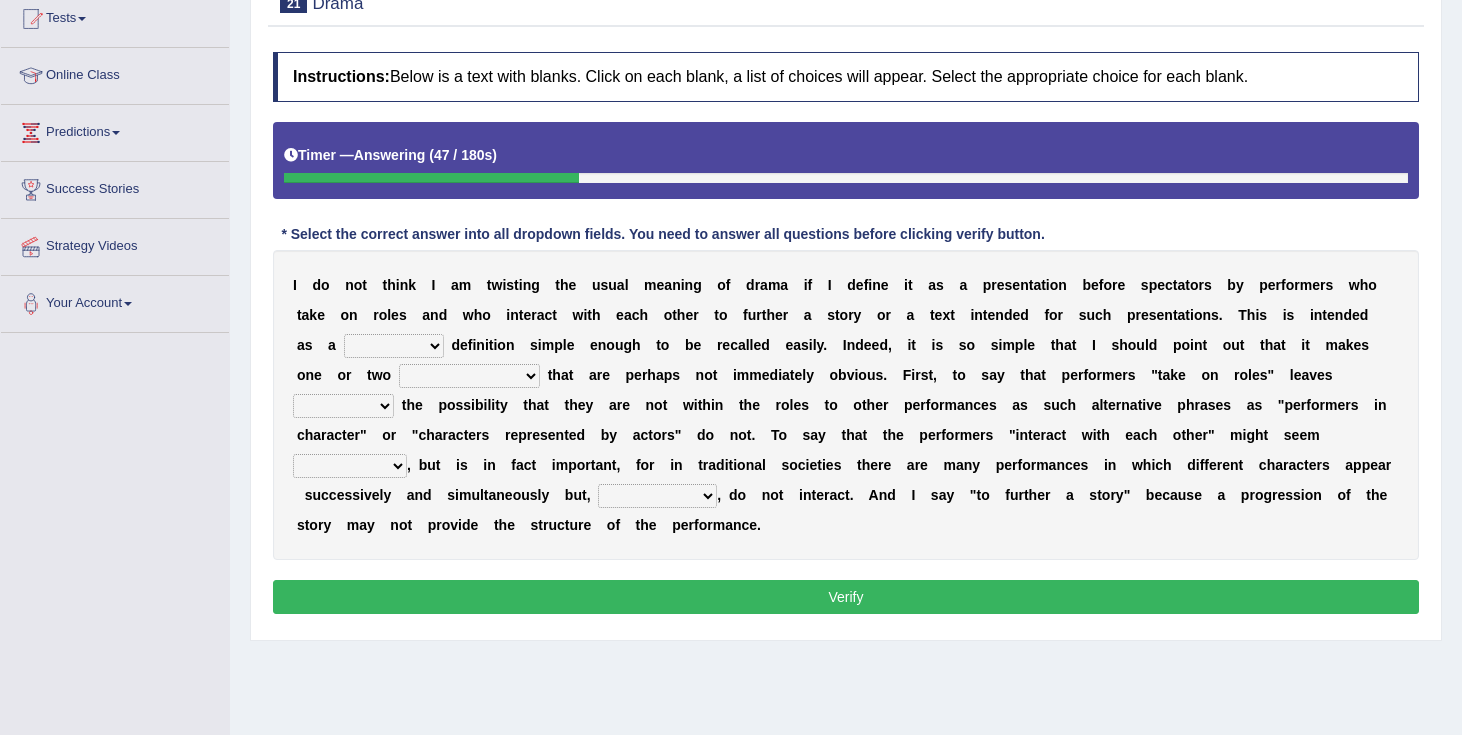 select on "working" 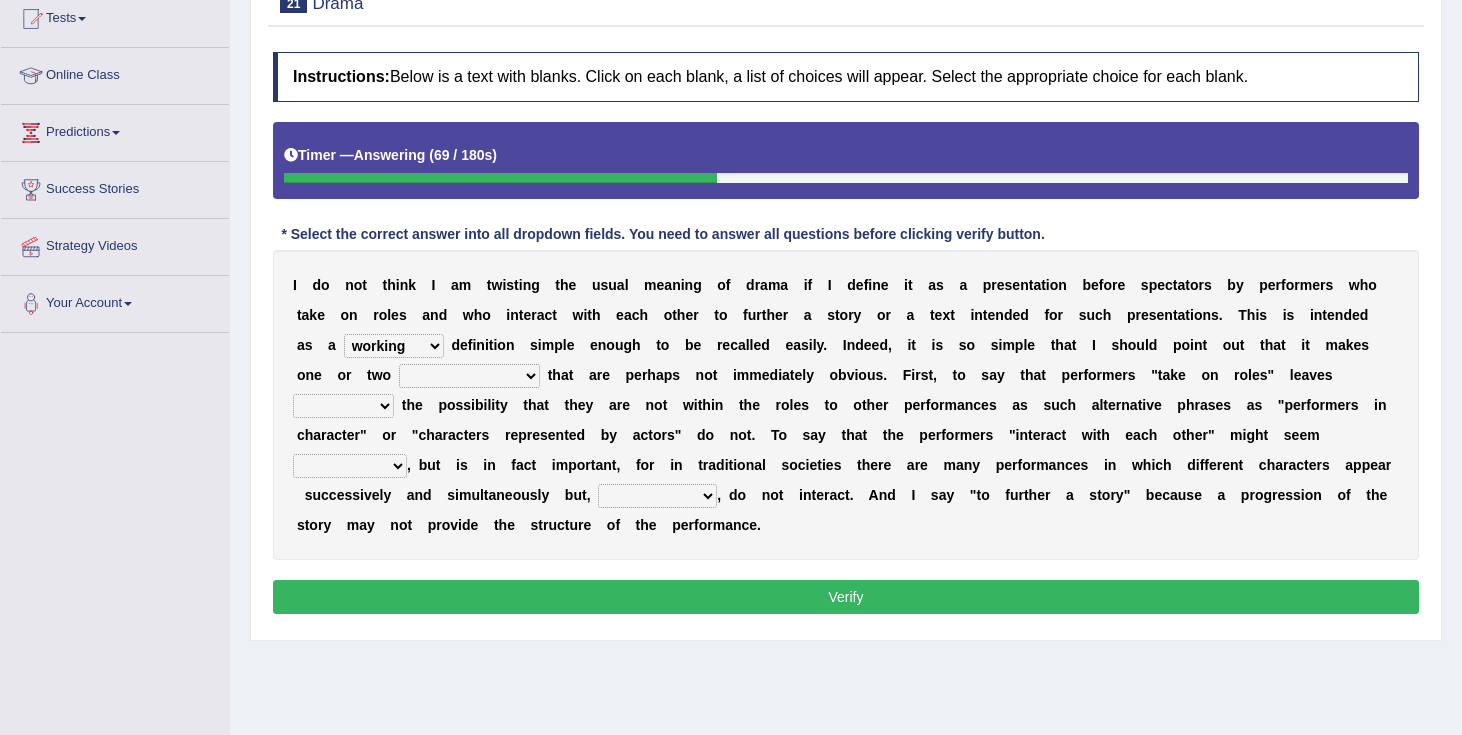 click on "implementations distributions distinctions comprehensions" at bounding box center (469, 376) 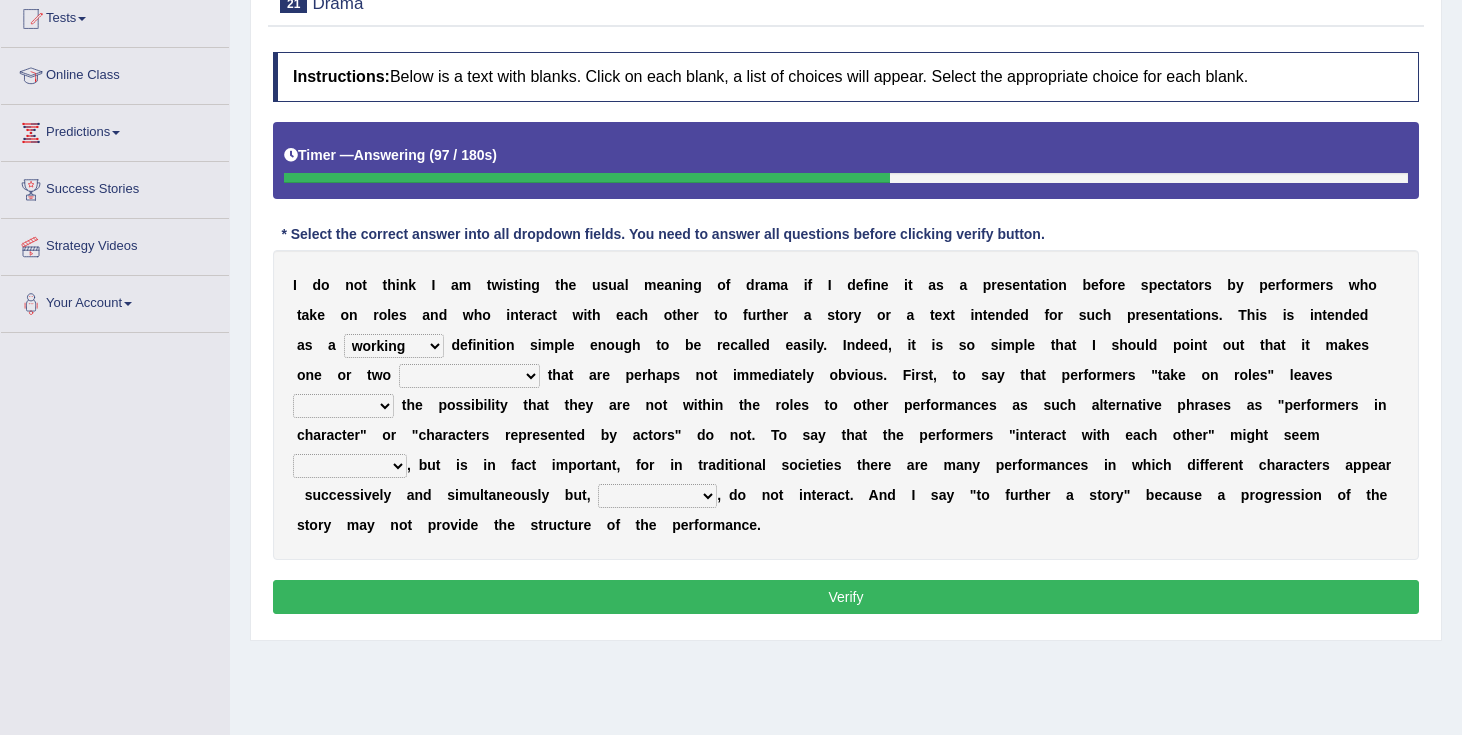 select on "distributions" 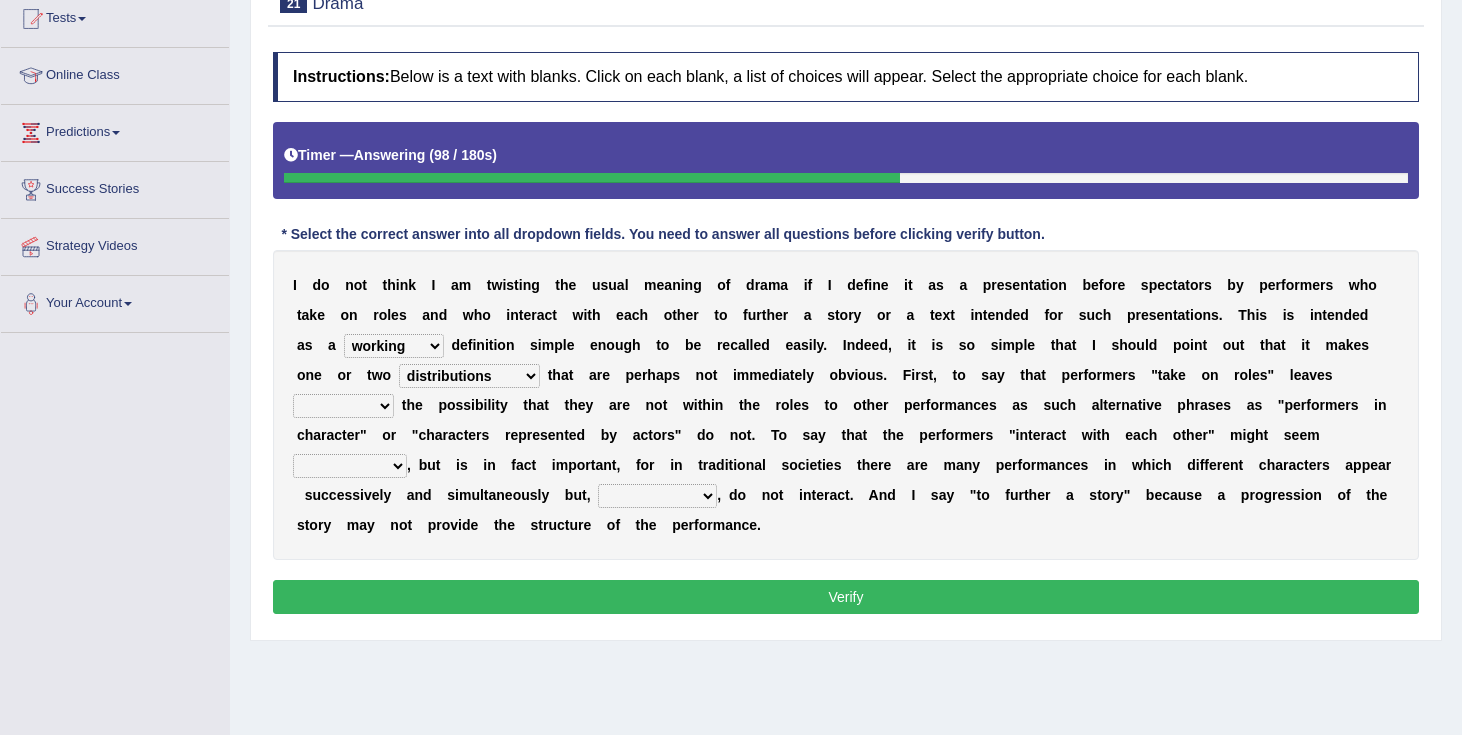 click on "implementations distributions distinctions comprehensions" at bounding box center (469, 376) 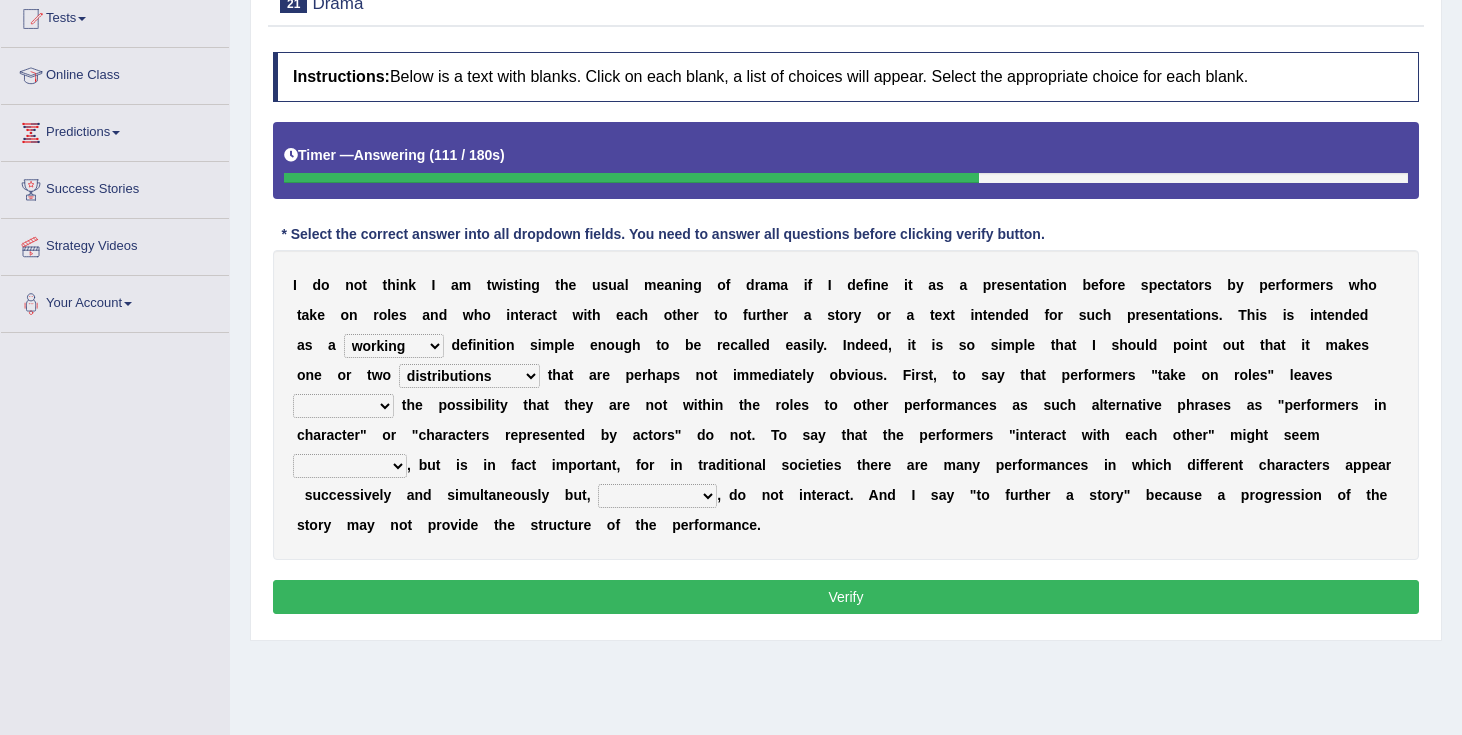 click on "go covered undoubted open" at bounding box center [343, 406] 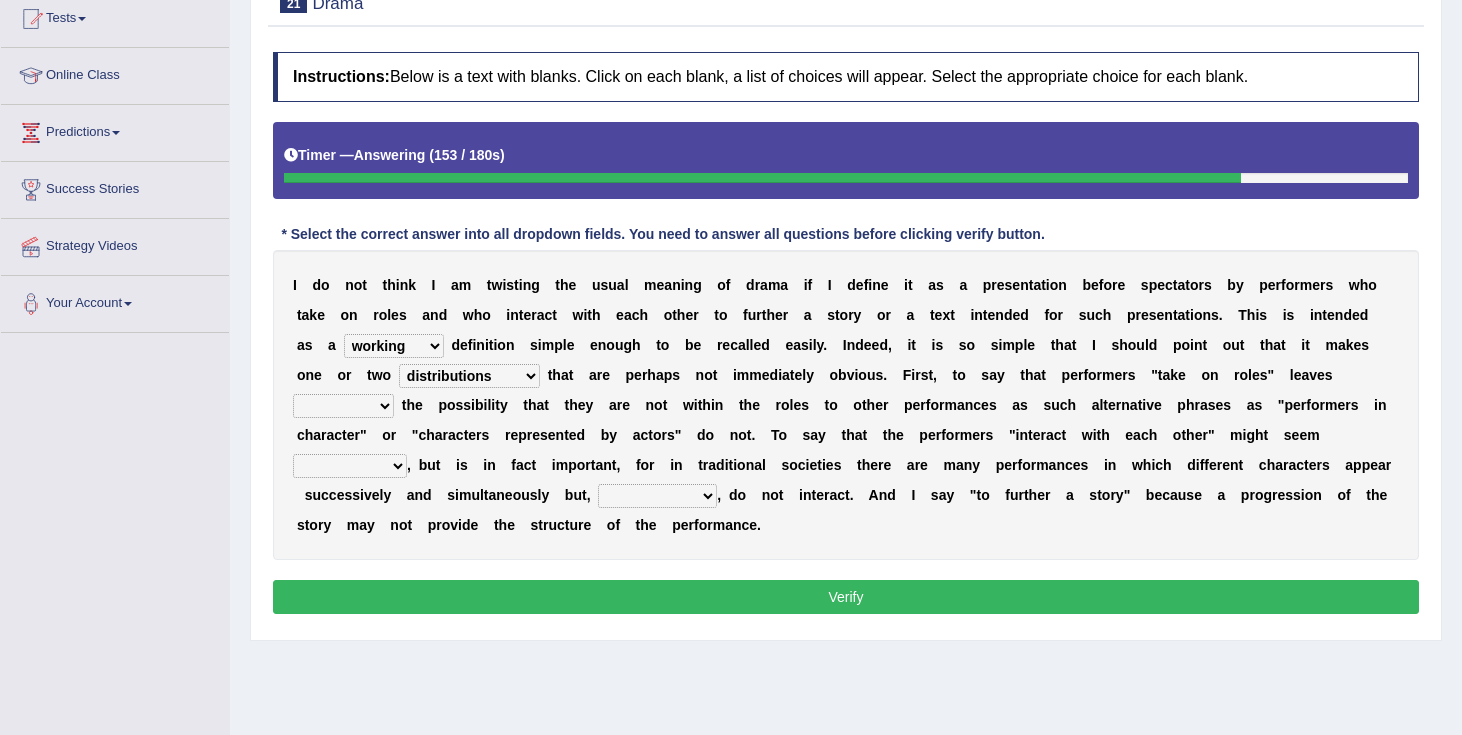 select on "undoubted" 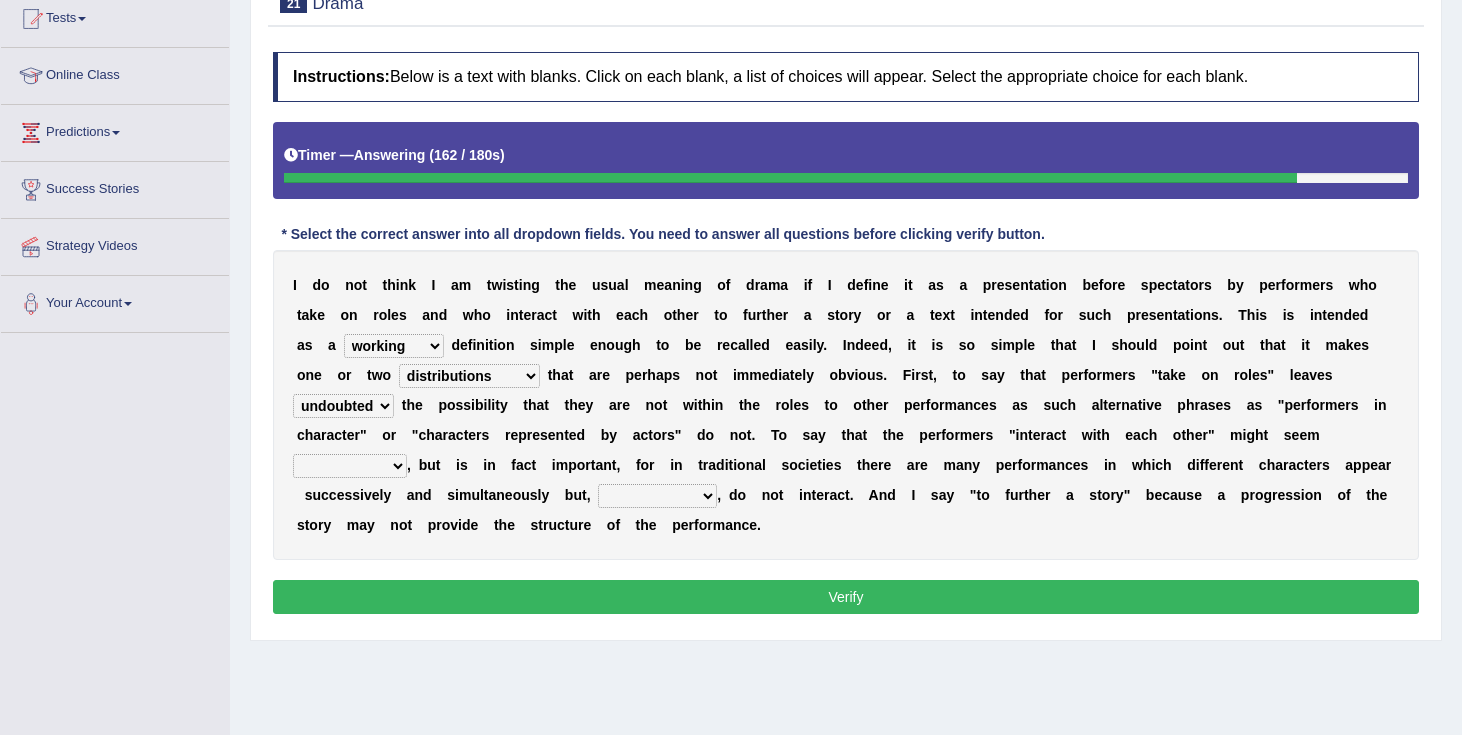 click on "uneven unnecessary unabated uncaring" at bounding box center [350, 466] 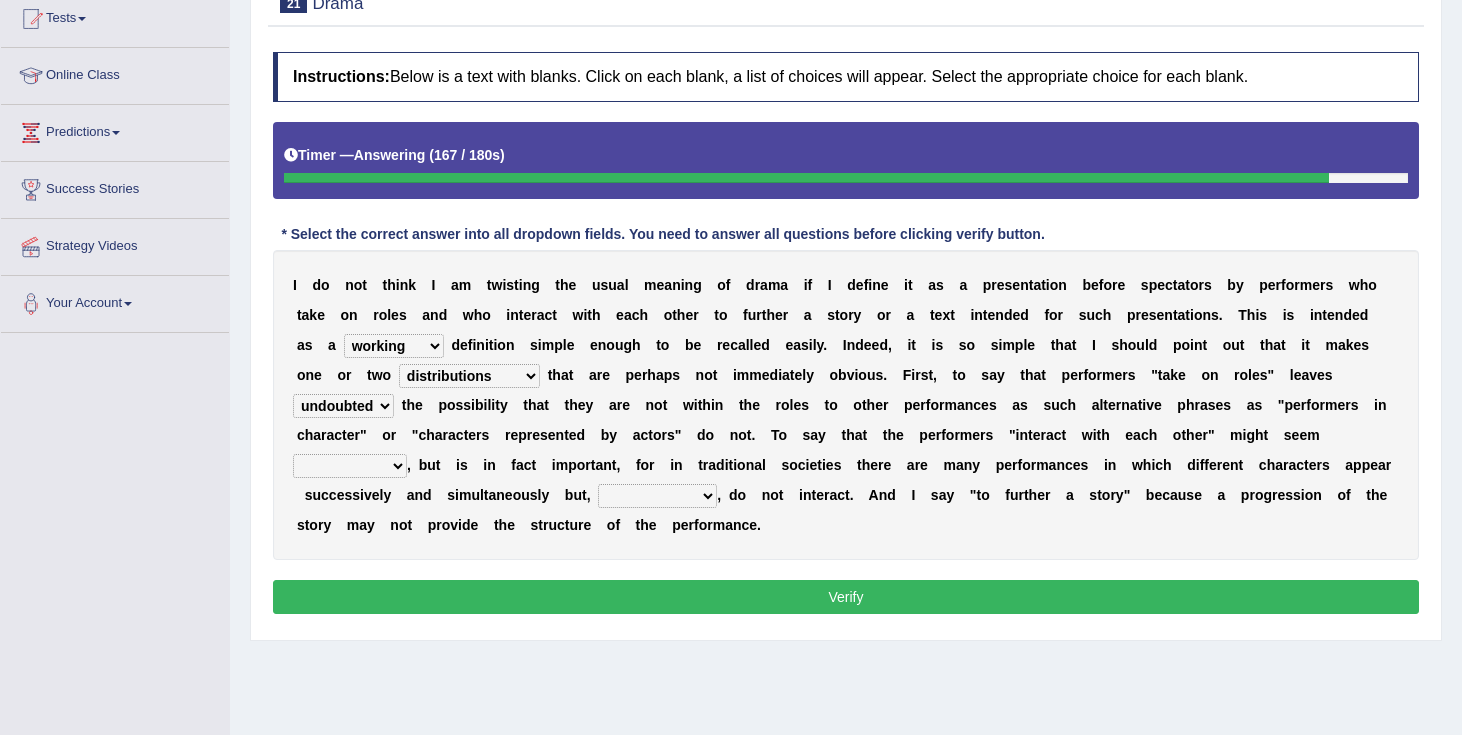 select on "unnecessary" 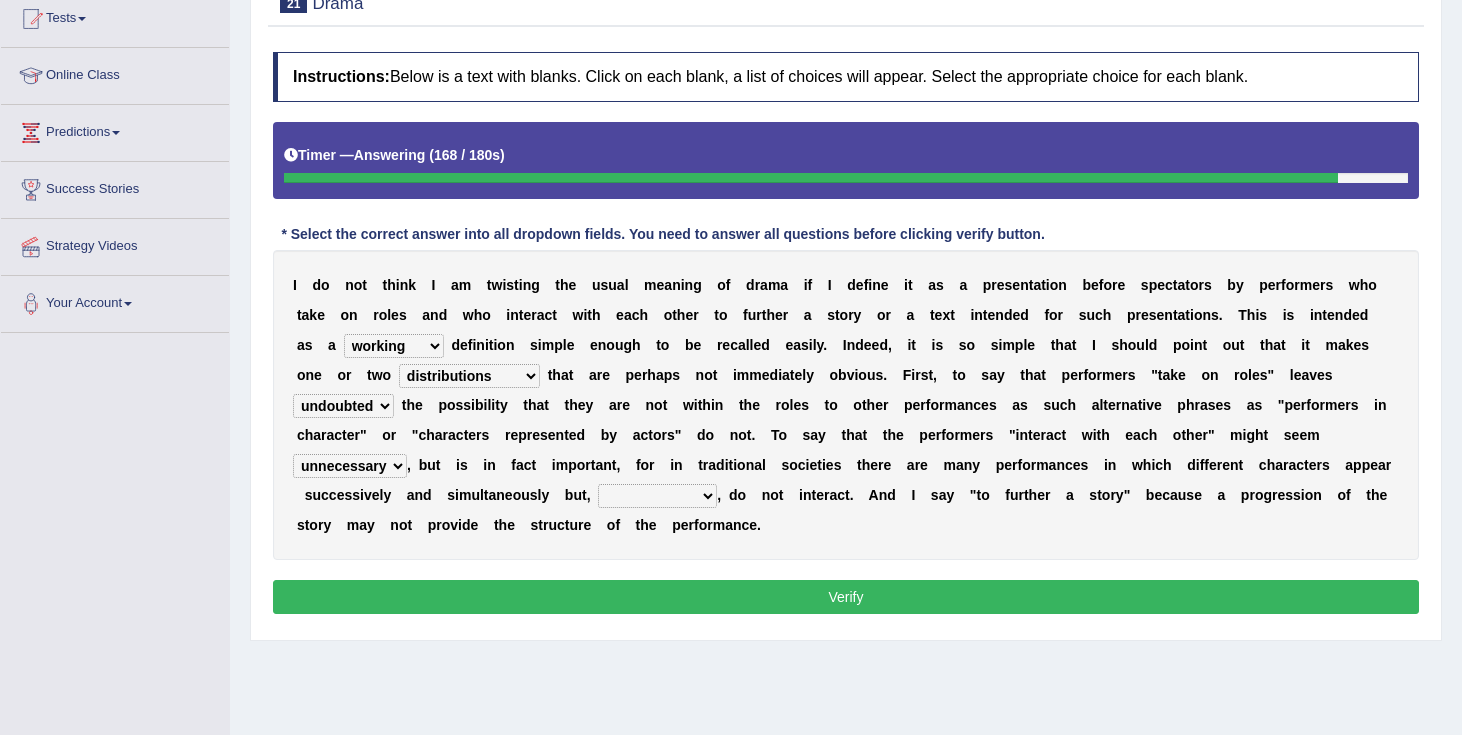 click on "accordingly timely nevertheless subsequently" at bounding box center [657, 496] 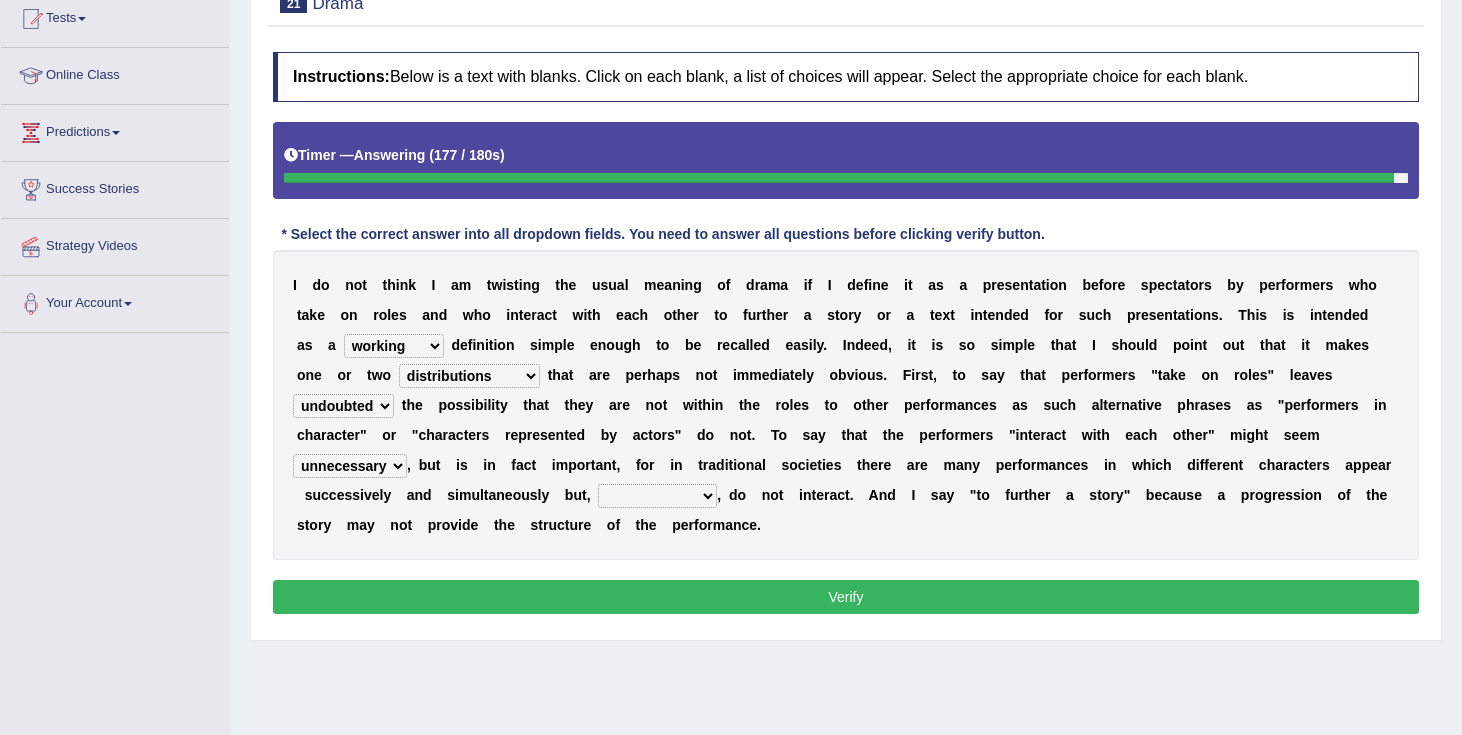 click on "accordingly timely nevertheless subsequently" at bounding box center [657, 496] 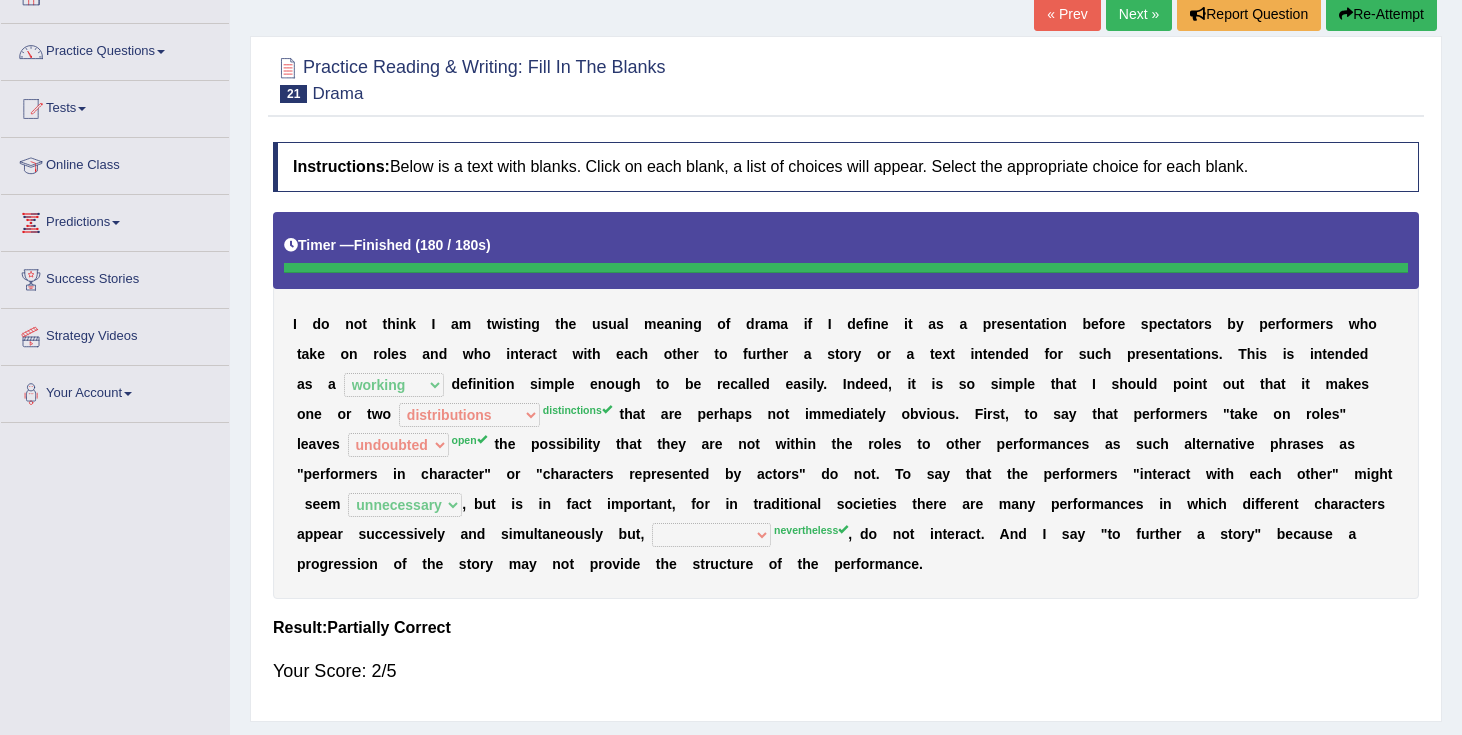 scroll, scrollTop: 0, scrollLeft: 0, axis: both 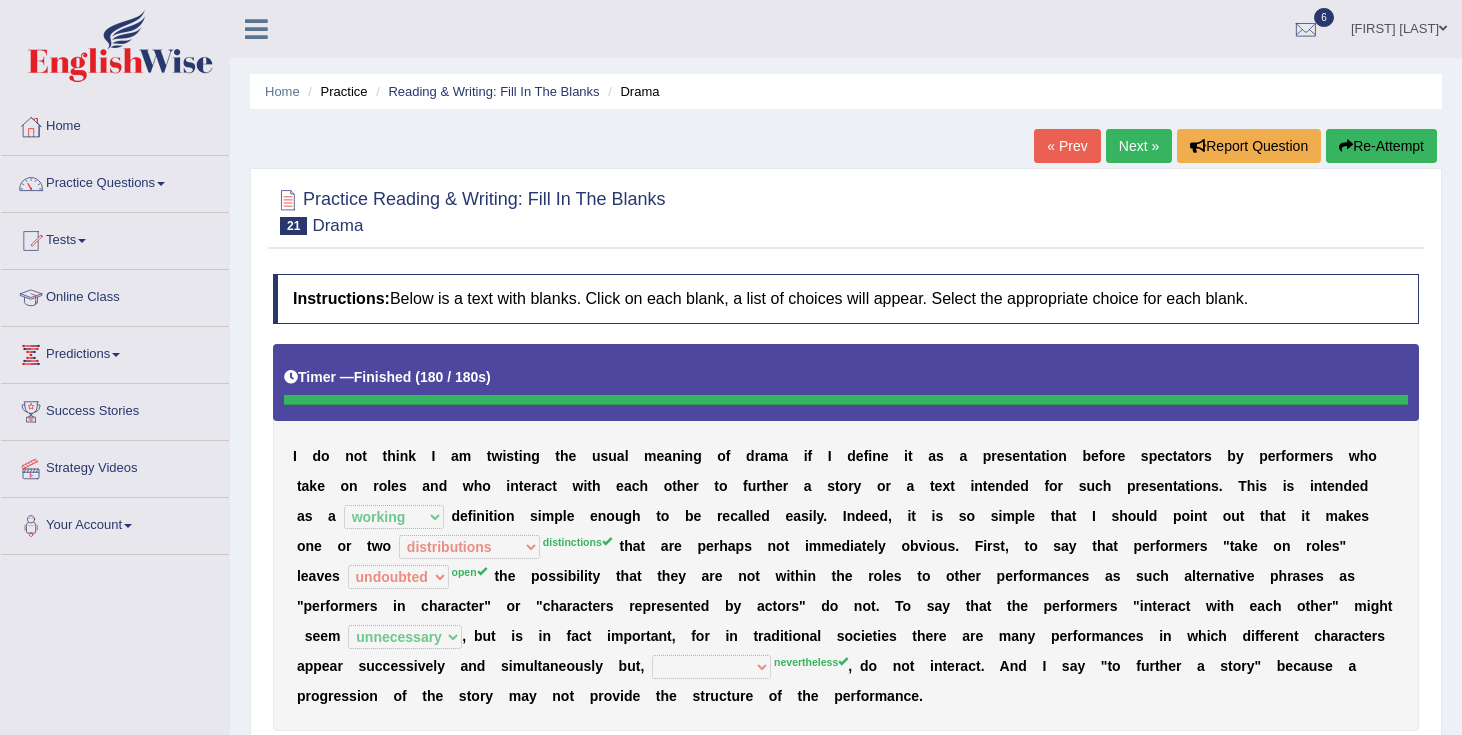 click on "Next »" at bounding box center (1139, 146) 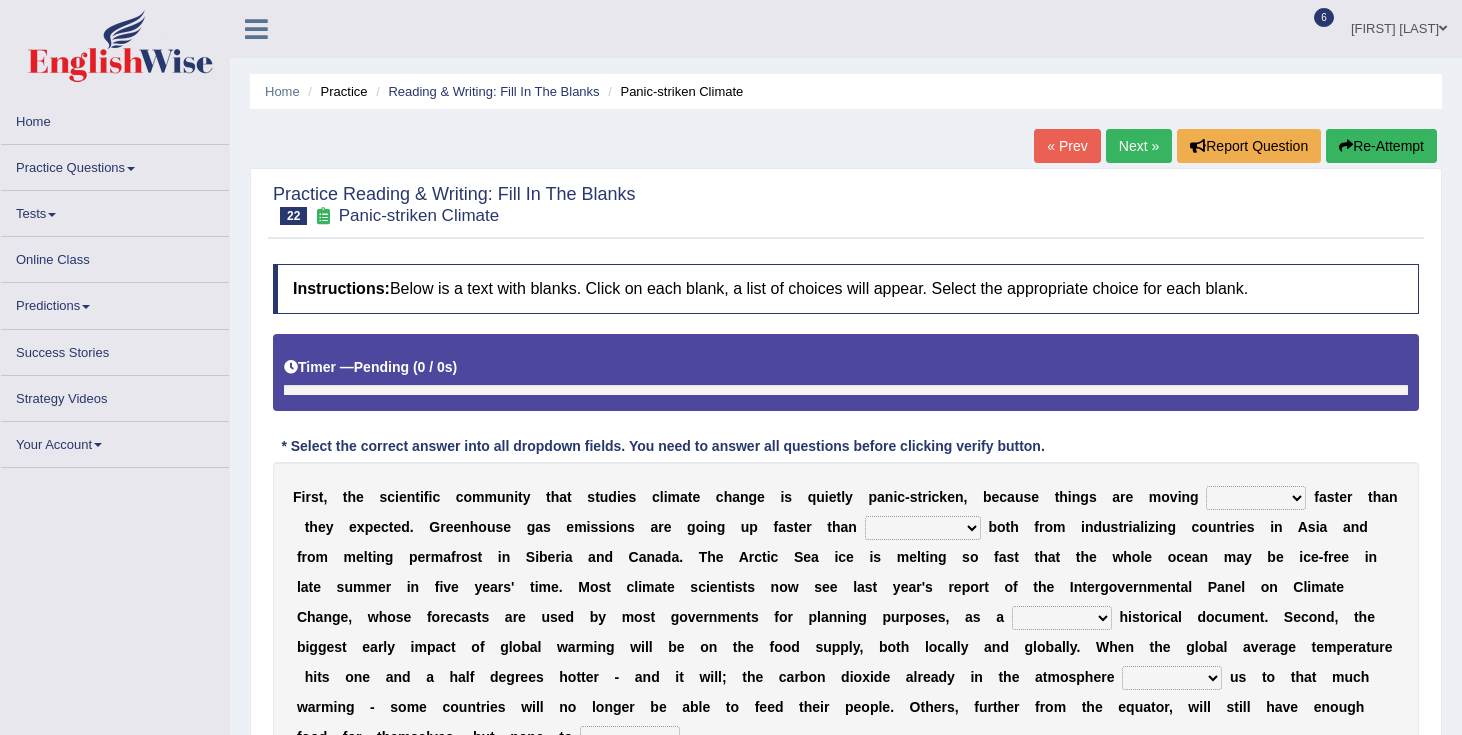 scroll, scrollTop: 0, scrollLeft: 0, axis: both 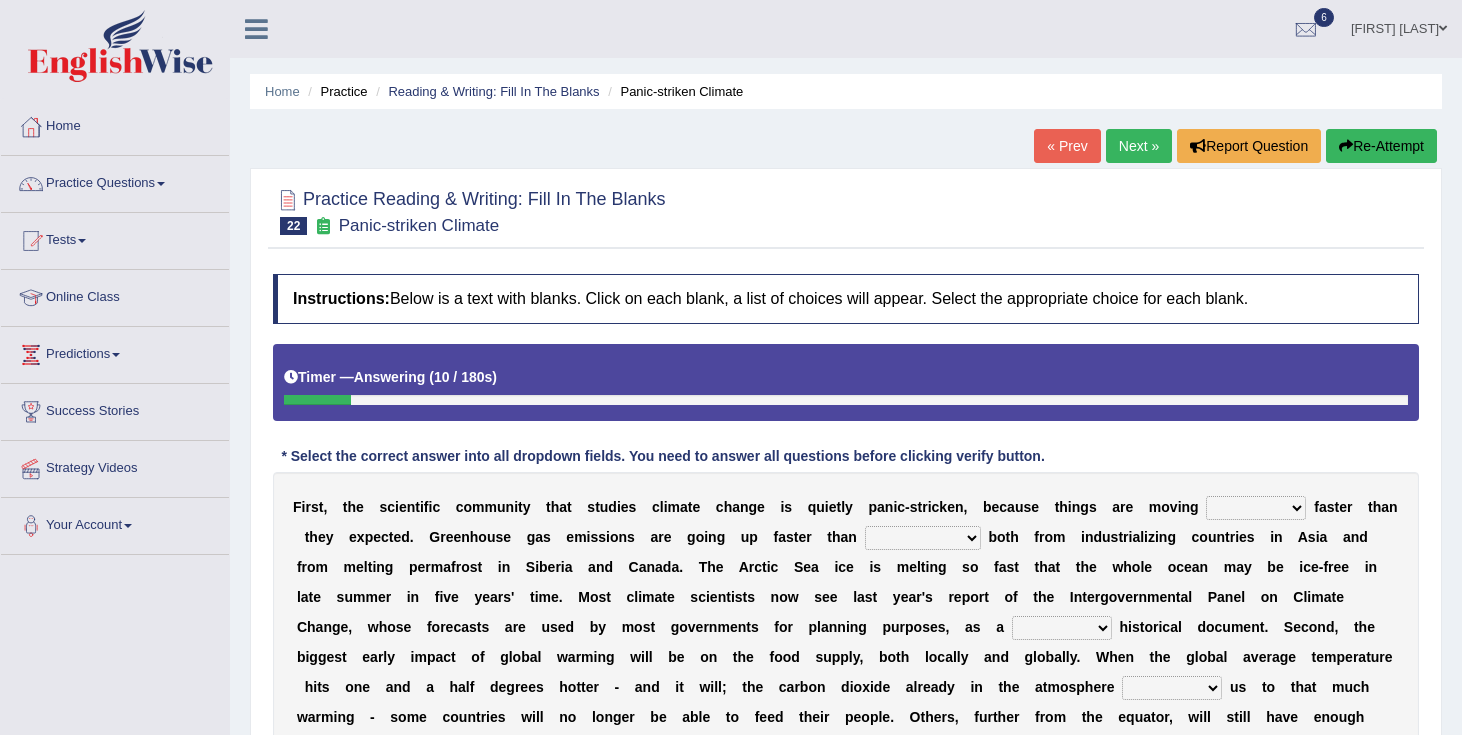 click on "few same musch most" at bounding box center [1256, 508] 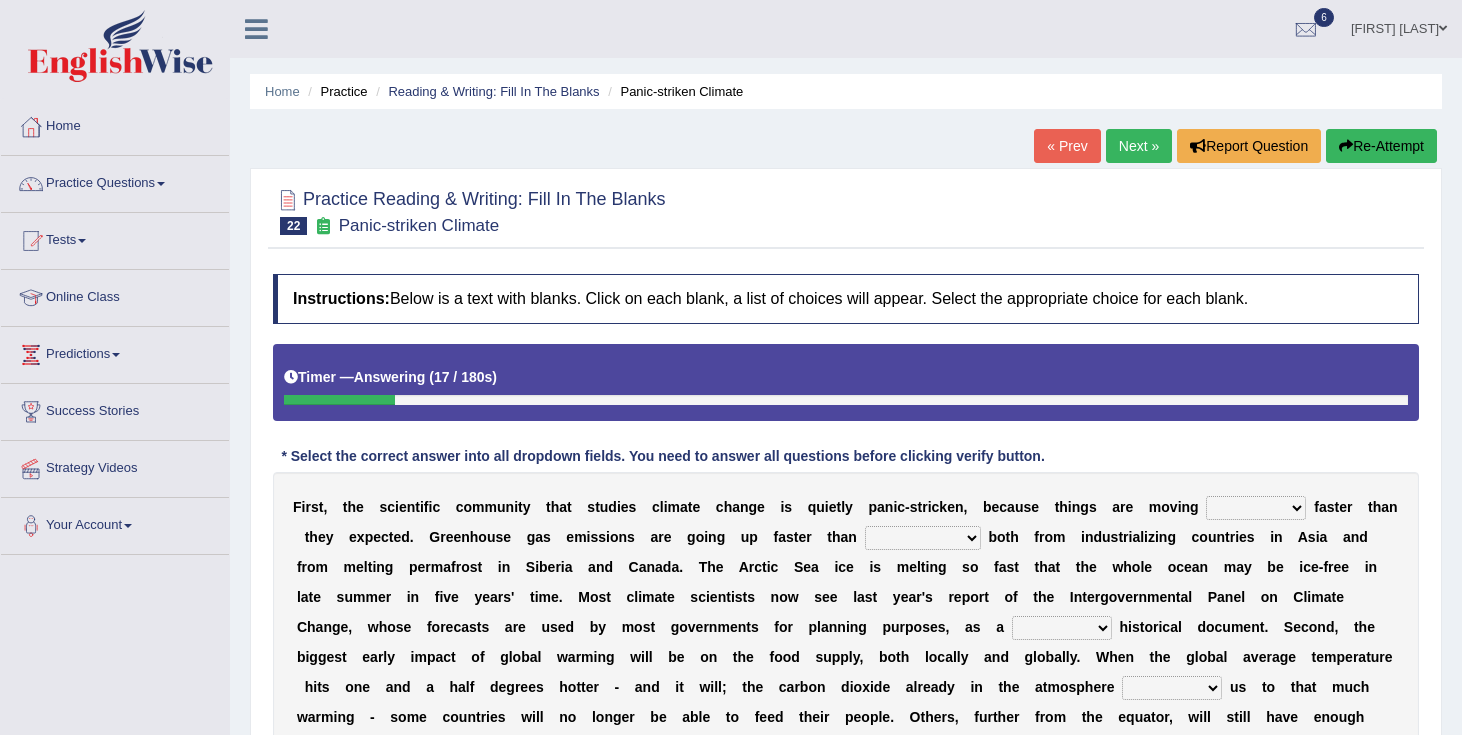 click on "few same musch most" at bounding box center (1256, 508) 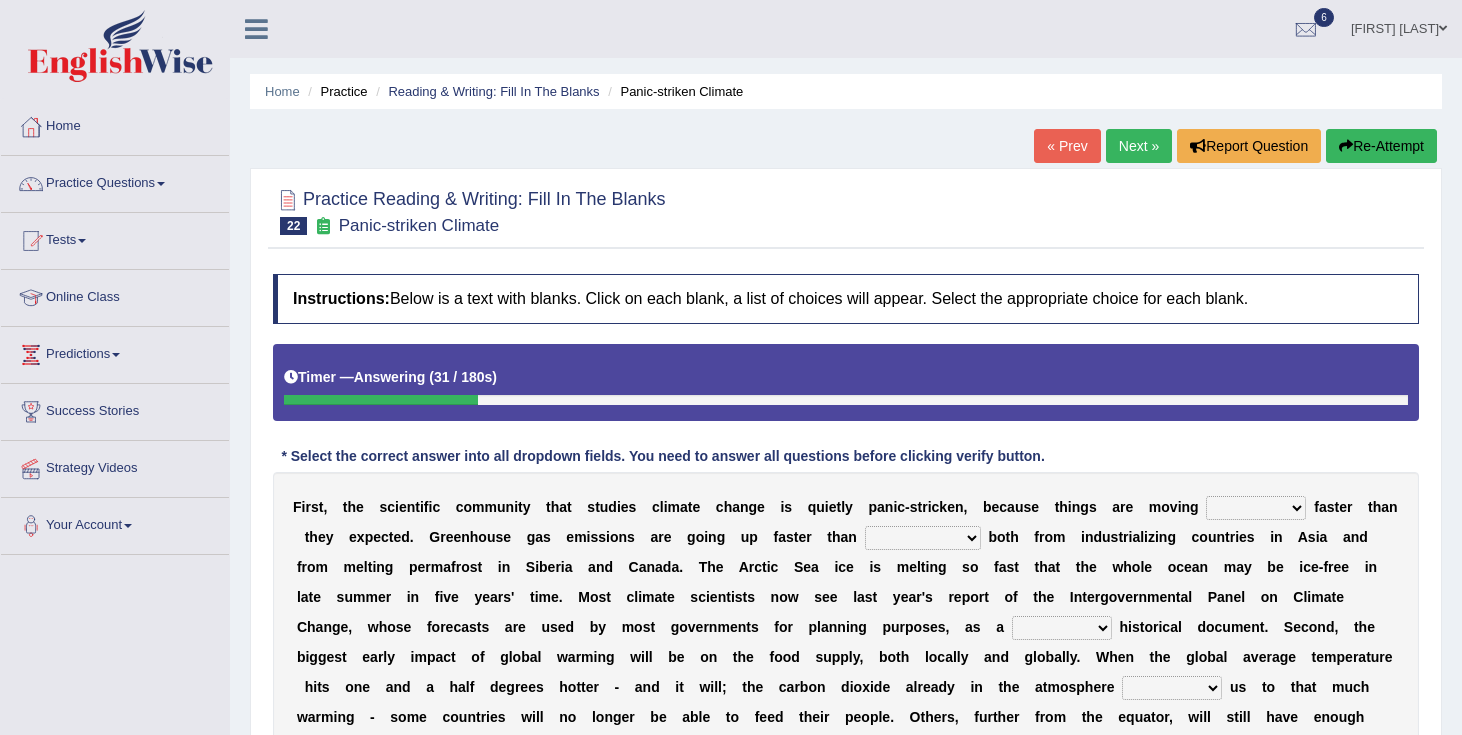 select on "musch" 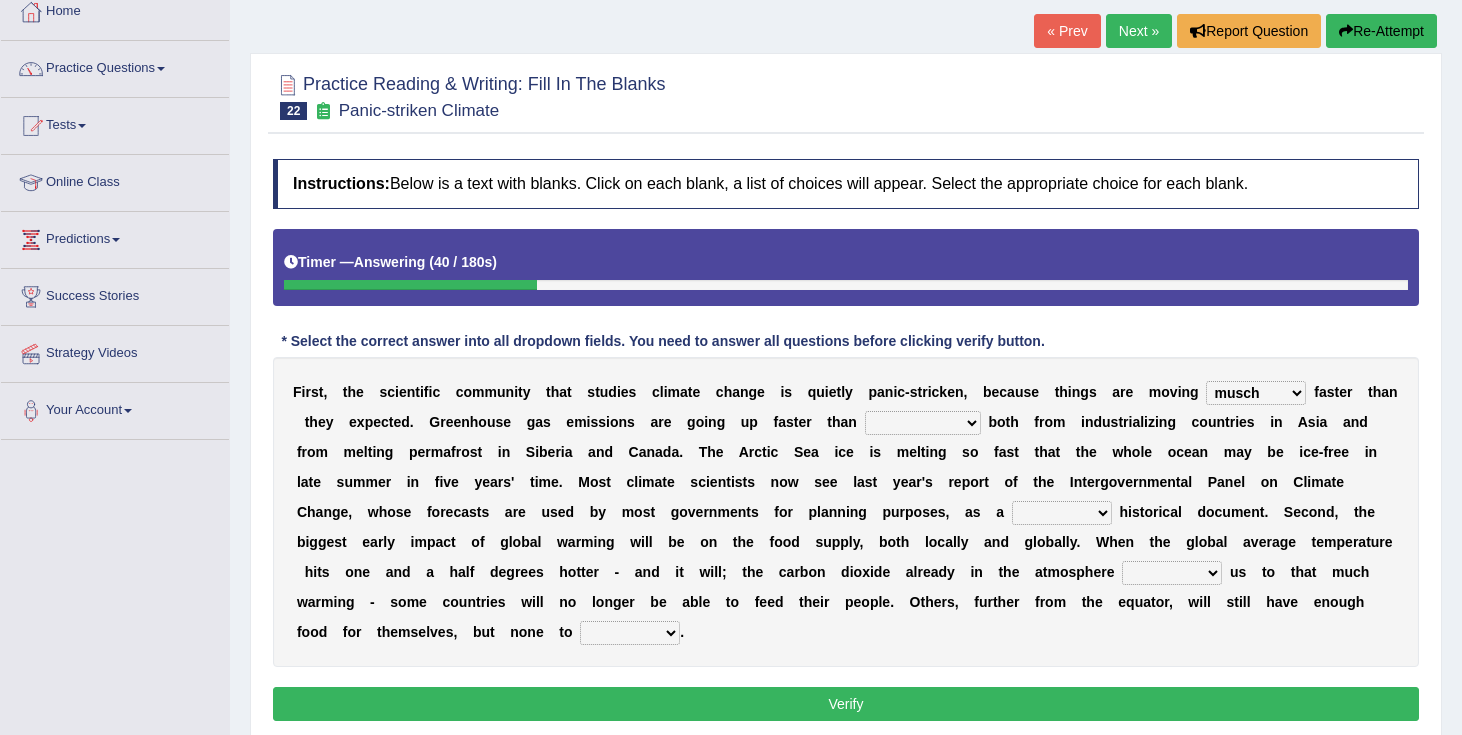 scroll, scrollTop: 116, scrollLeft: 0, axis: vertical 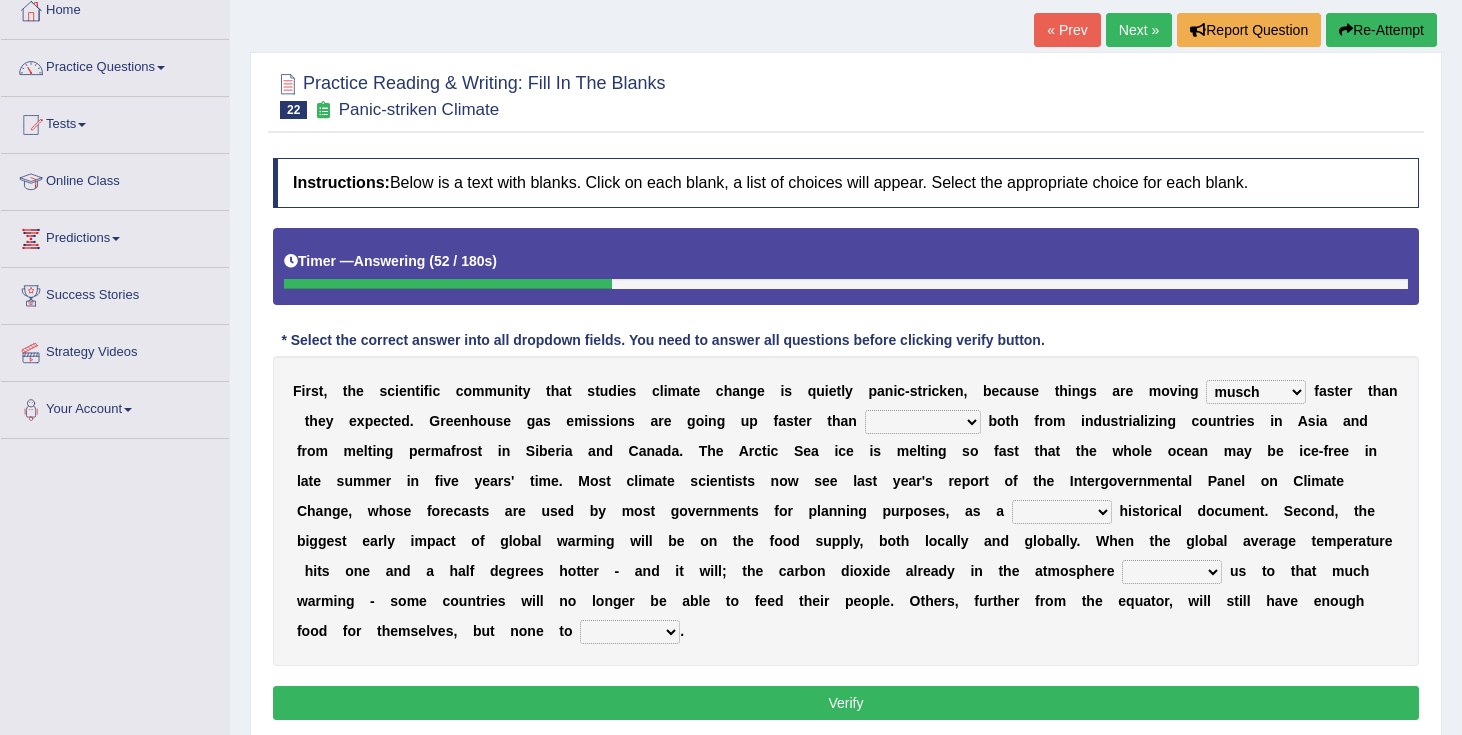 click on "anticipation predictability ptredicts predicted" at bounding box center (923, 422) 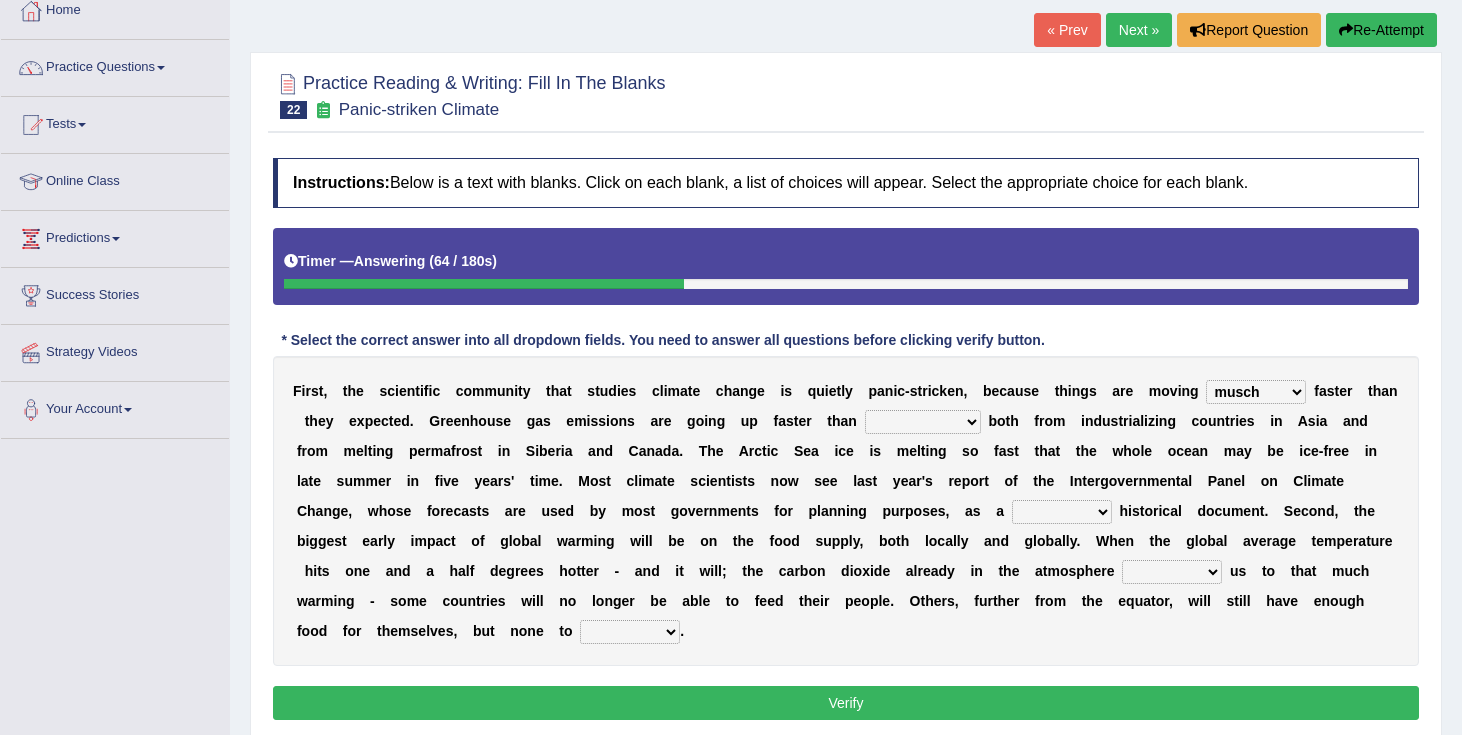 select on "predicted" 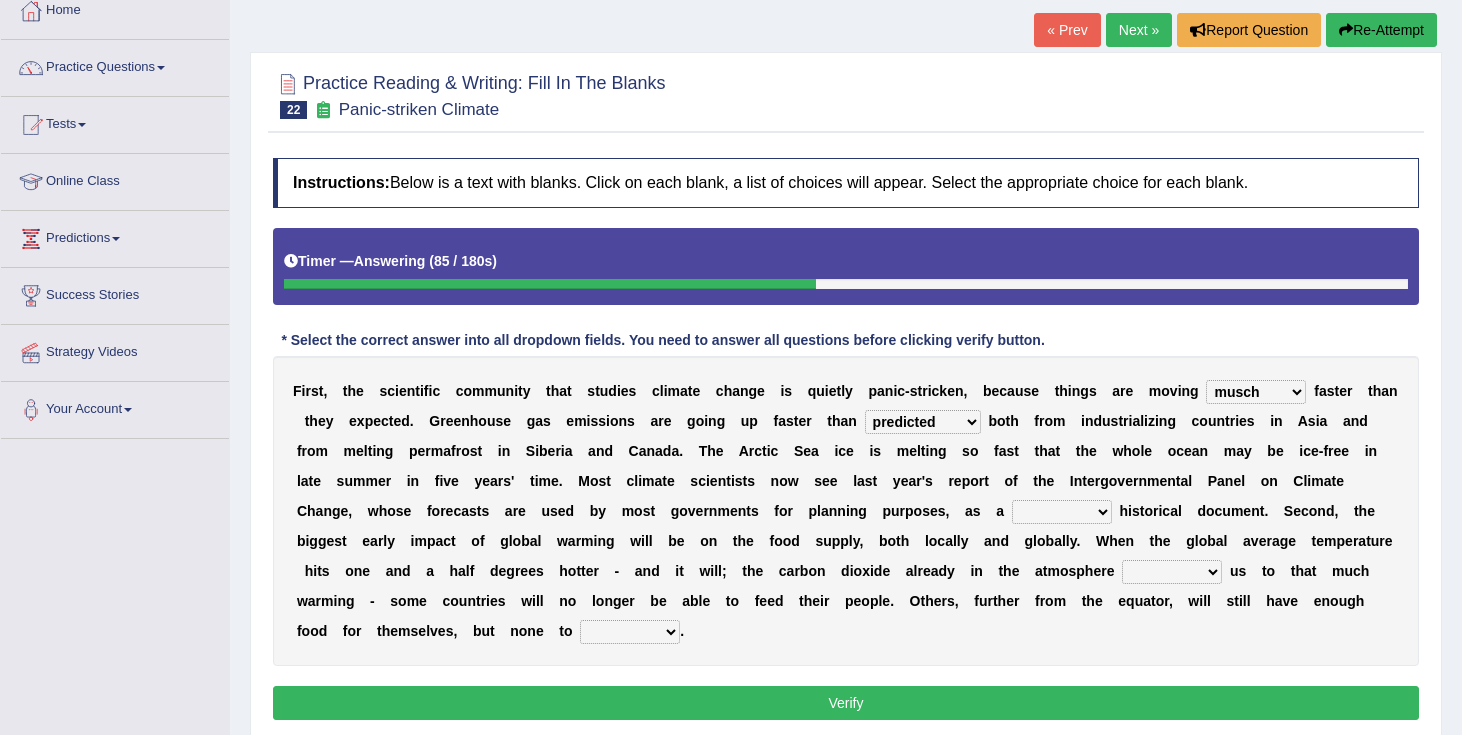 click on "purely evenly firmly actively" at bounding box center (1062, 512) 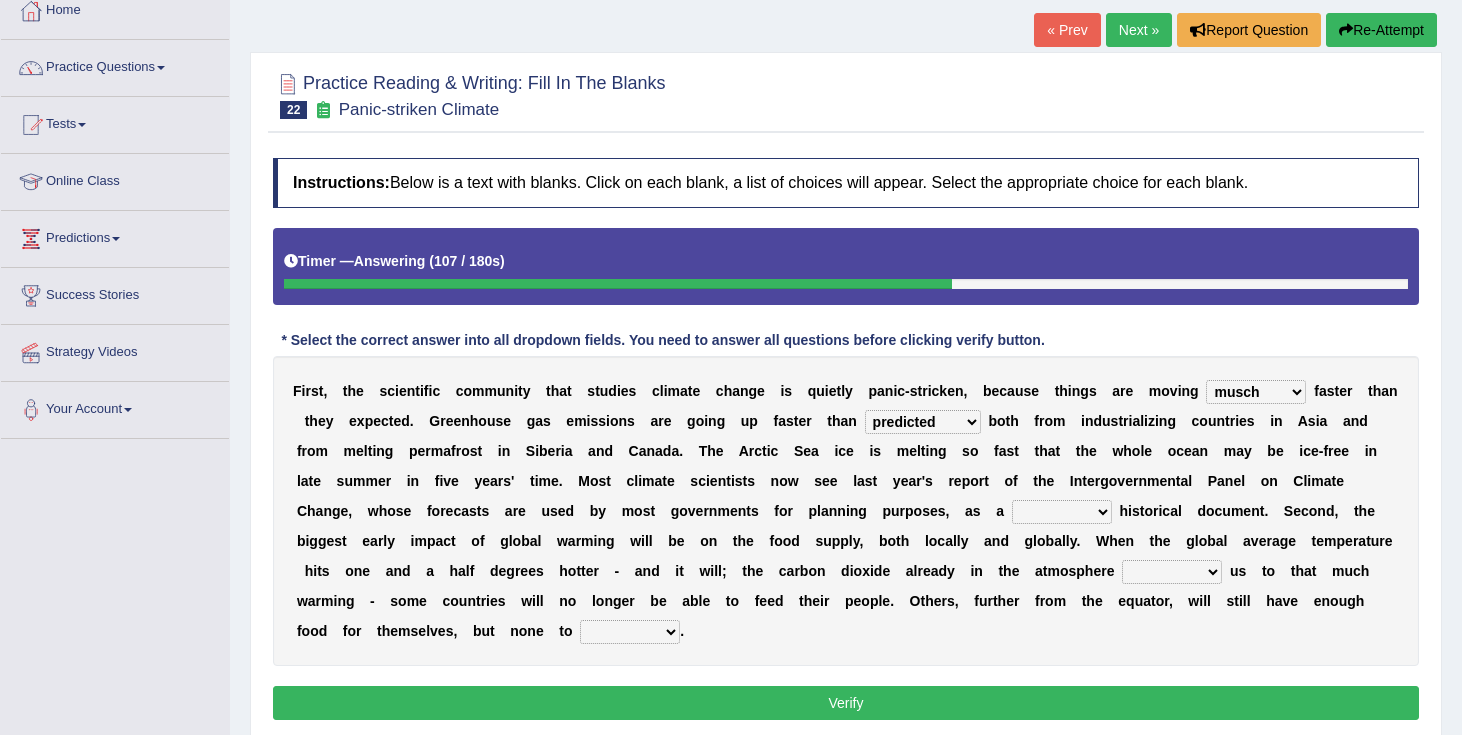 select on "purely" 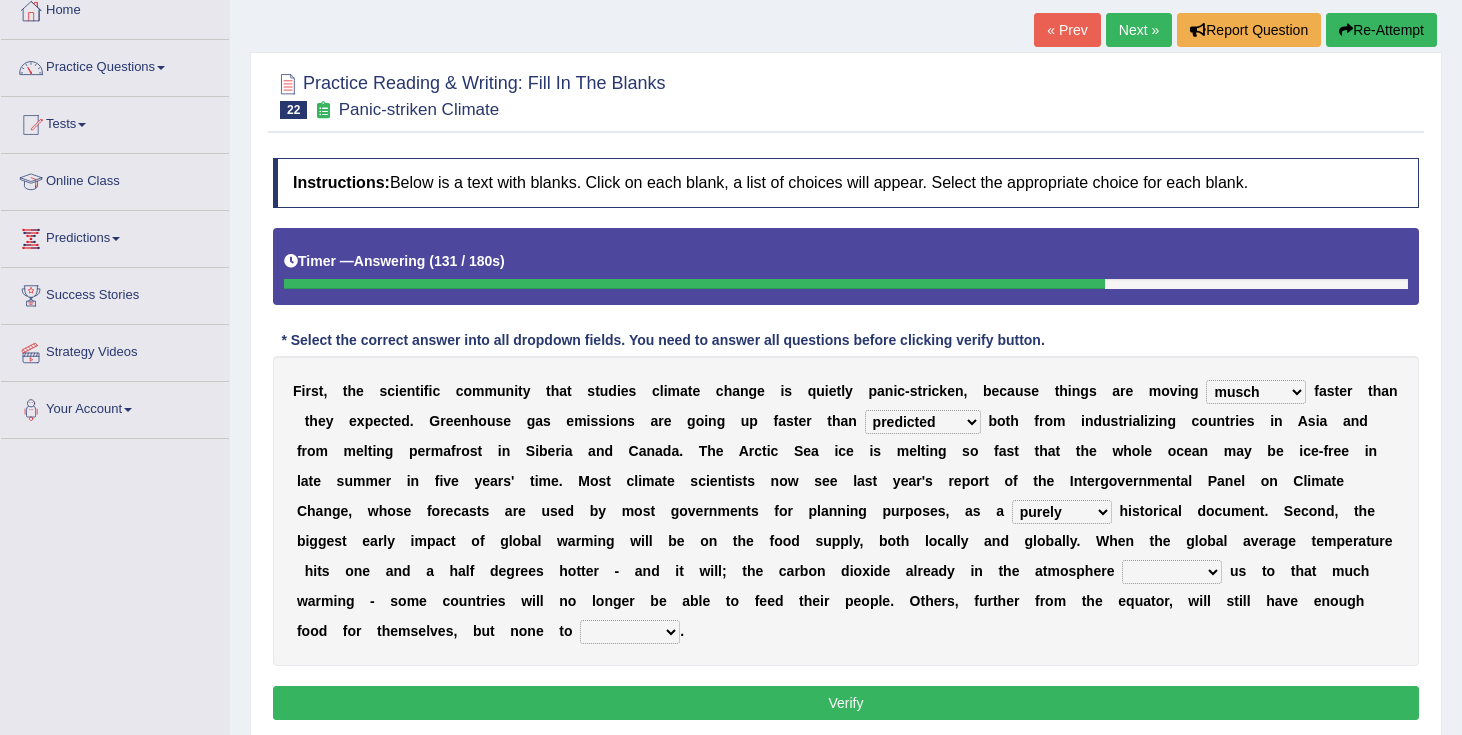 click on "commits directs allows addresses" at bounding box center [1172, 572] 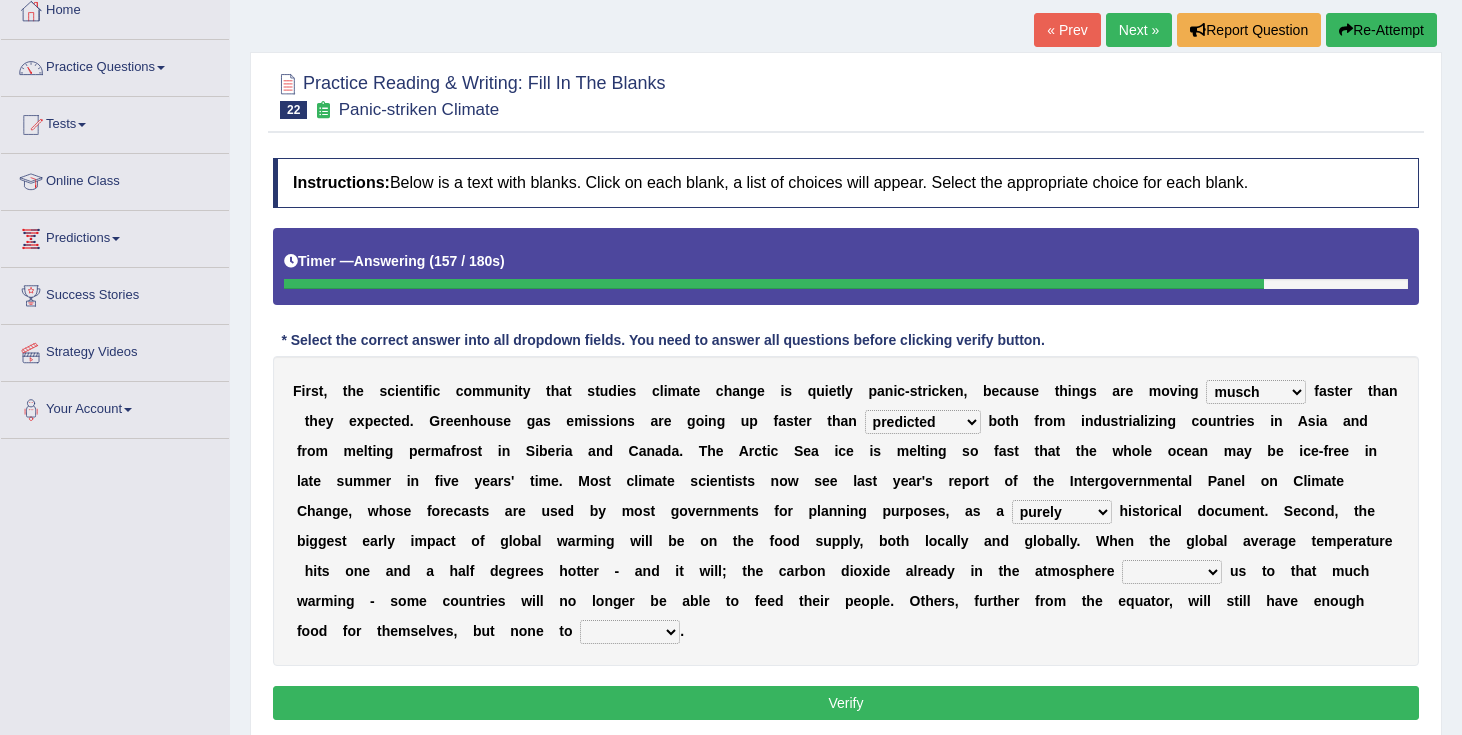 select on "addresses" 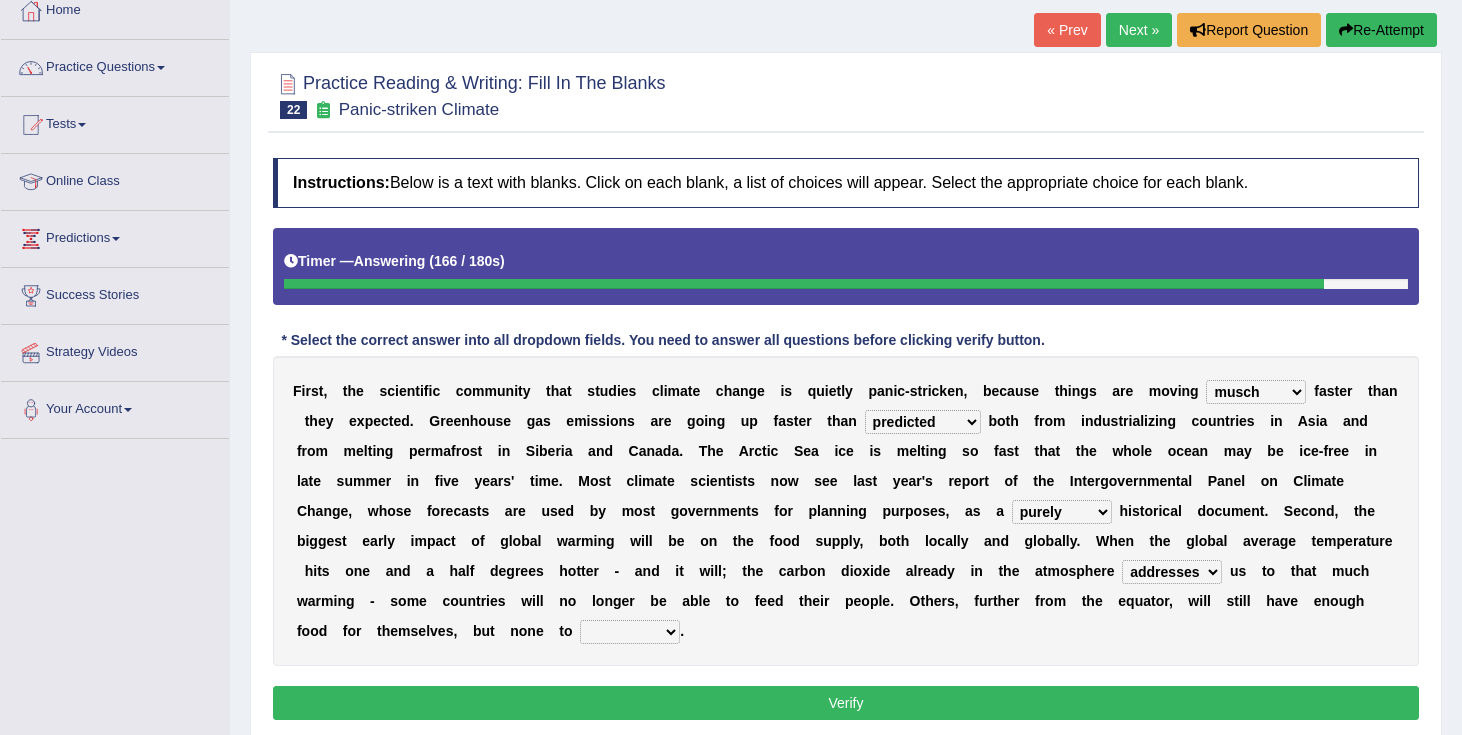 click on "spare apply dispense consume" at bounding box center [630, 632] 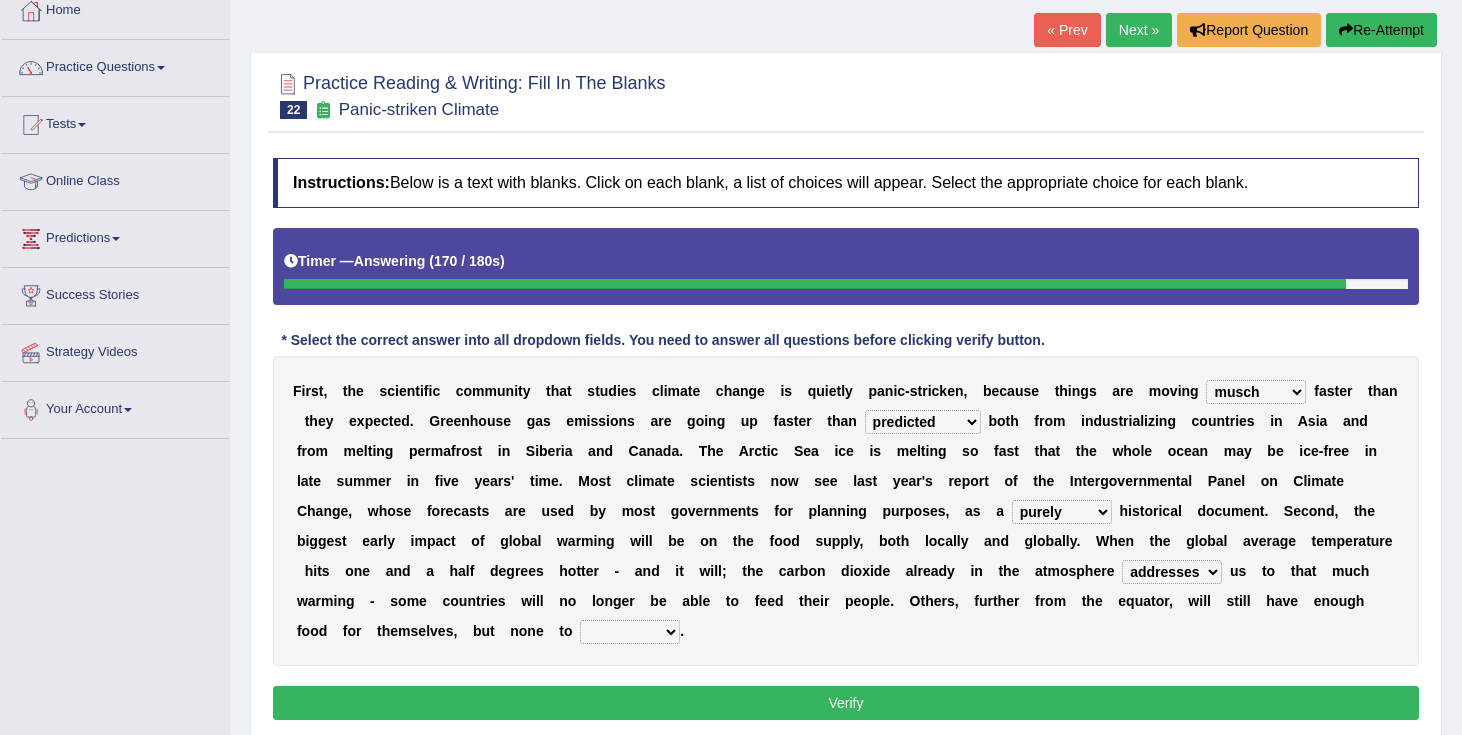 select on "spare" 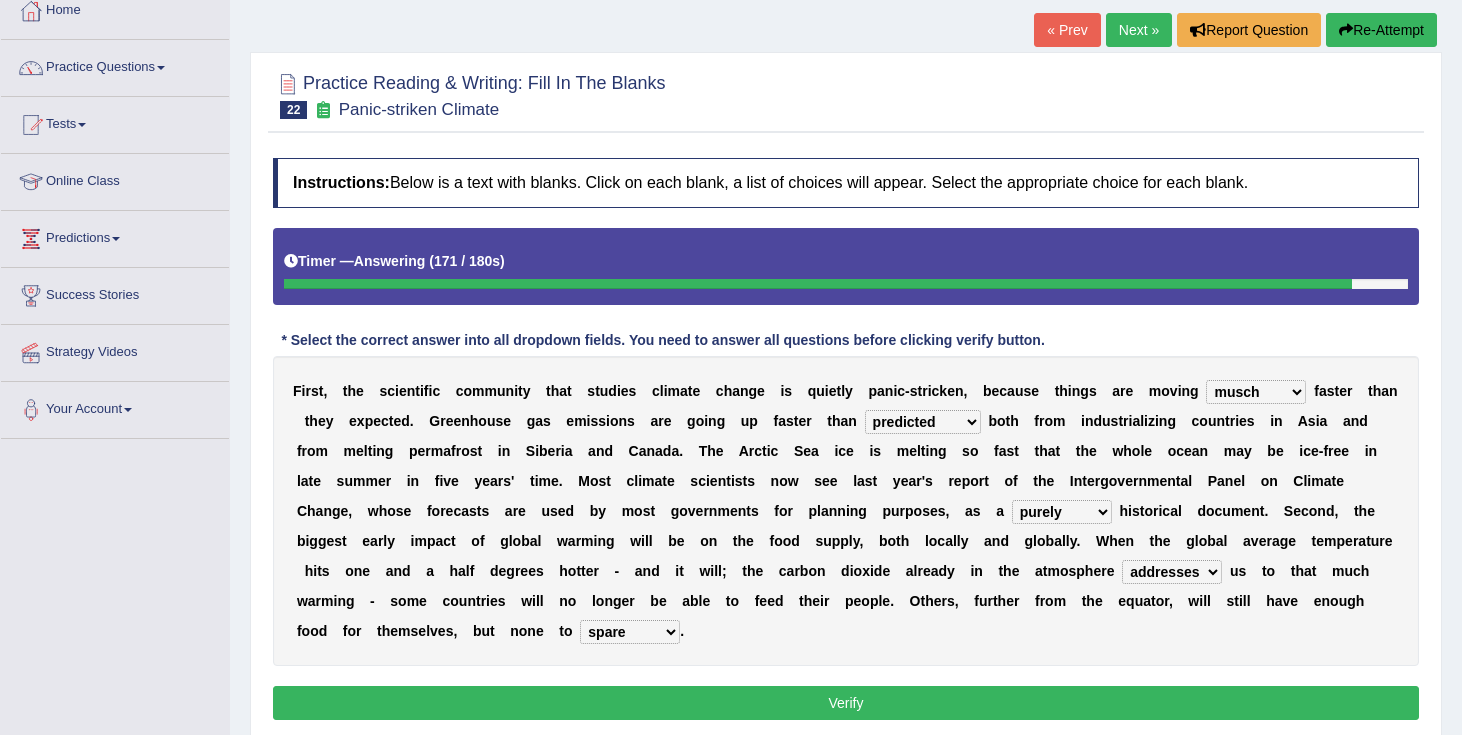 click on "Verify" at bounding box center [846, 703] 